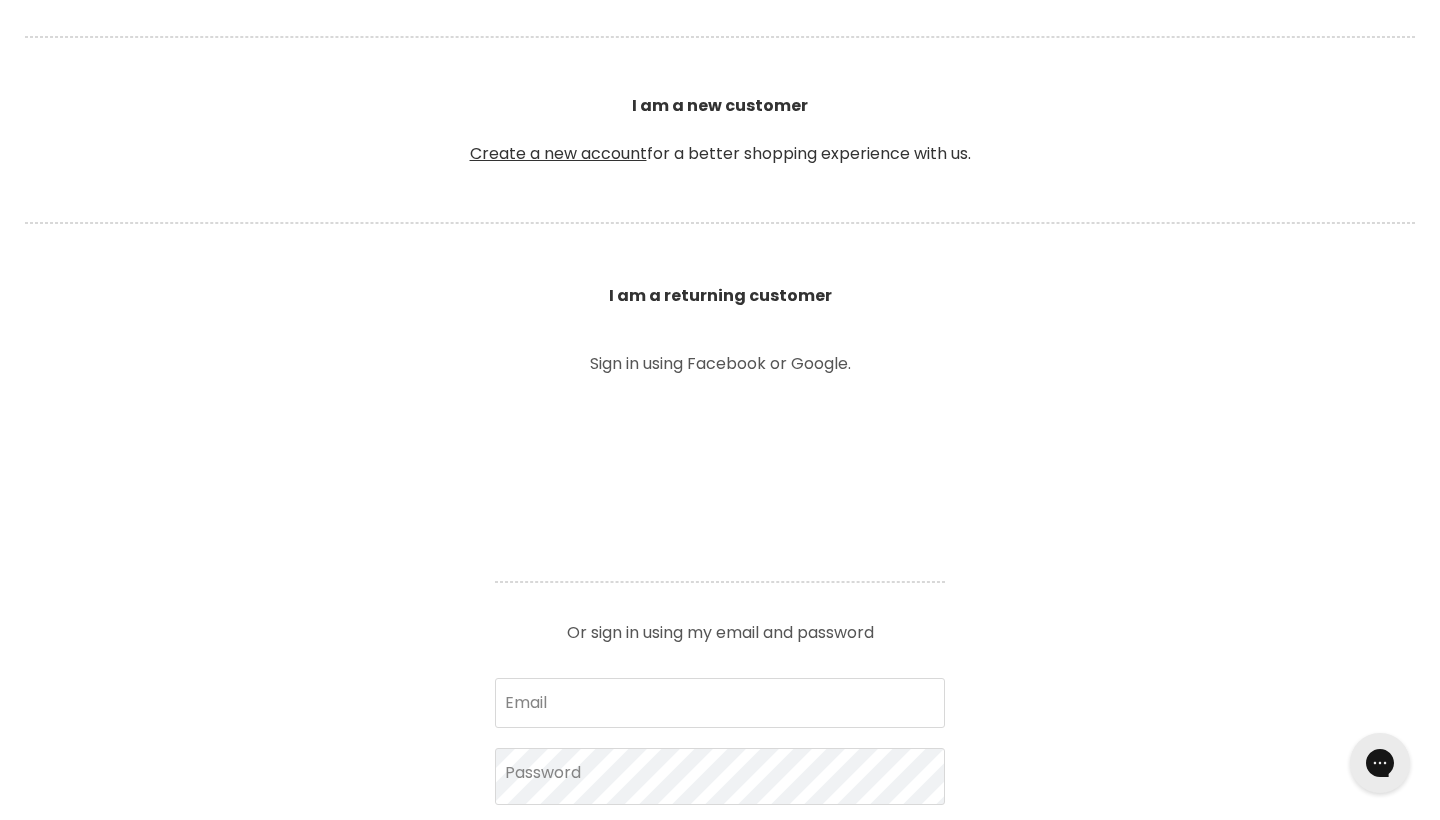 scroll, scrollTop: 472, scrollLeft: 0, axis: vertical 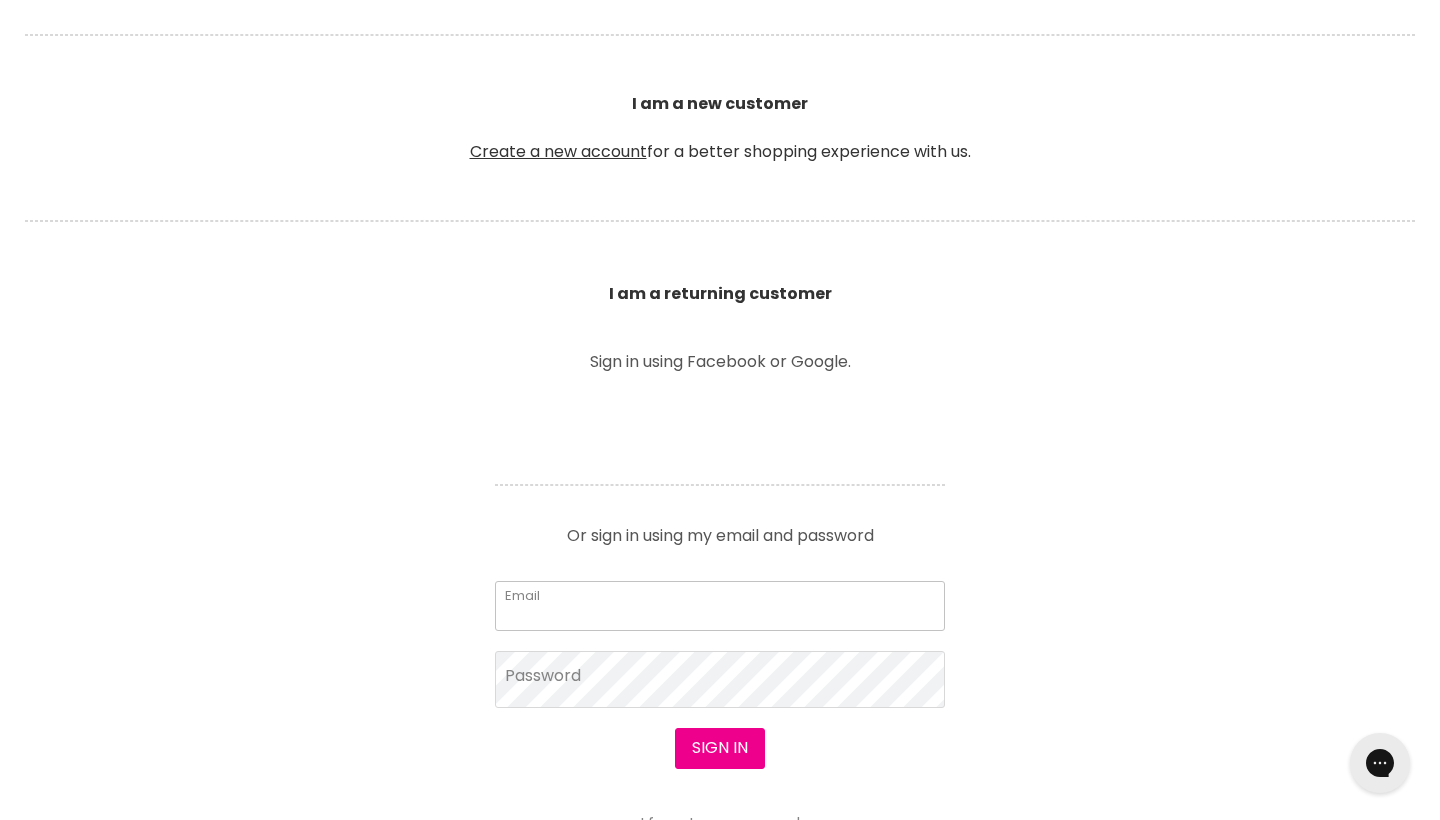 type on "cearl31@gmail.com" 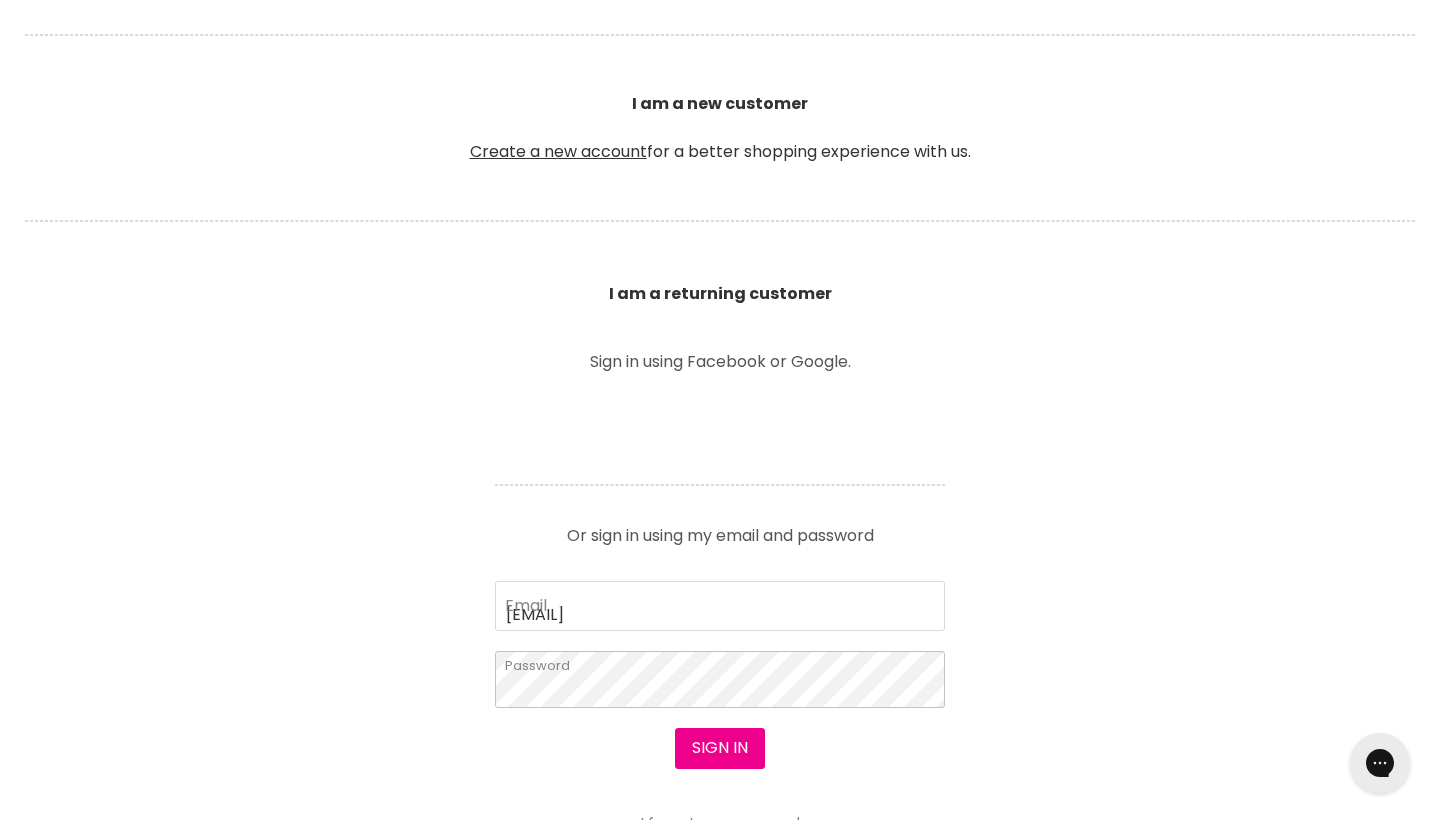 click on "Sign in" at bounding box center (720, 748) 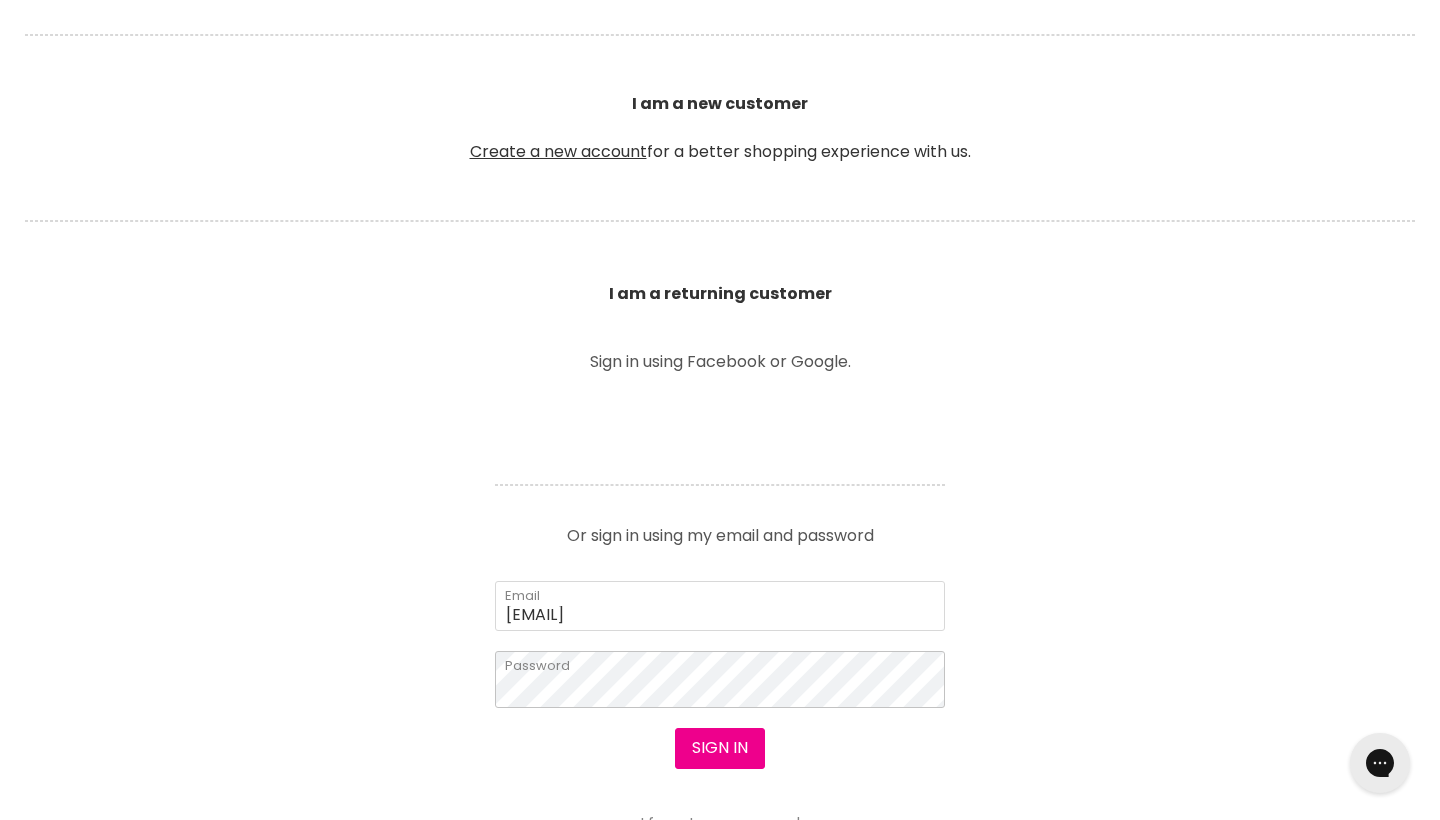 click on "Sign in" at bounding box center [720, 748] 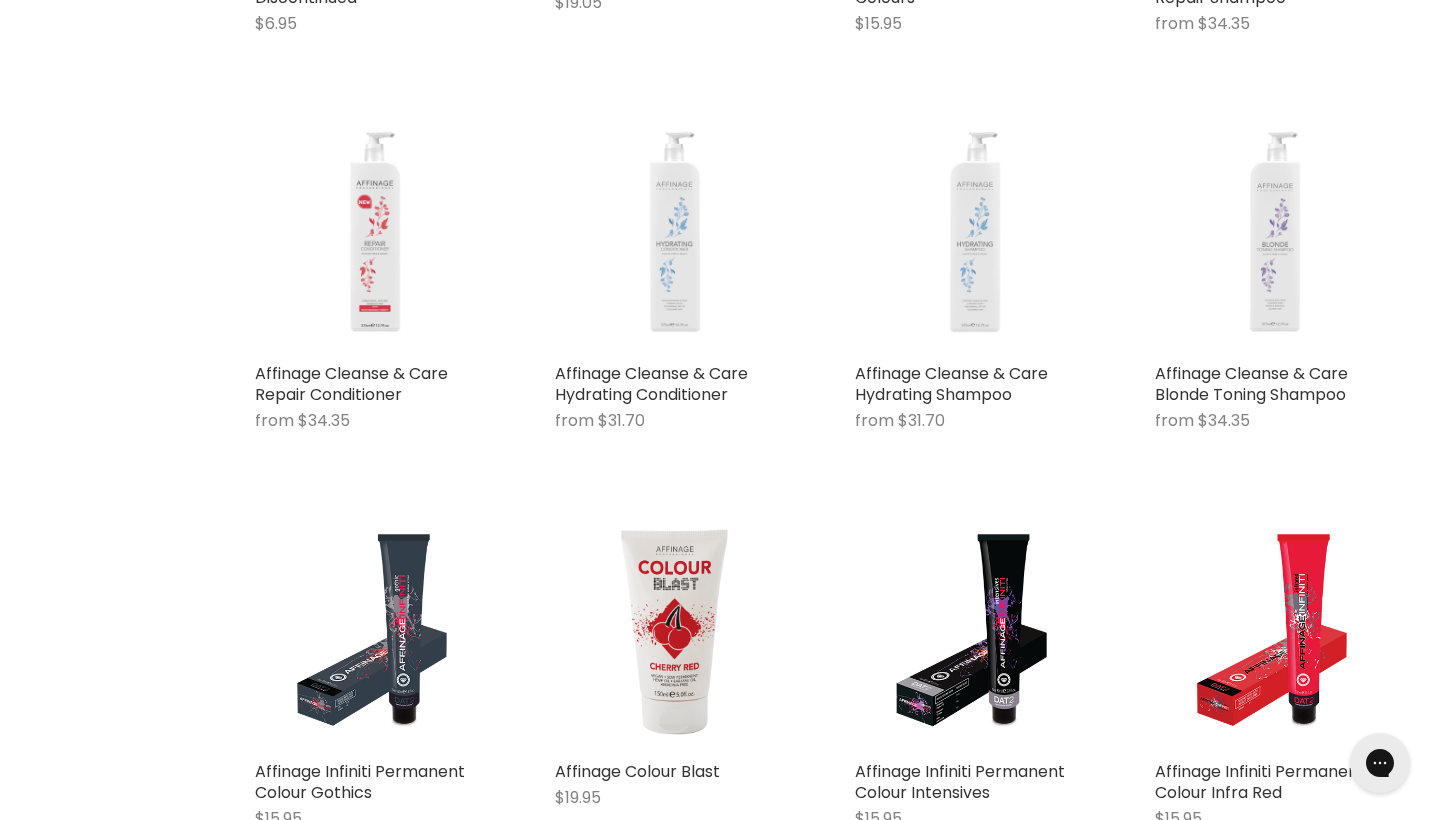 scroll, scrollTop: 0, scrollLeft: 0, axis: both 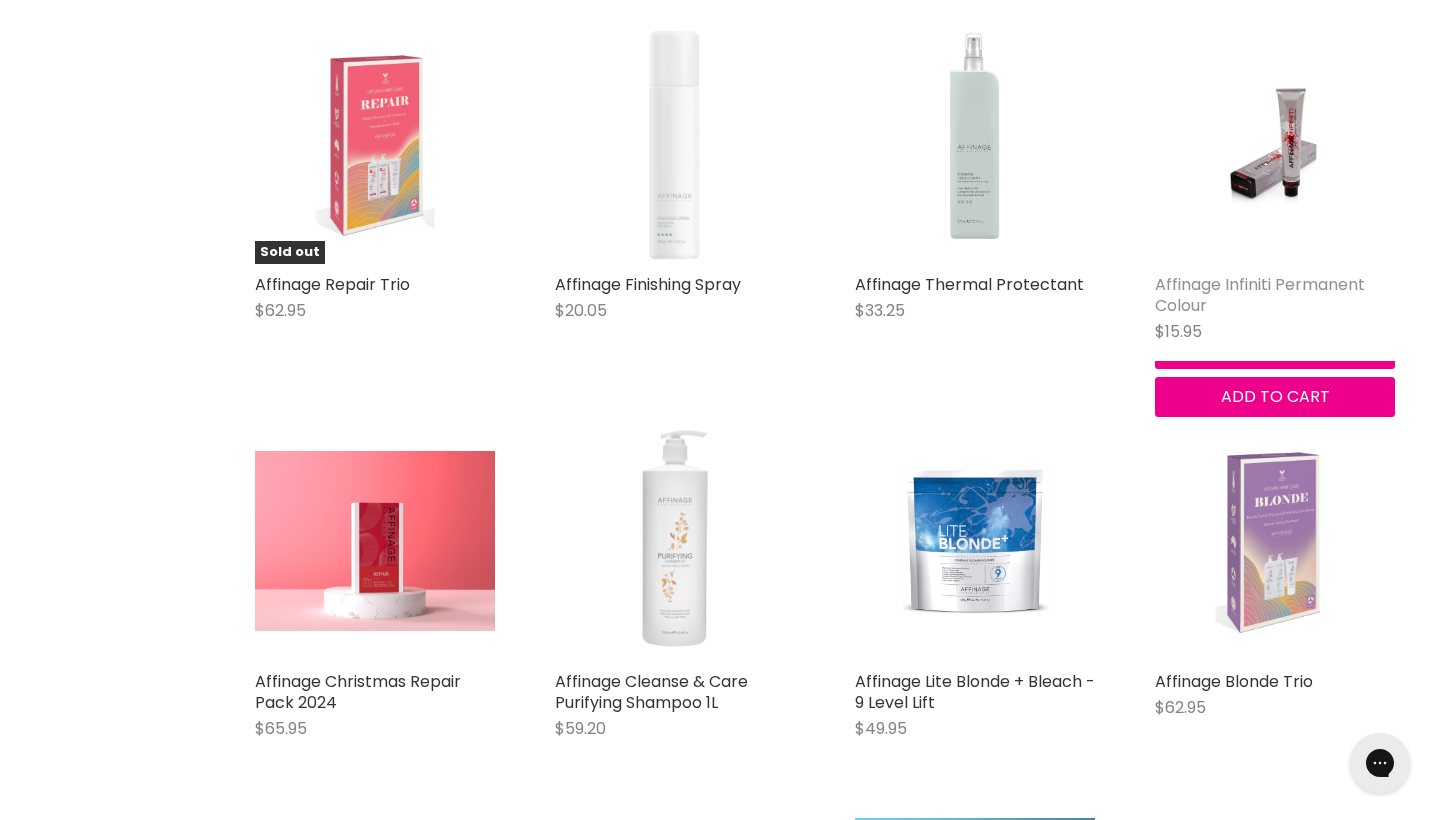 click on "Affinage Infiniti Permanent Colour" at bounding box center [1260, 295] 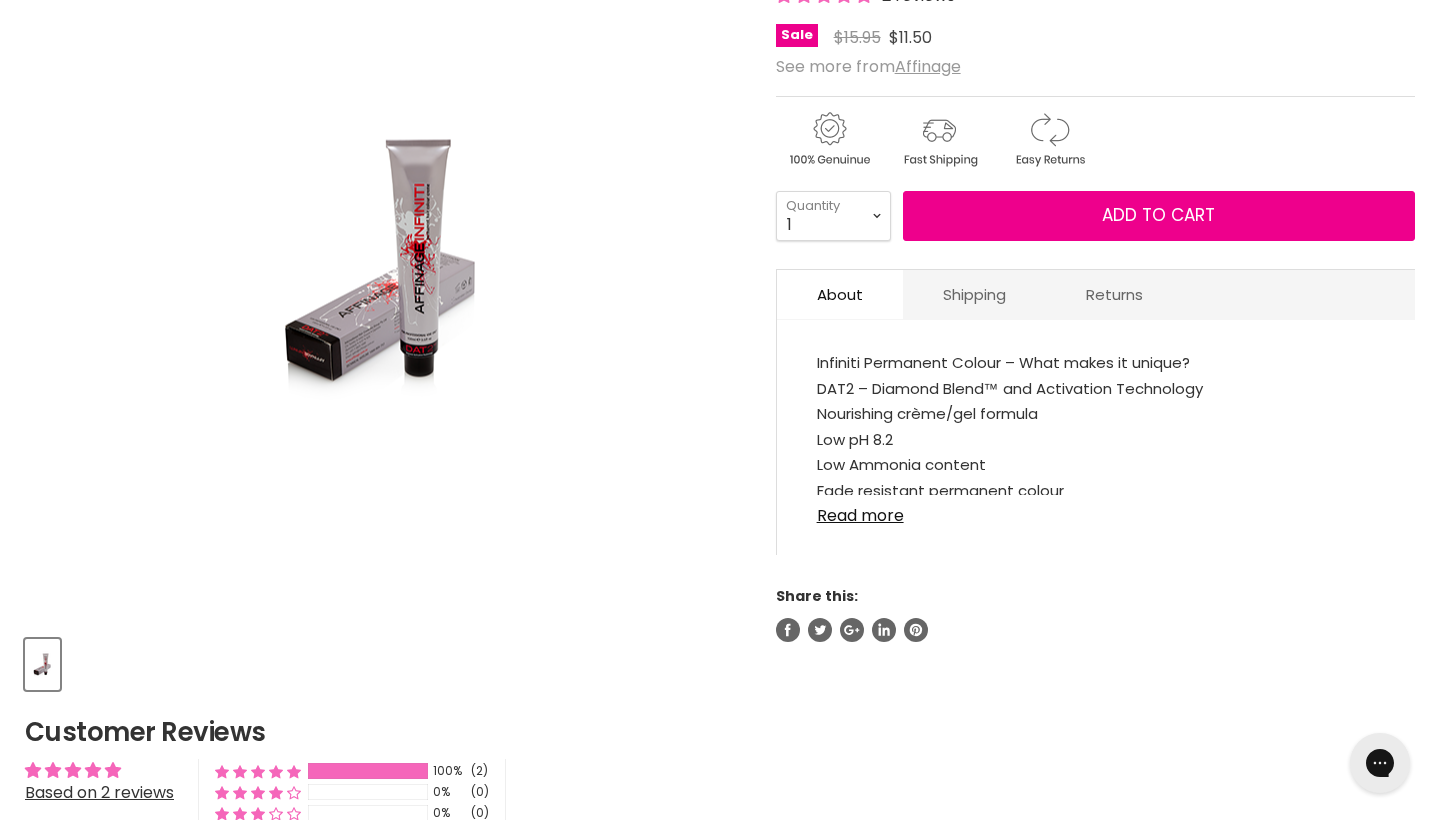 scroll, scrollTop: 0, scrollLeft: 0, axis: both 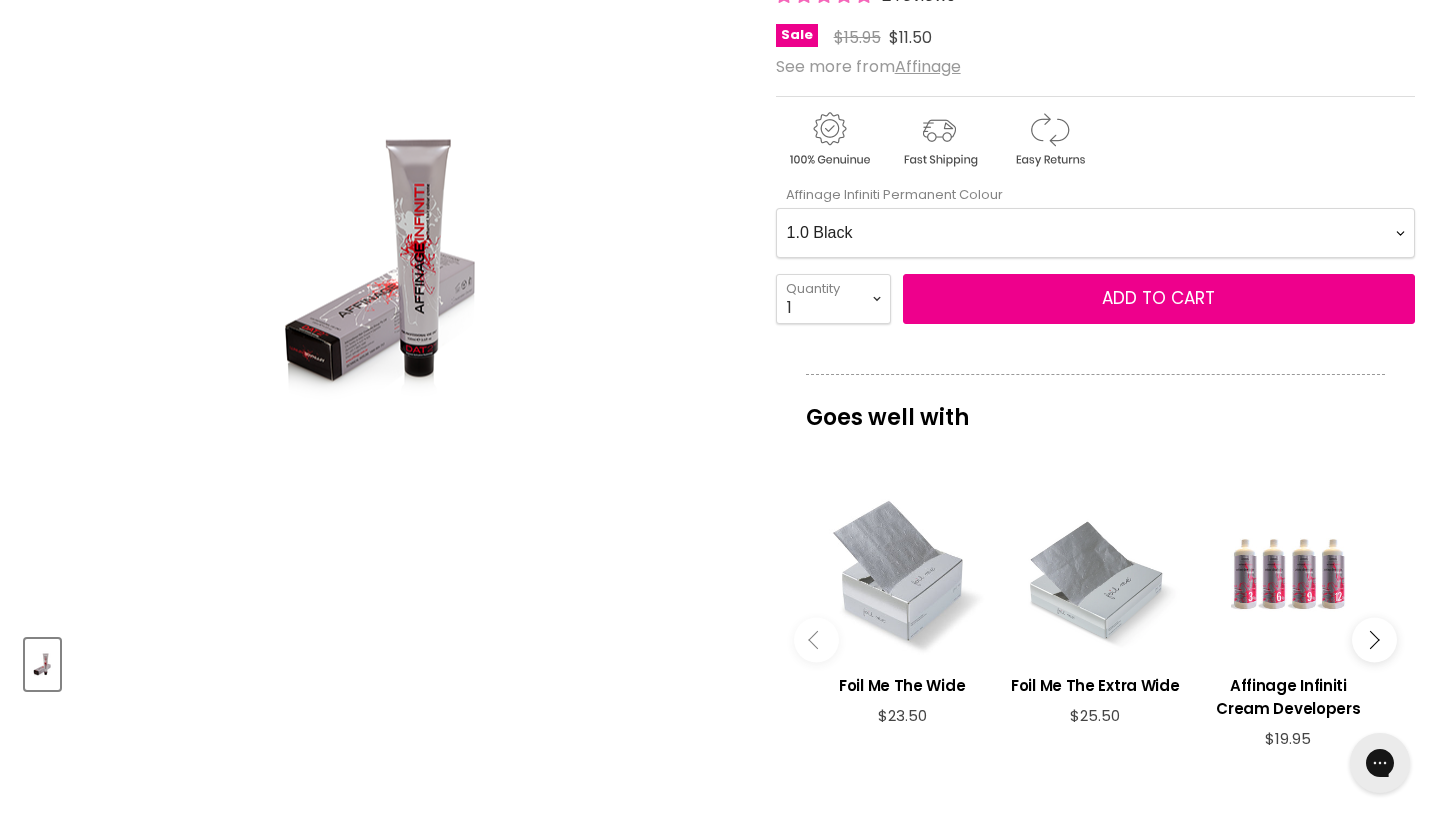 select on "4.036 Medium Cafè Nior Brown" 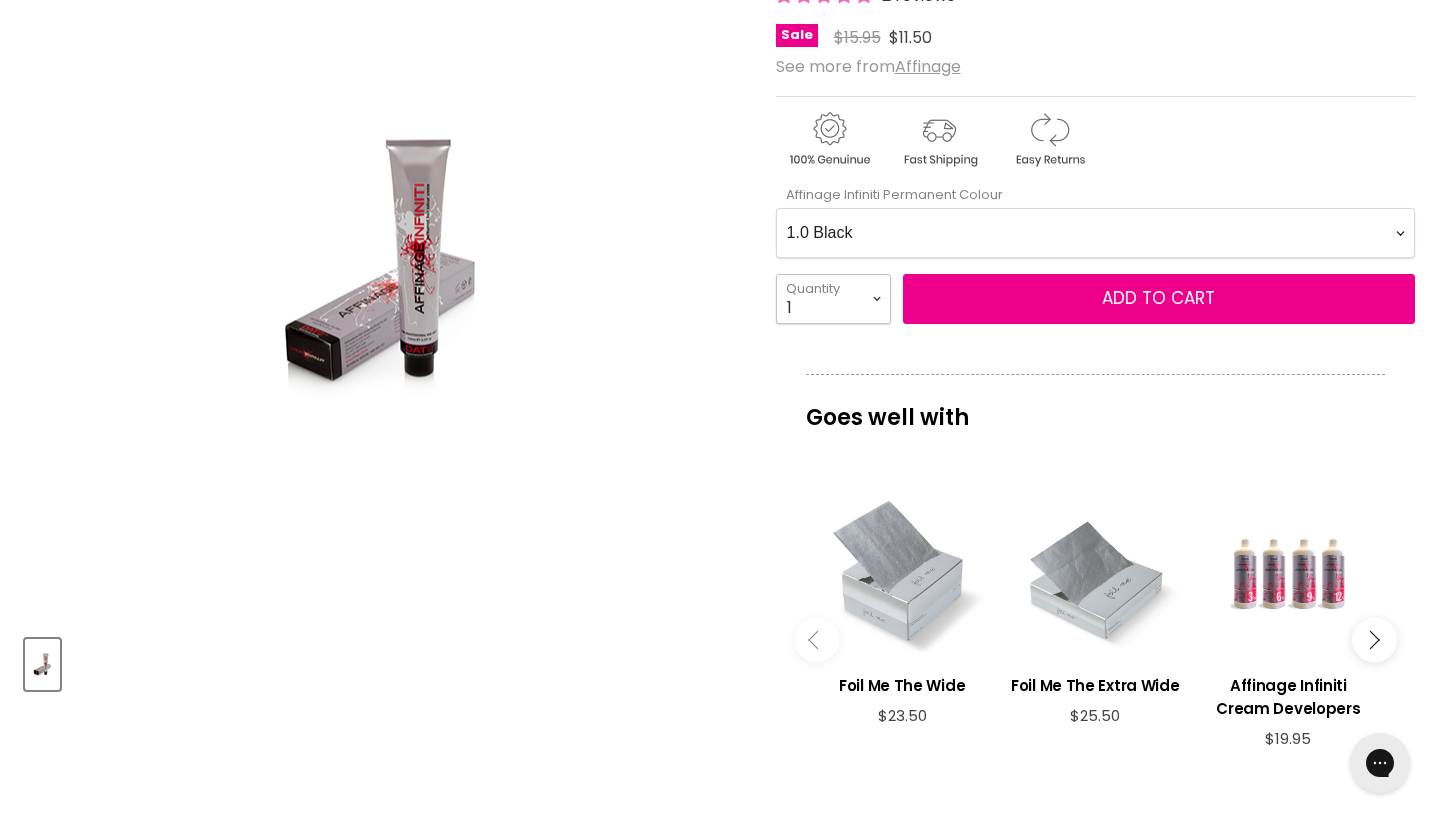 select on "2" 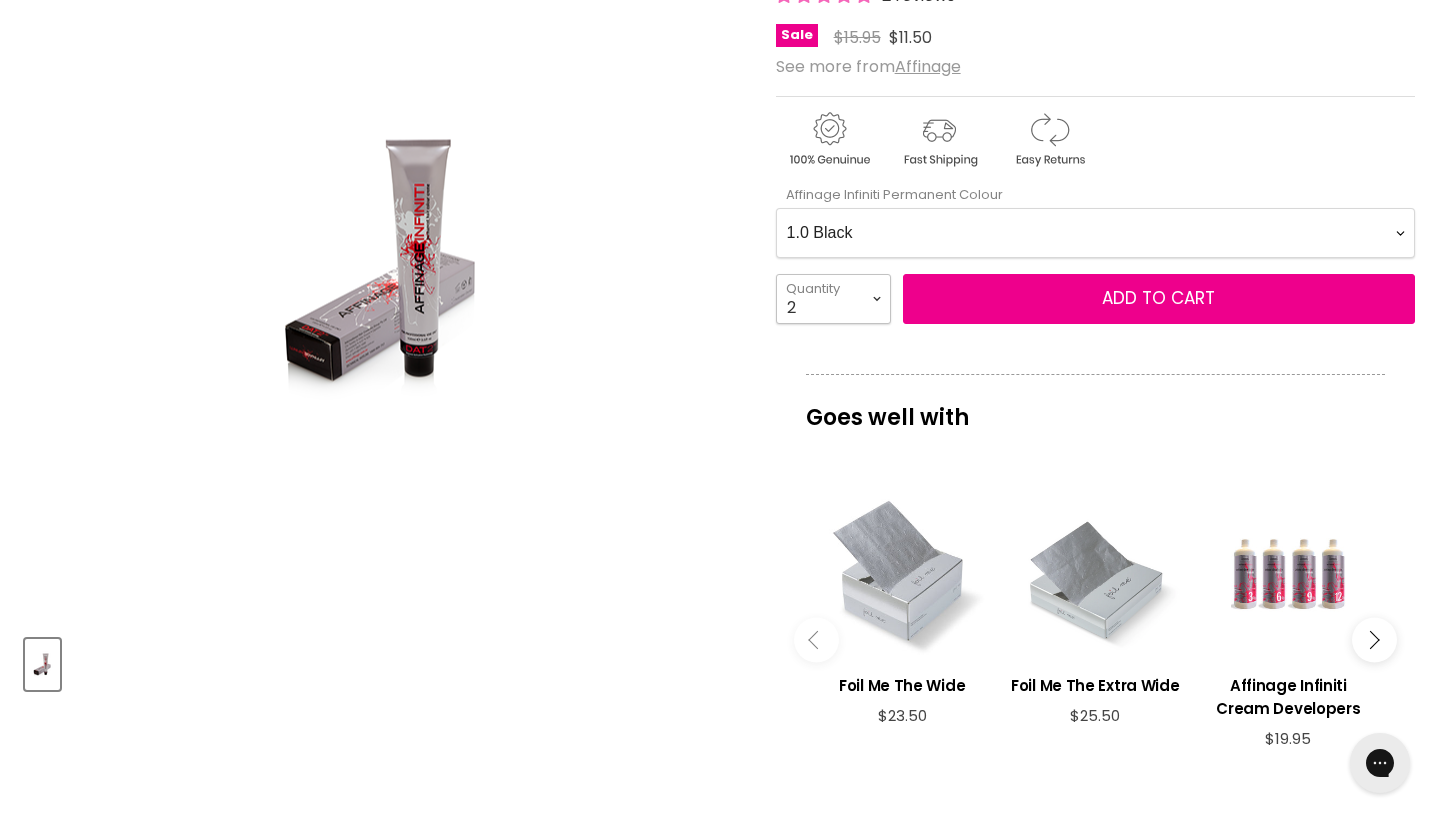 type on "2" 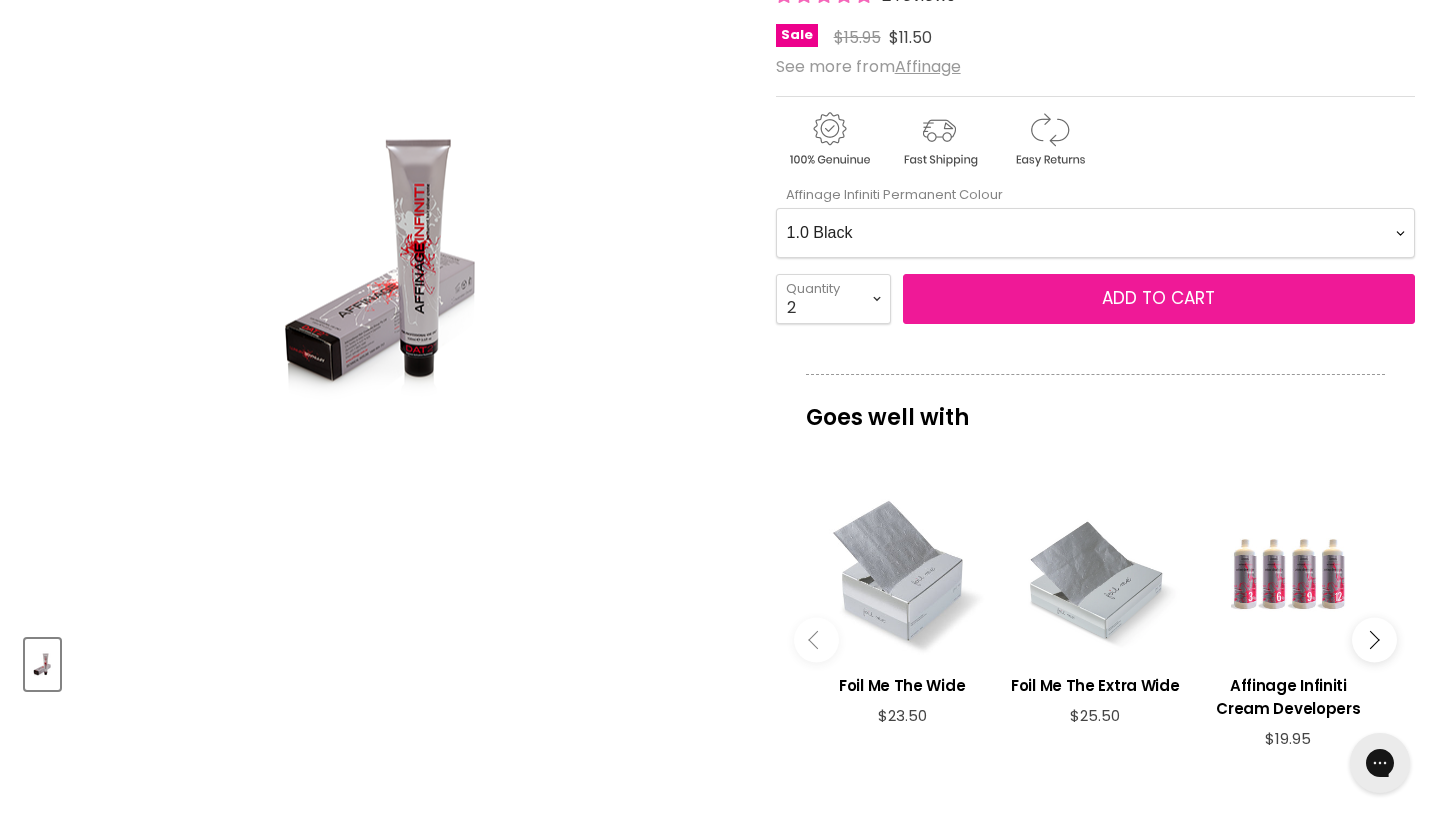 click on "Add to cart" at bounding box center [1159, 299] 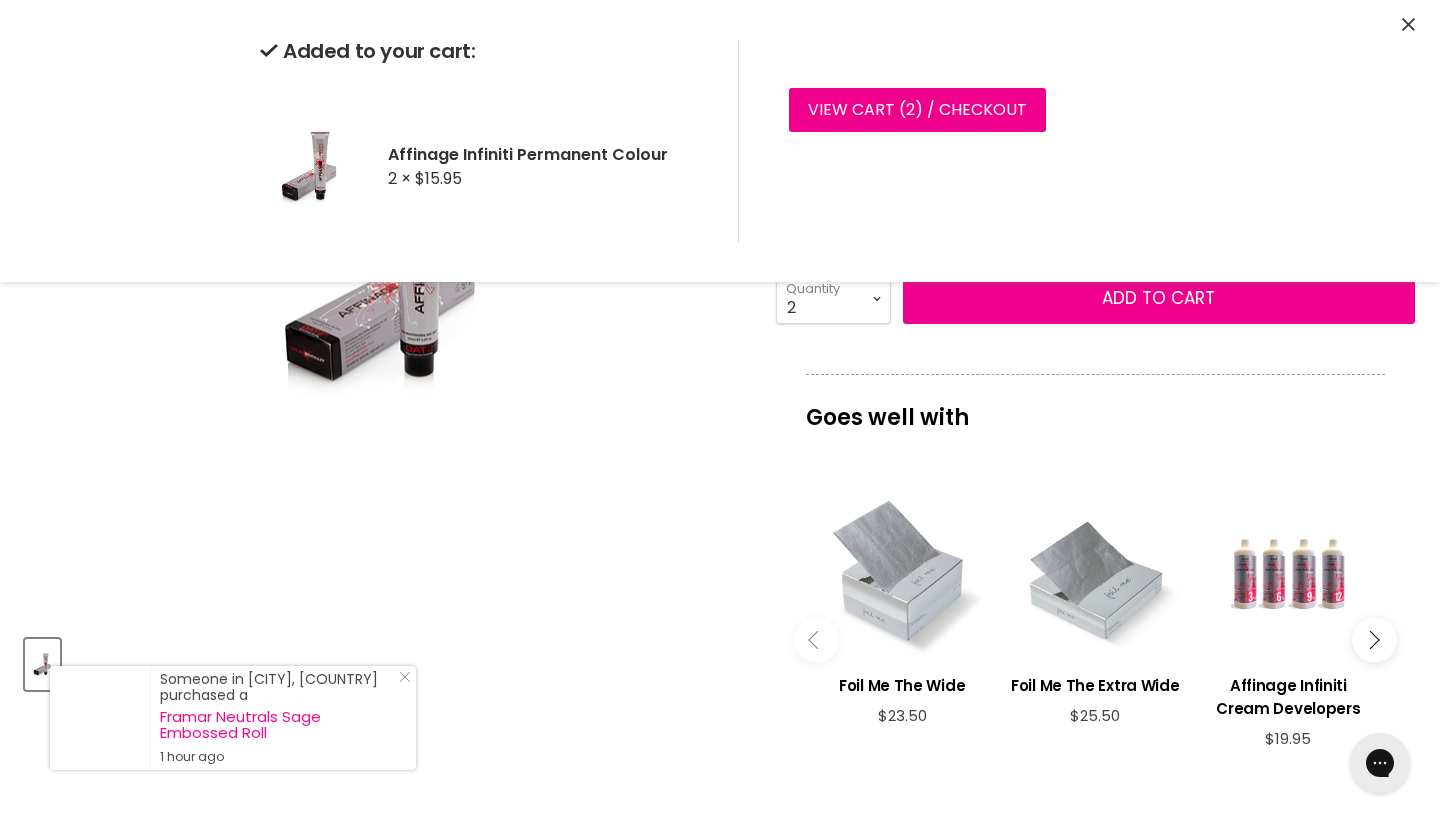 select on "5.036 Light Coffee Brown" 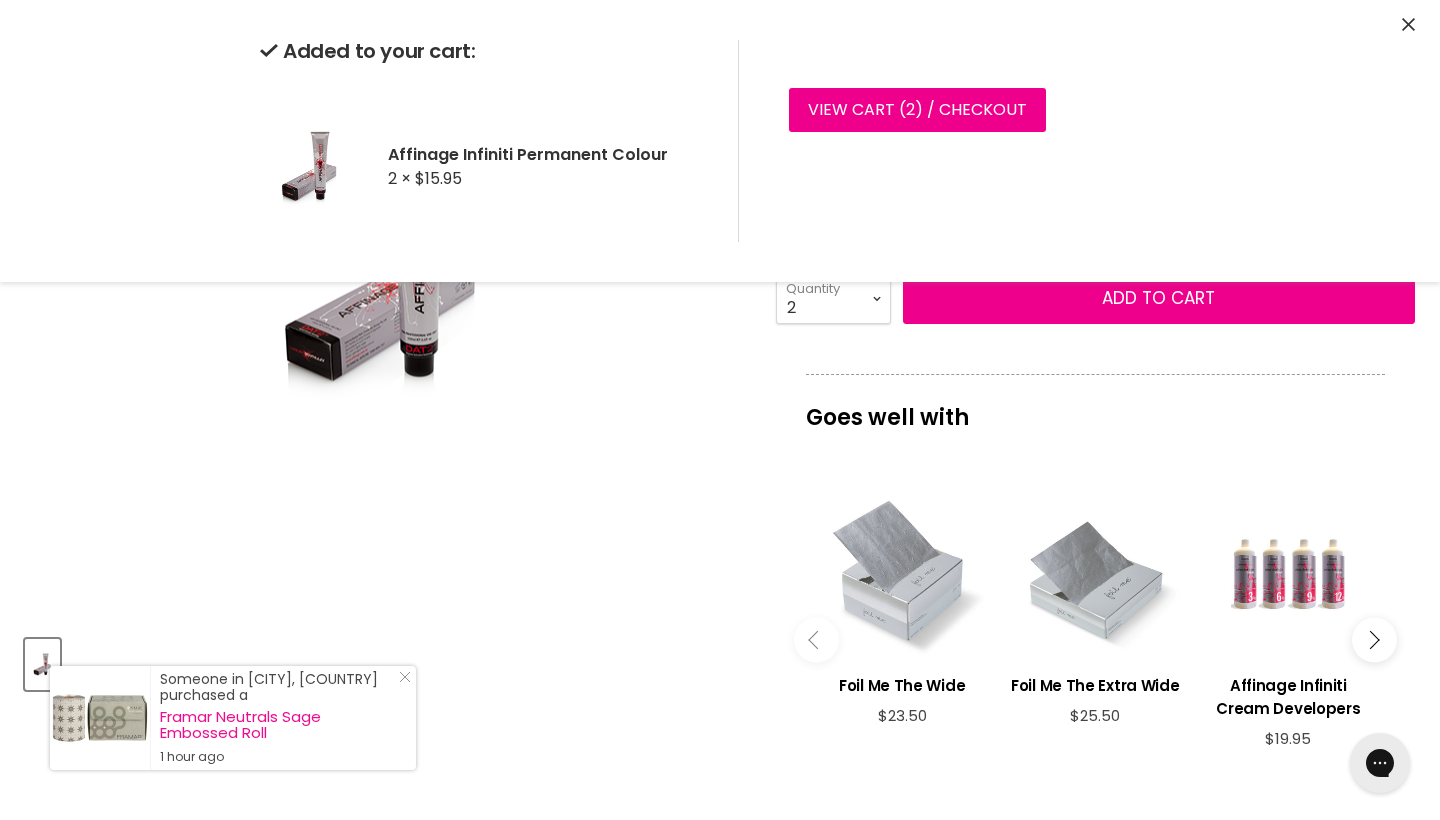 select on "3" 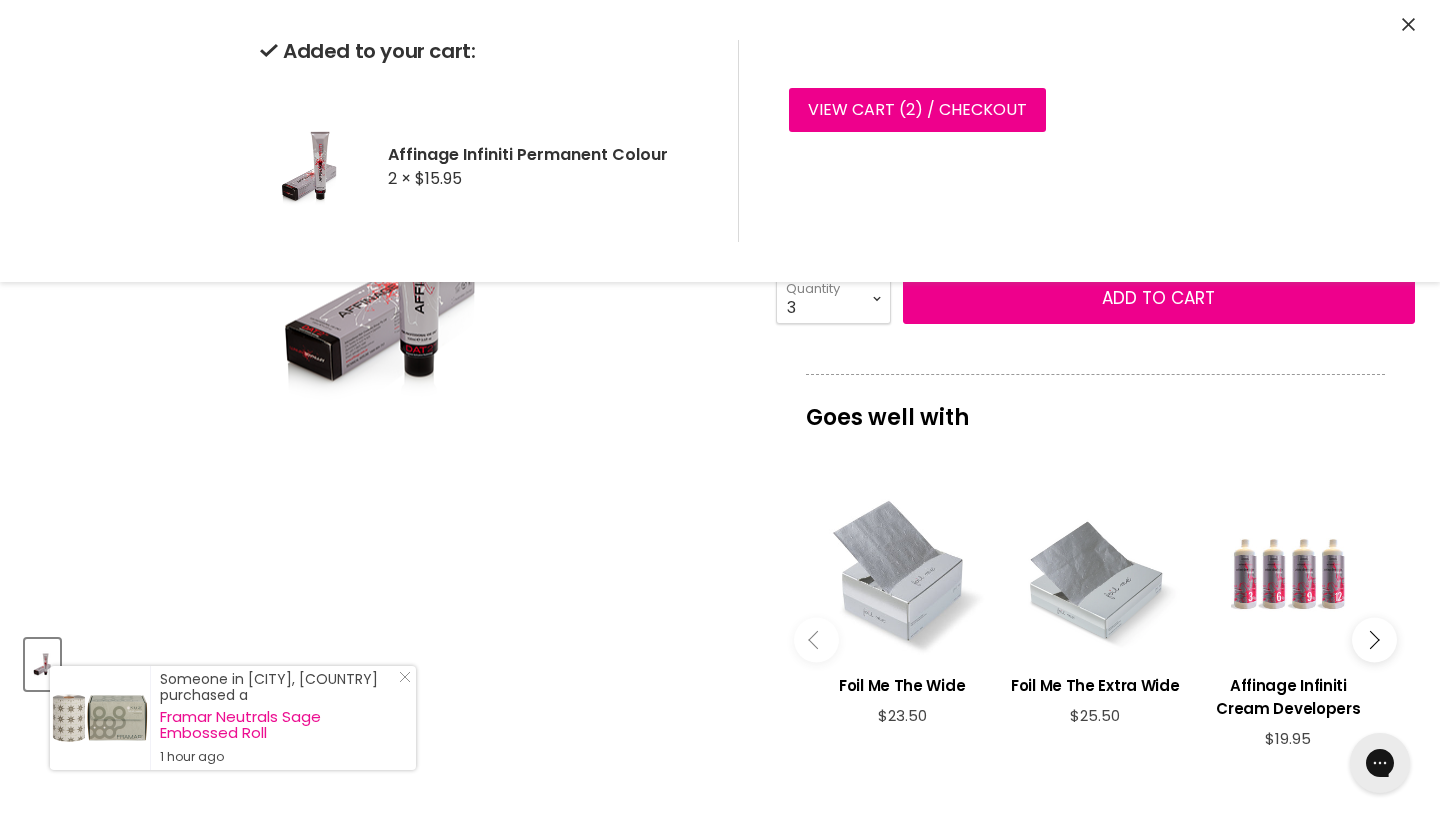 type on "3" 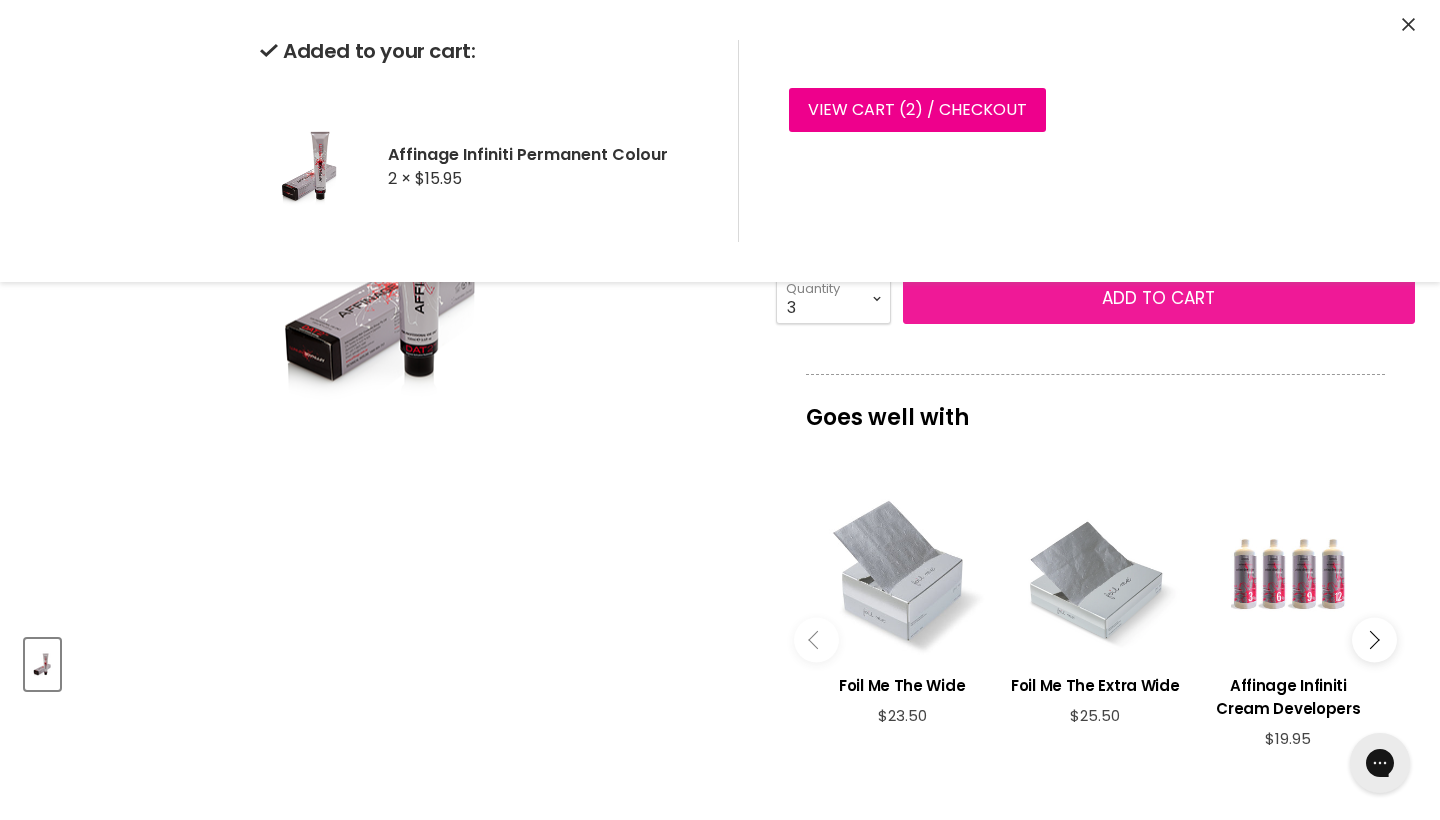 click on "Add to cart" at bounding box center [1159, 299] 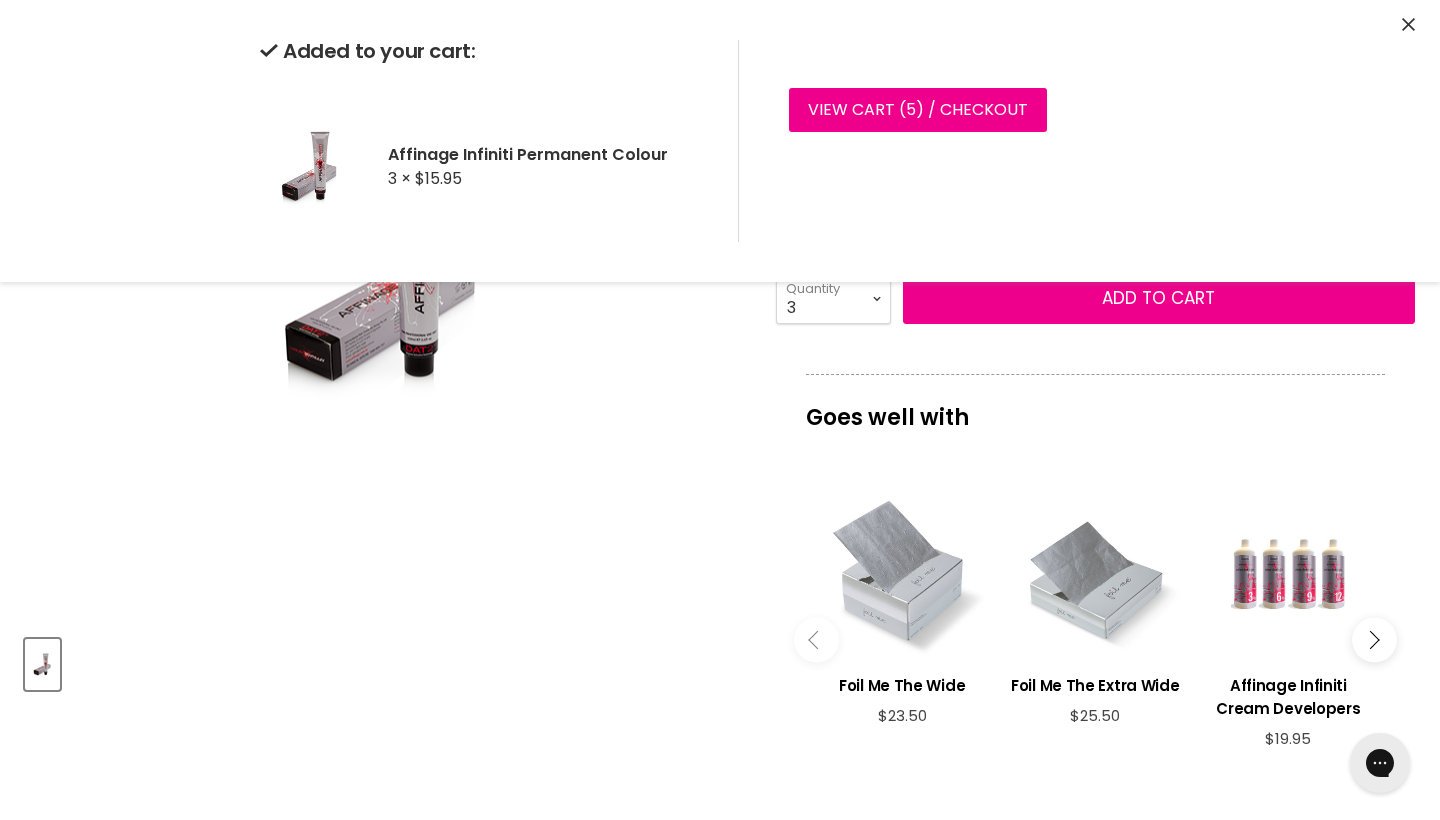 select on "6.036 Dark Chocolate Blonde" 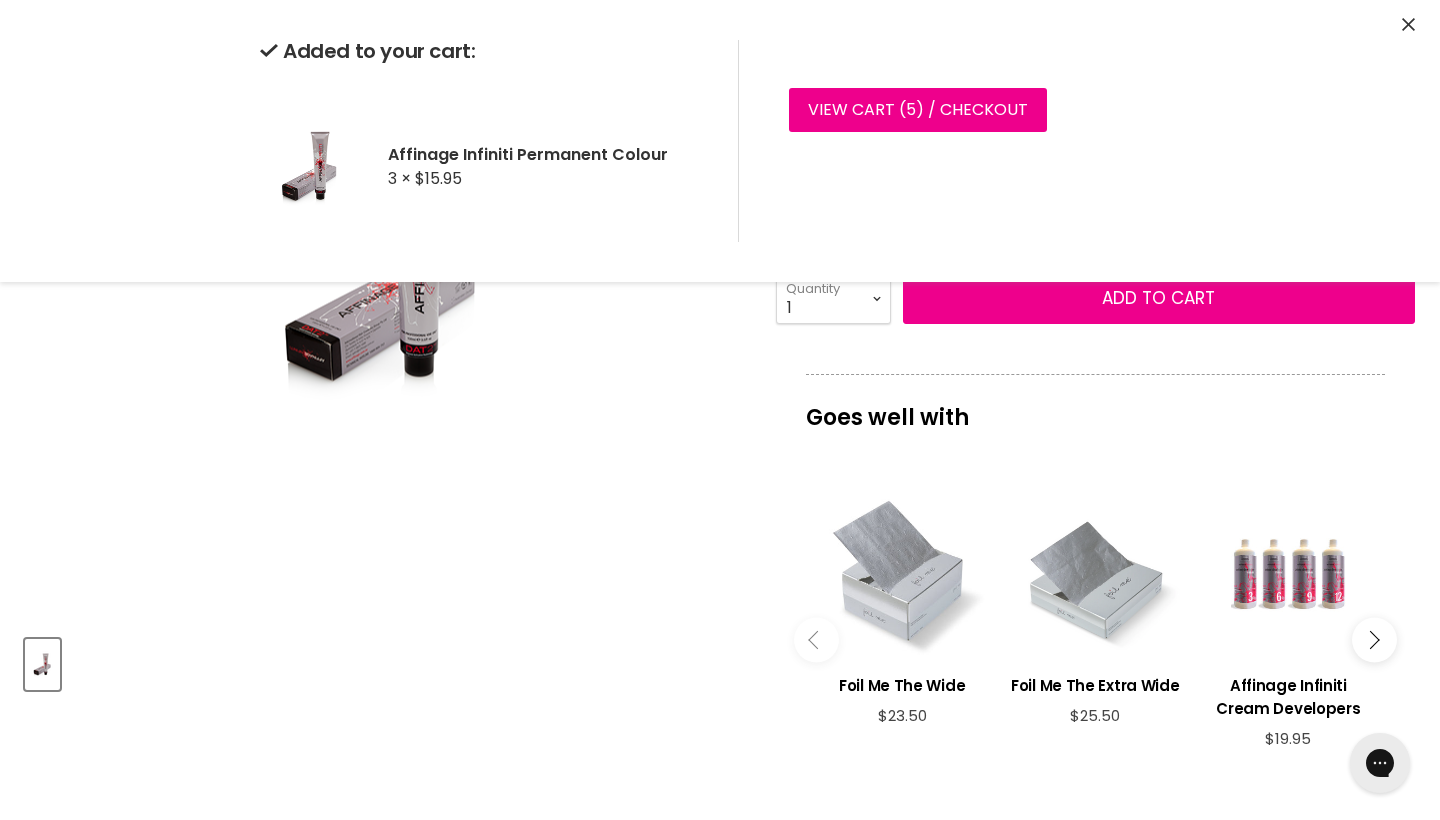 type on "1" 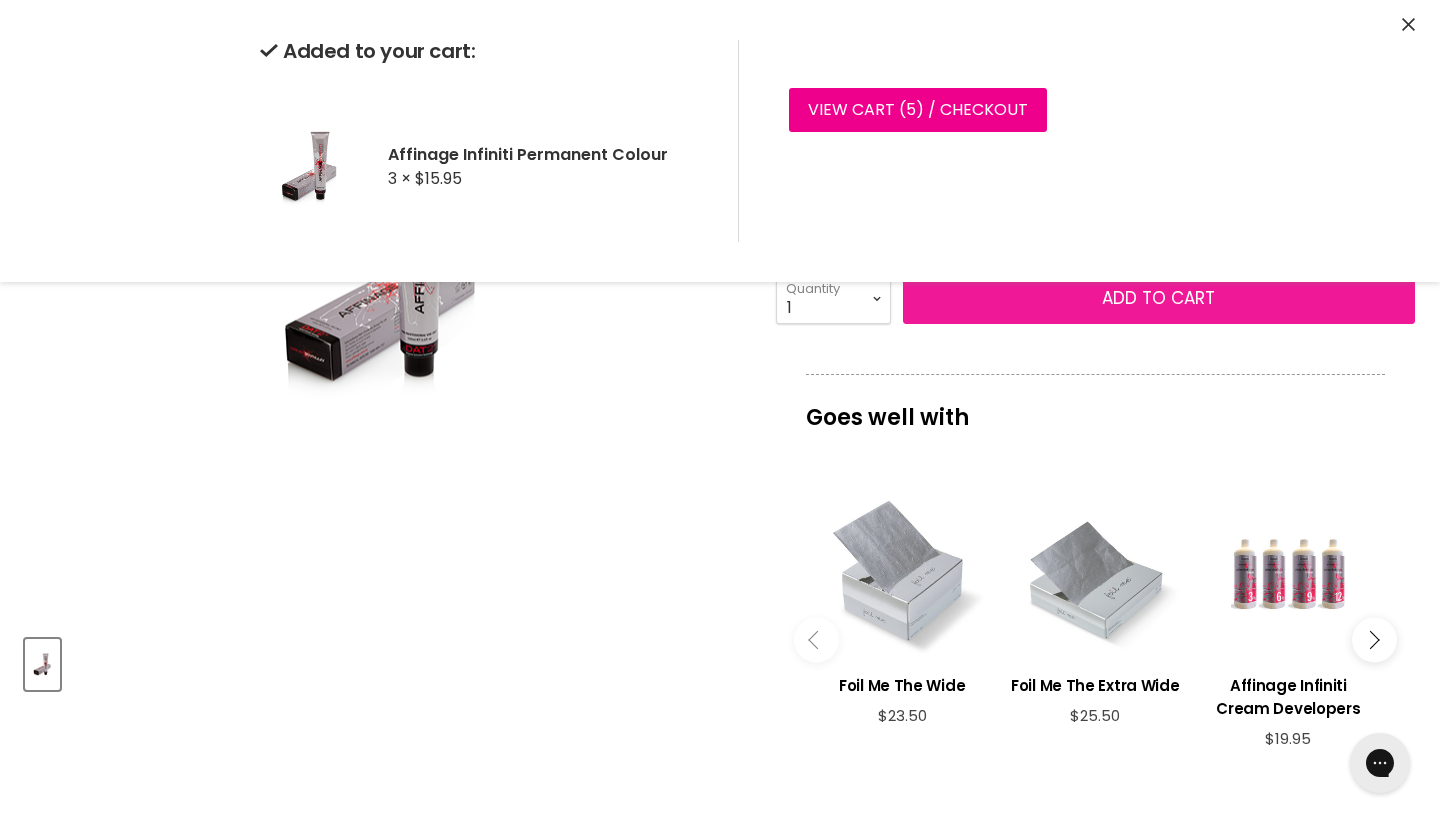 click on "Add to cart" at bounding box center (1158, 298) 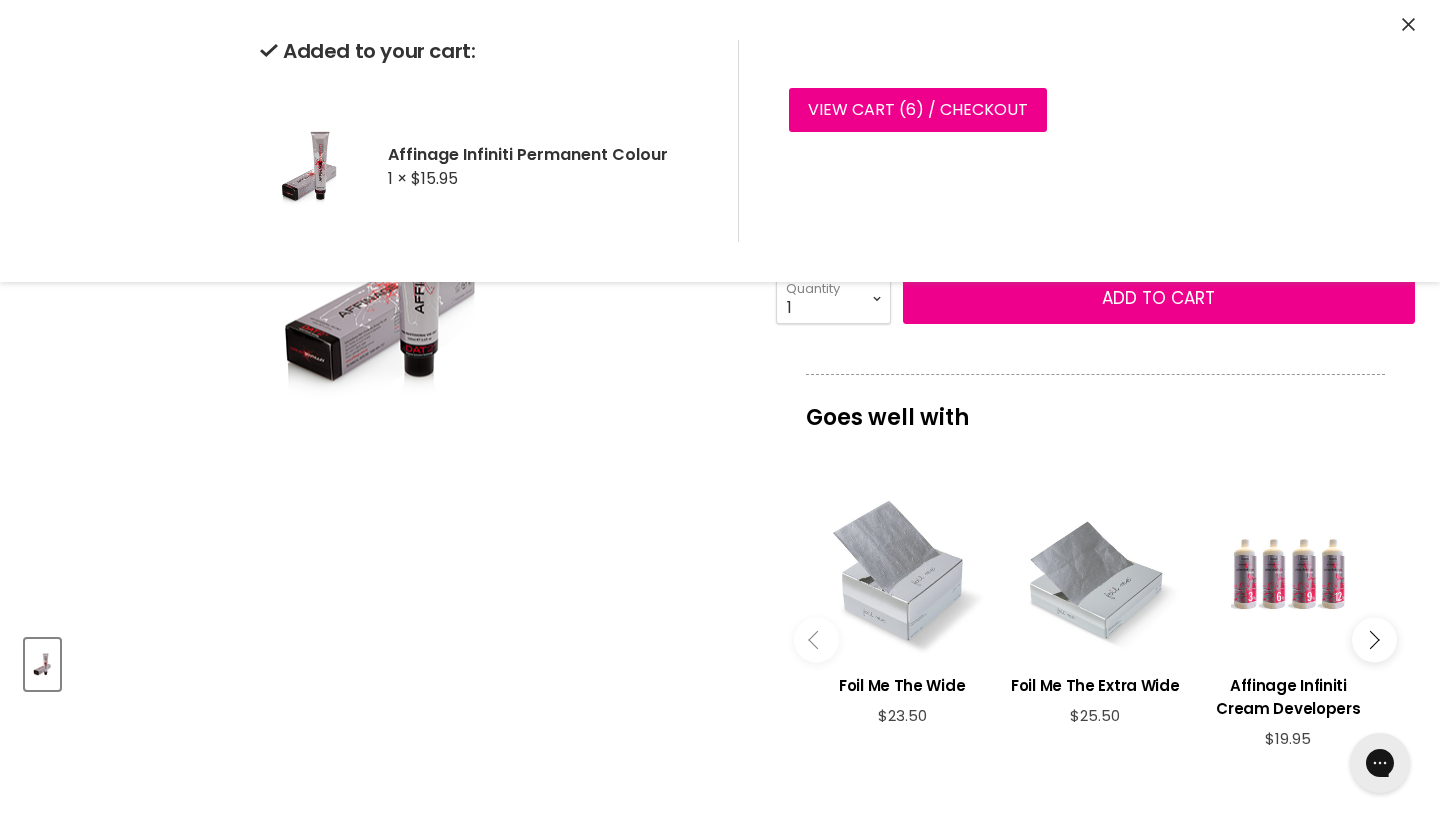 select on "7.036 Medium Milk Chocolate Blonde" 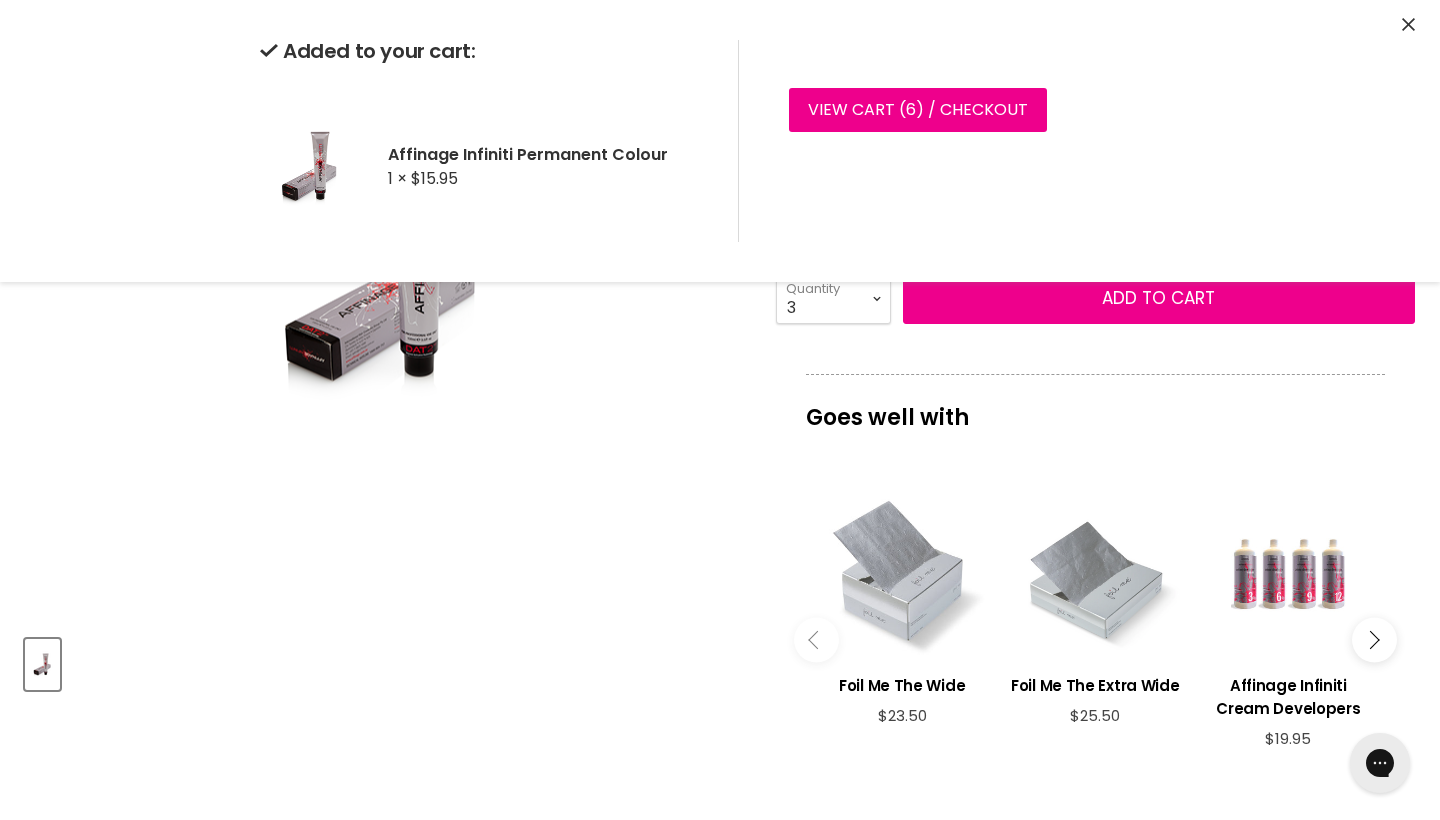 type on "3" 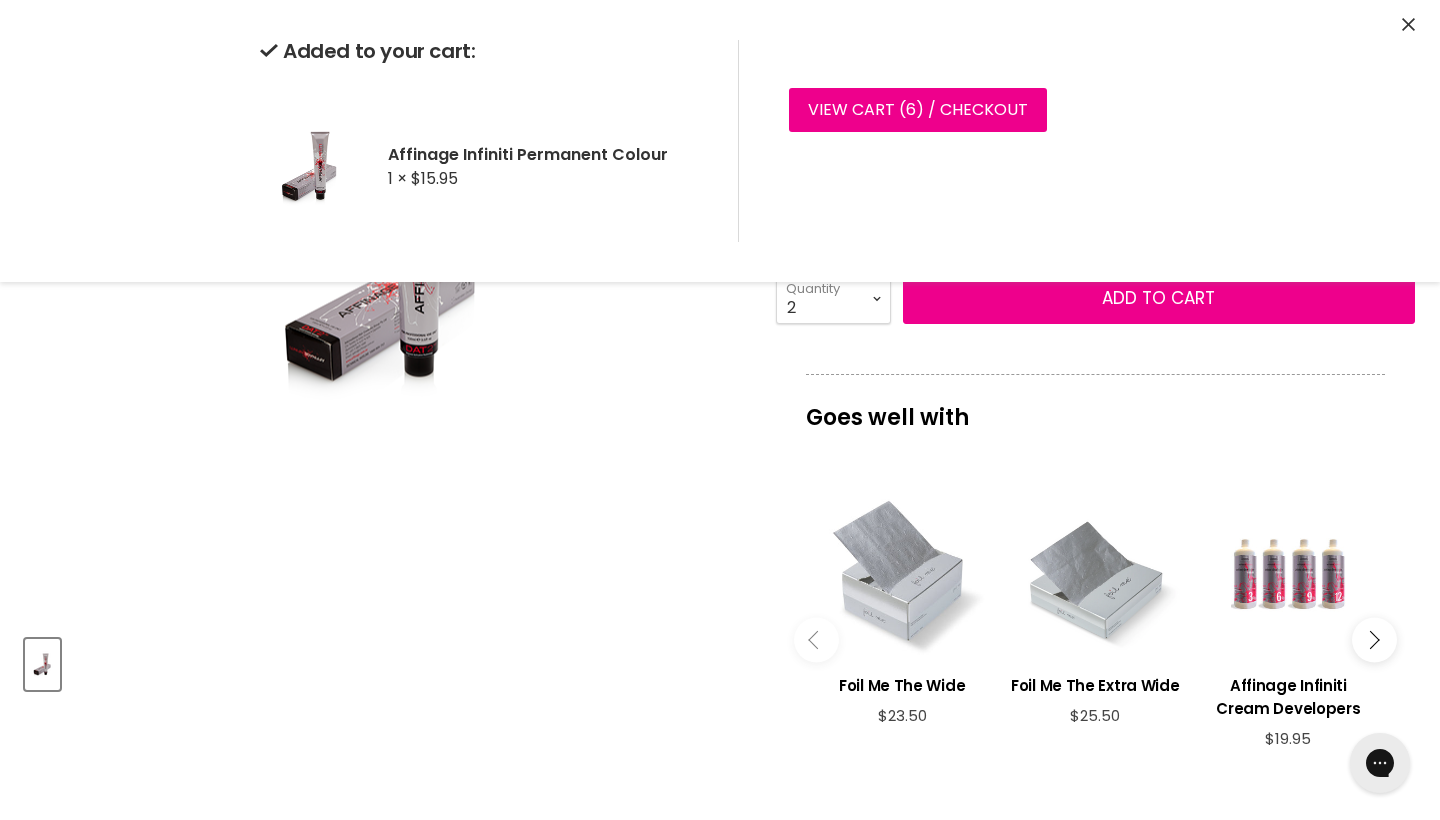 type on "2" 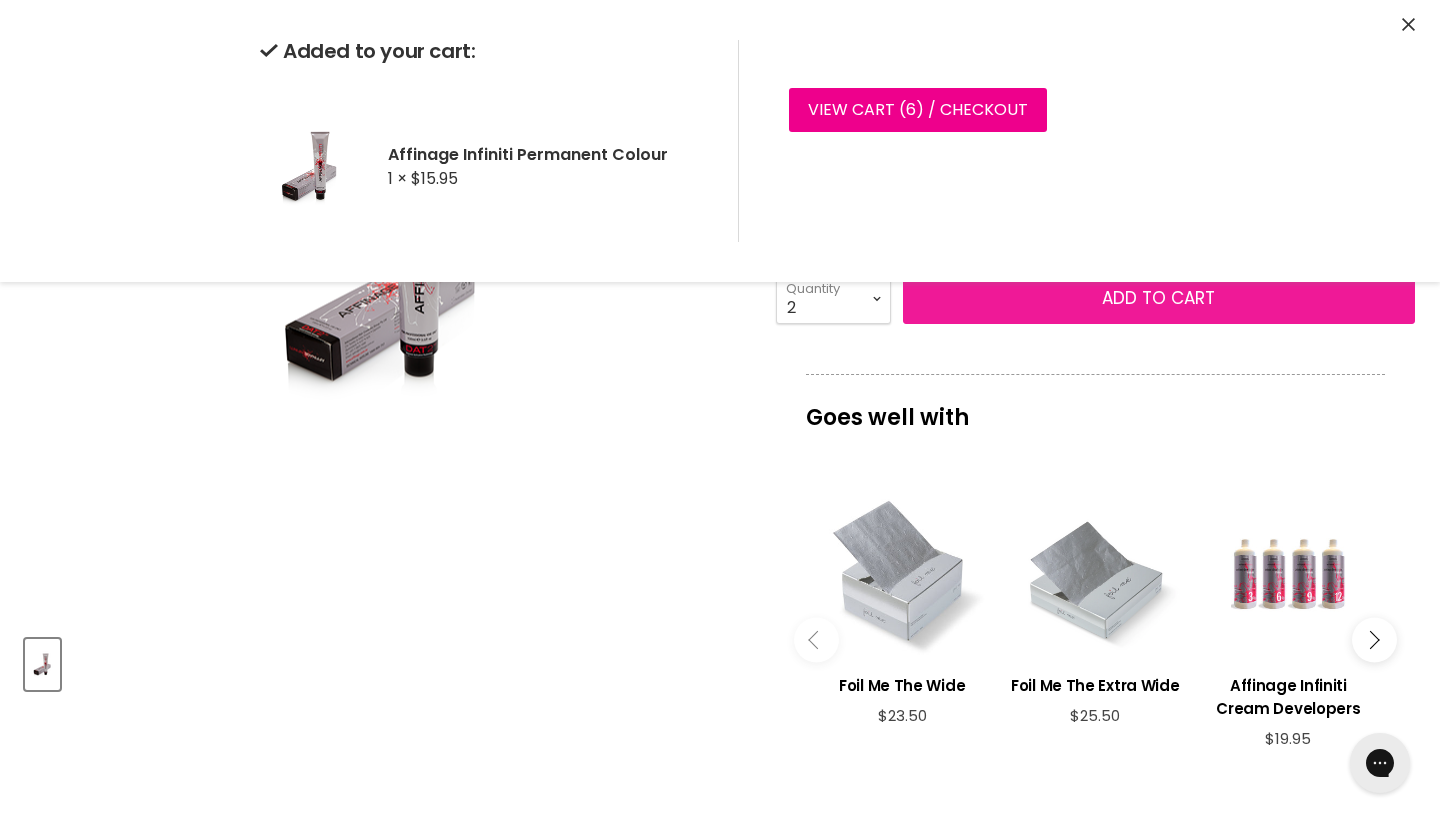 click on "Add to cart" at bounding box center [1158, 298] 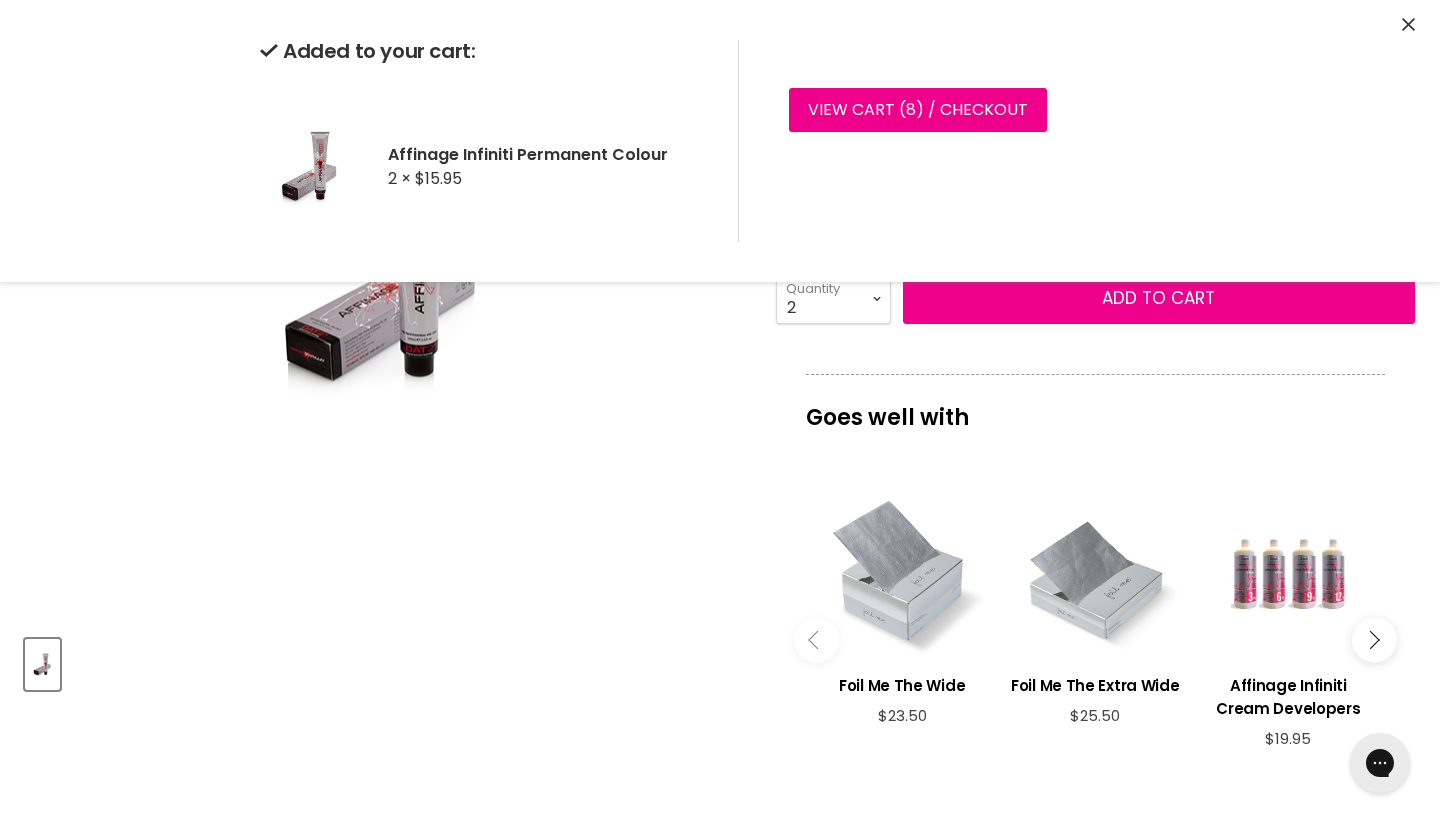 select on "8.035 Light Cappuccino Blonde" 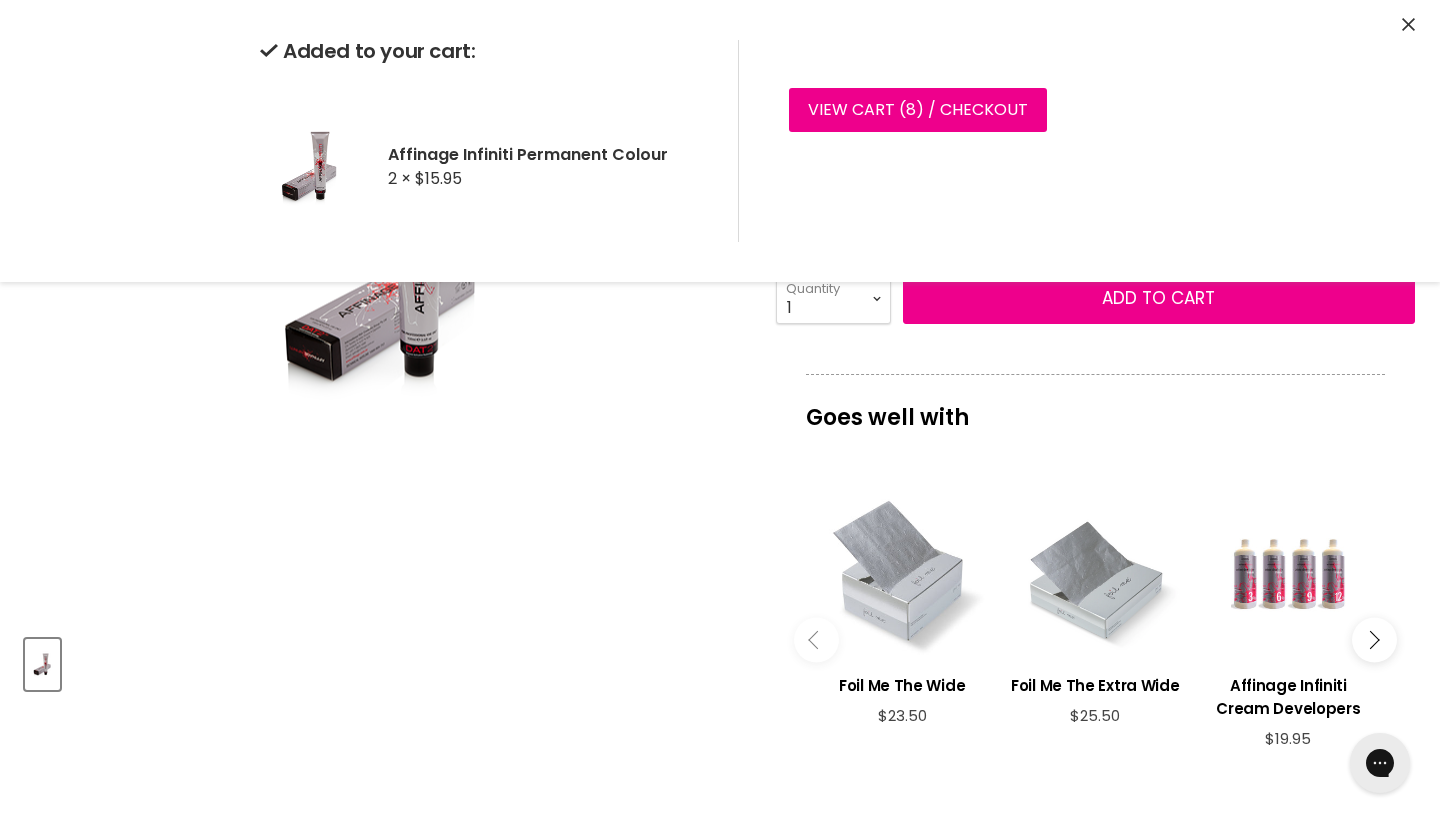type on "1" 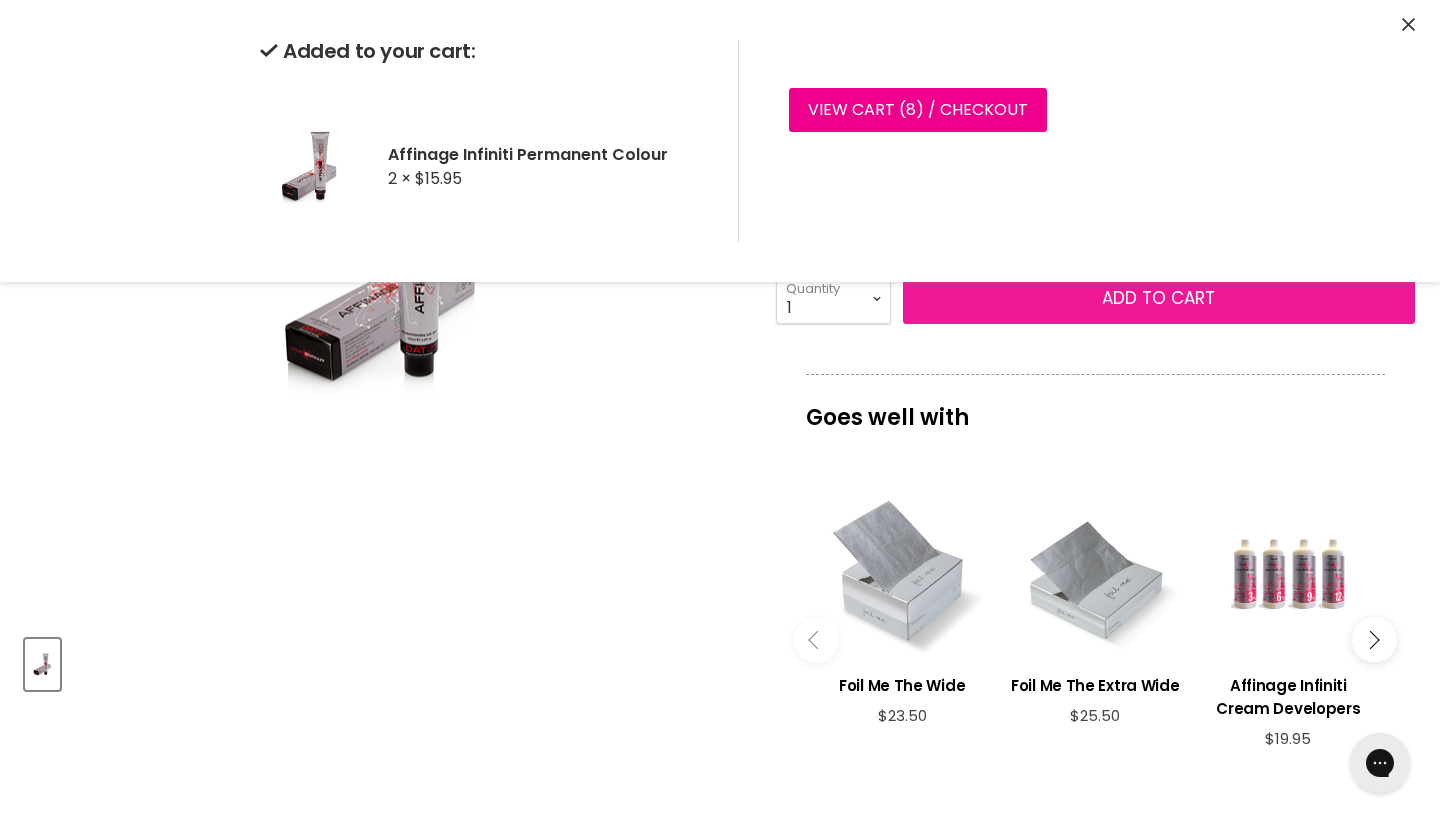 click on "Add to cart" at bounding box center (1158, 298) 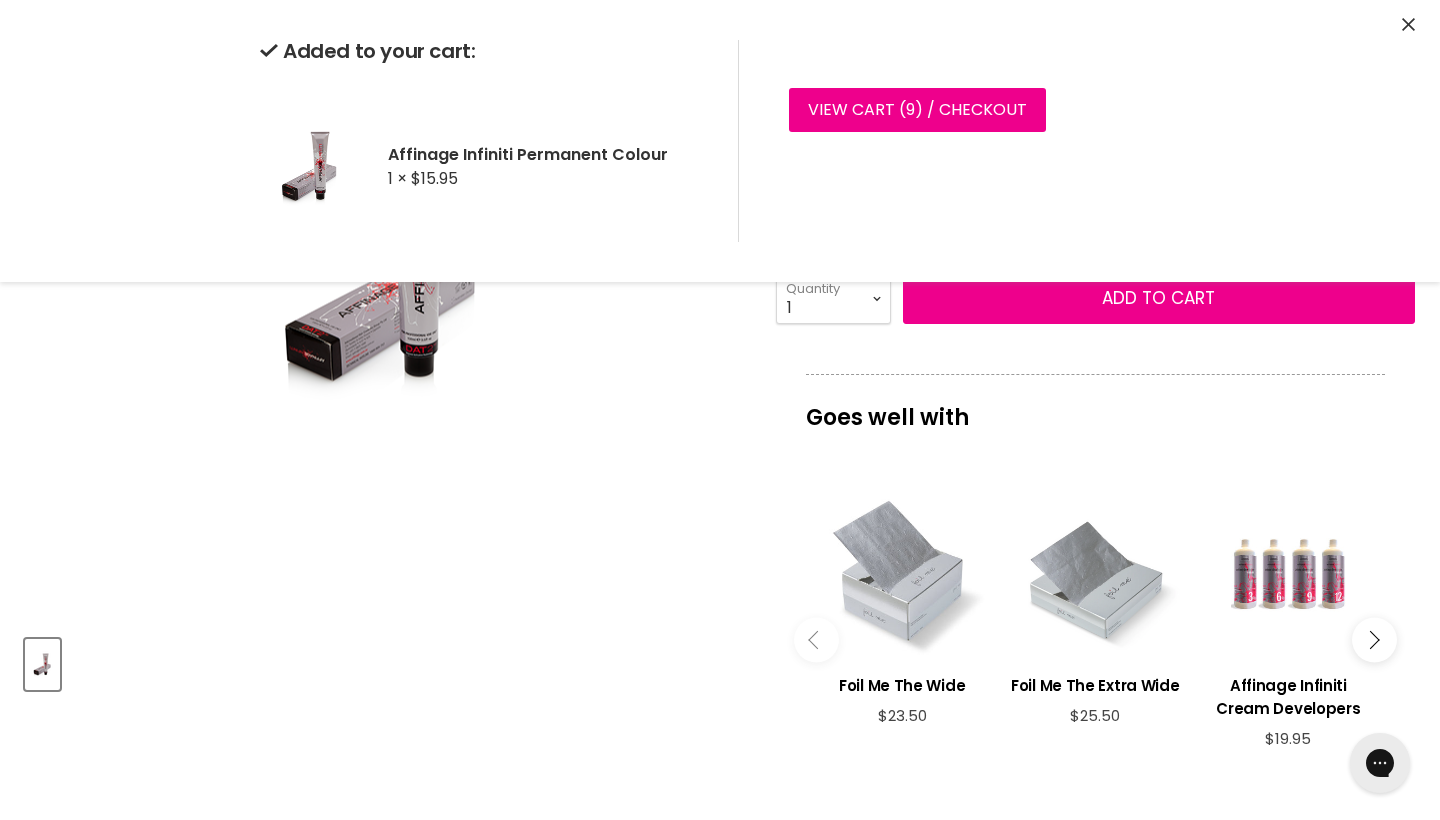 select on "5.0 Light Brown" 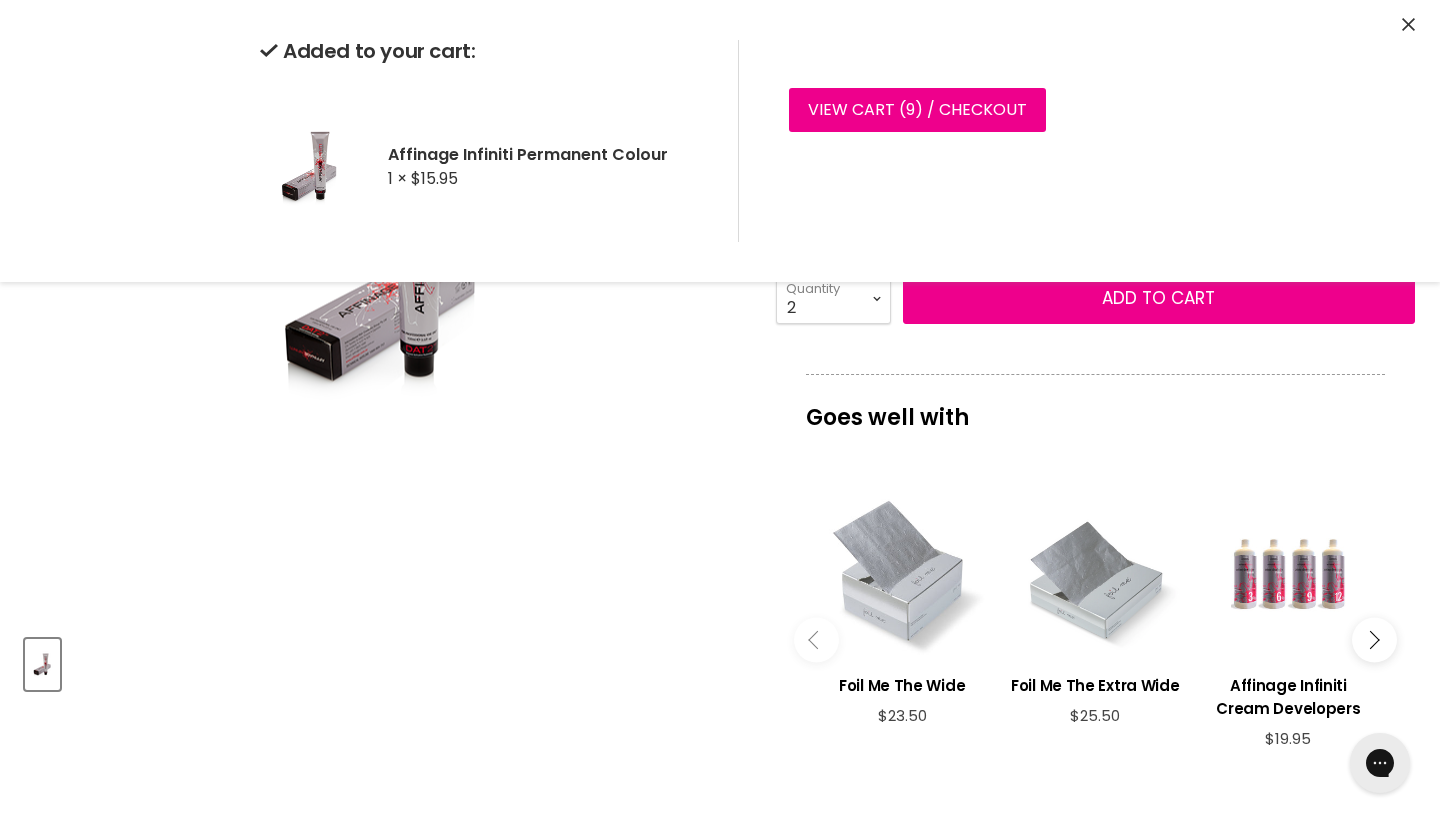 type on "2" 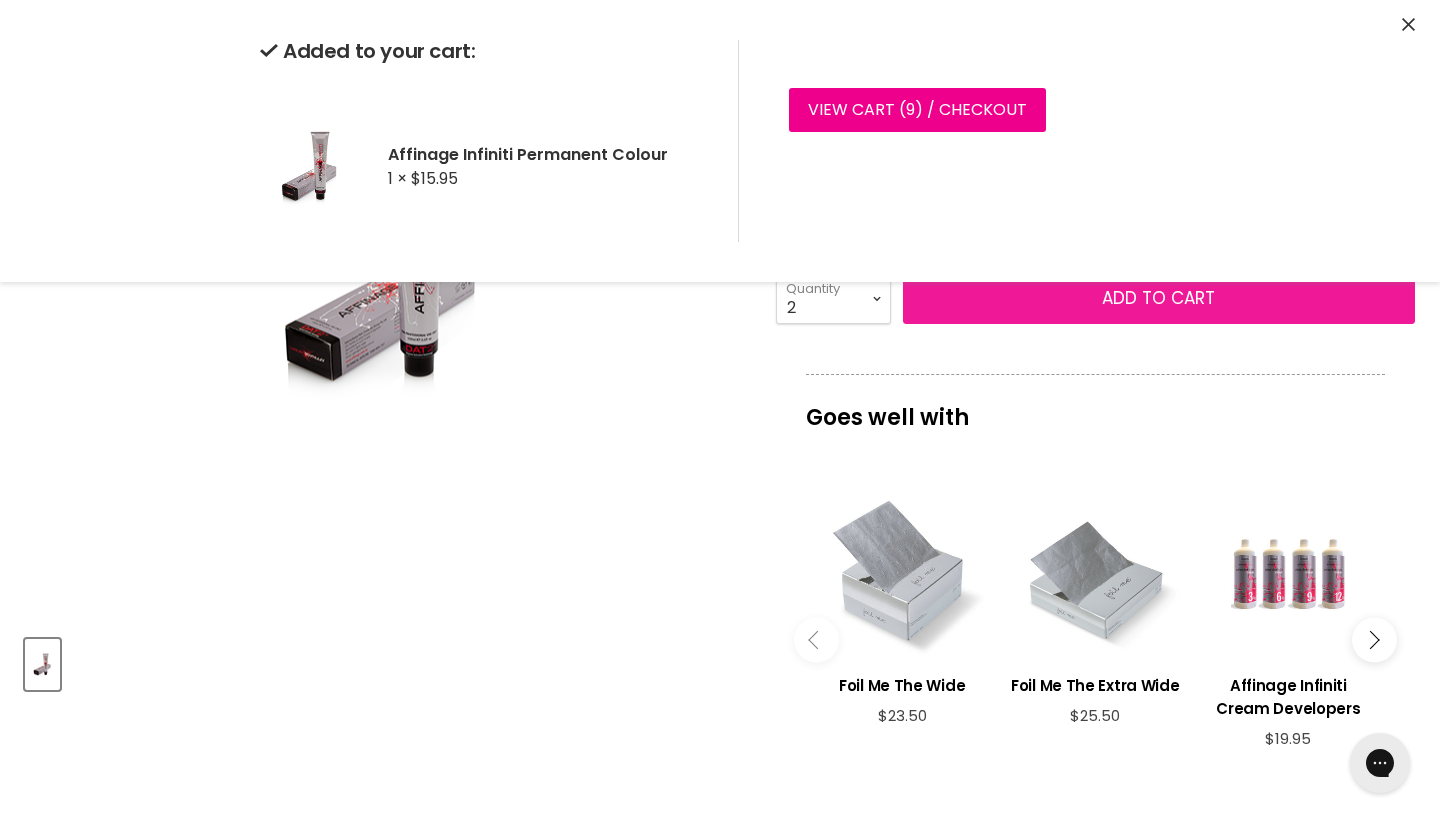click on "Add to cart" at bounding box center [1158, 298] 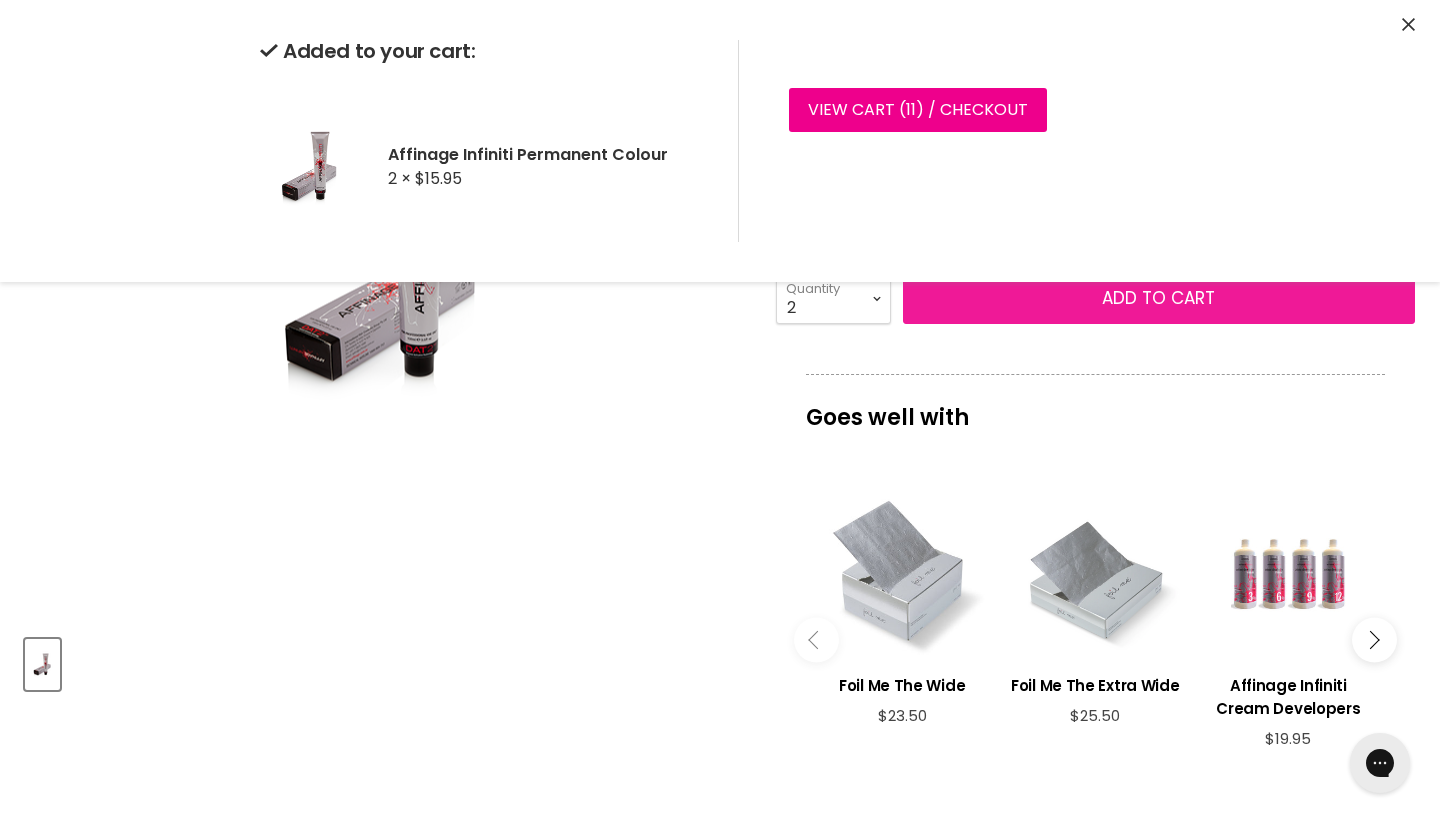 click on "Add to cart" at bounding box center (1158, 298) 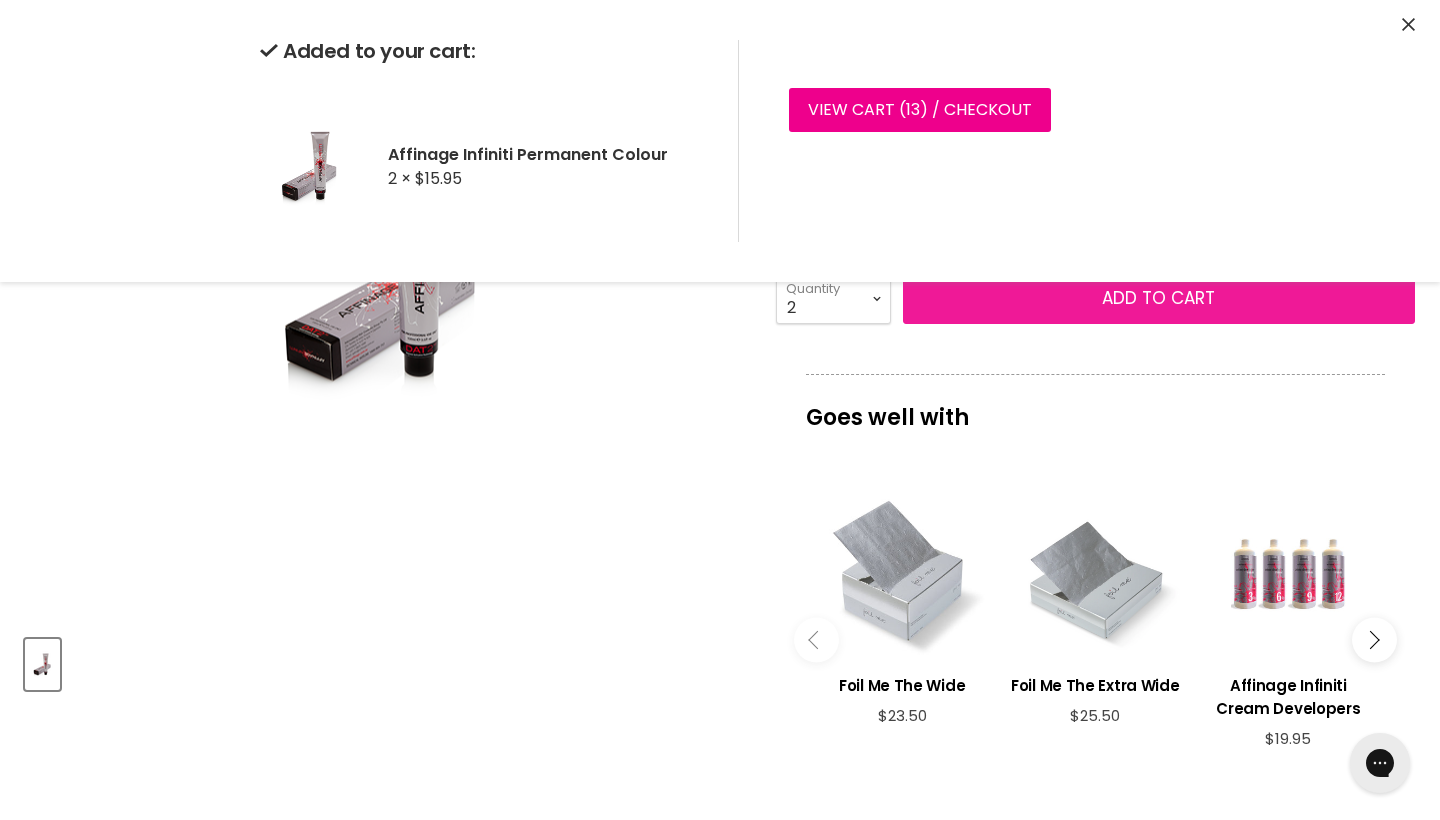 click on "Add to cart" at bounding box center [1159, 299] 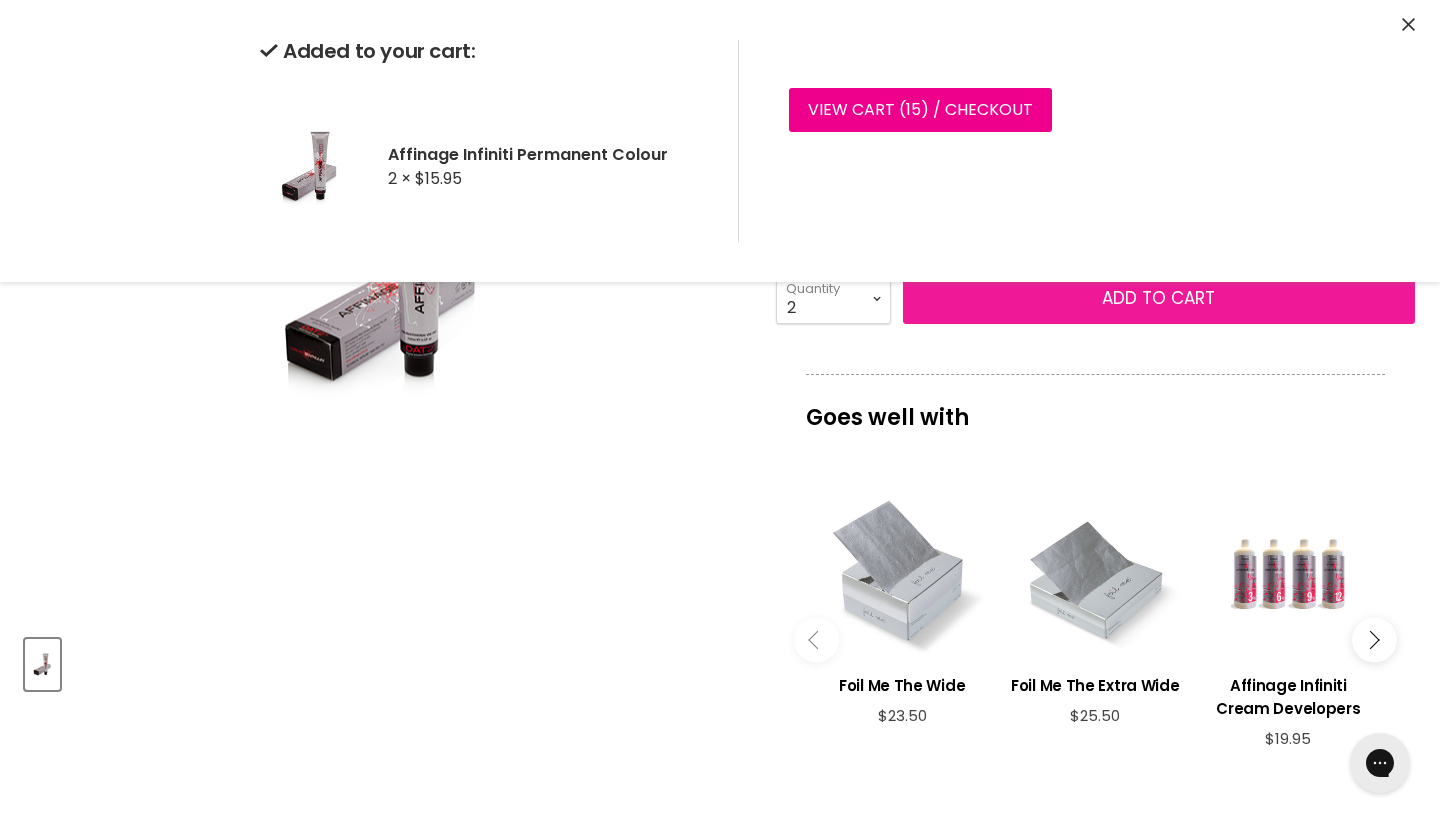 click on "Add to cart" at bounding box center (1158, 298) 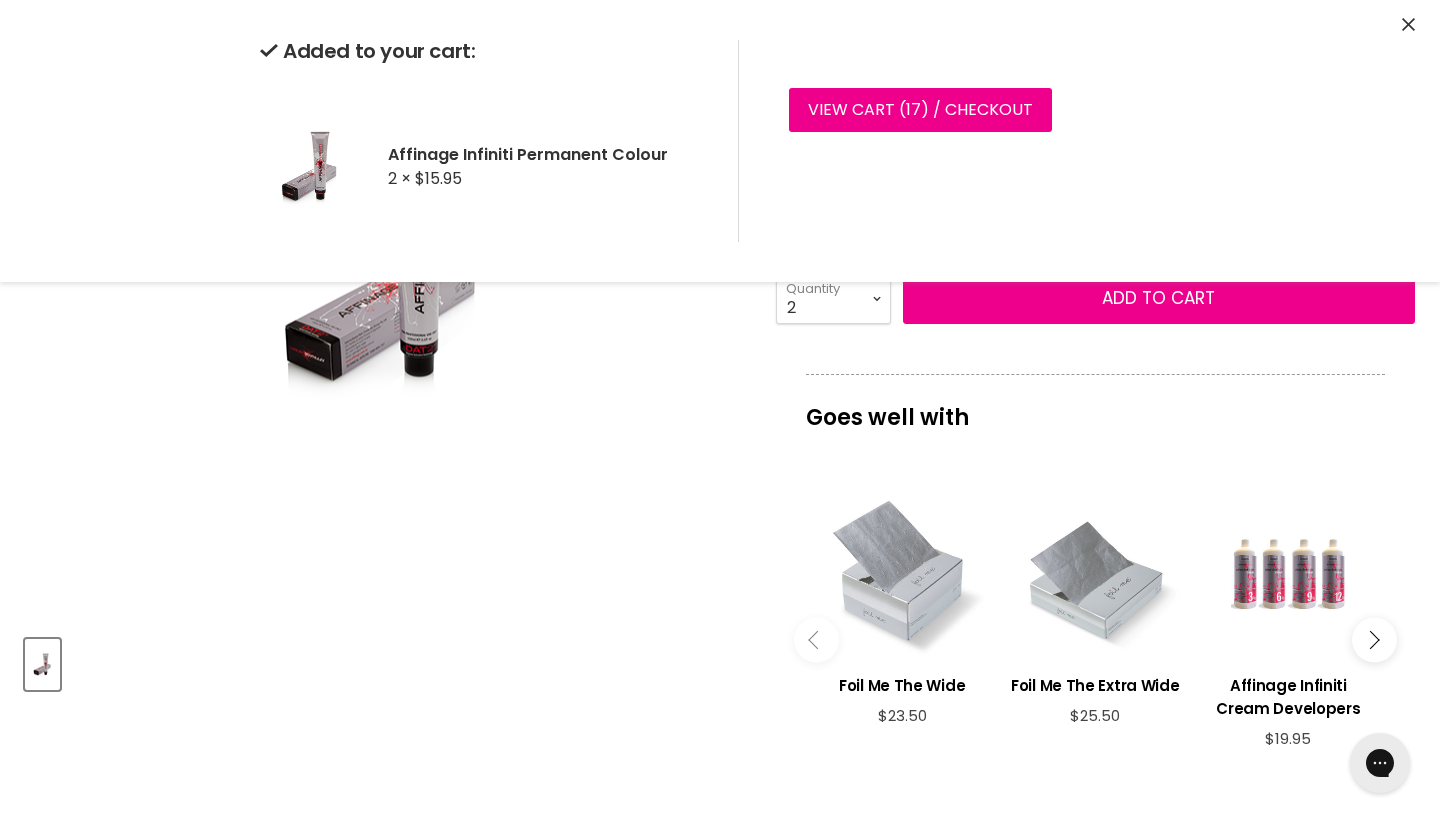 select on "77.0 Extra Natural Medium Blonde" 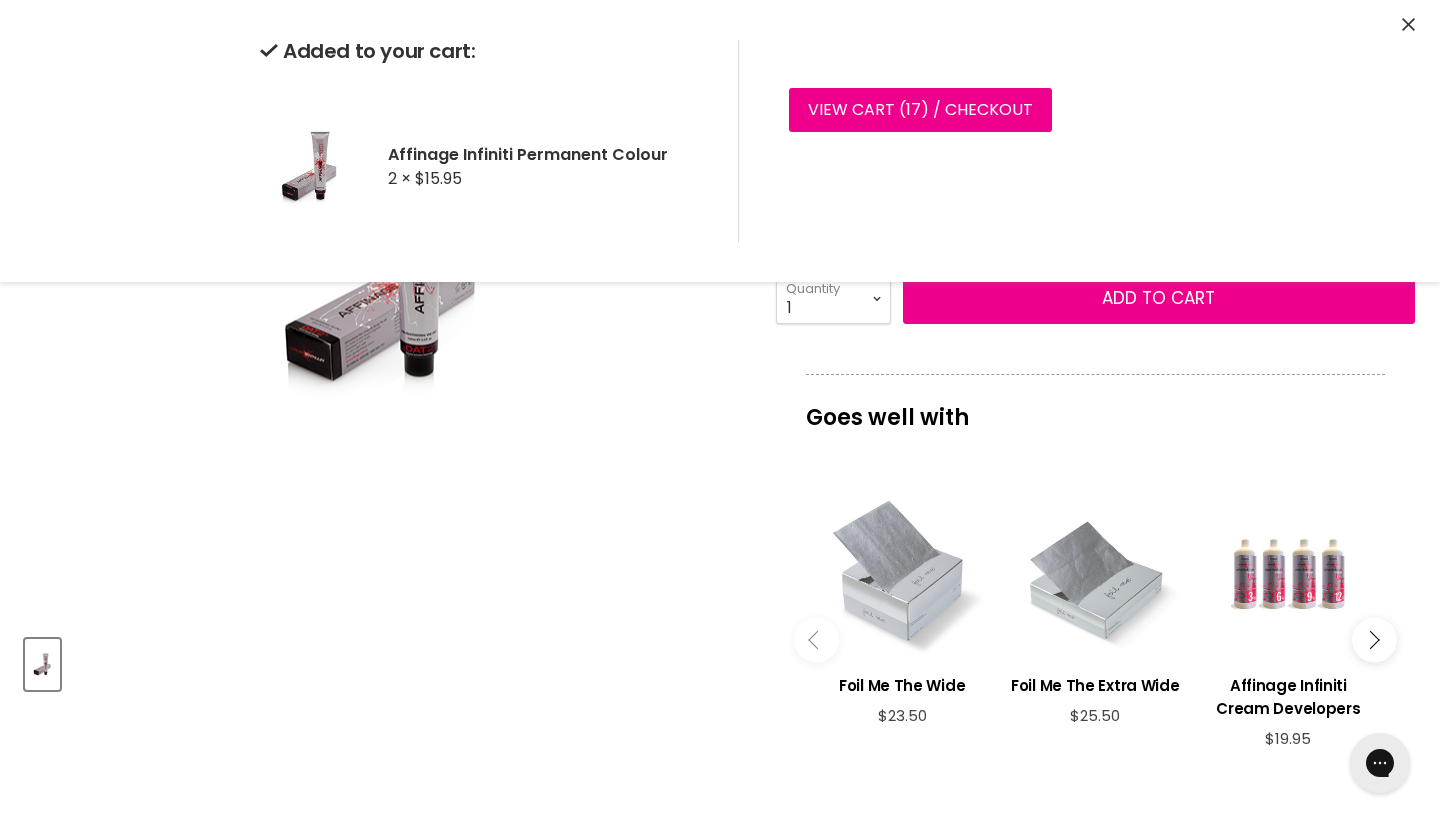 type on "1" 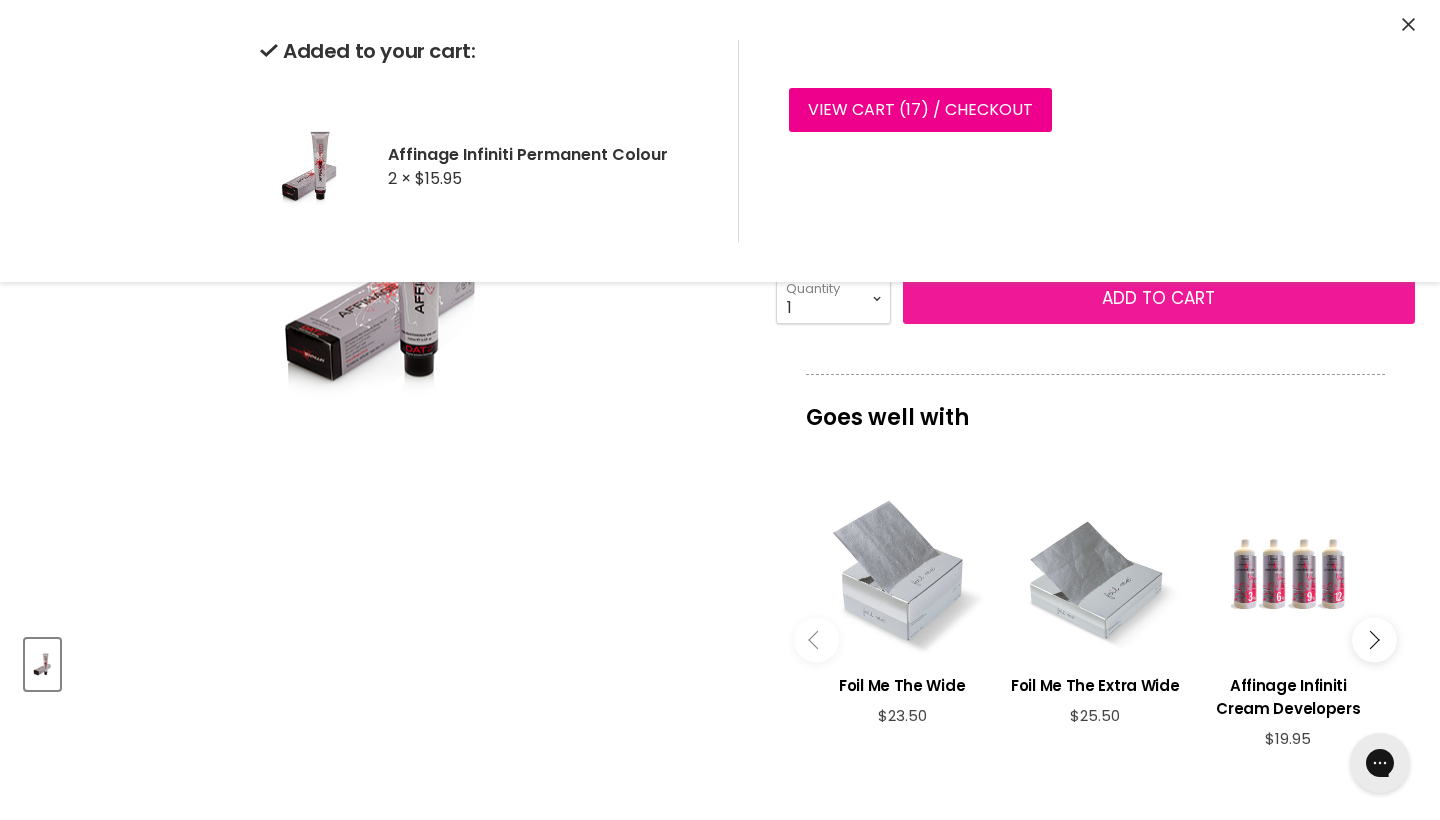 click on "Add to cart" at bounding box center [1158, 298] 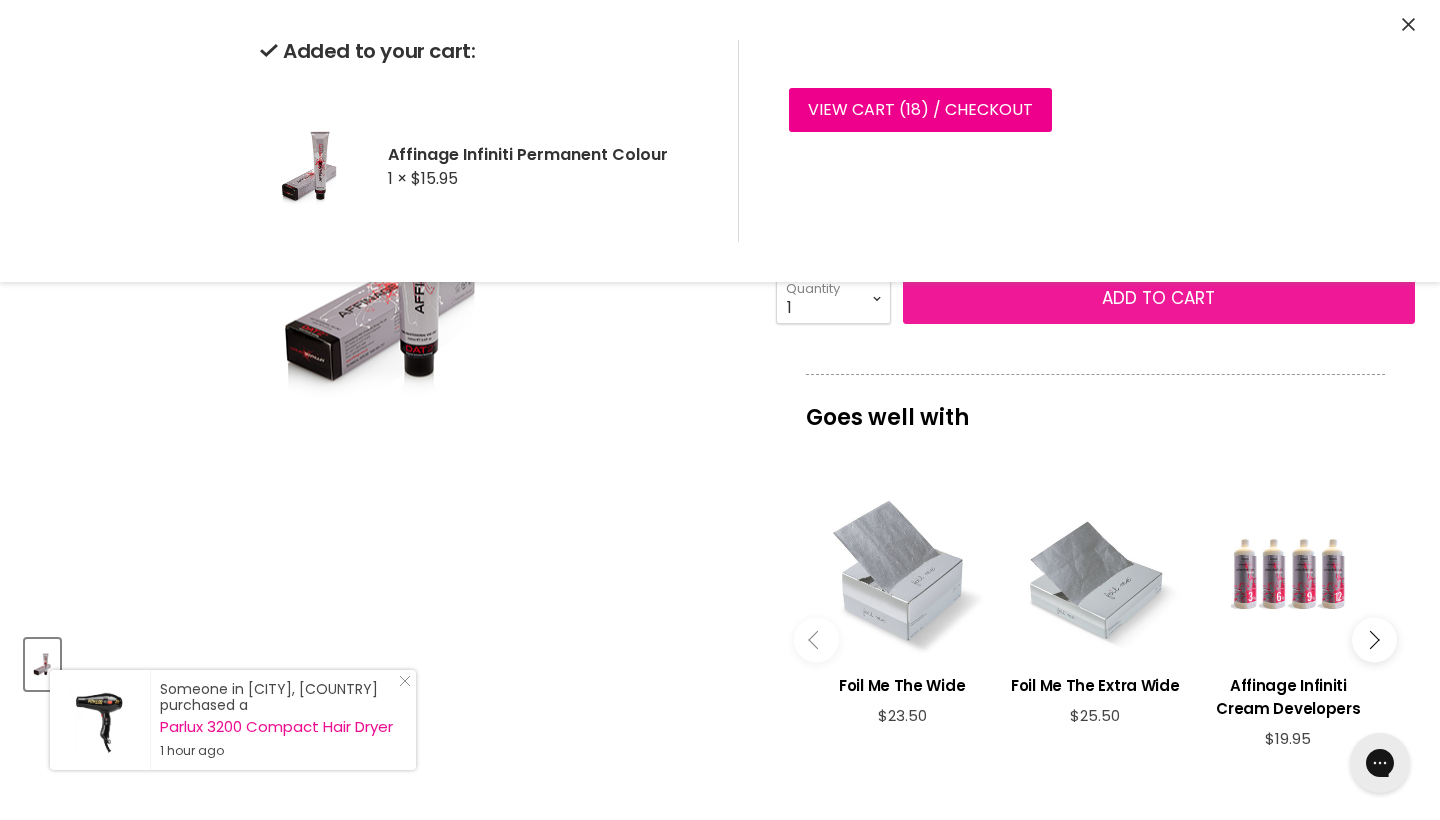 click on "Add to cart" at bounding box center [1158, 298] 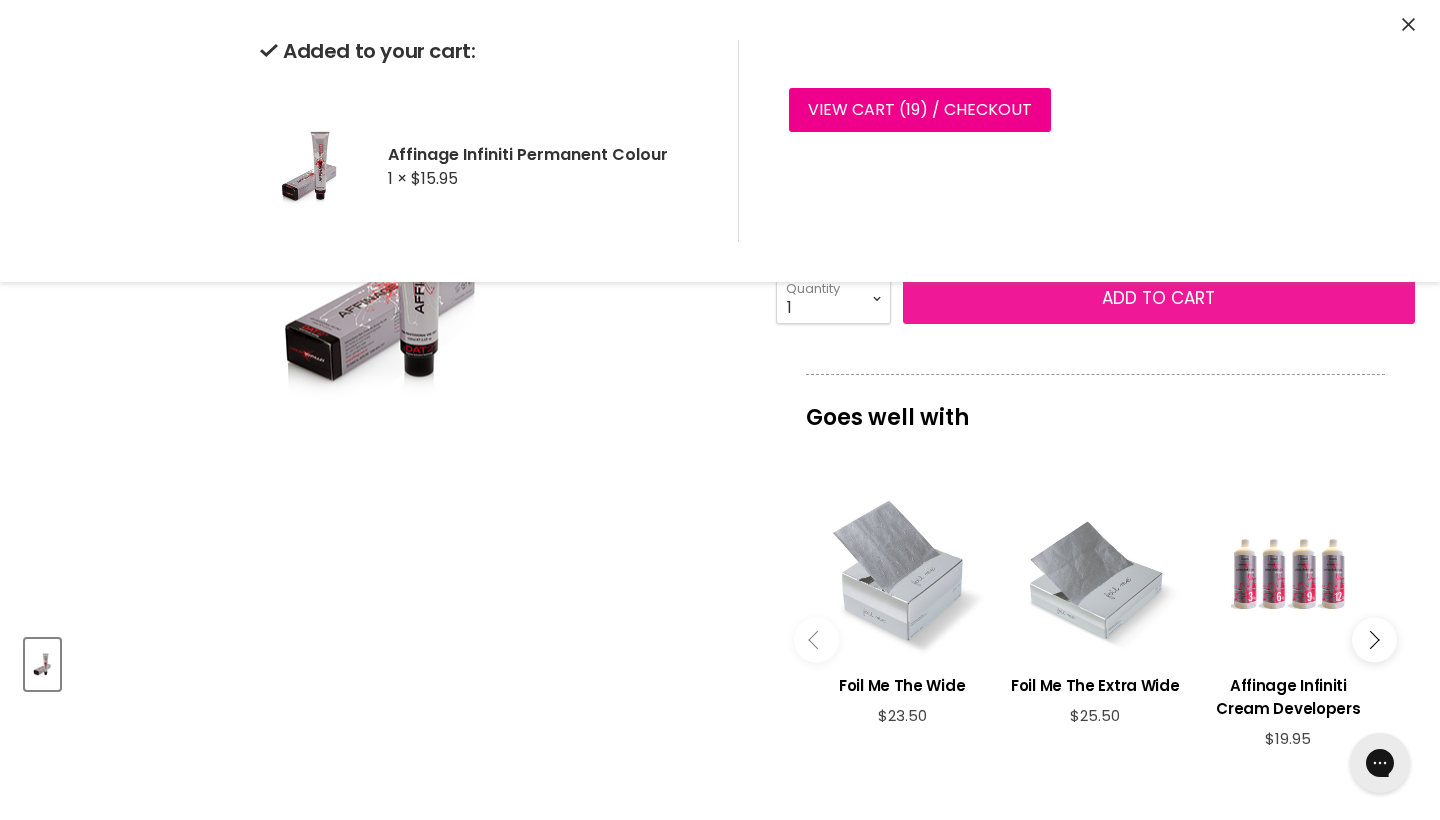 click on "Add to cart" at bounding box center (1158, 298) 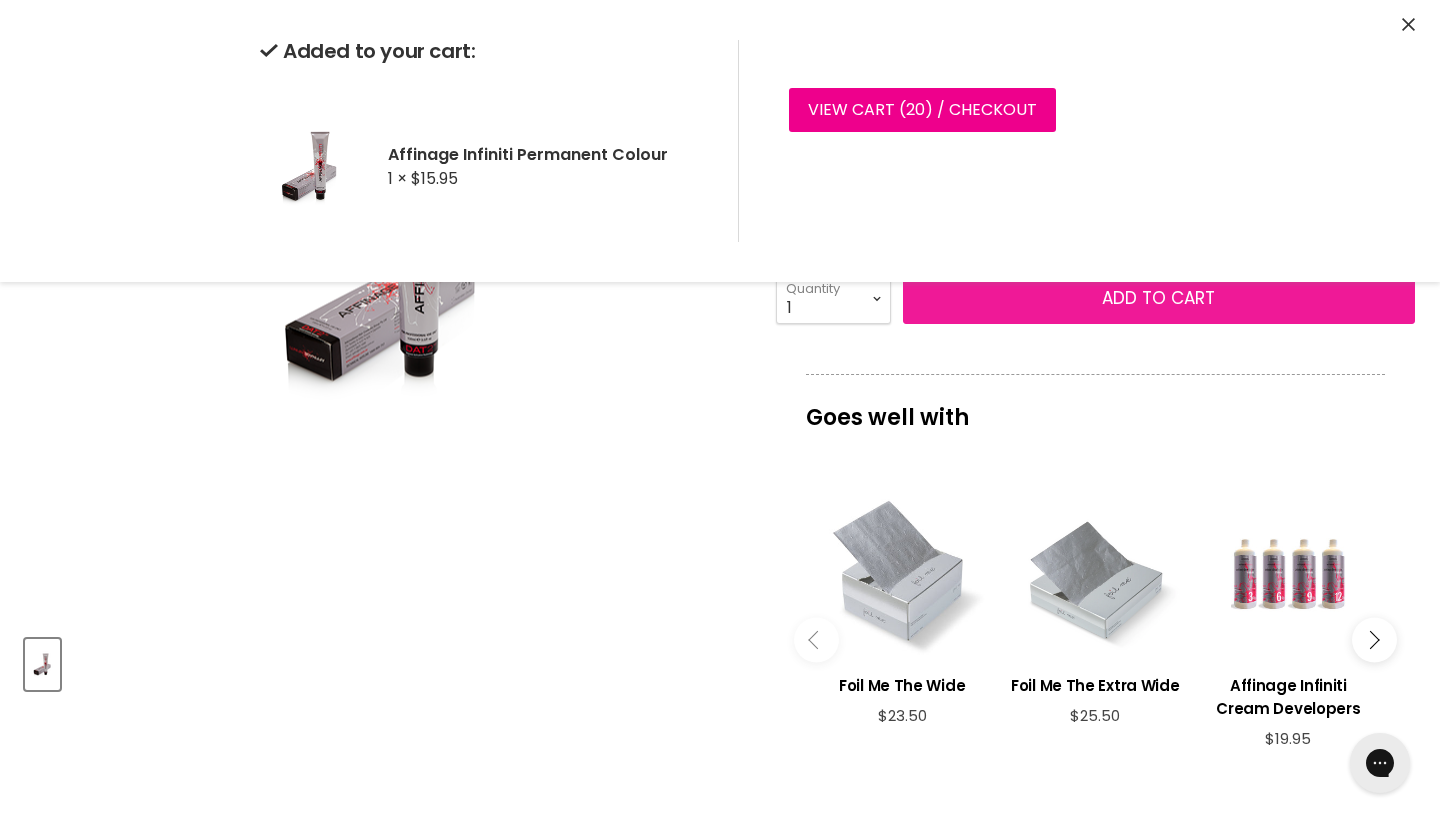 click on "Add to cart" at bounding box center [1158, 298] 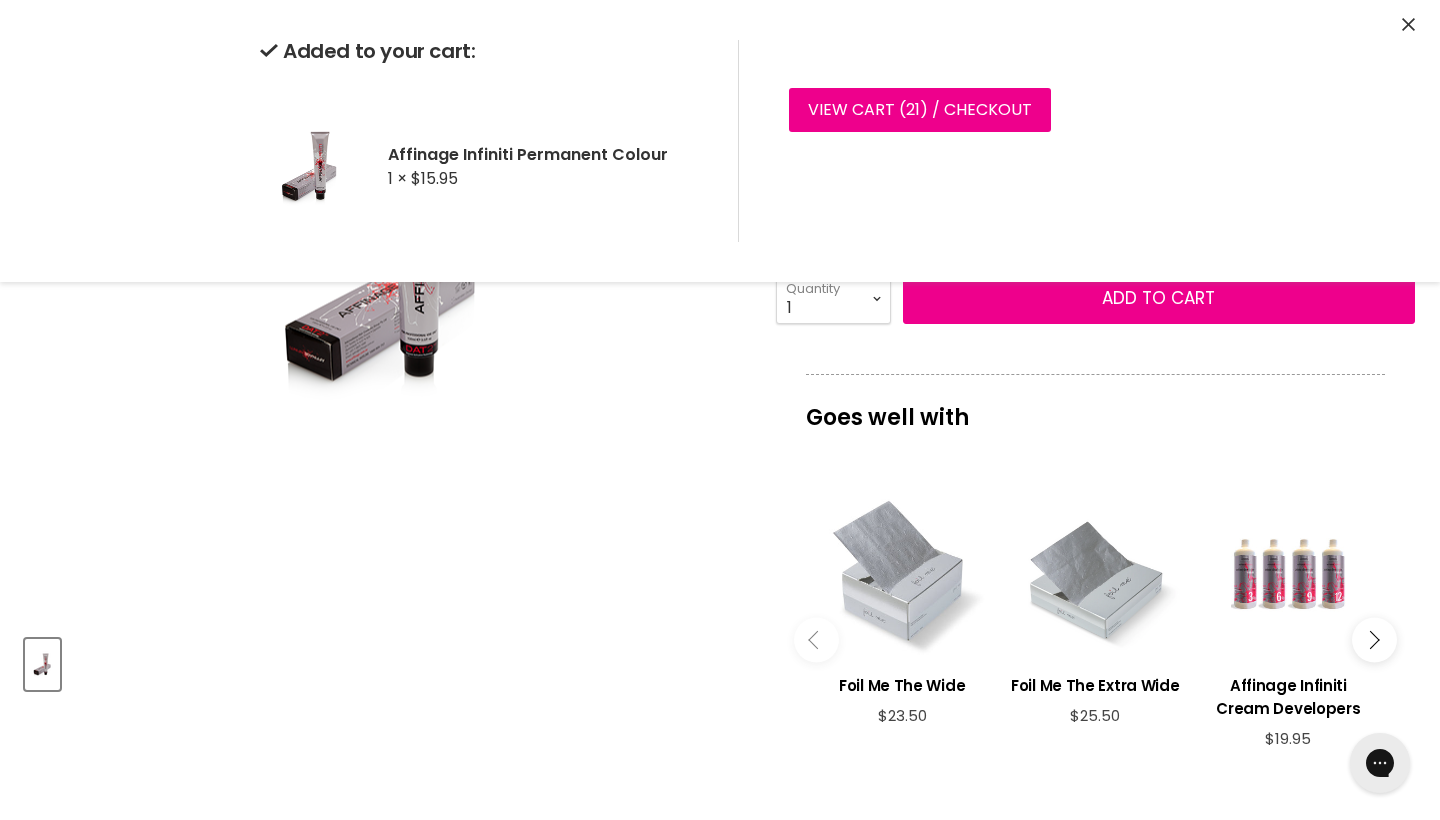 select on "6.01 Dark Natural Ash Blonde" 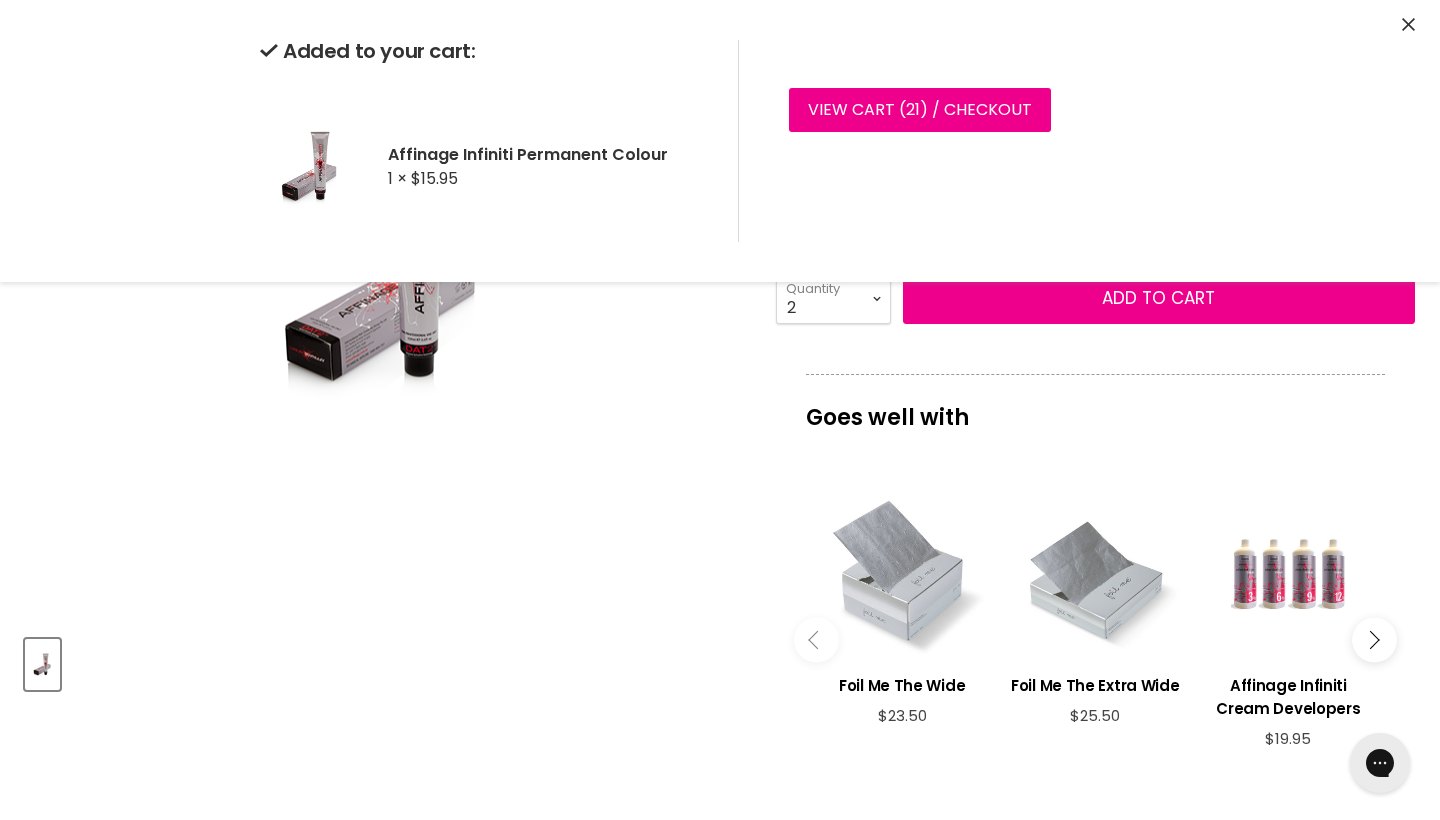 type on "2" 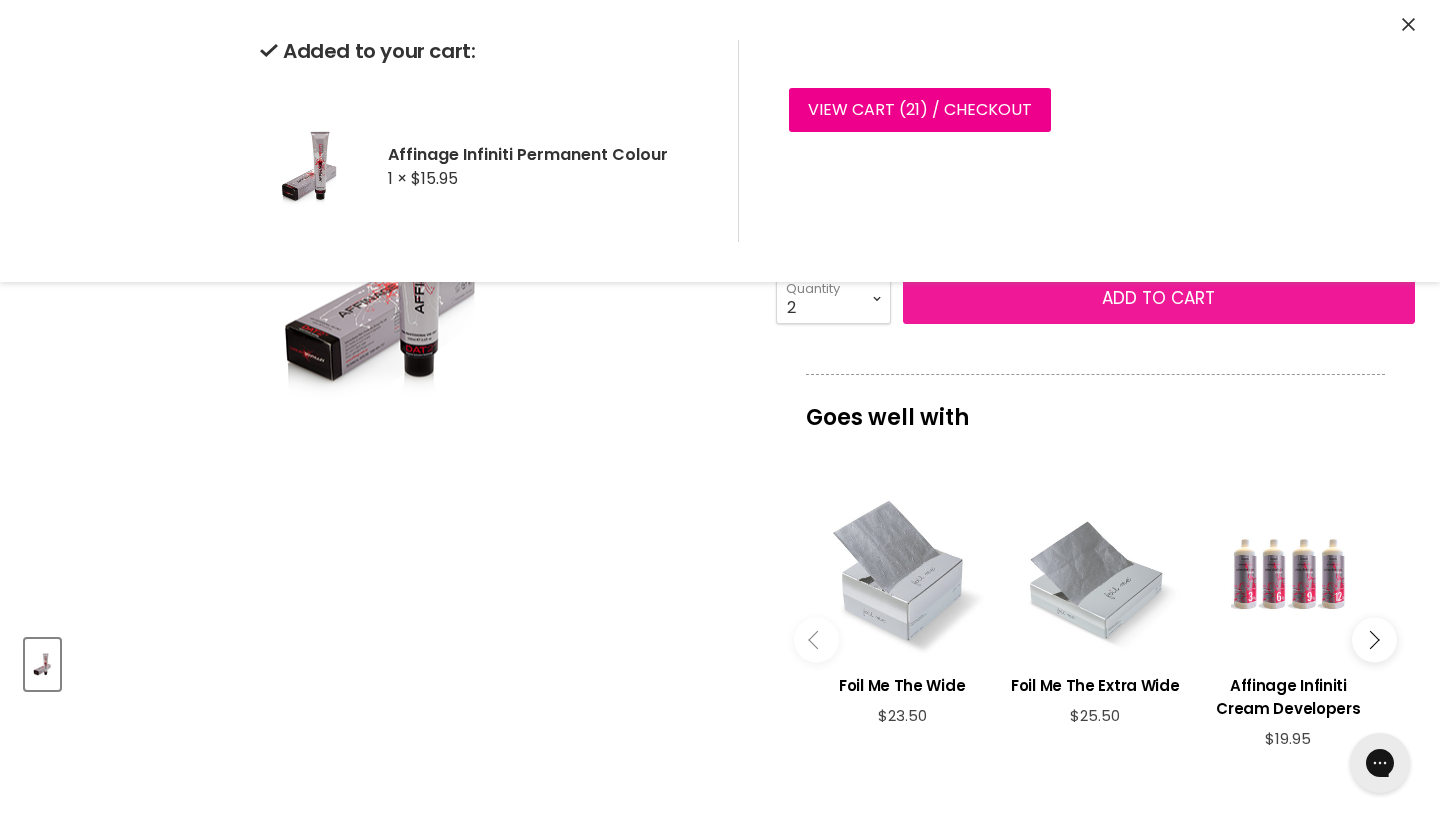 click on "Add to cart" at bounding box center [1159, 299] 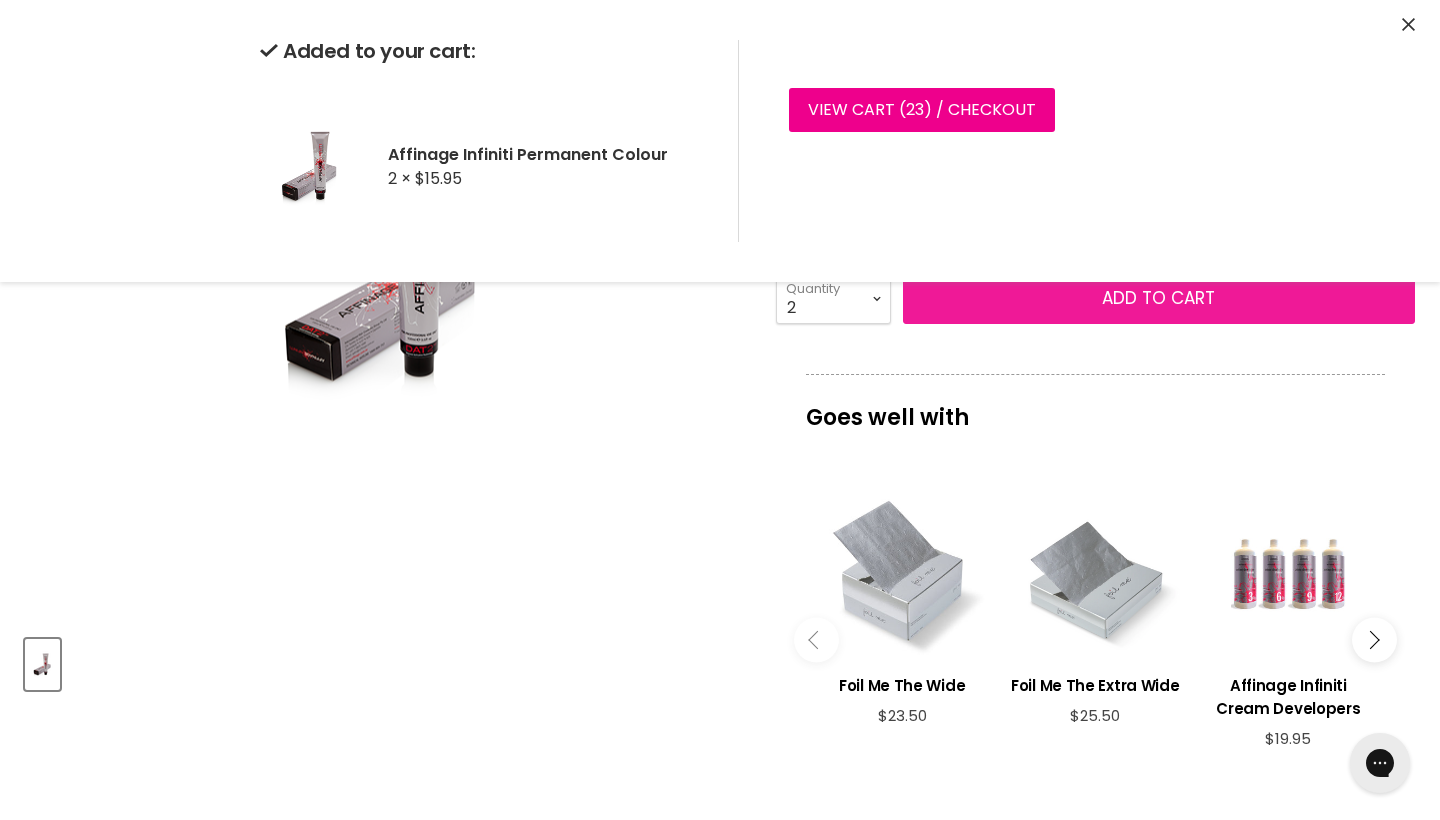 click on "Add to cart" at bounding box center [1159, 299] 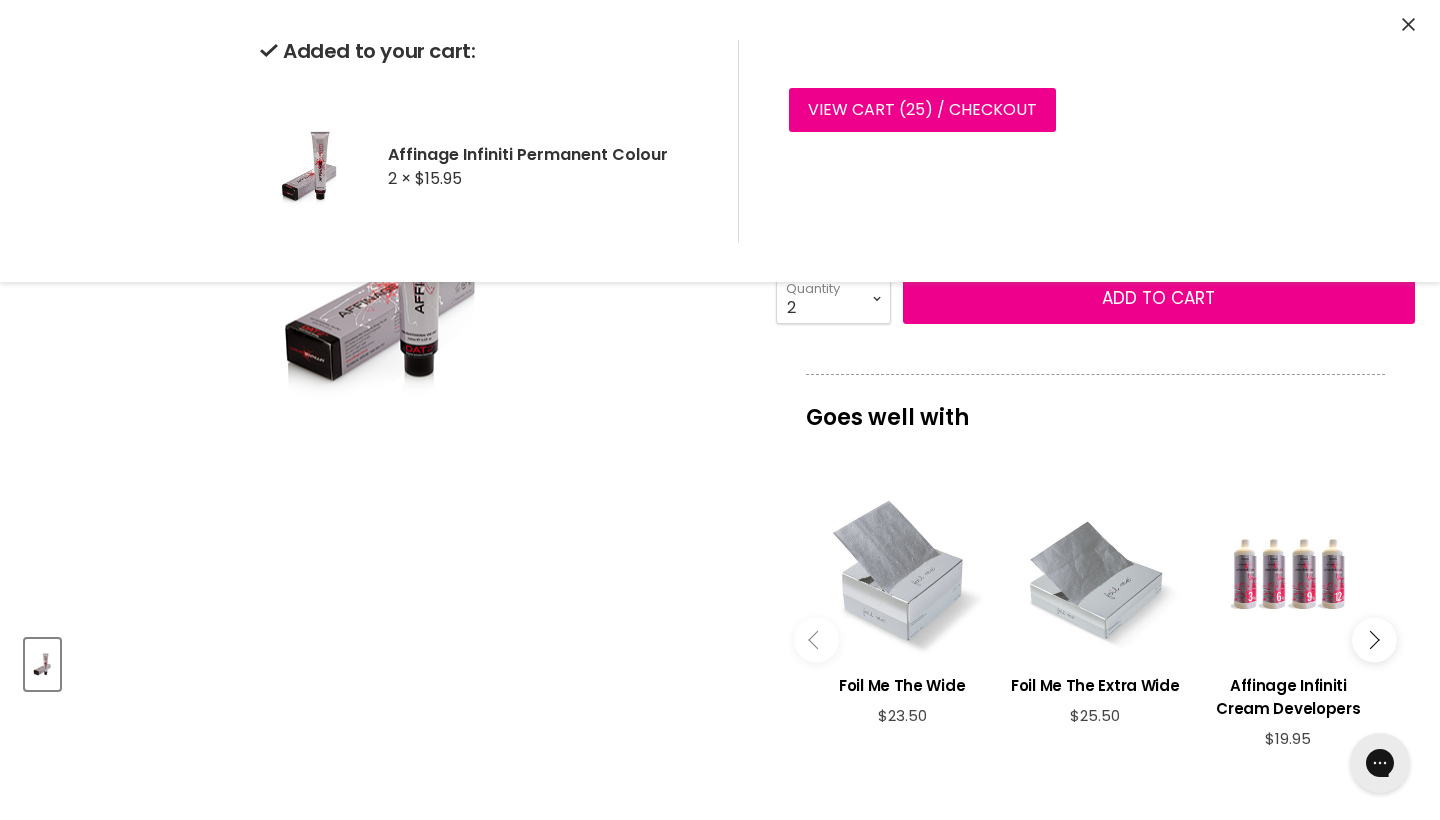 select on "7.01 Medium Natural Ash Blonde" 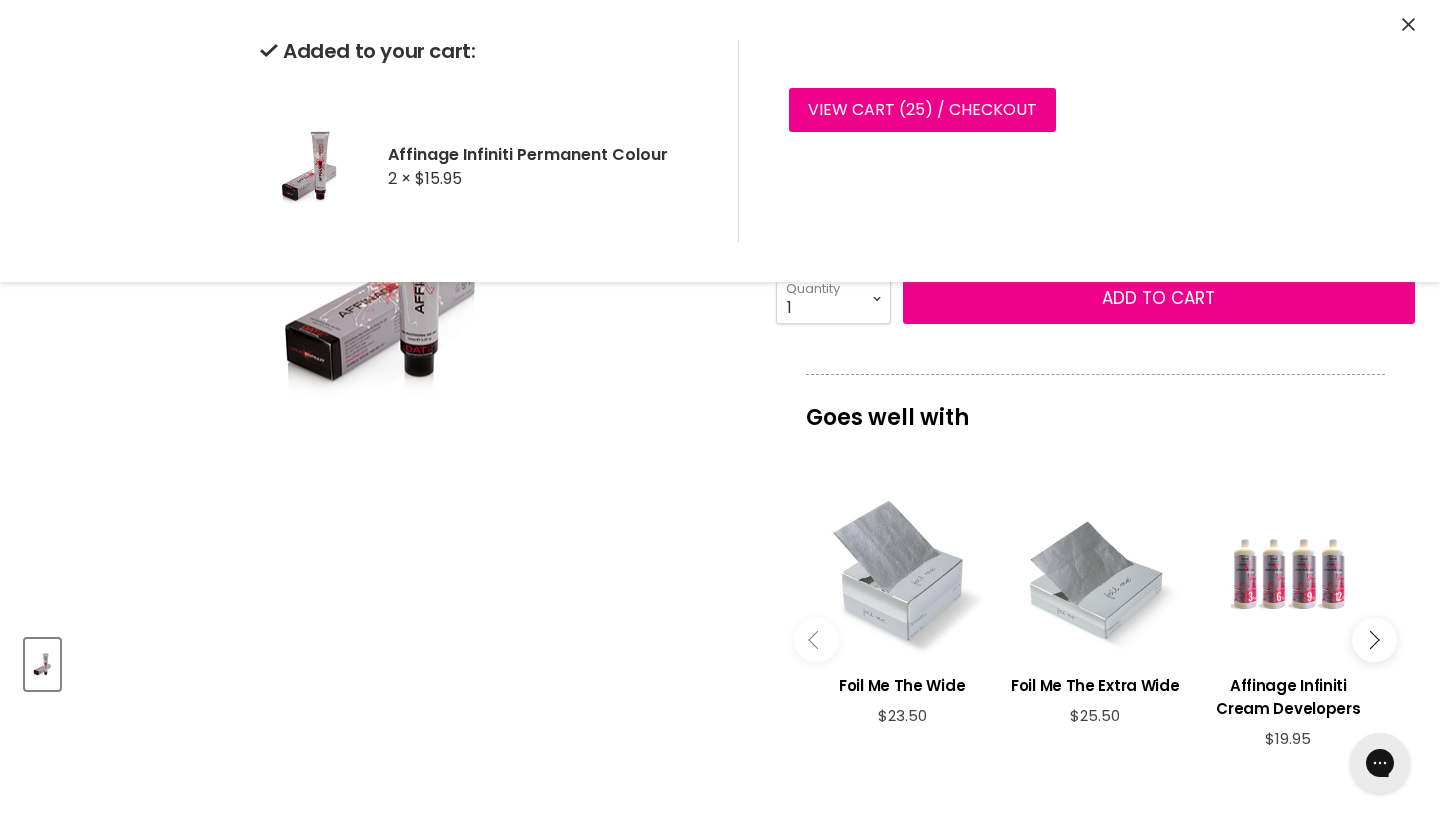 type on "1" 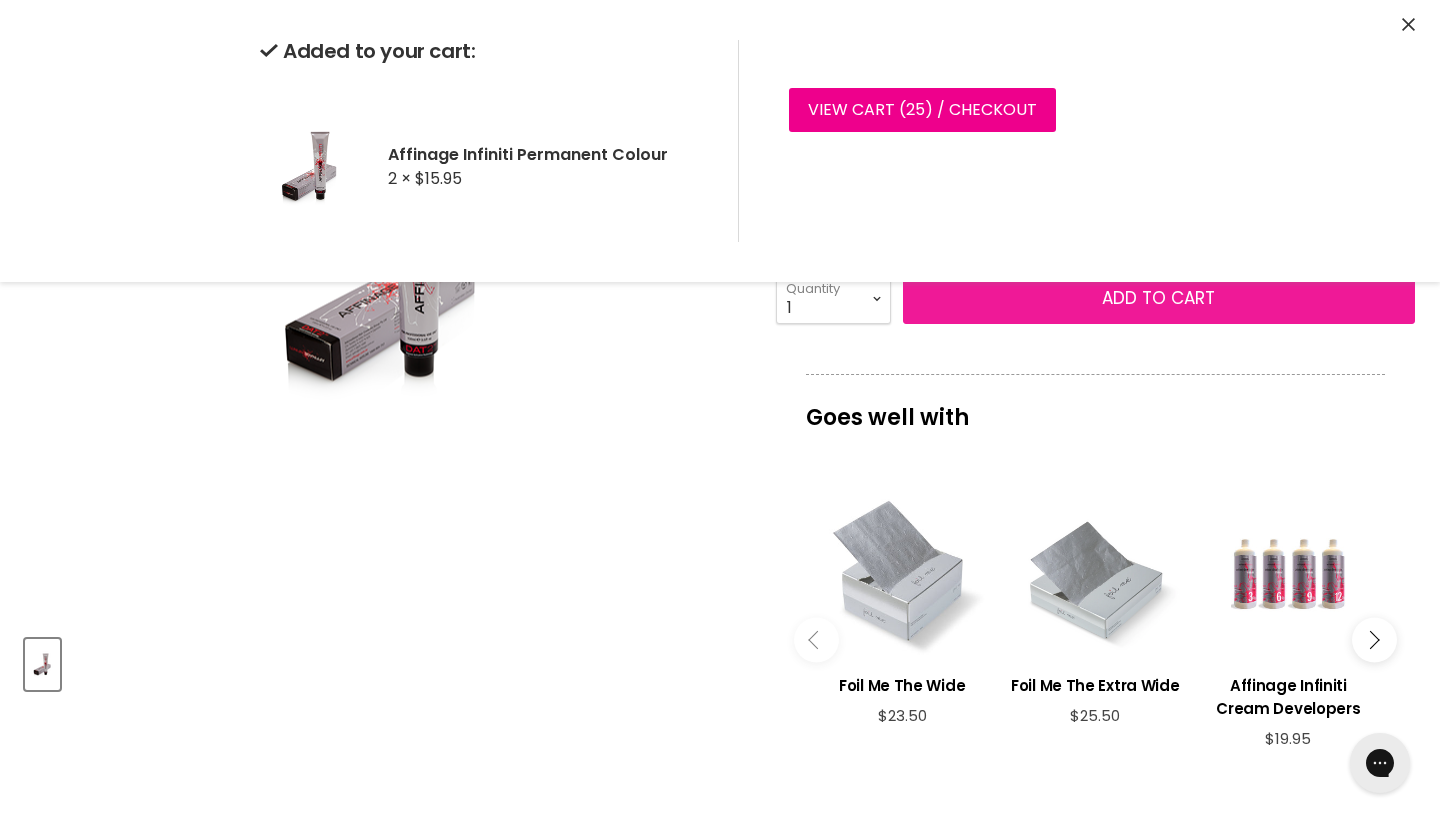 click on "Add to cart" at bounding box center (1158, 298) 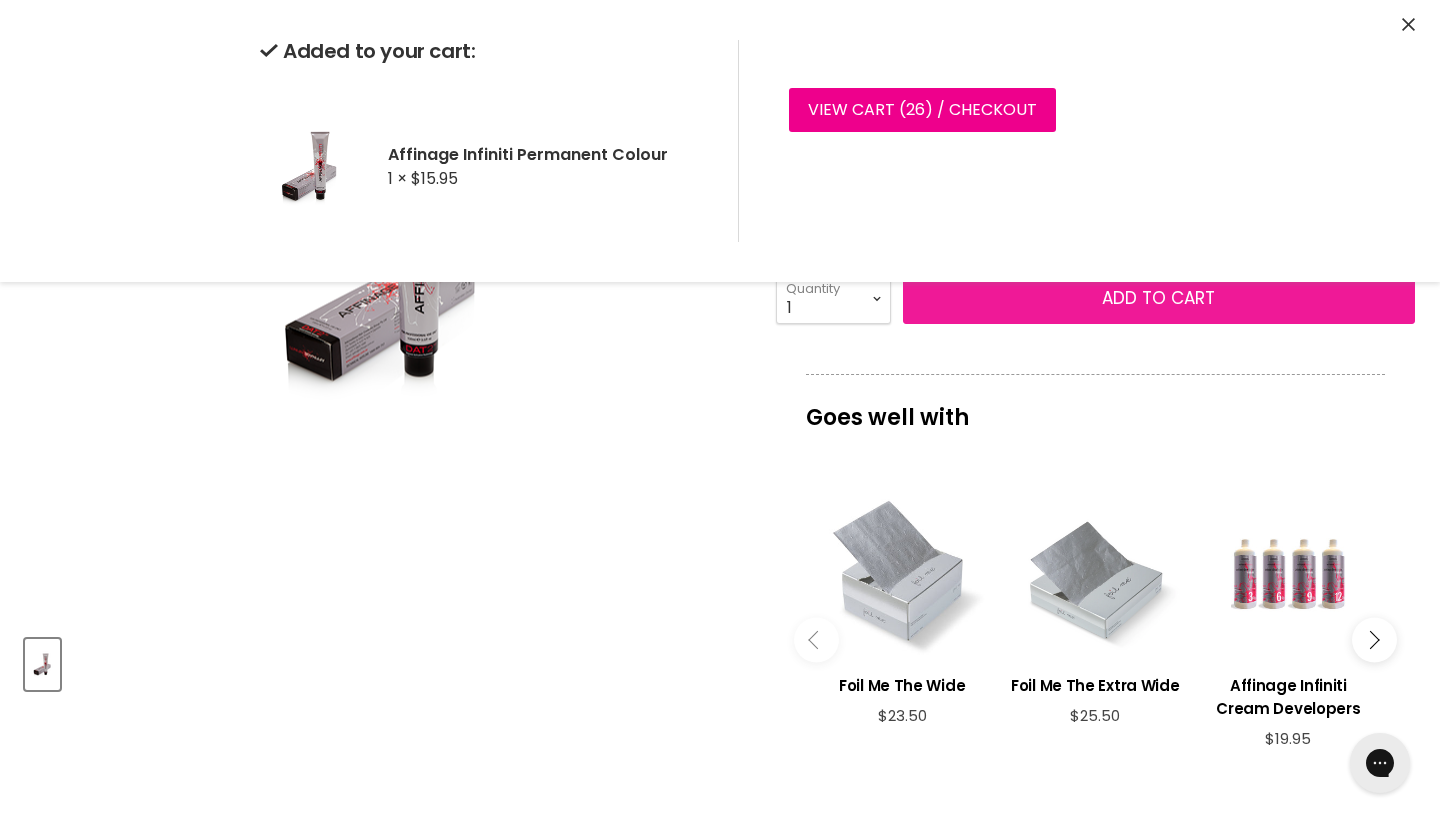 click on "Add to cart" at bounding box center (1159, 299) 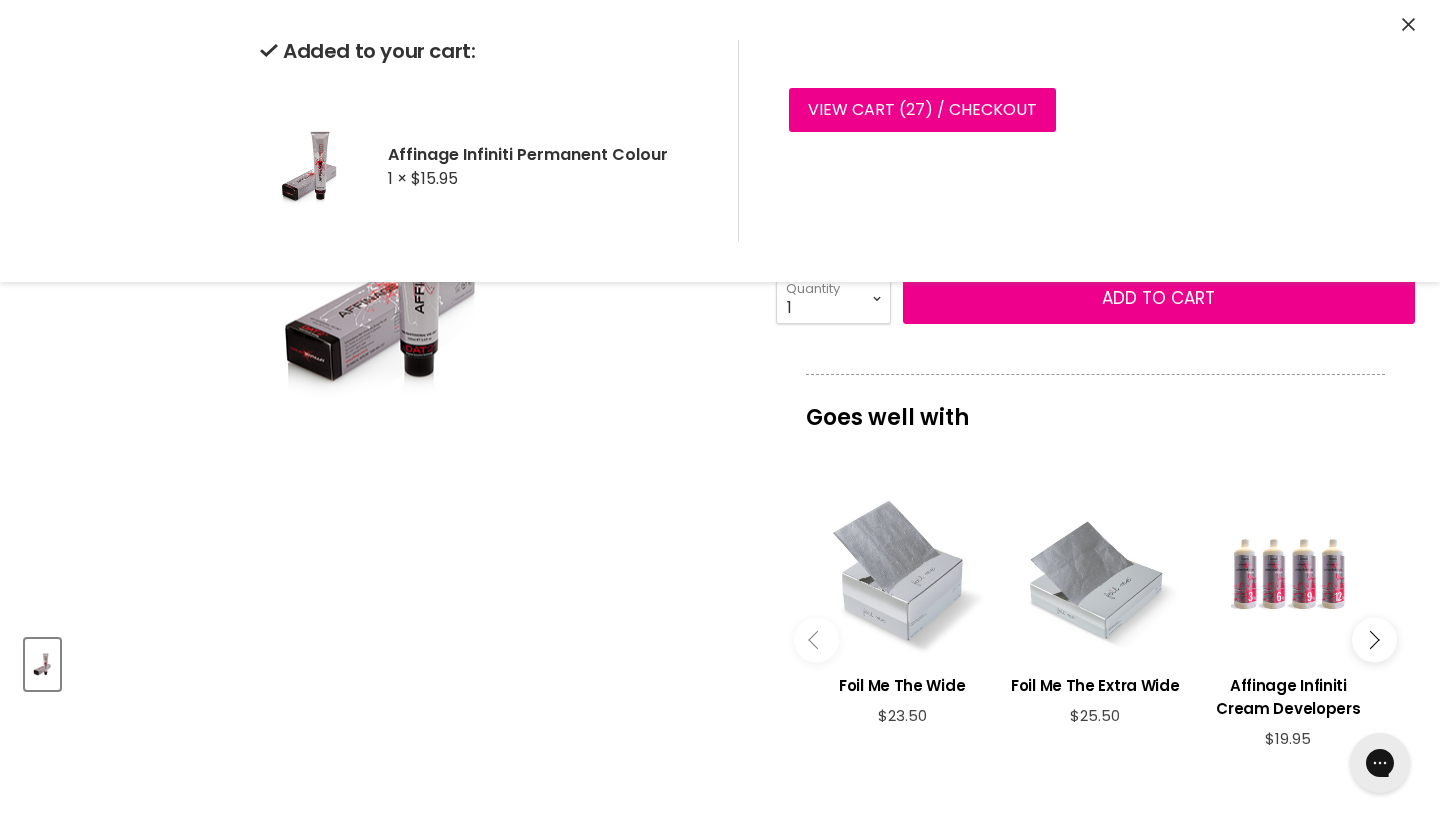 select on "8.01 Light Natural Ash Blonde" 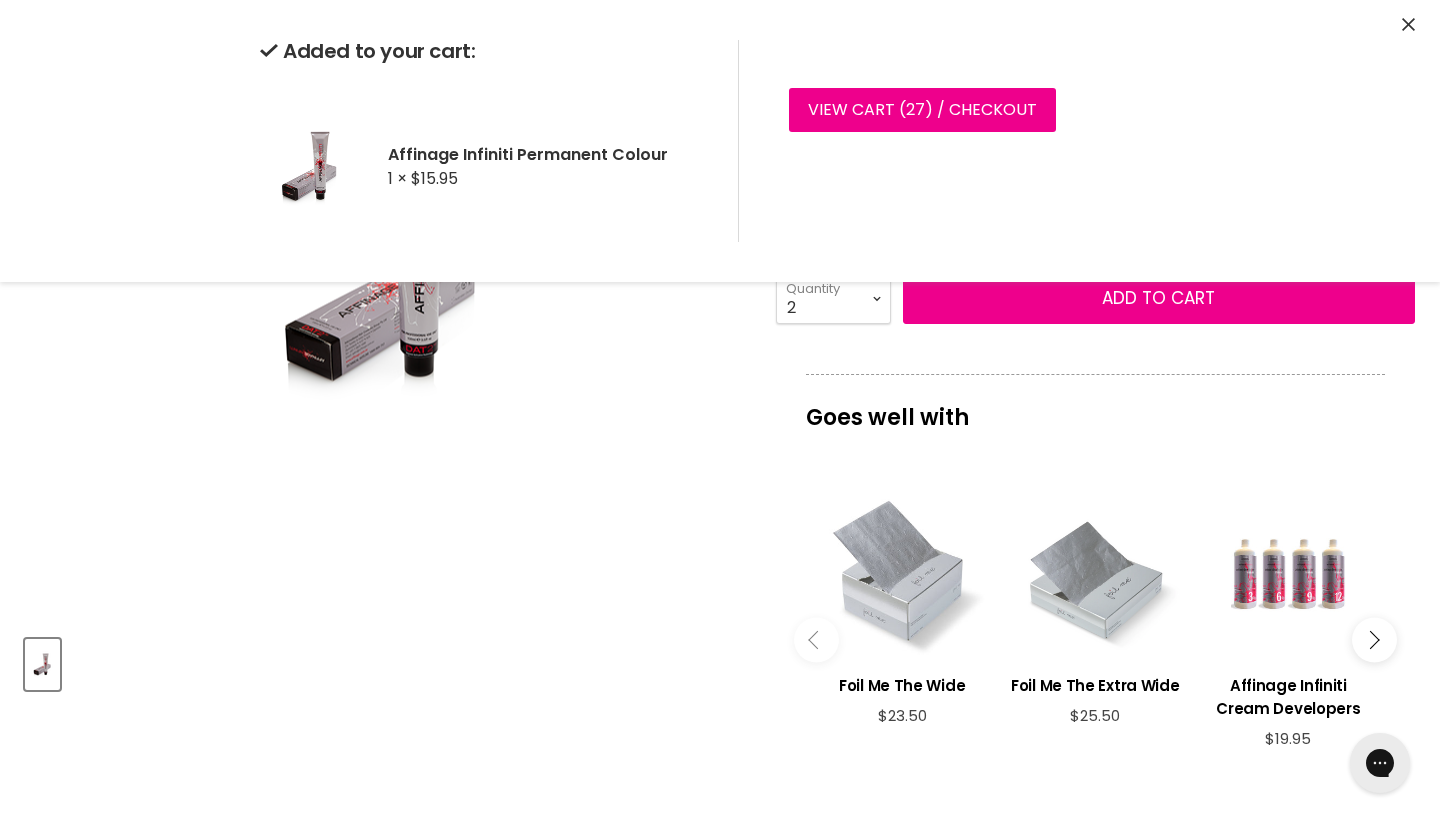 type on "2" 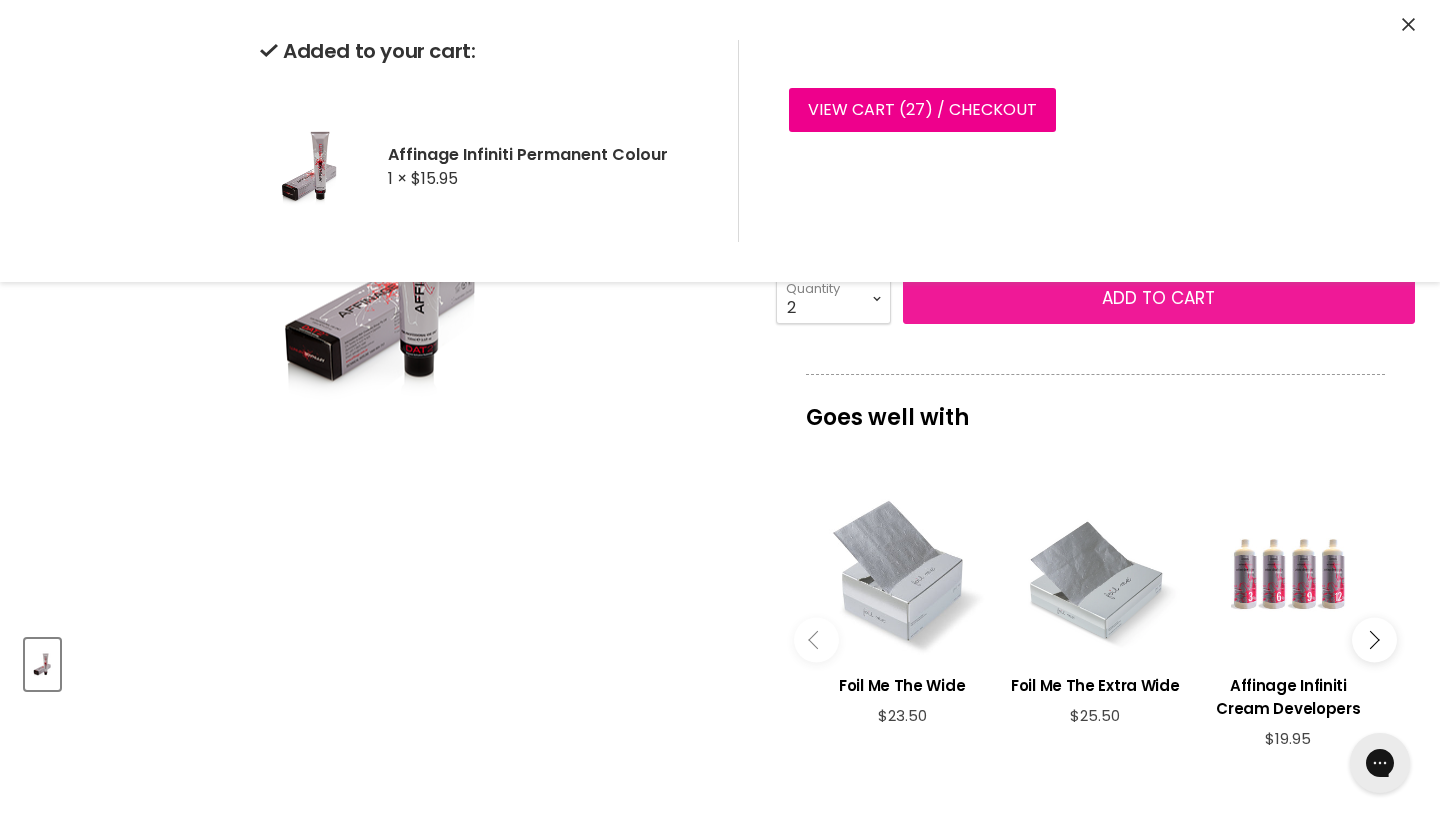 click on "Add to cart" at bounding box center [1158, 298] 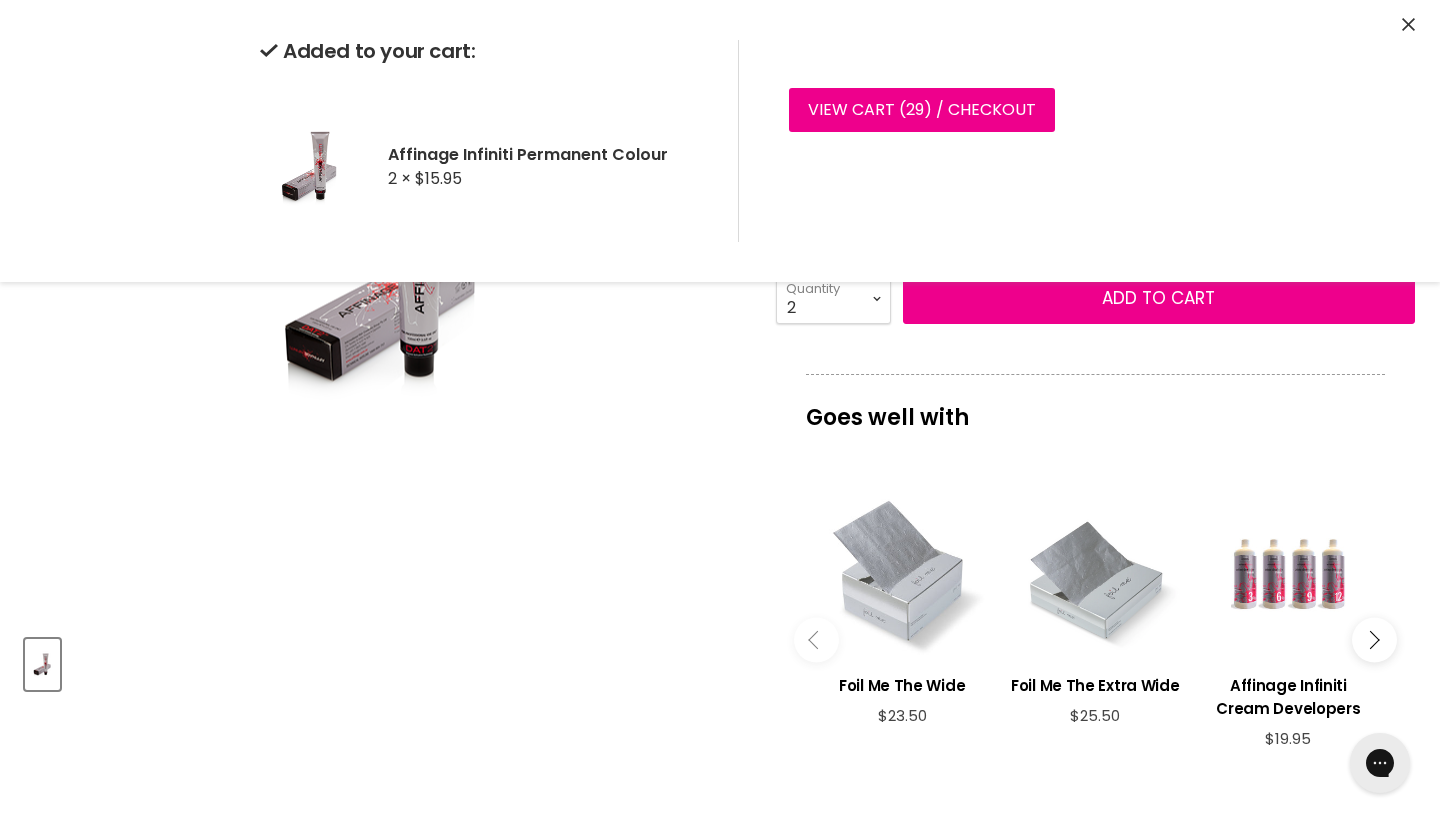 select on "5.021 Light Velvet Brown" 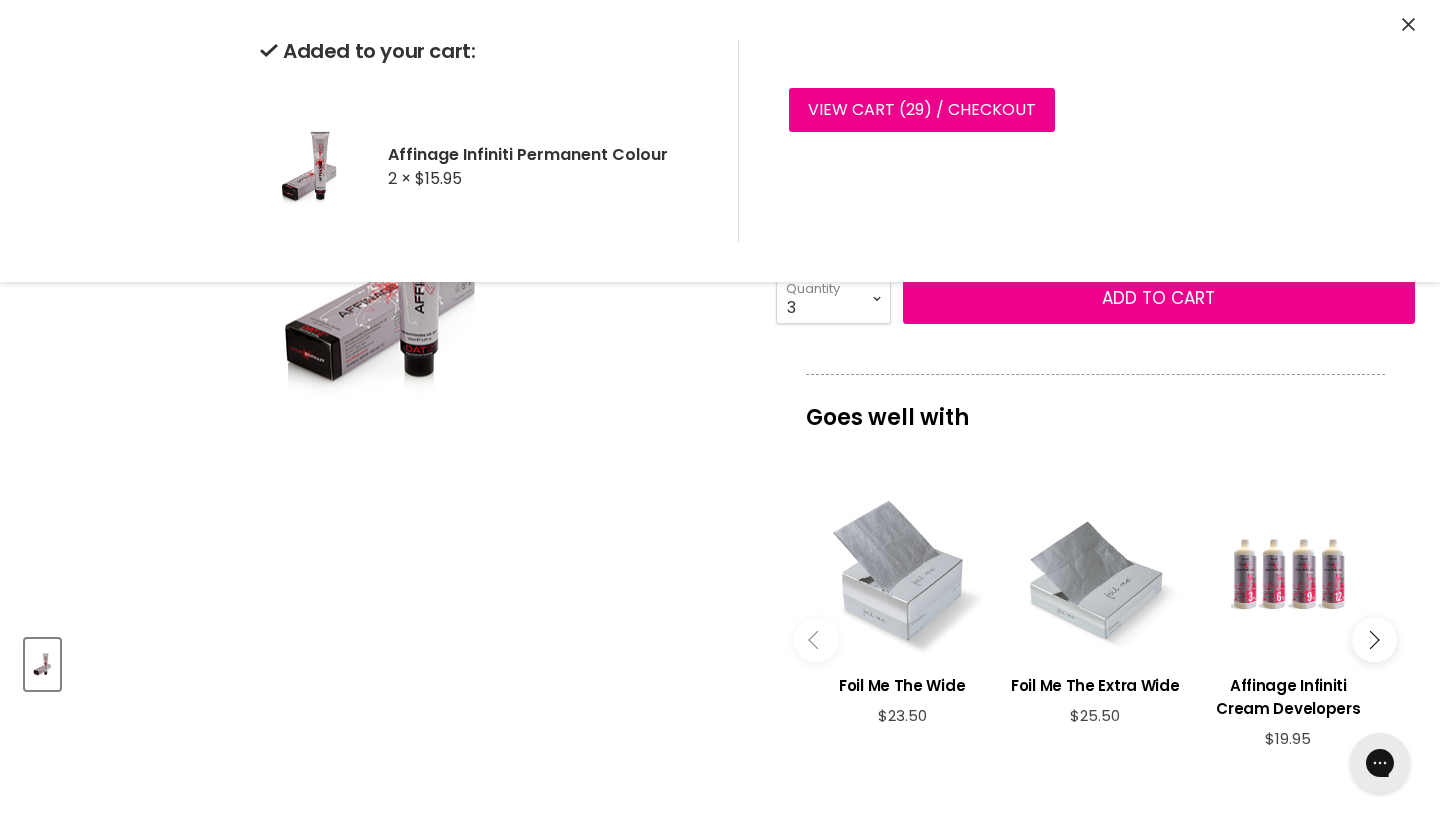 type on "3" 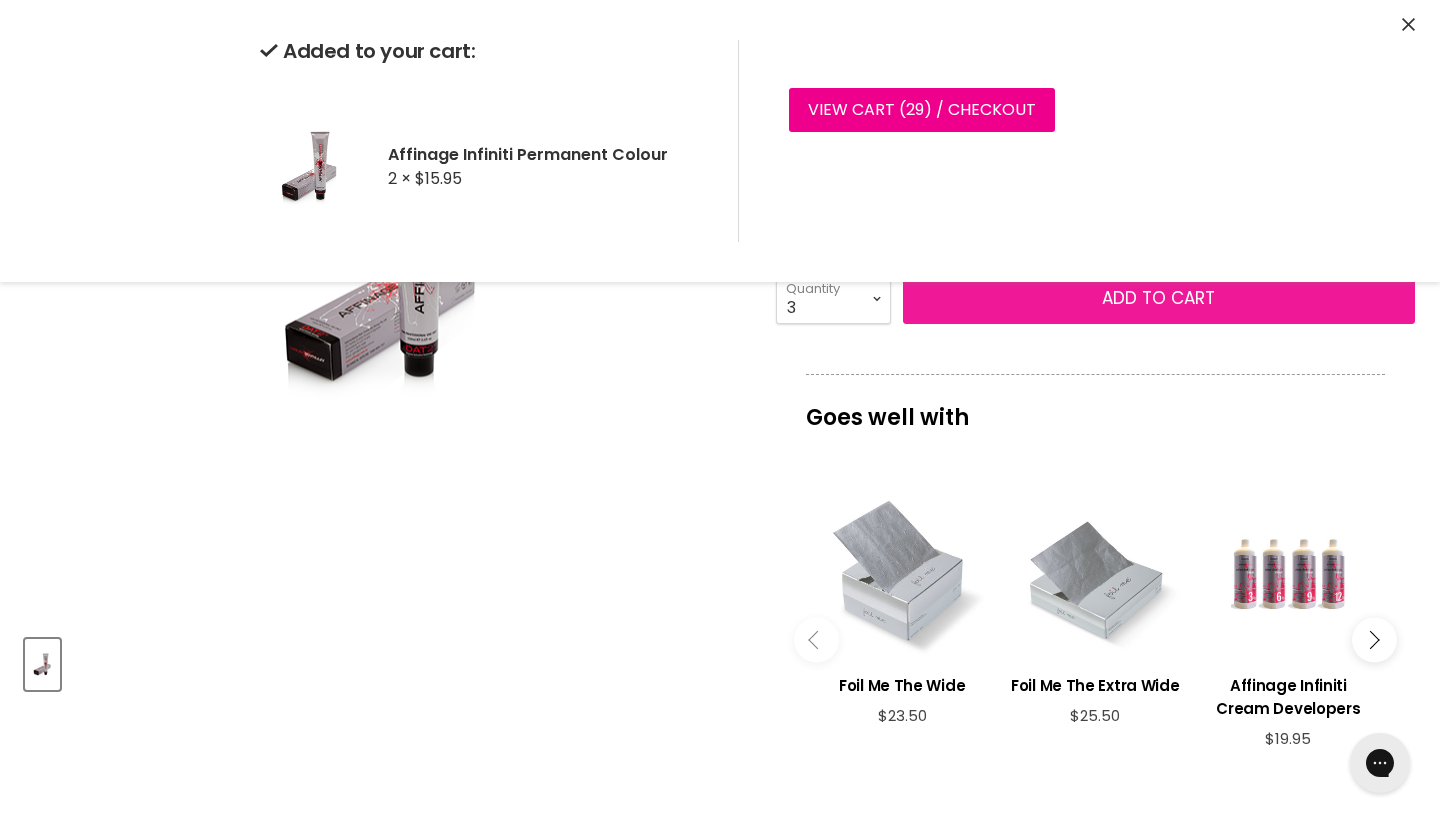 click on "Add to cart" at bounding box center (1159, 299) 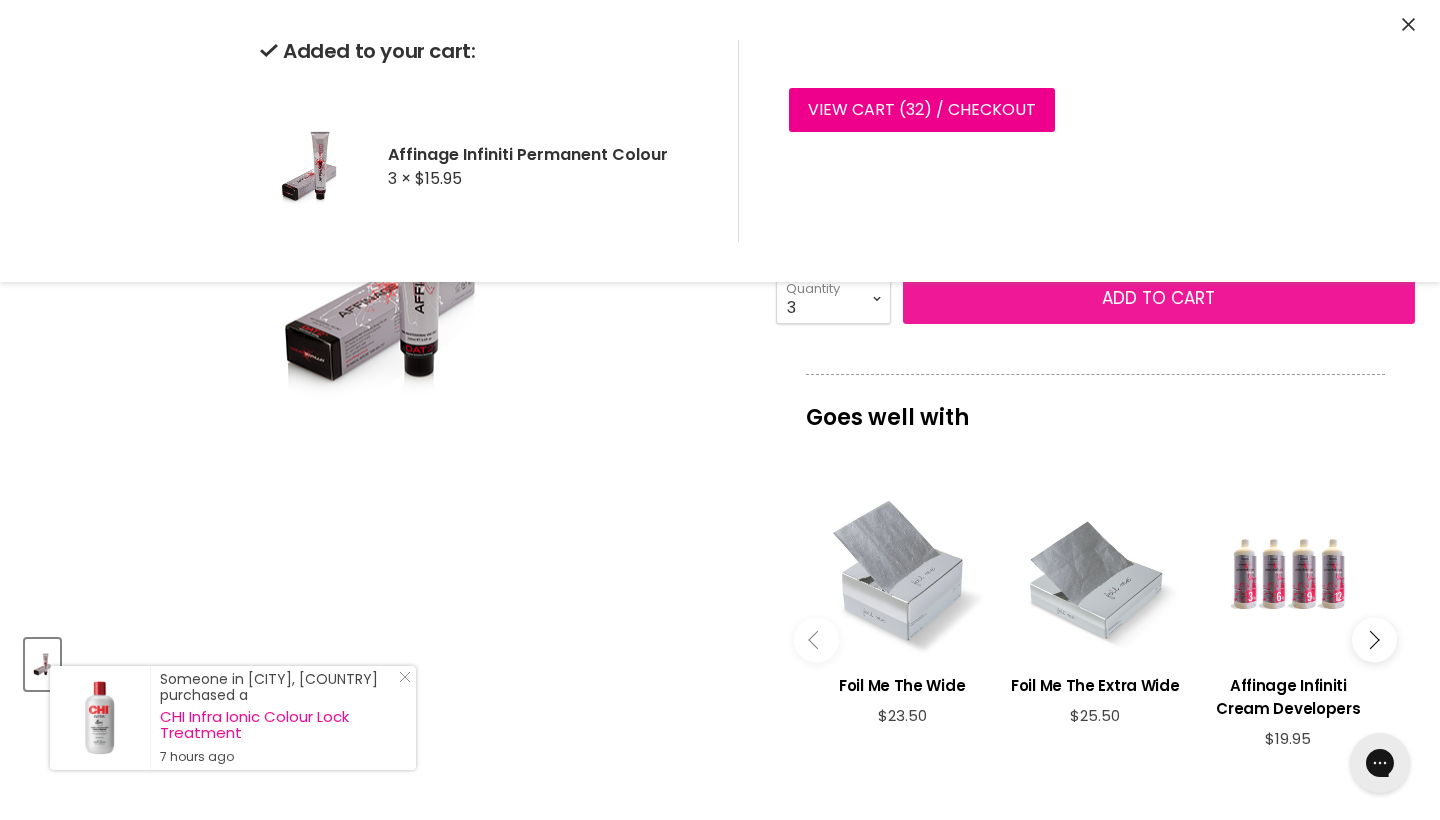 click on "Add to cart" at bounding box center [1159, 299] 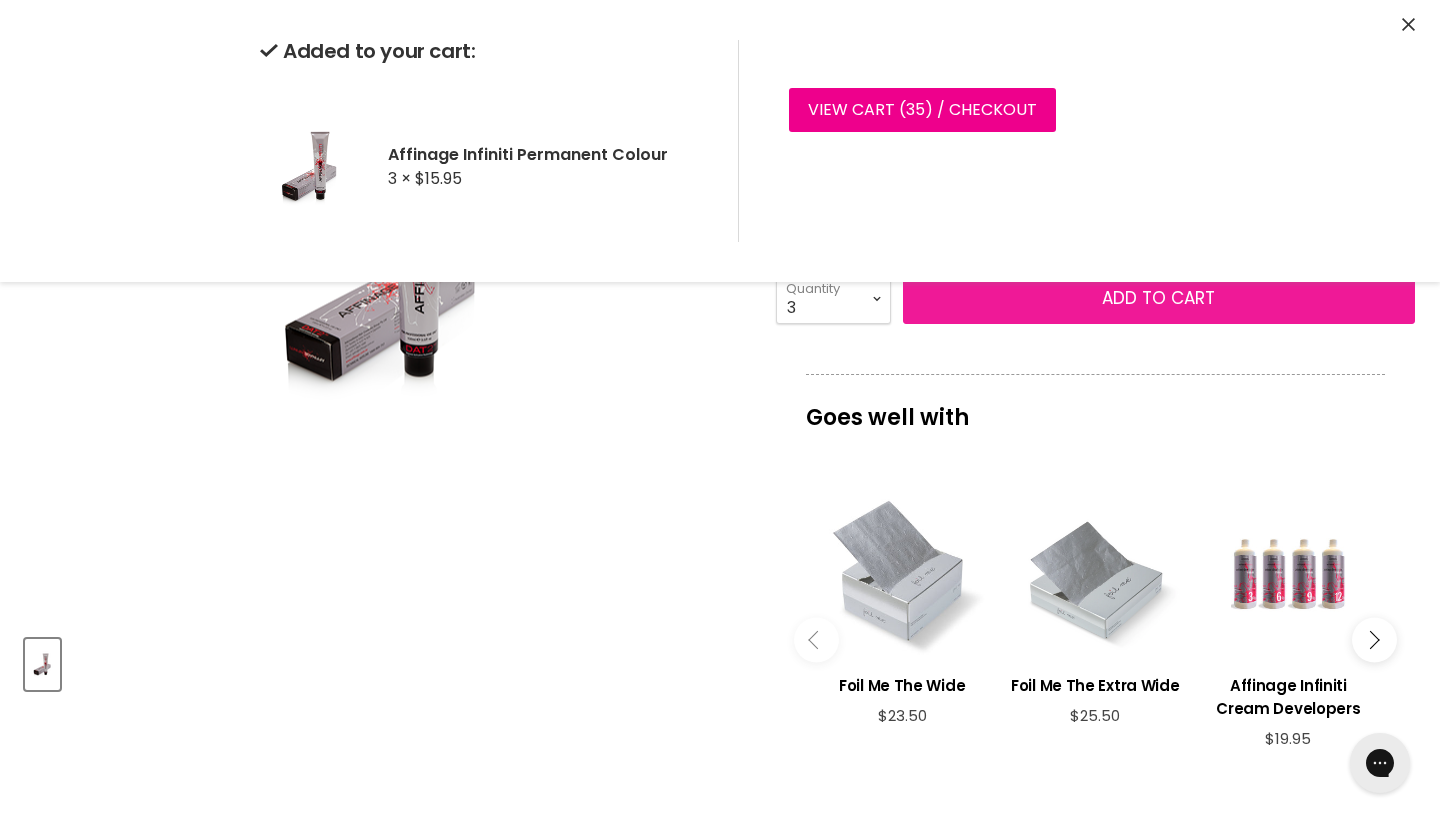 click on "Add to cart" at bounding box center (1158, 298) 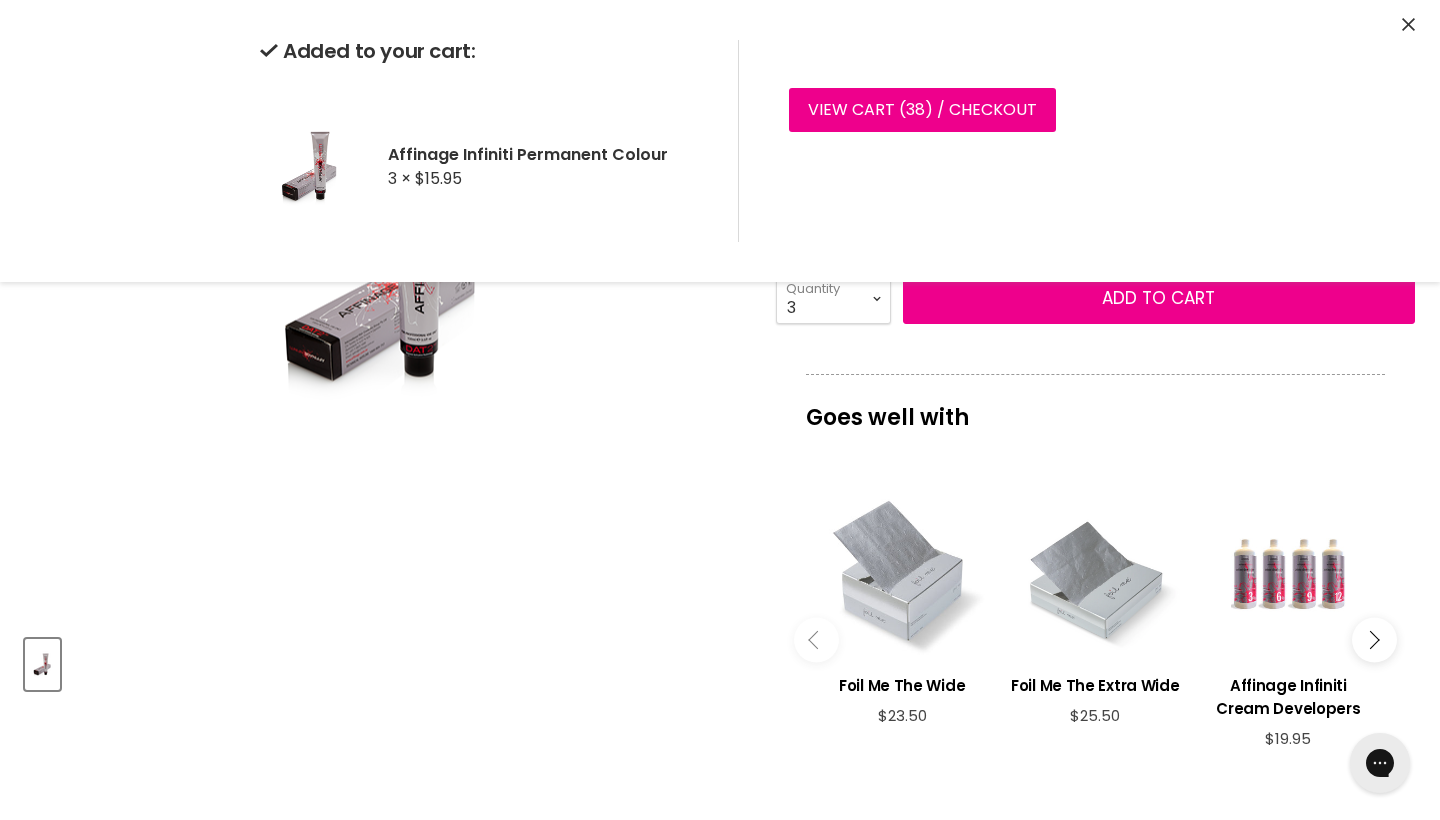 select on "9.021 Very Light Velvet Blonde" 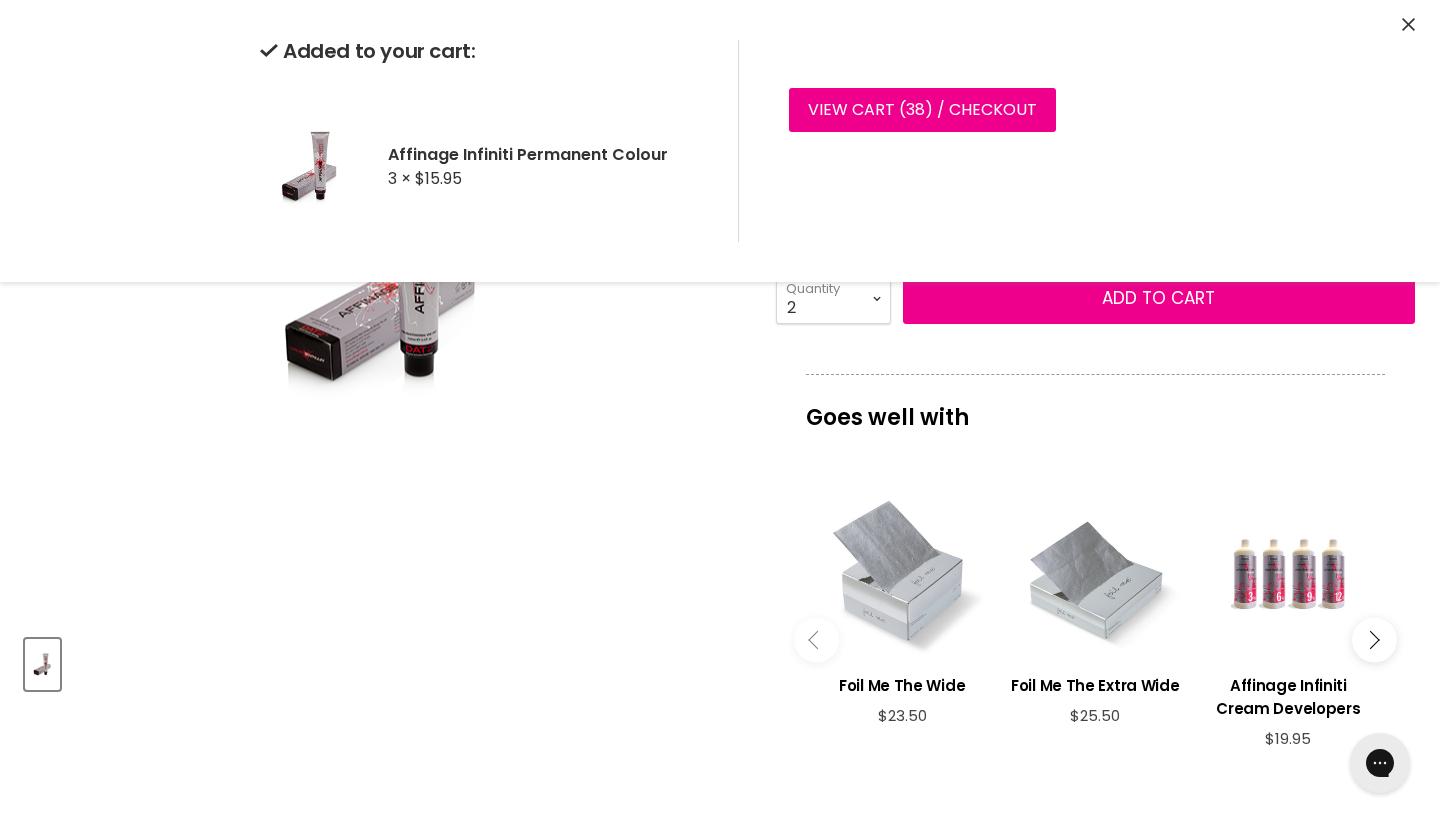 type on "2" 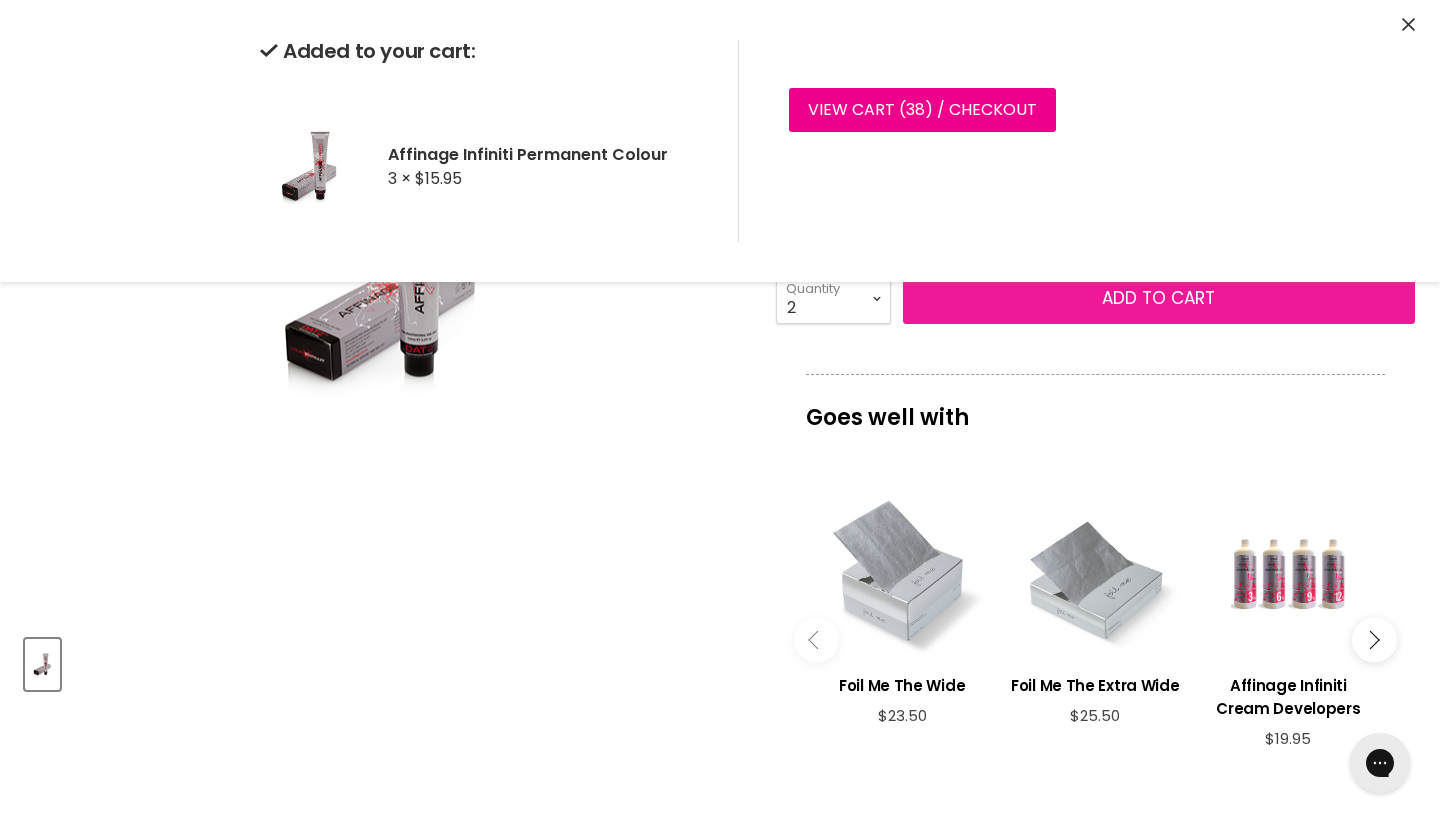 click on "Add to cart" at bounding box center [1158, 298] 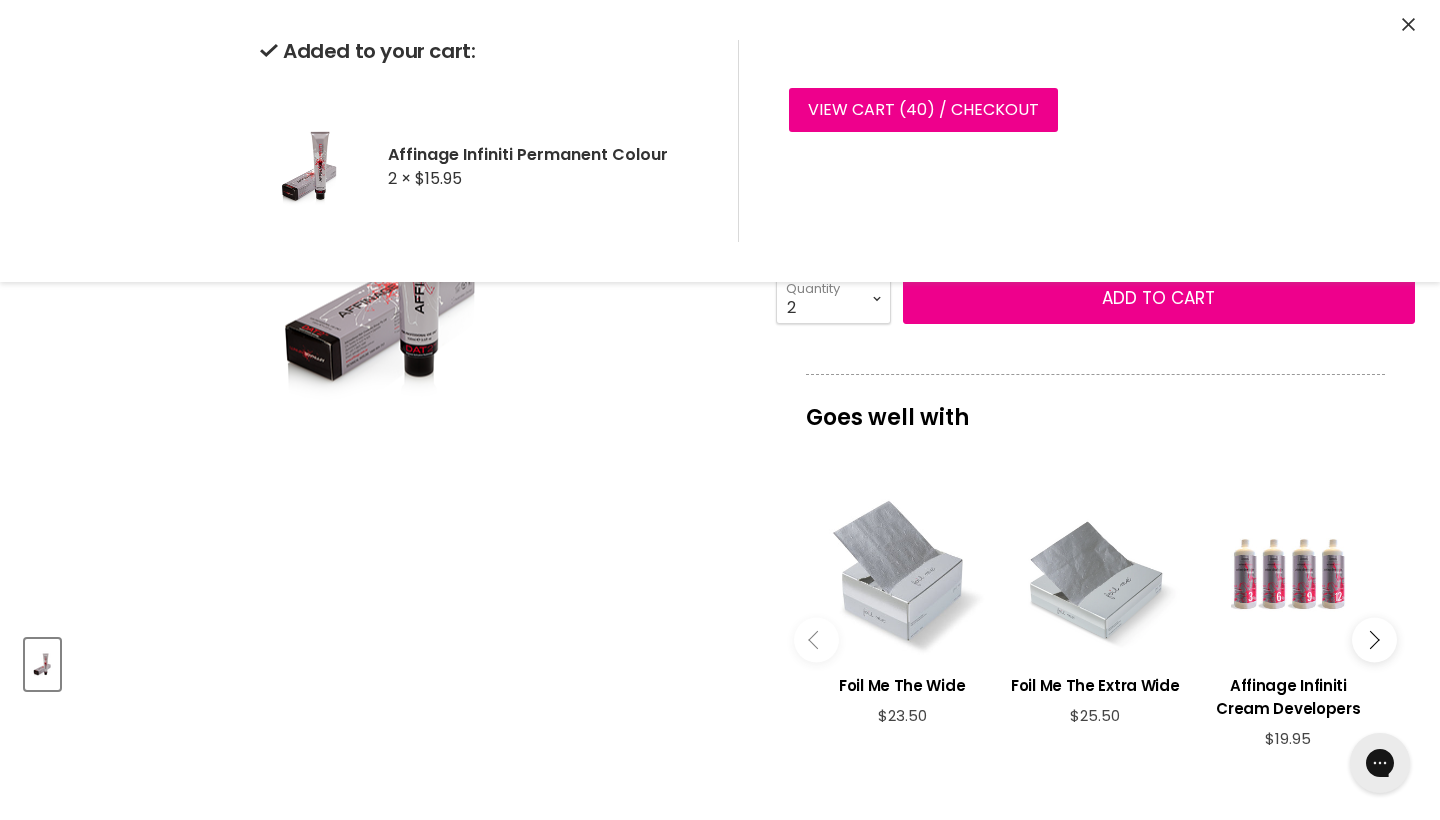 select on "9.32 Very Light Warm Golden Blonde" 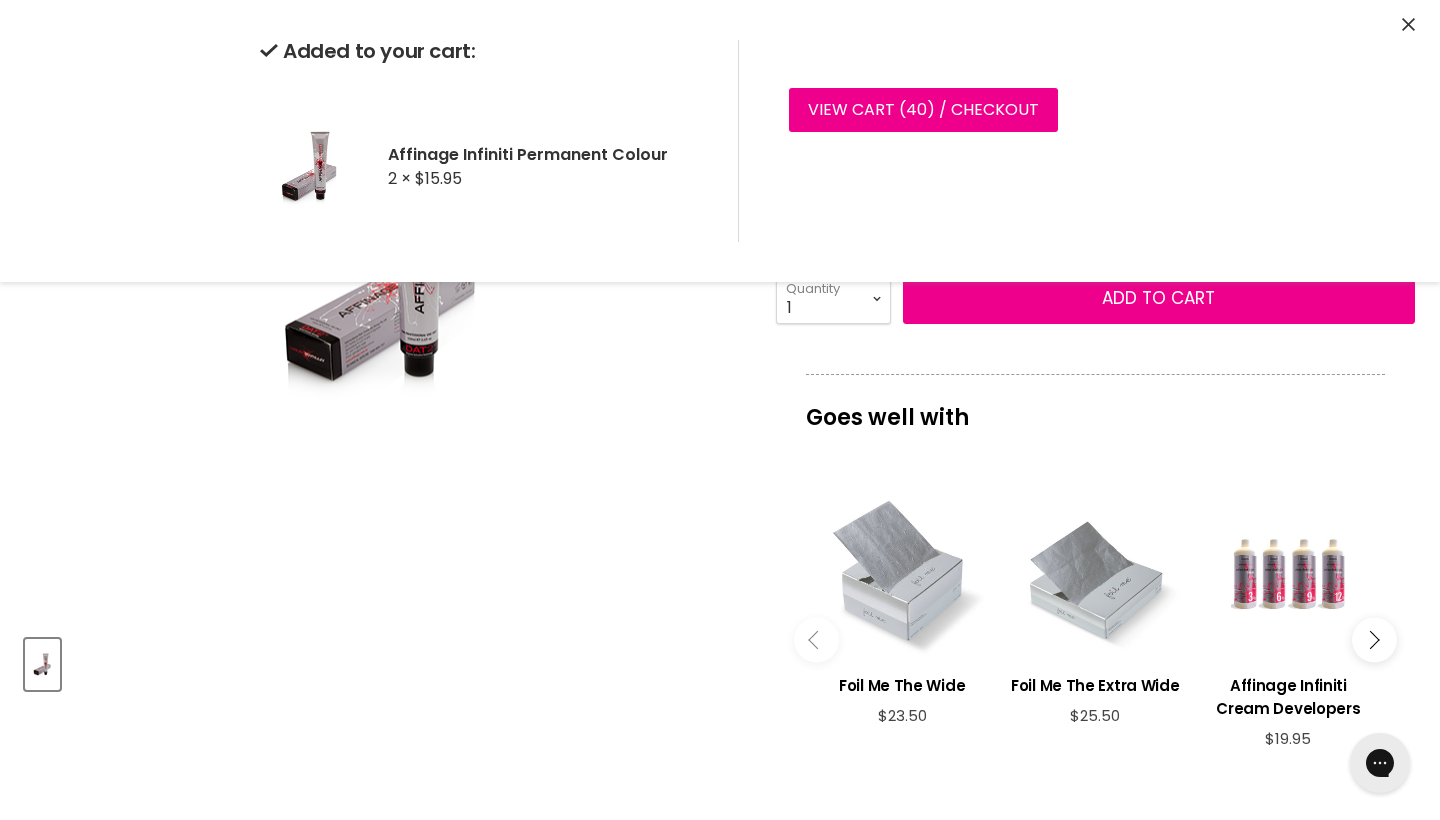 type on "1" 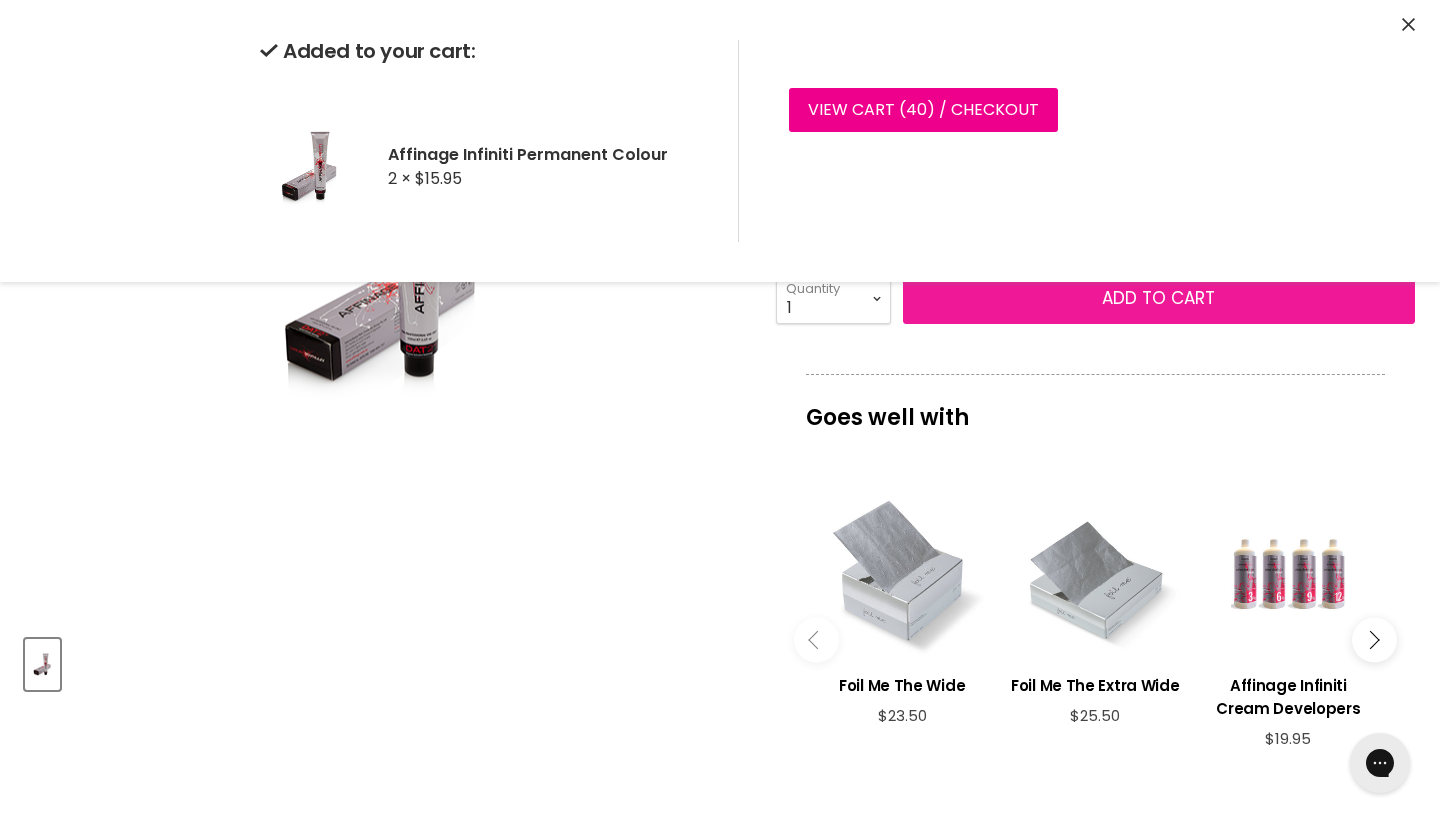 click on "Add to cart" at bounding box center (1158, 298) 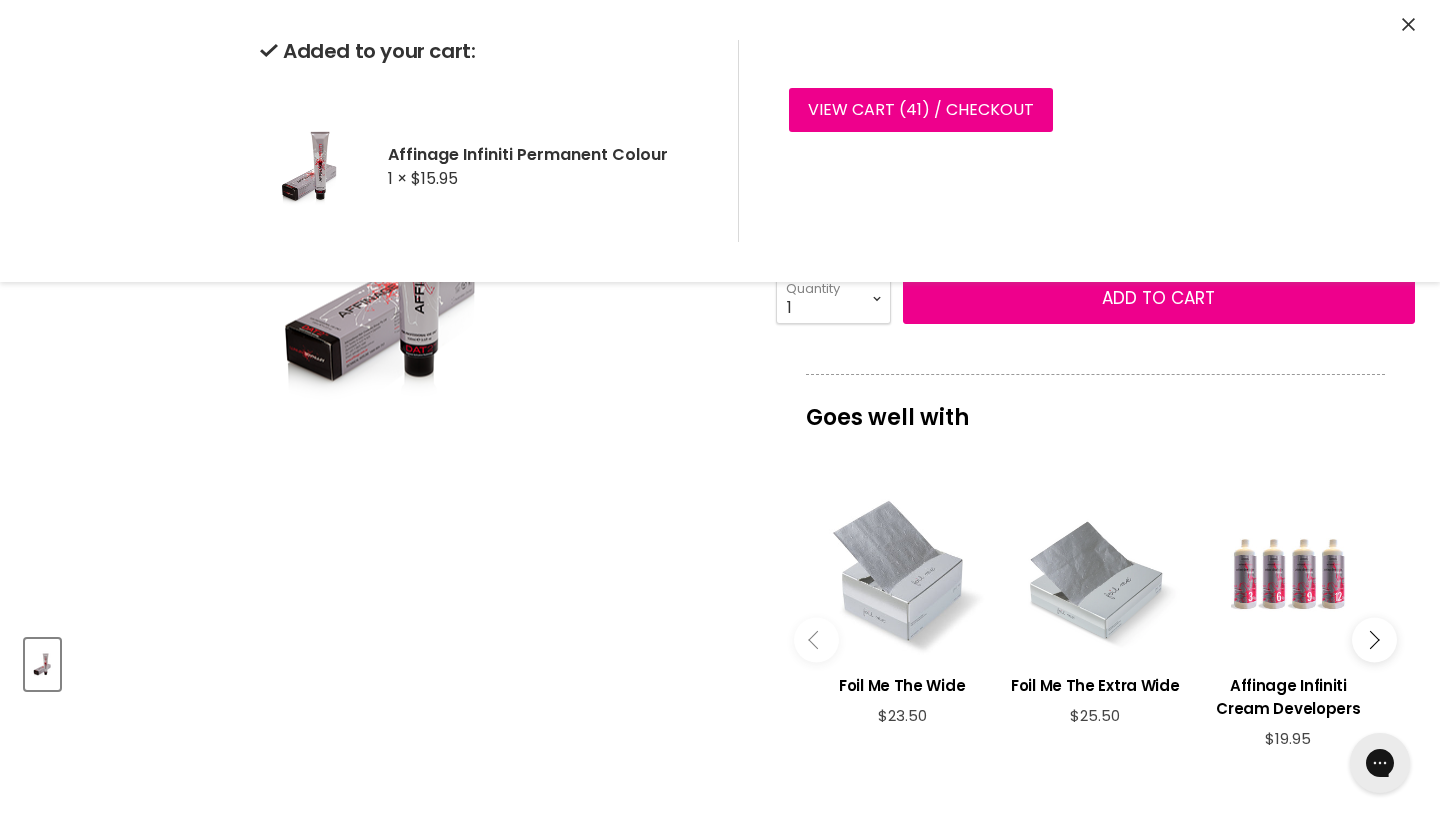scroll, scrollTop: 251, scrollLeft: 0, axis: vertical 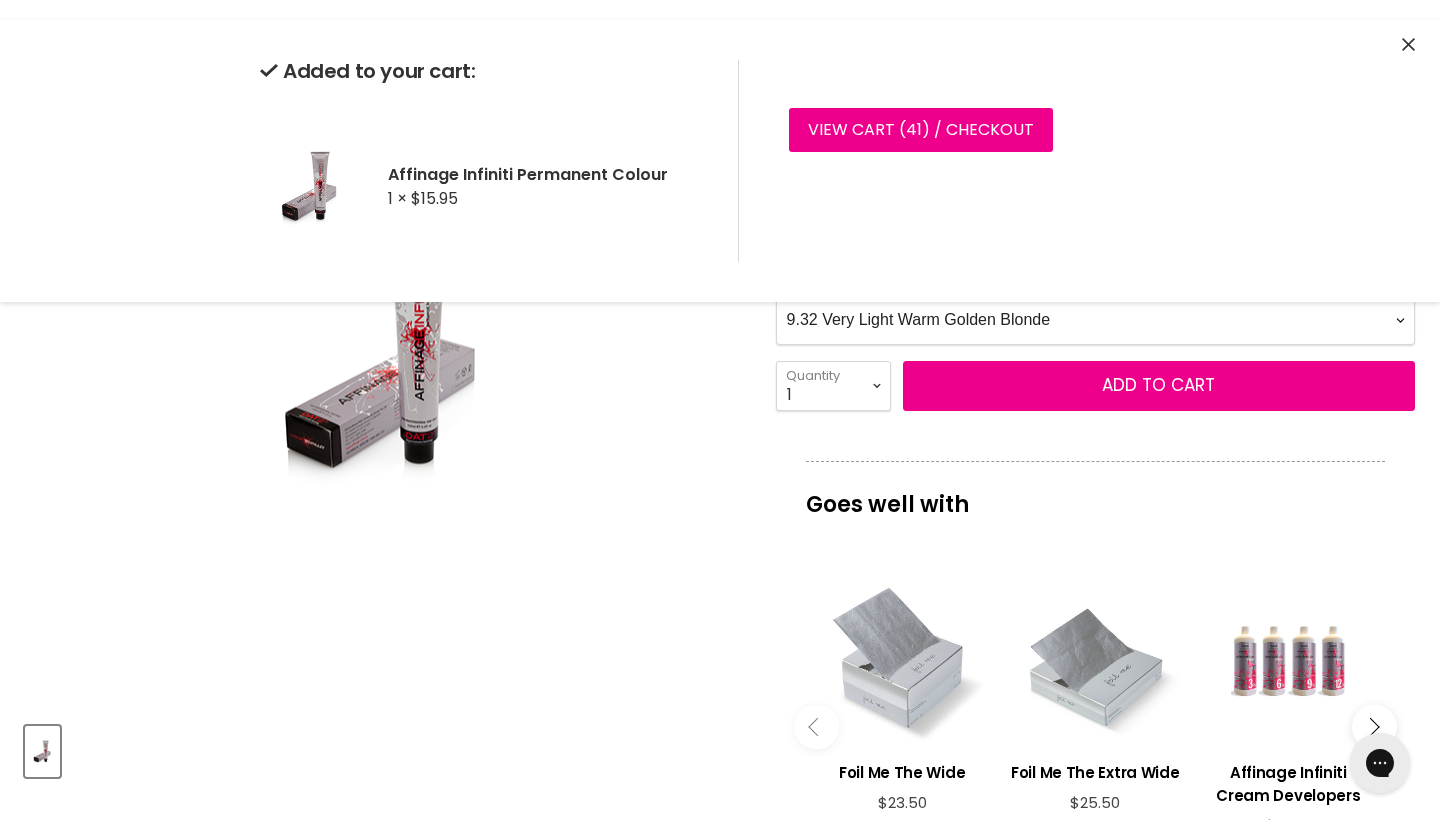 click 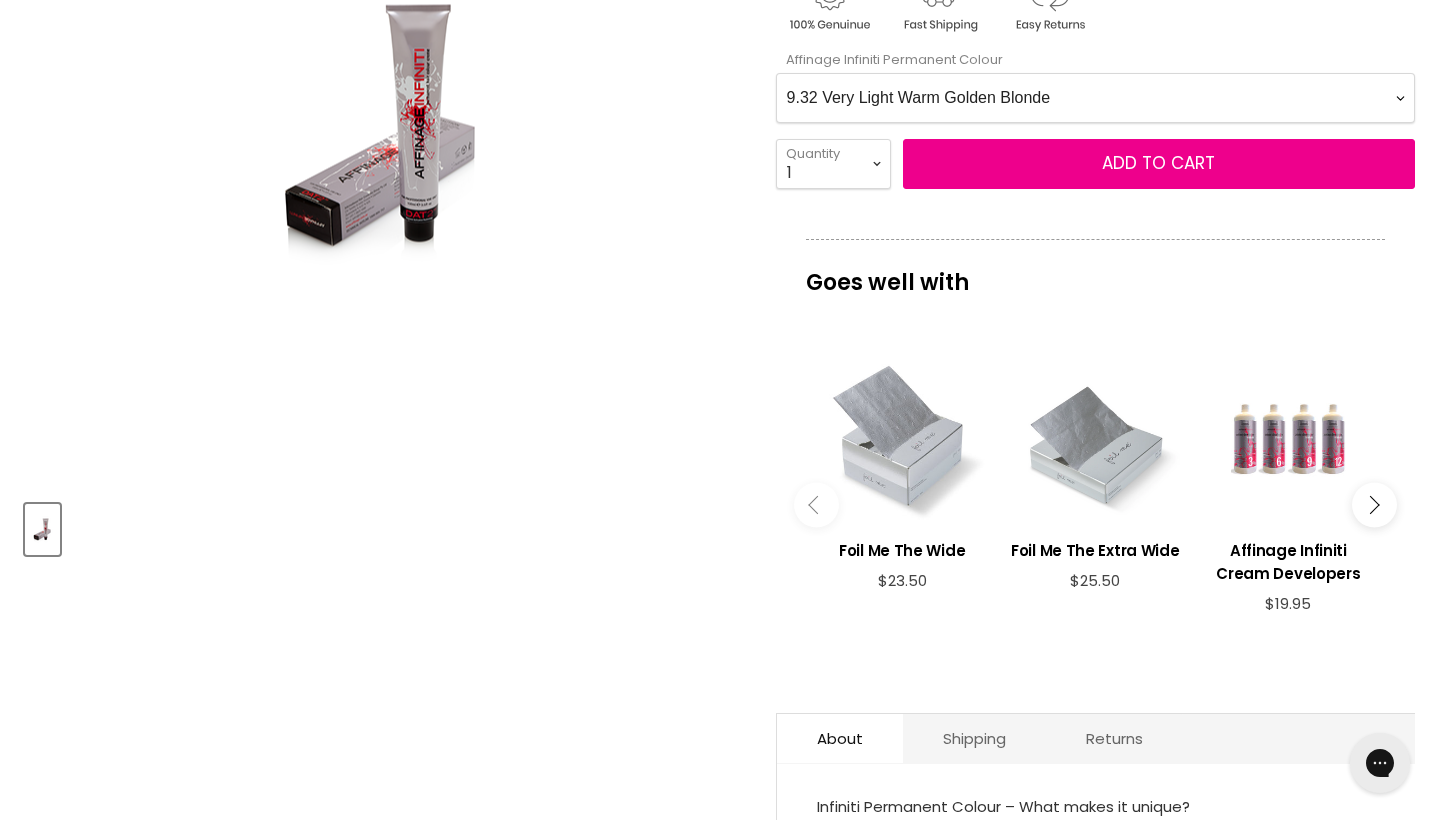 scroll, scrollTop: 486, scrollLeft: 0, axis: vertical 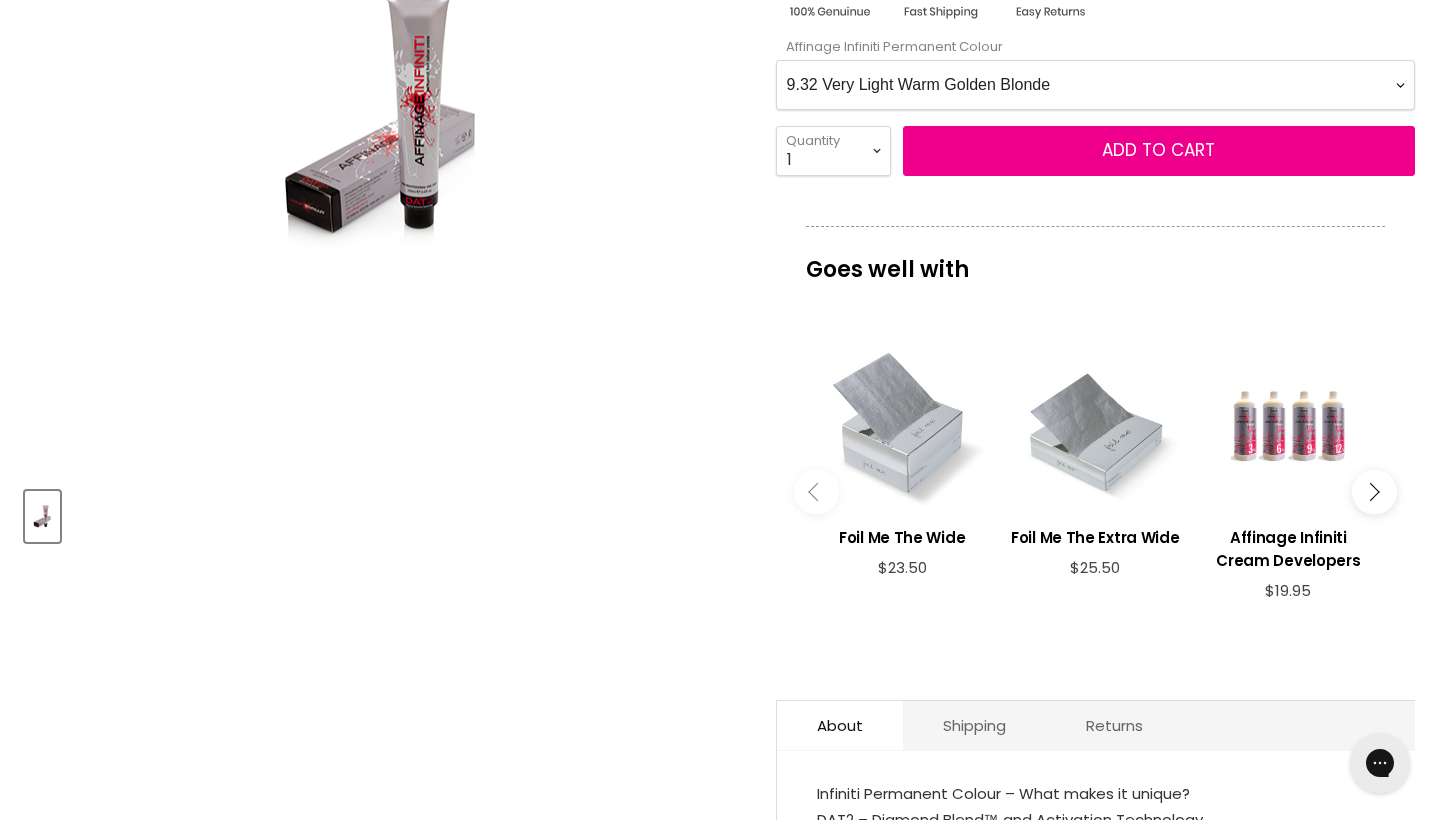 click at bounding box center (1374, 492) 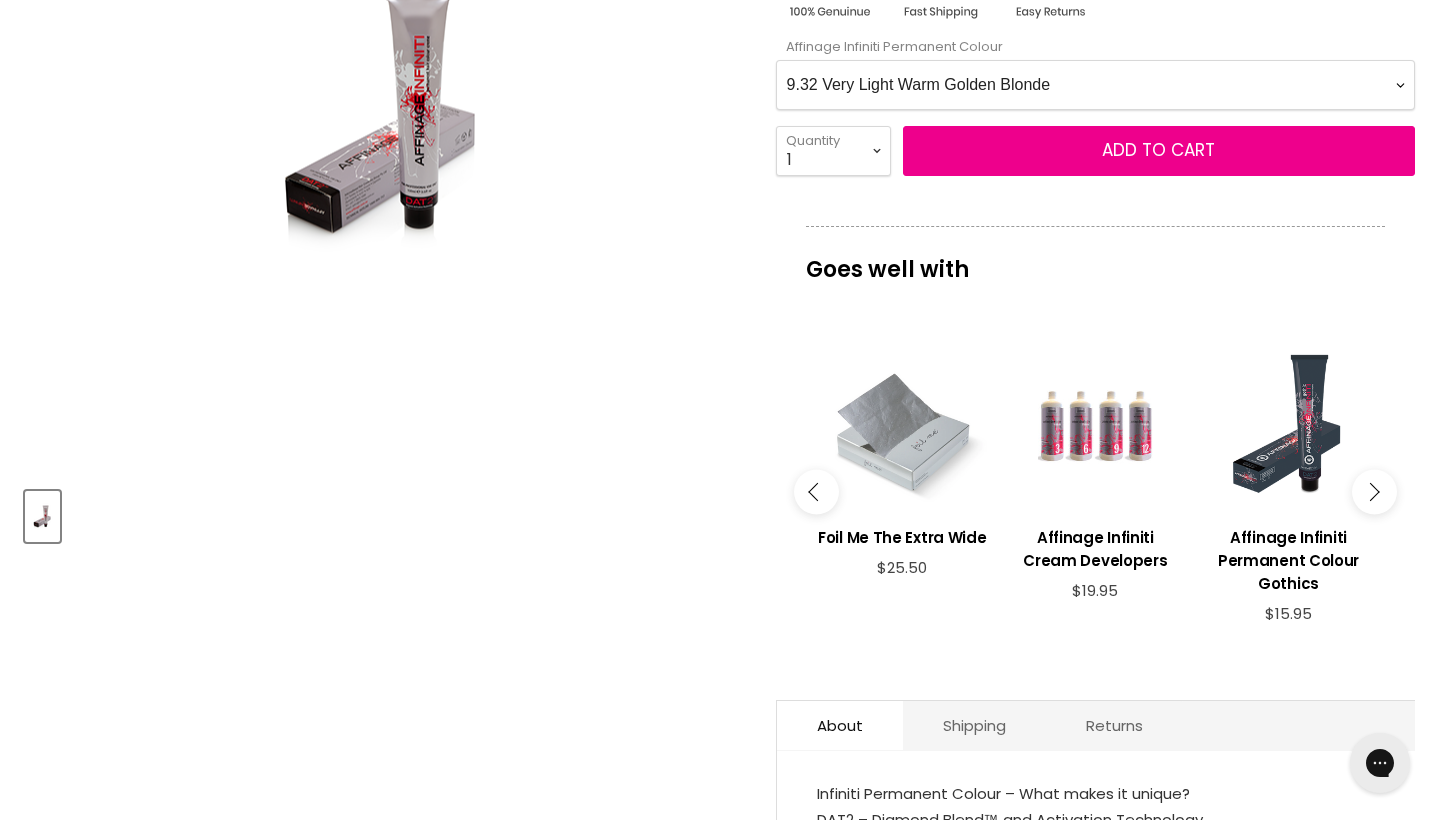 click at bounding box center [1374, 492] 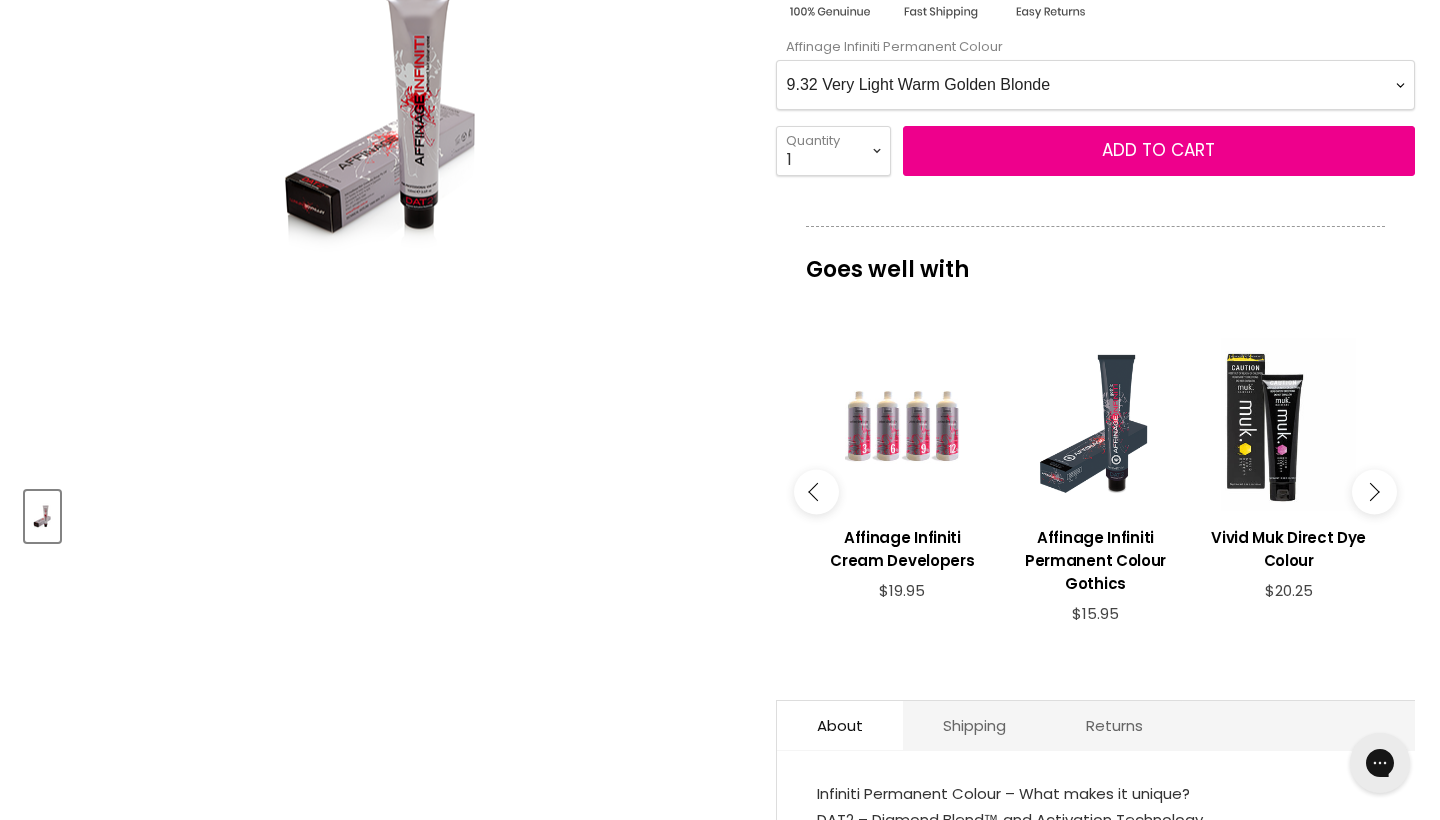 click at bounding box center [1374, 492] 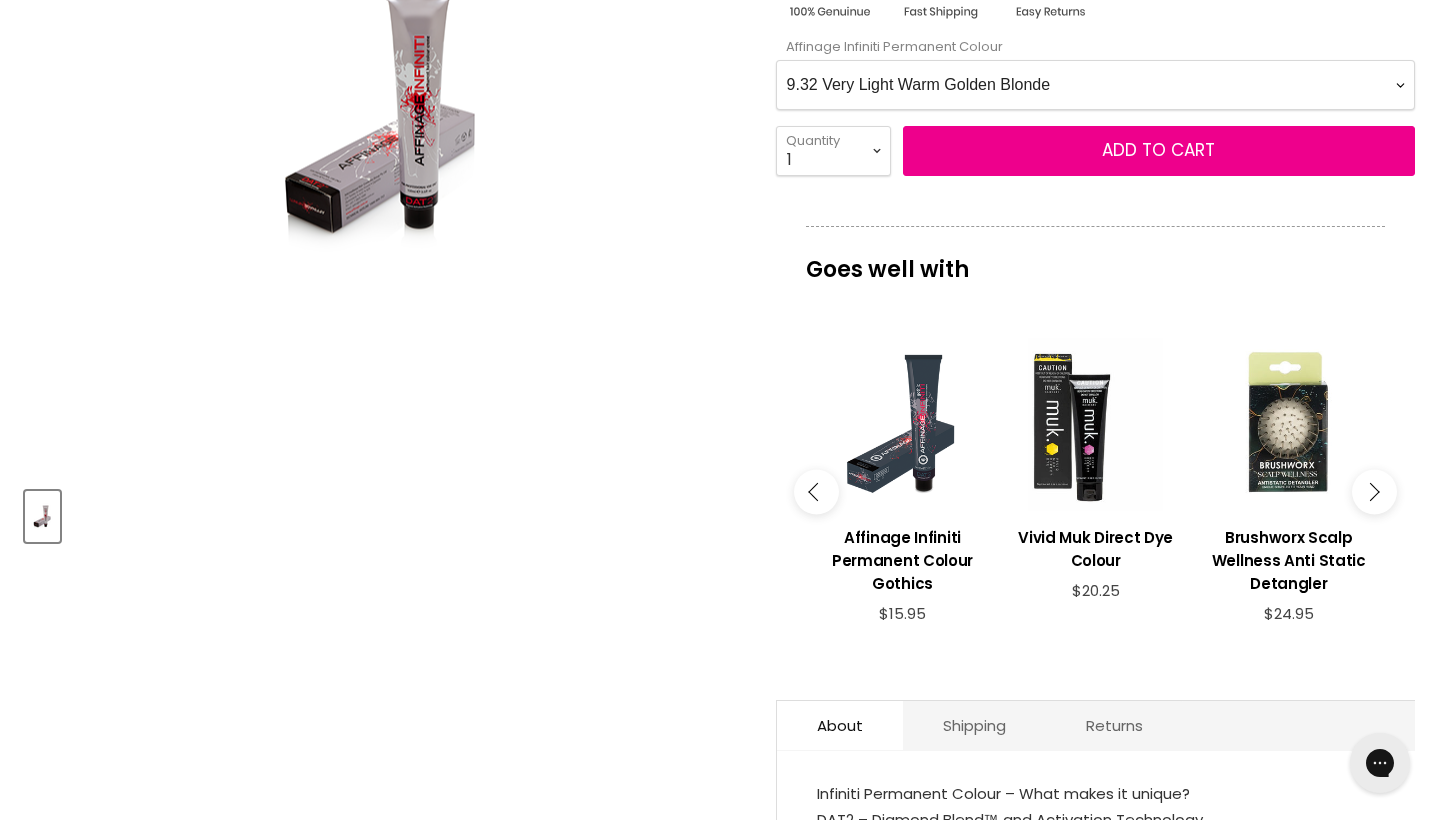 click at bounding box center (1374, 492) 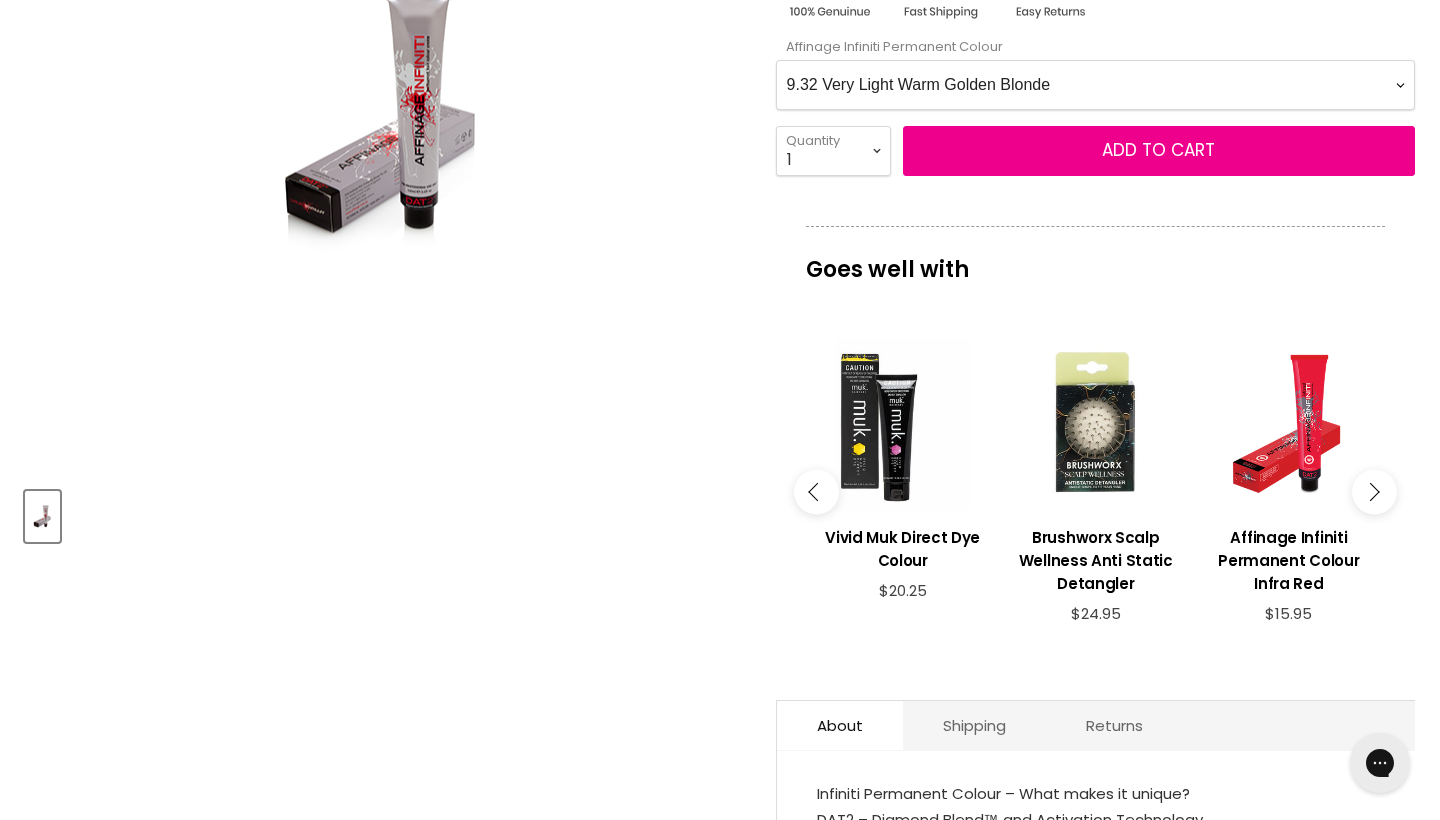 click at bounding box center (1374, 492) 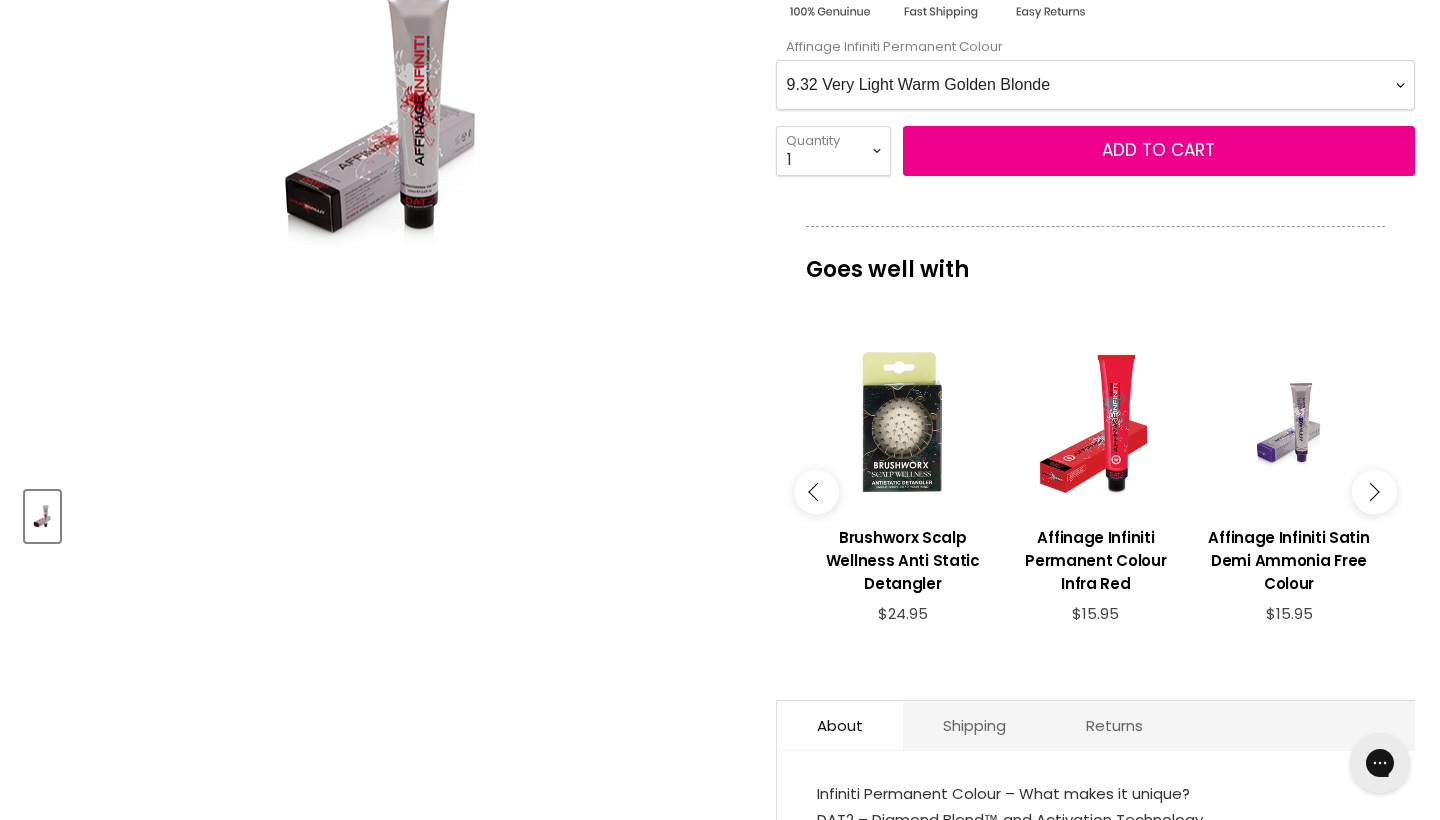 click at bounding box center [1374, 492] 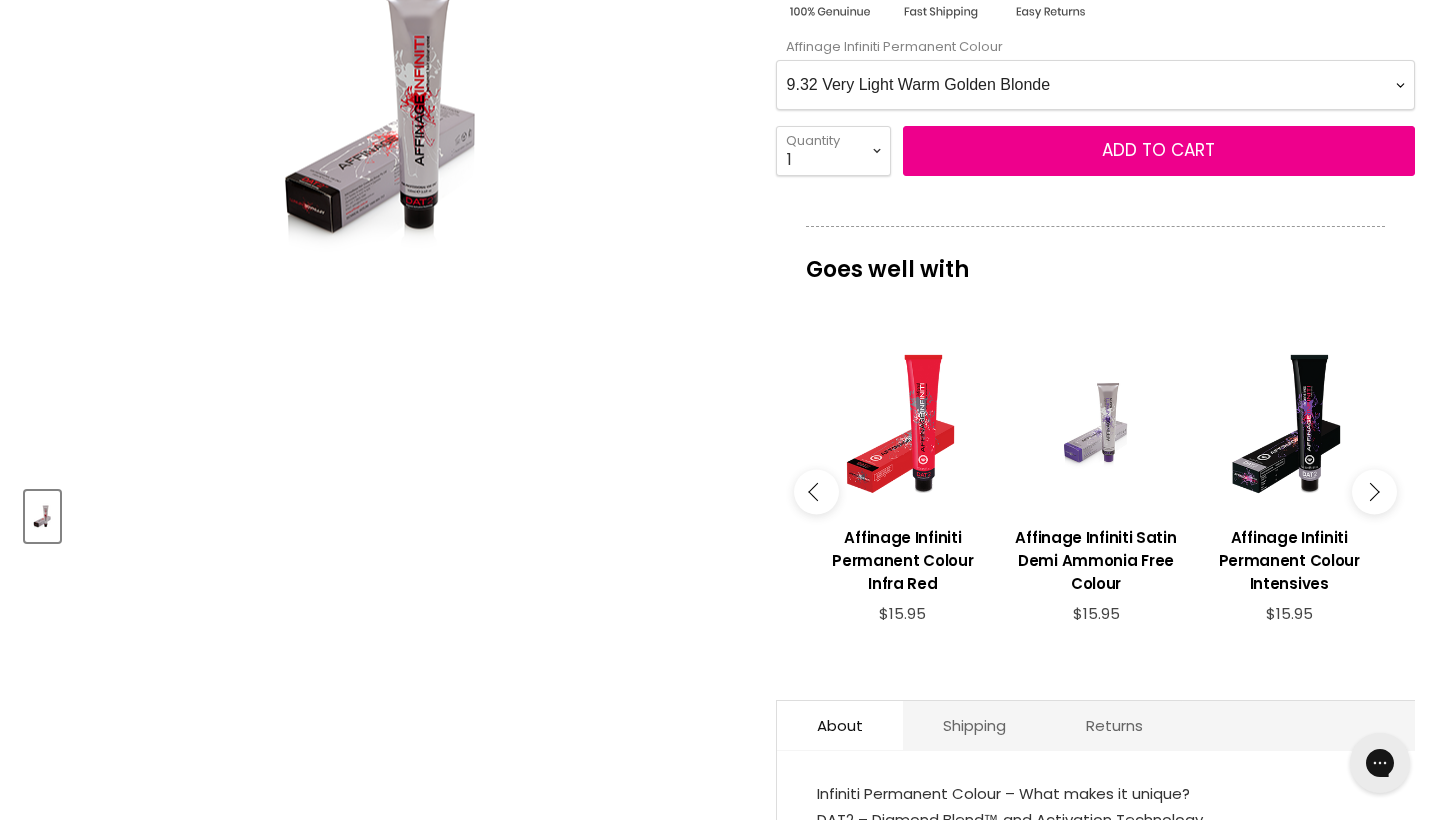 click at bounding box center (1095, 424) 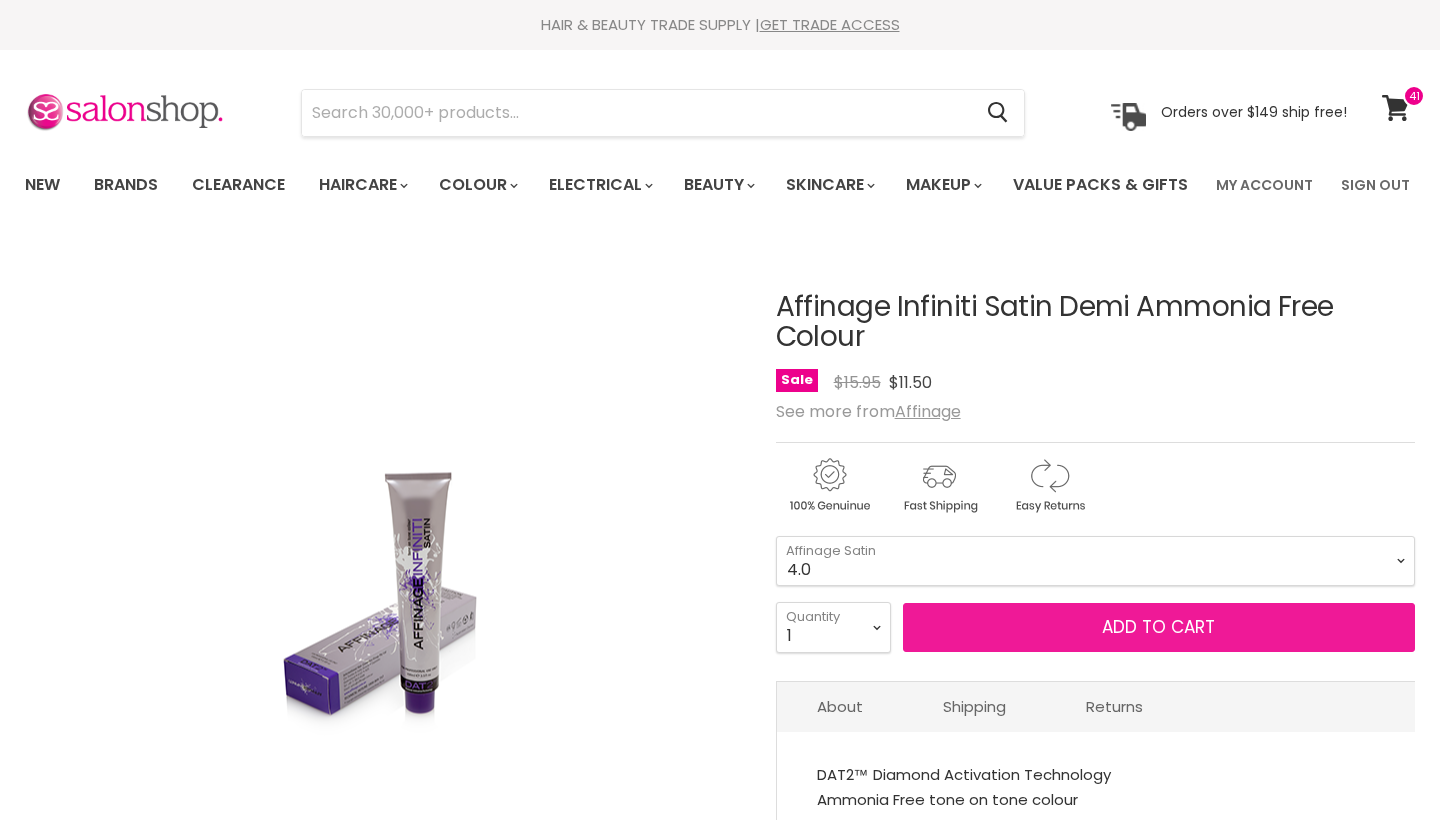 scroll, scrollTop: 0, scrollLeft: 0, axis: both 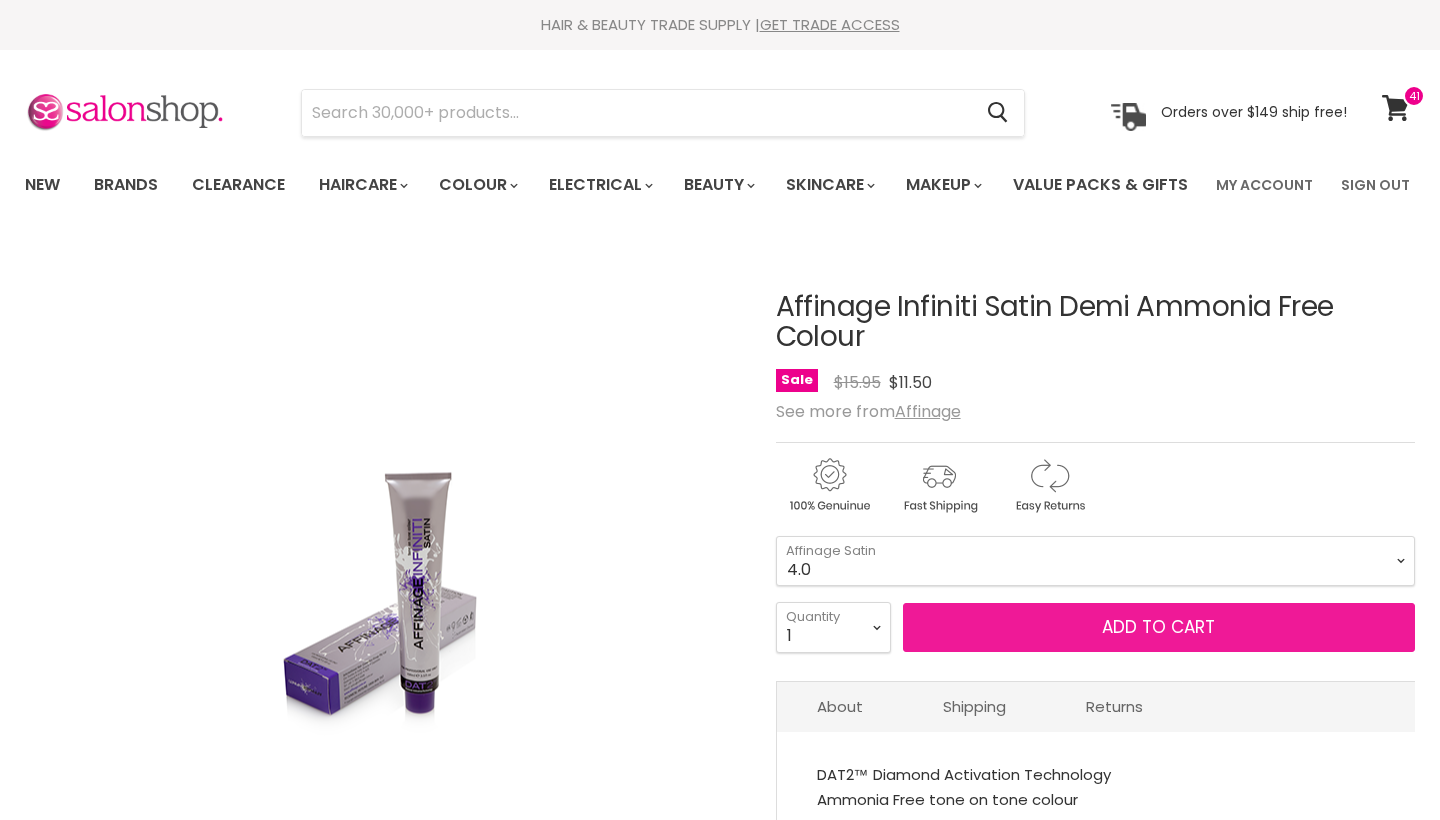 click on "Add to cart" at bounding box center [1158, 627] 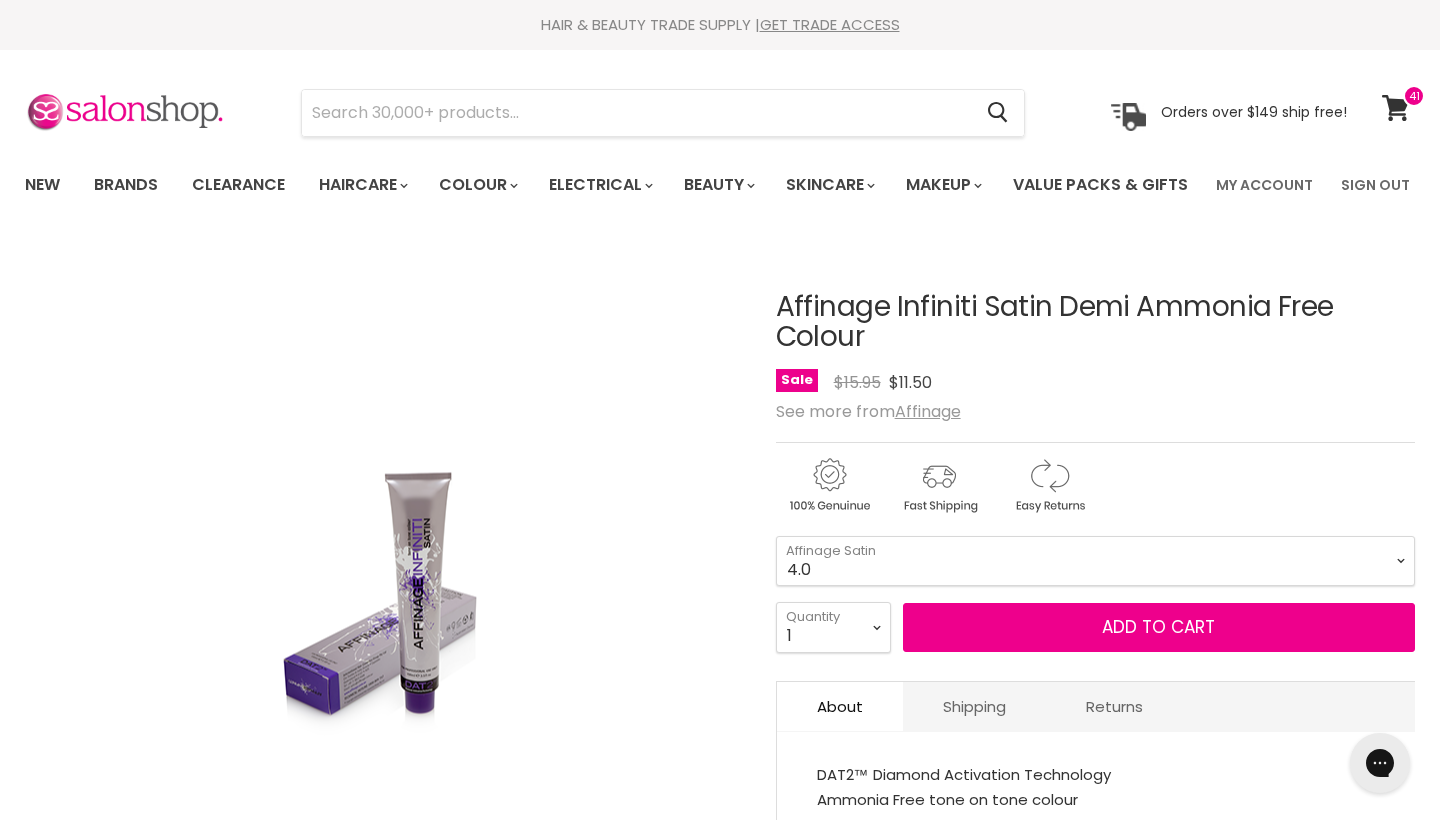 scroll, scrollTop: 0, scrollLeft: 0, axis: both 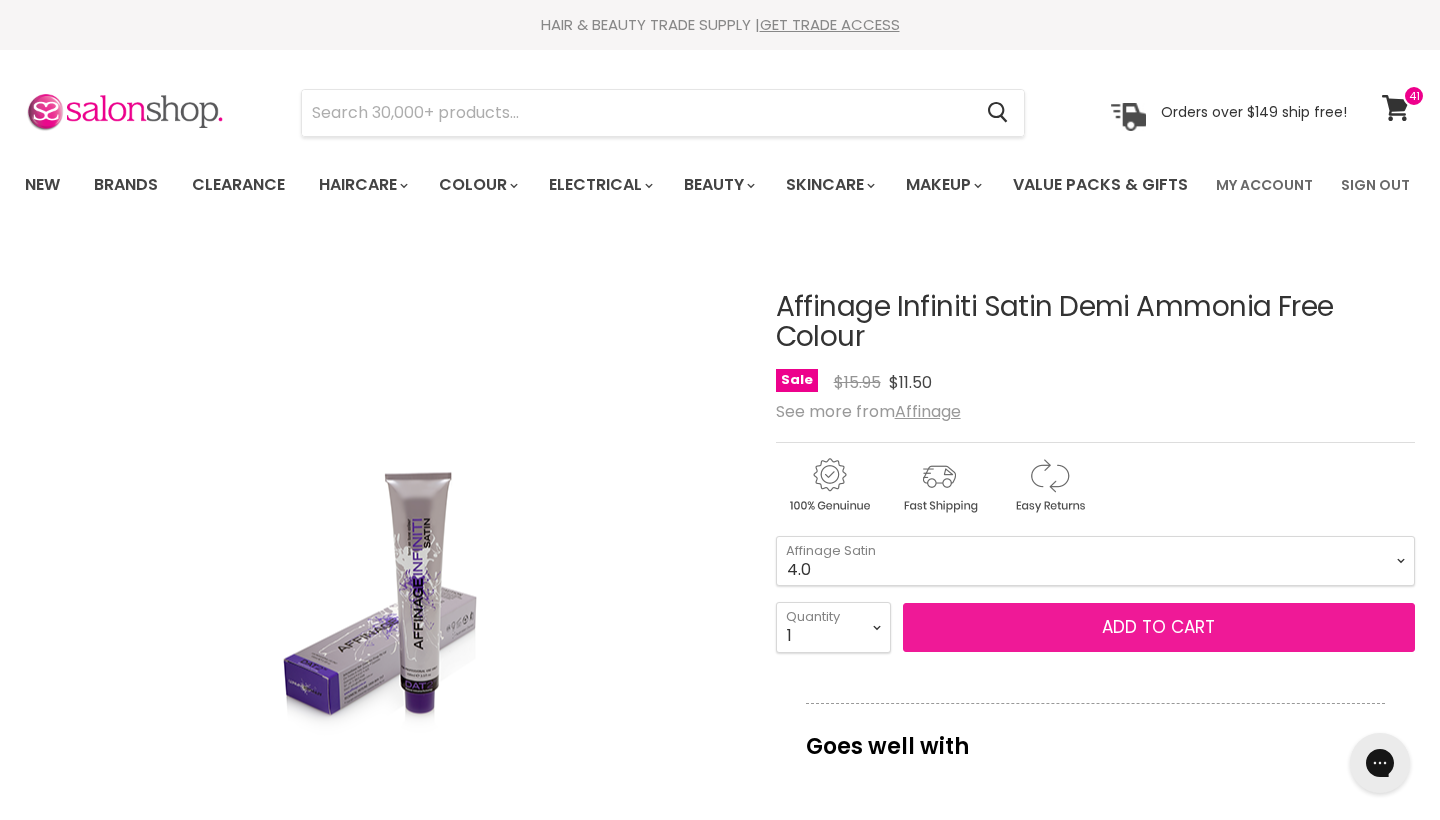 click on "Add to cart" at bounding box center (1158, 627) 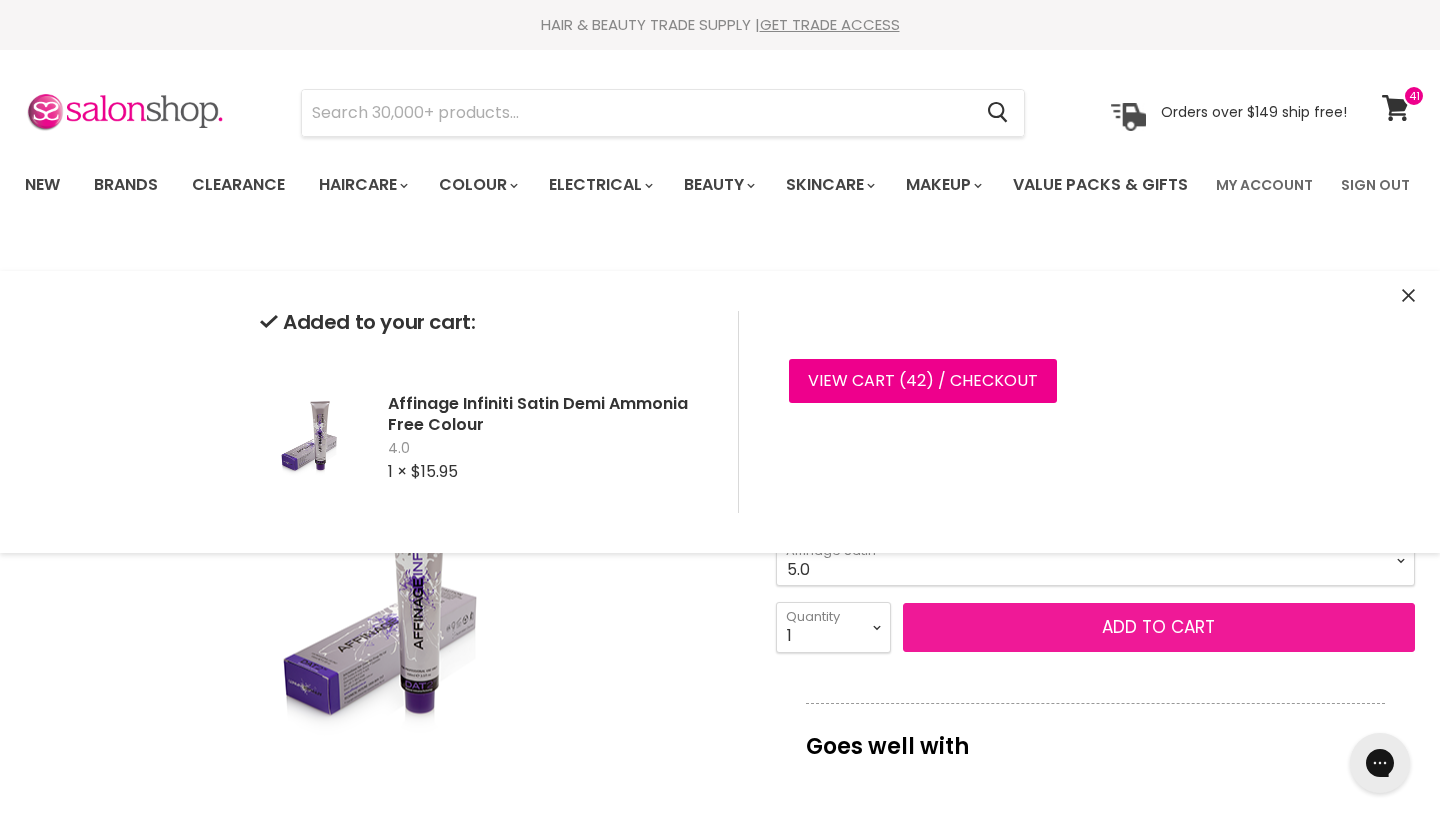 click on "Add to cart" at bounding box center (1159, 628) 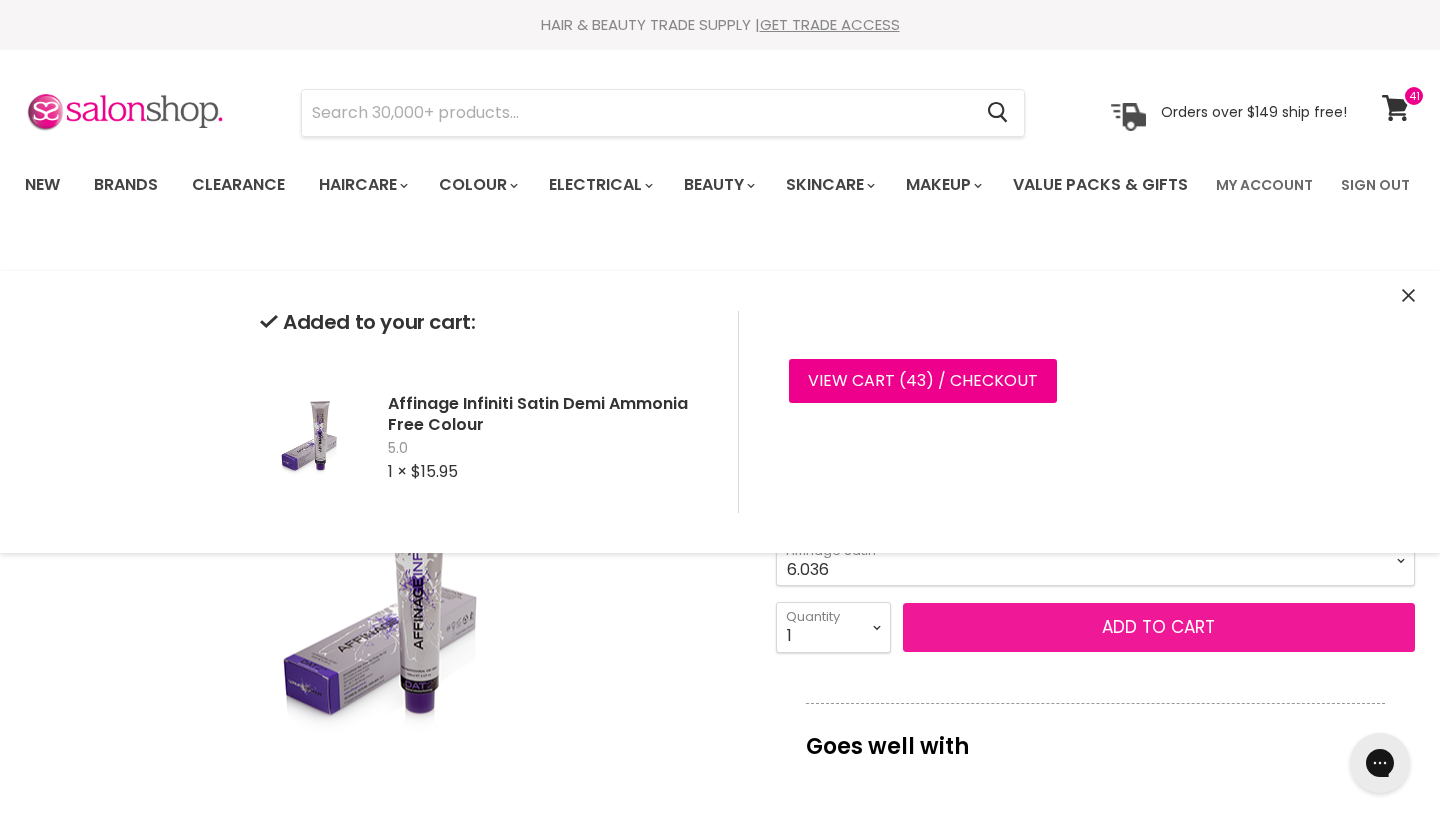click on "Add to cart" at bounding box center (1159, 628) 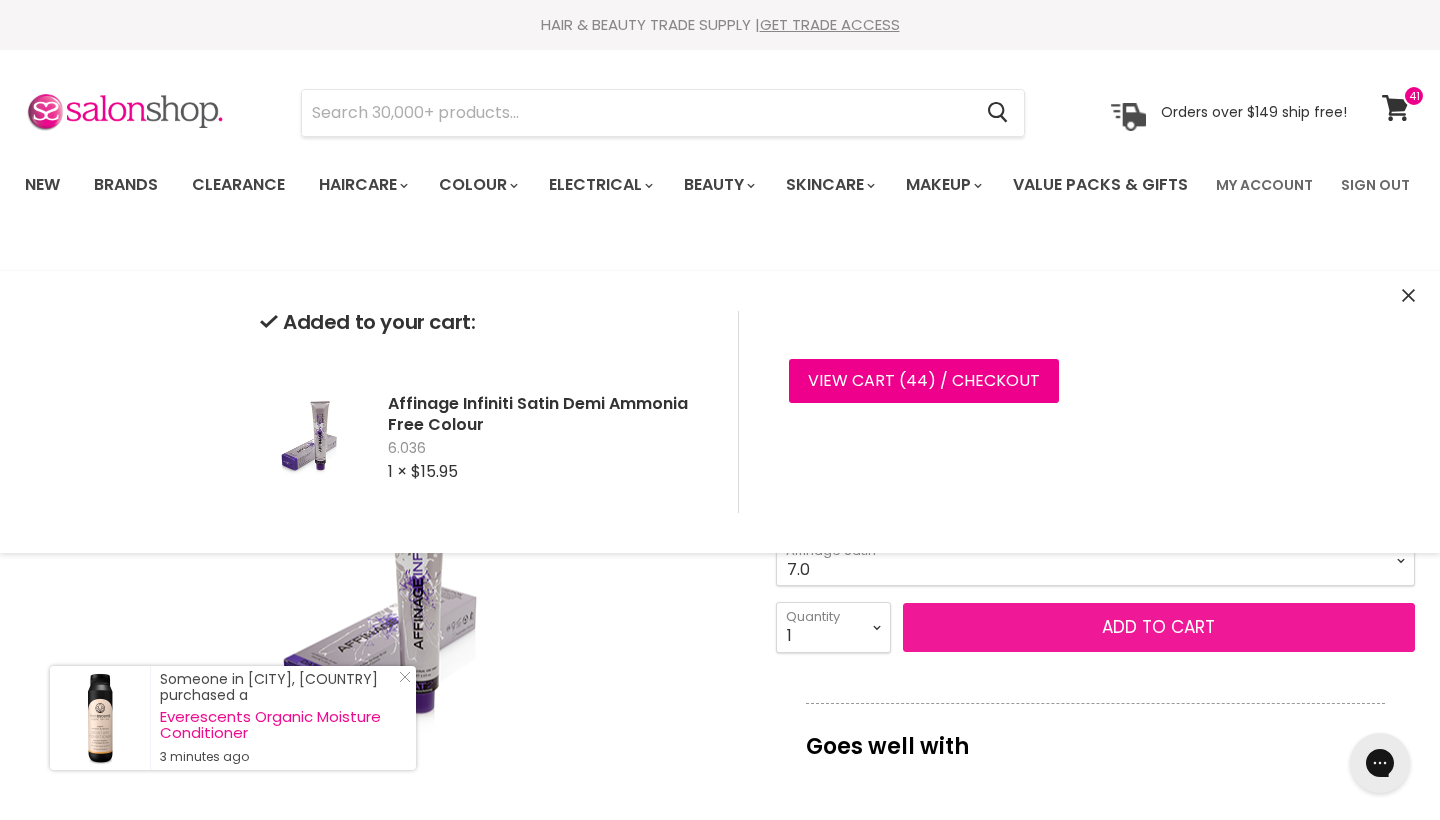 click on "Add to cart" at bounding box center (1159, 628) 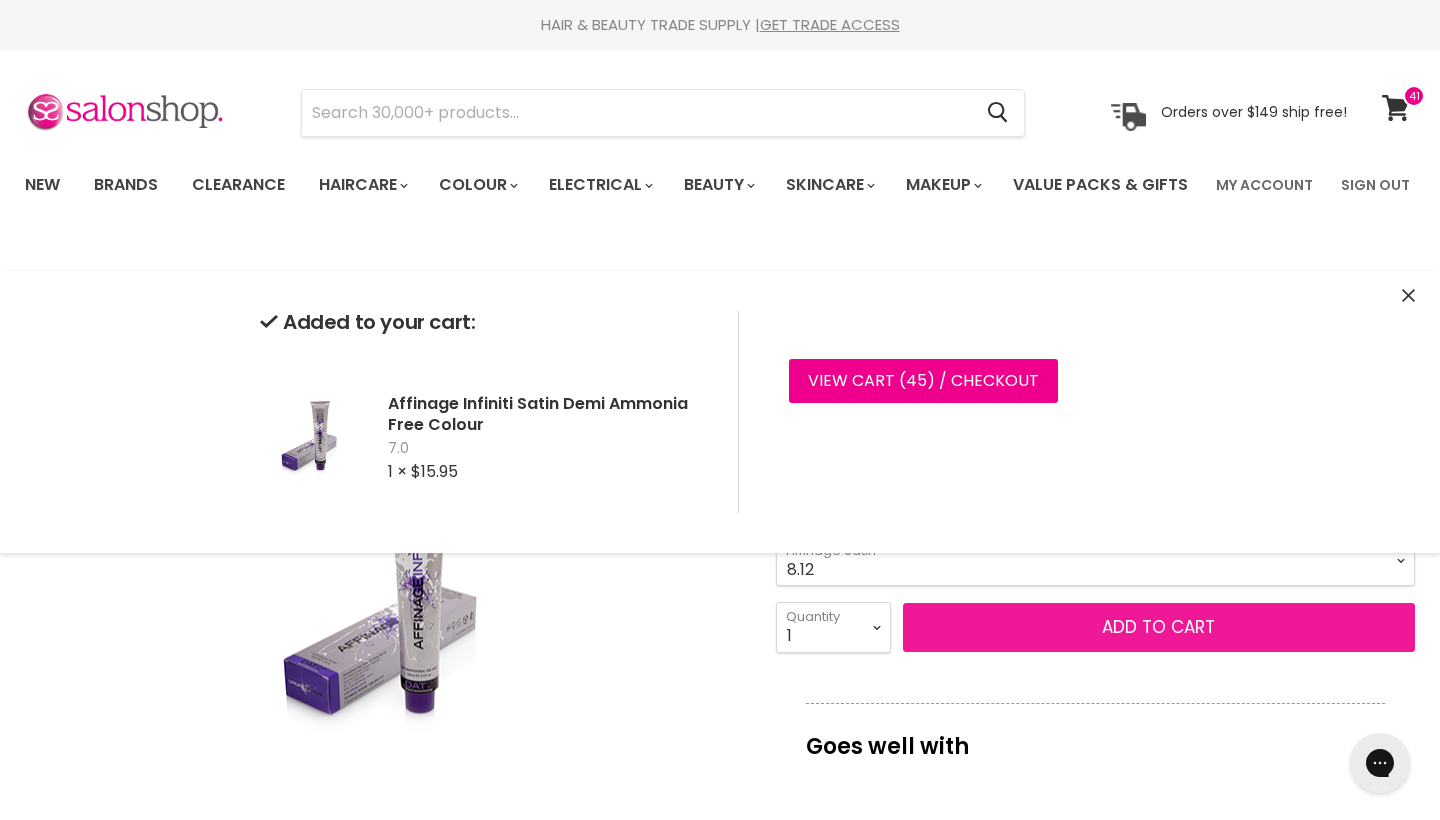 click on "Add to cart" at bounding box center (1159, 628) 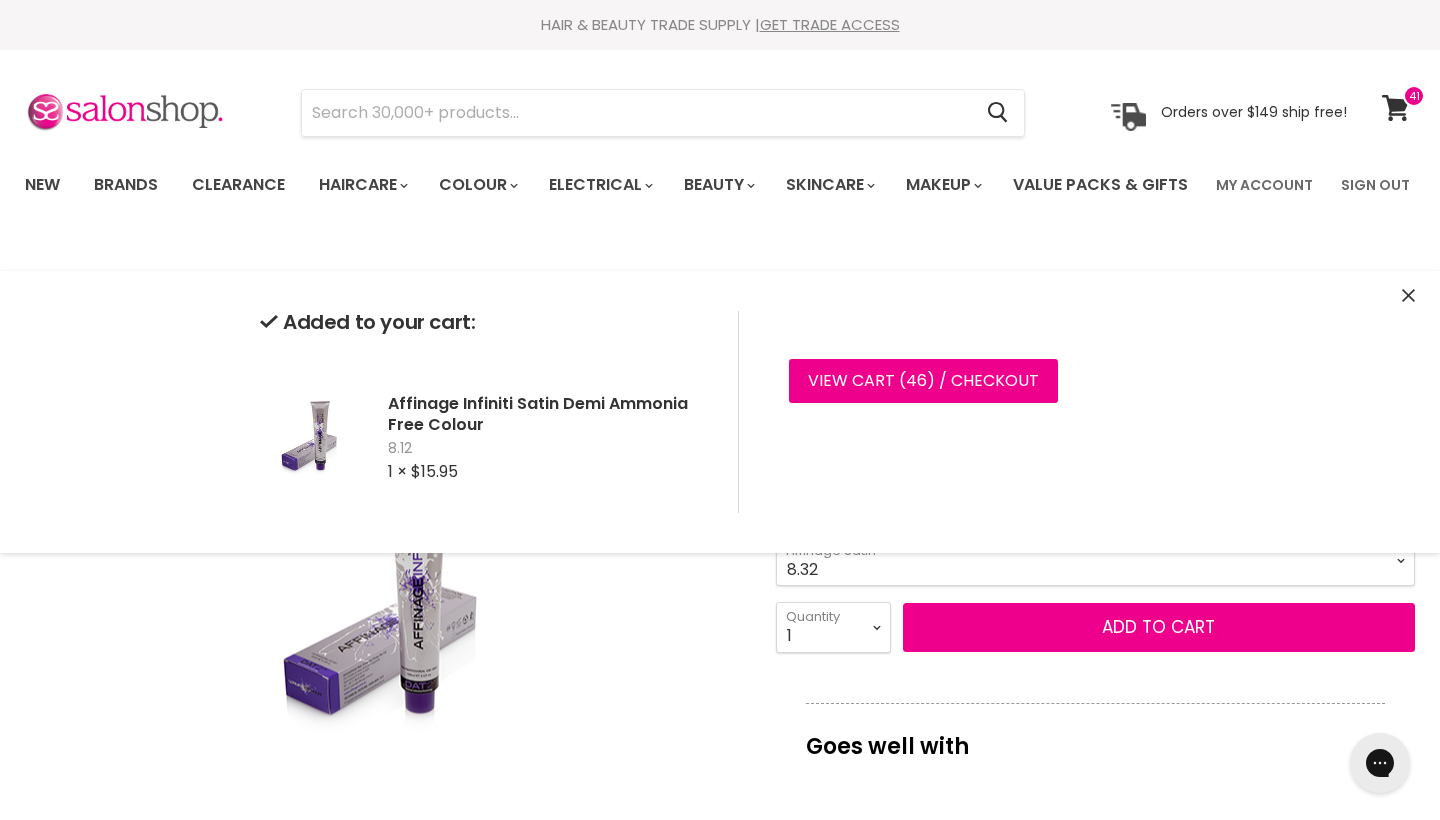 select on "8.32" 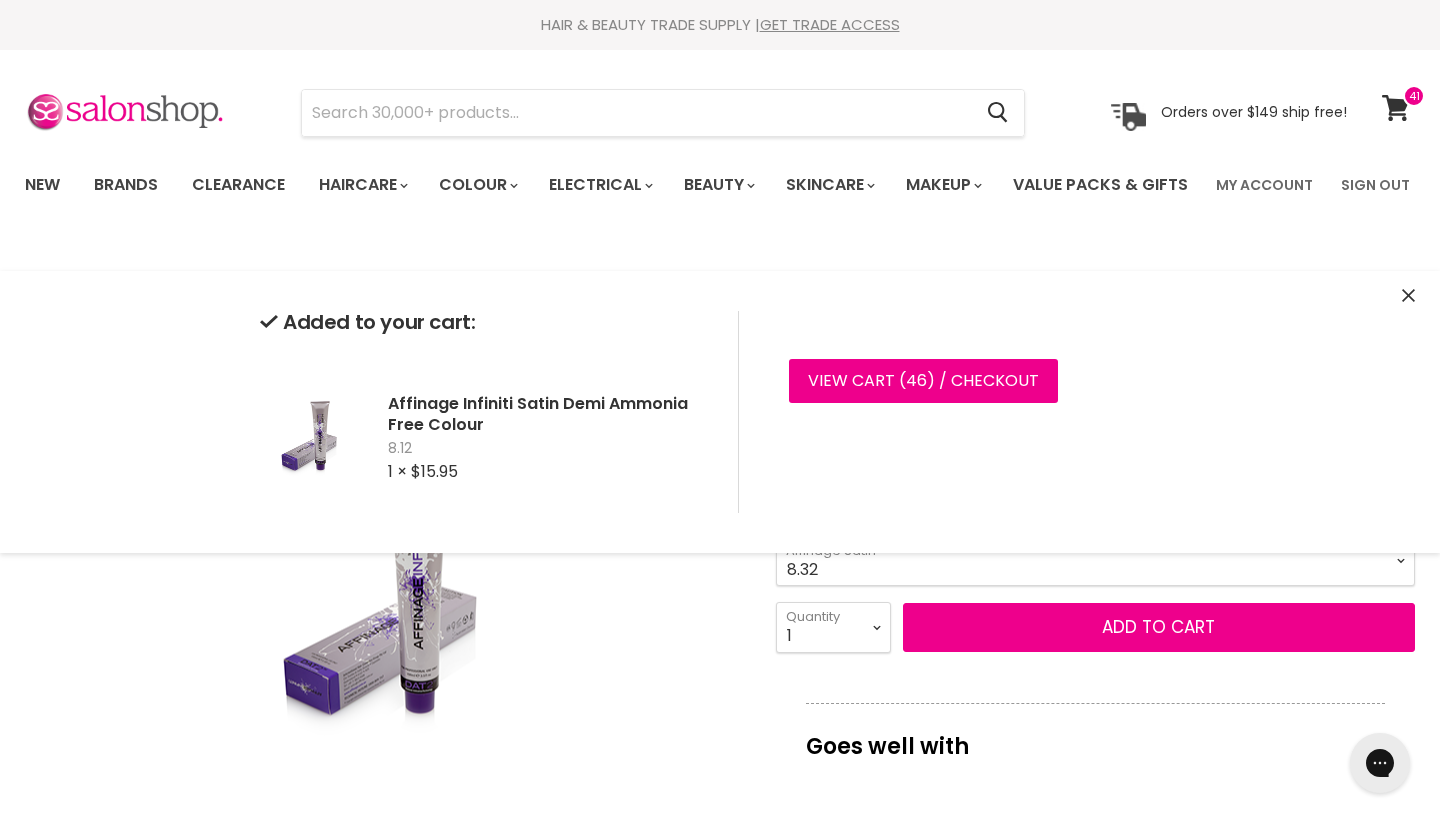 select on "2" 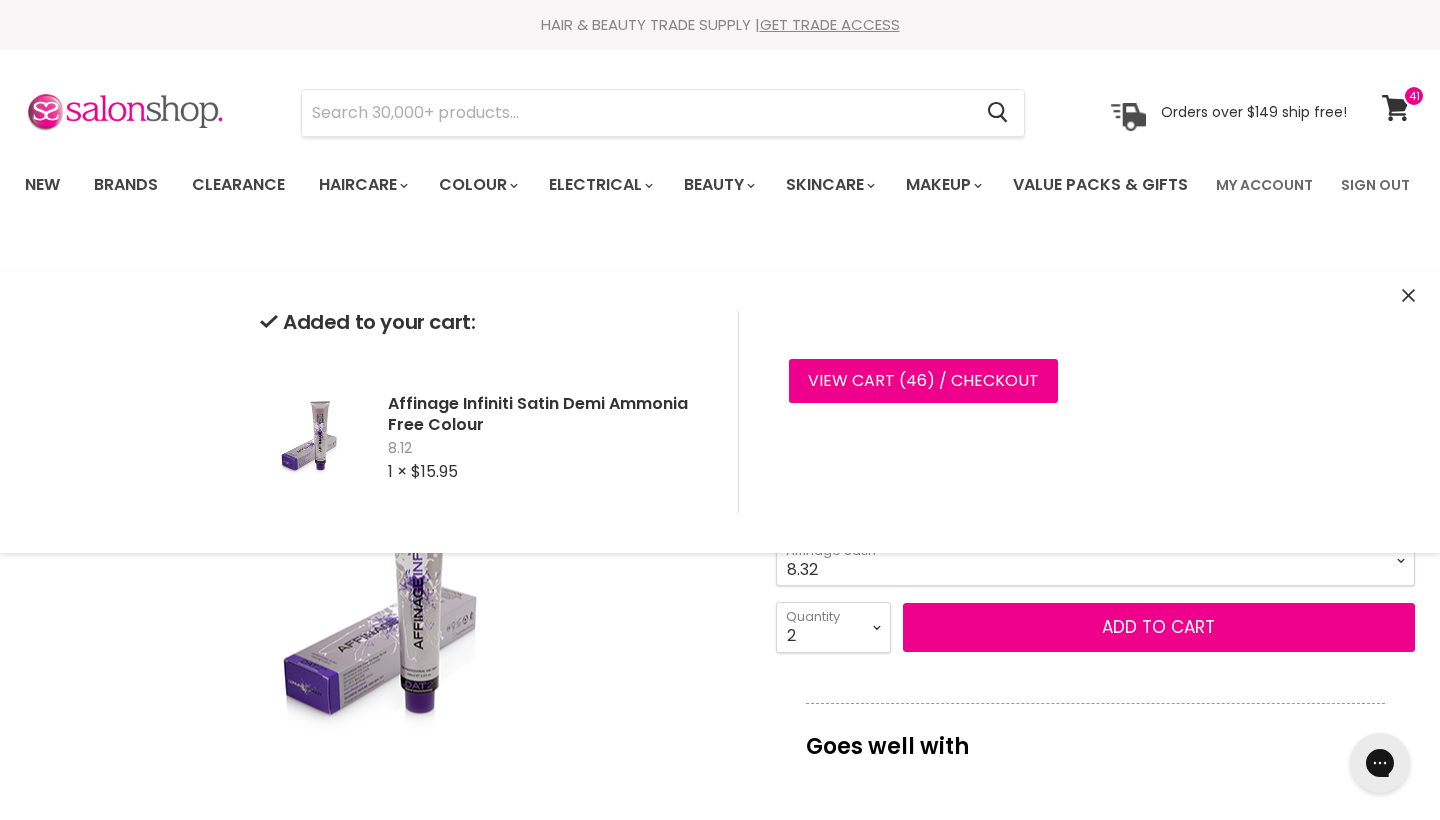 type on "2" 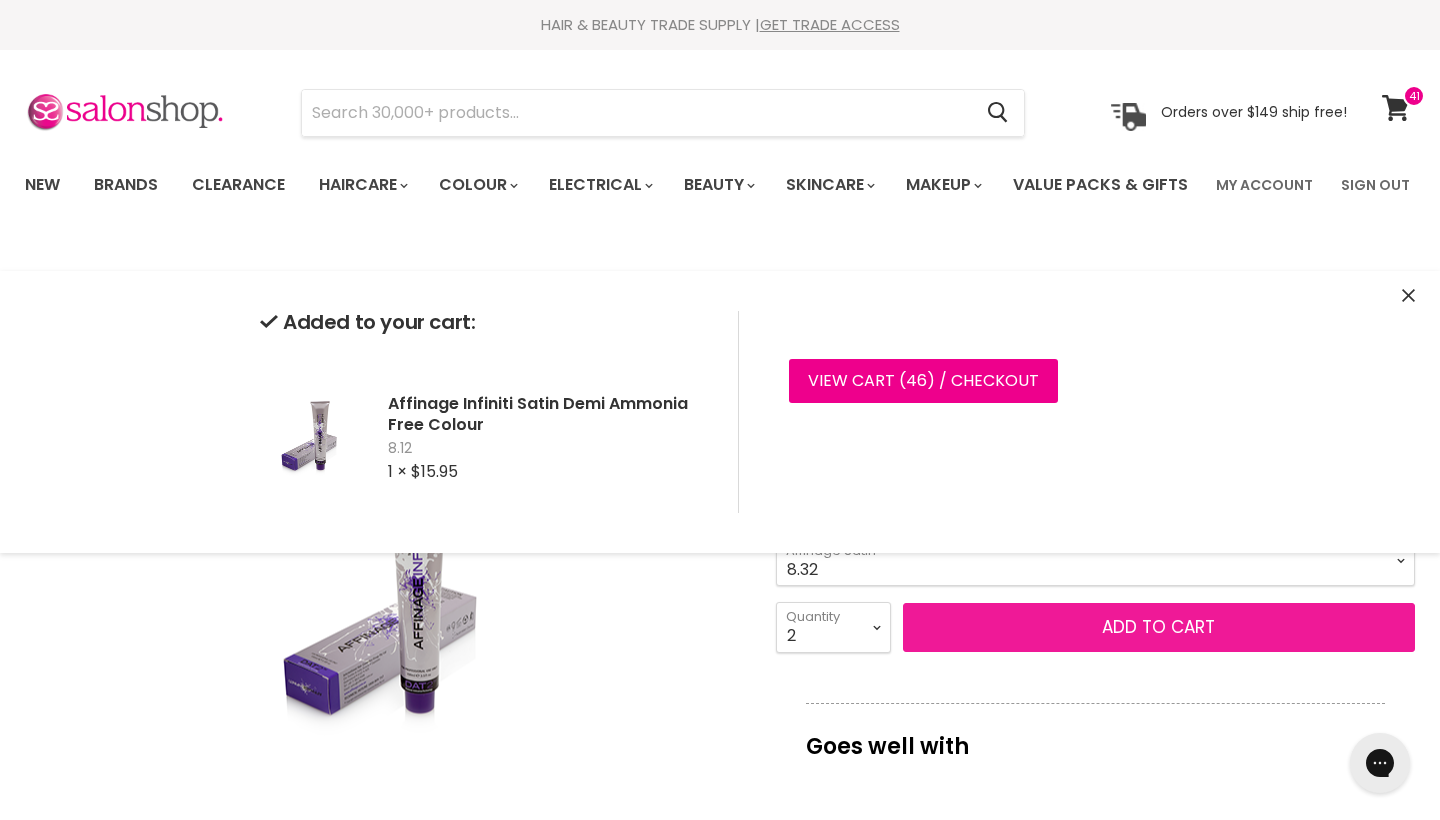click on "Add to cart" at bounding box center (1159, 628) 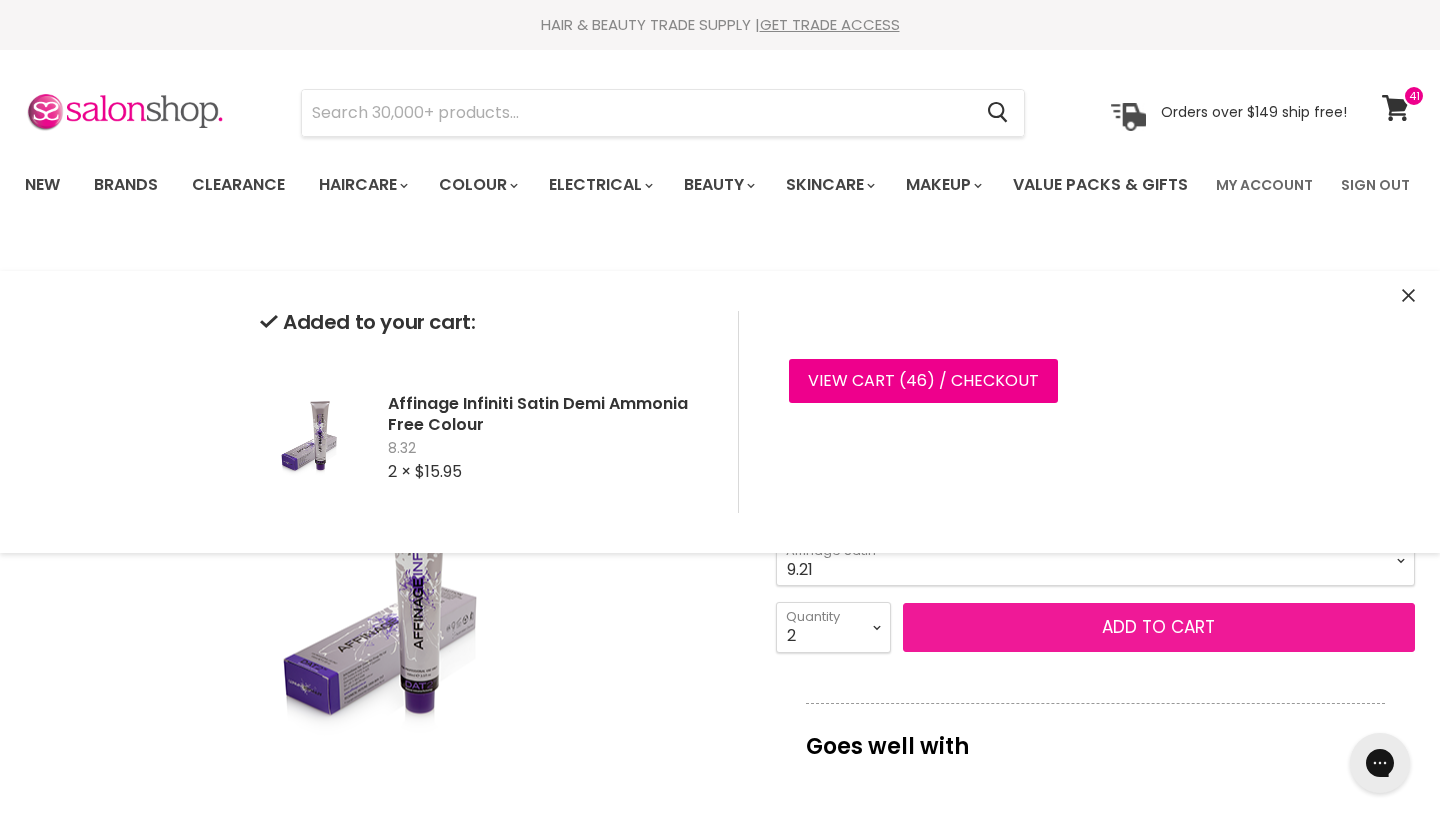 click on "Add to cart" at bounding box center [1159, 628] 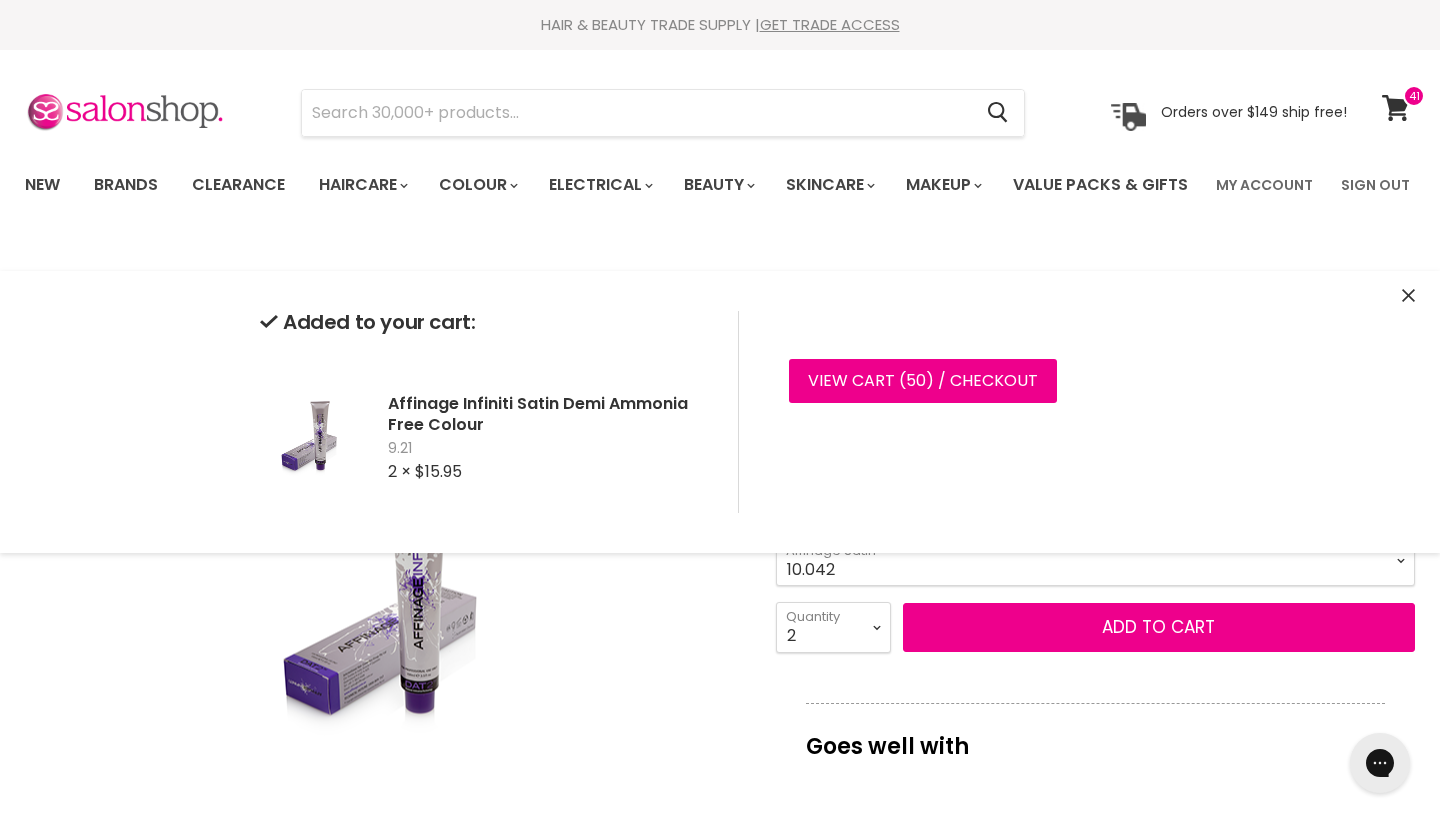 select on "10.042" 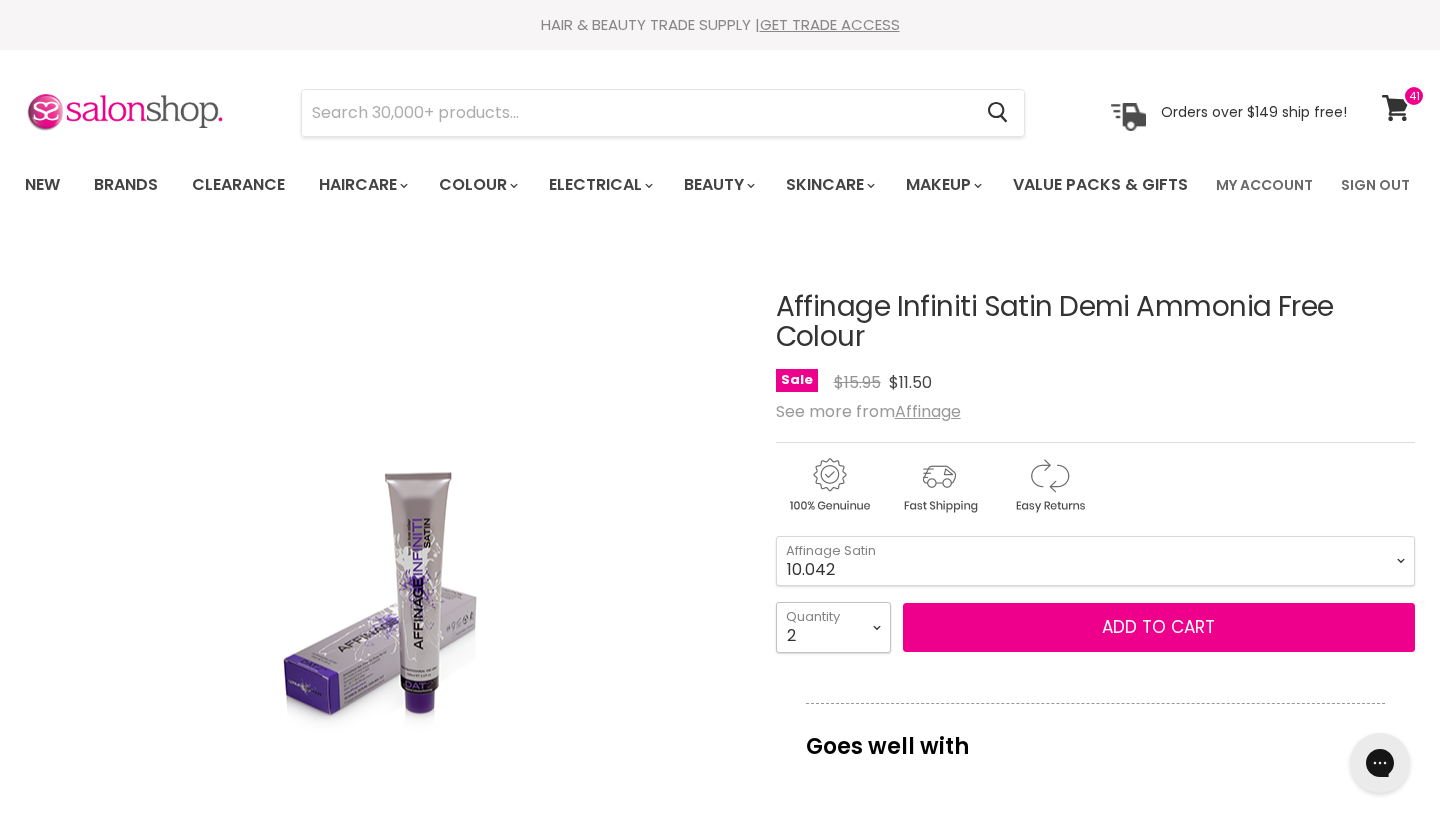 select on "1" 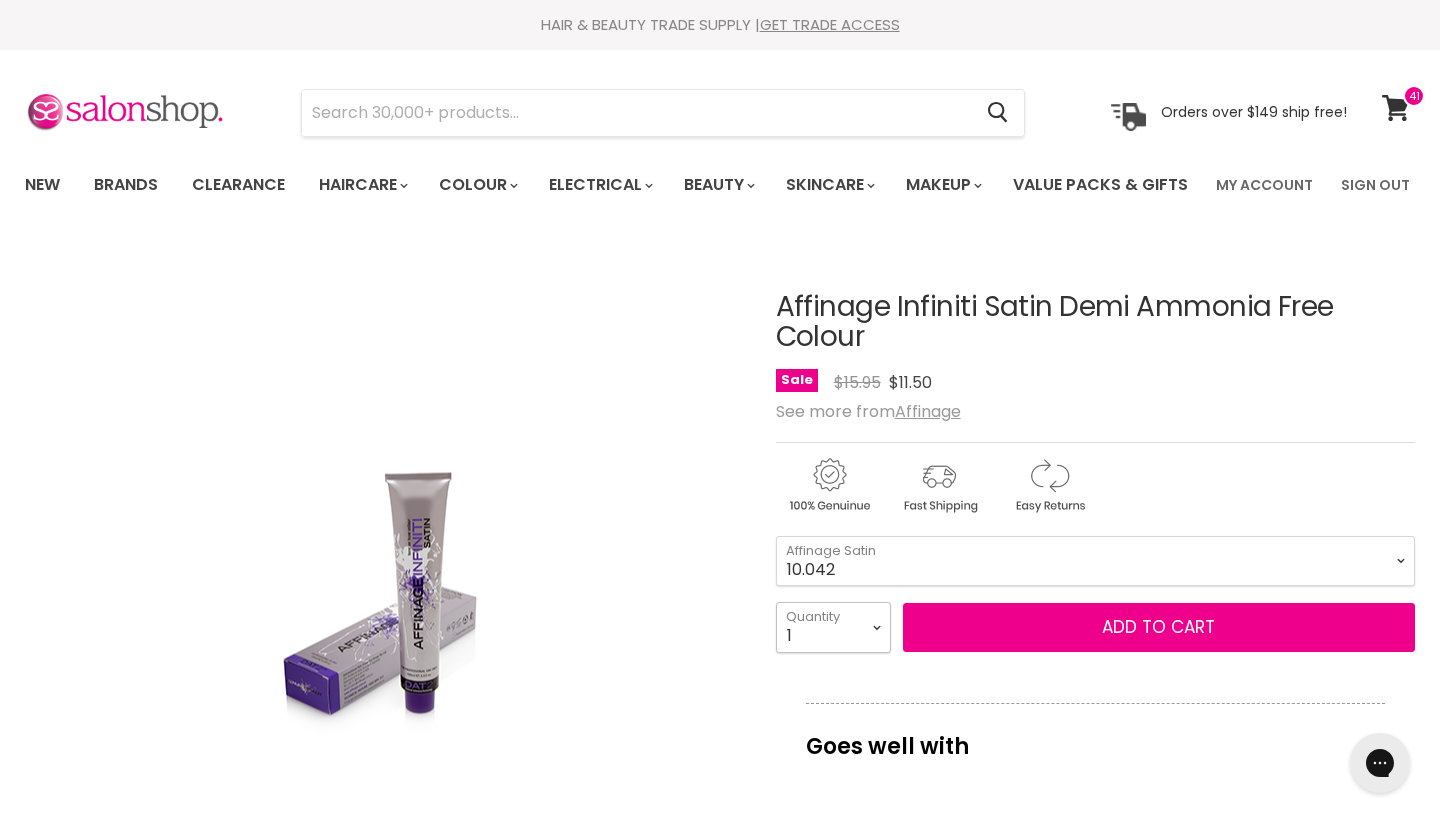 type on "1" 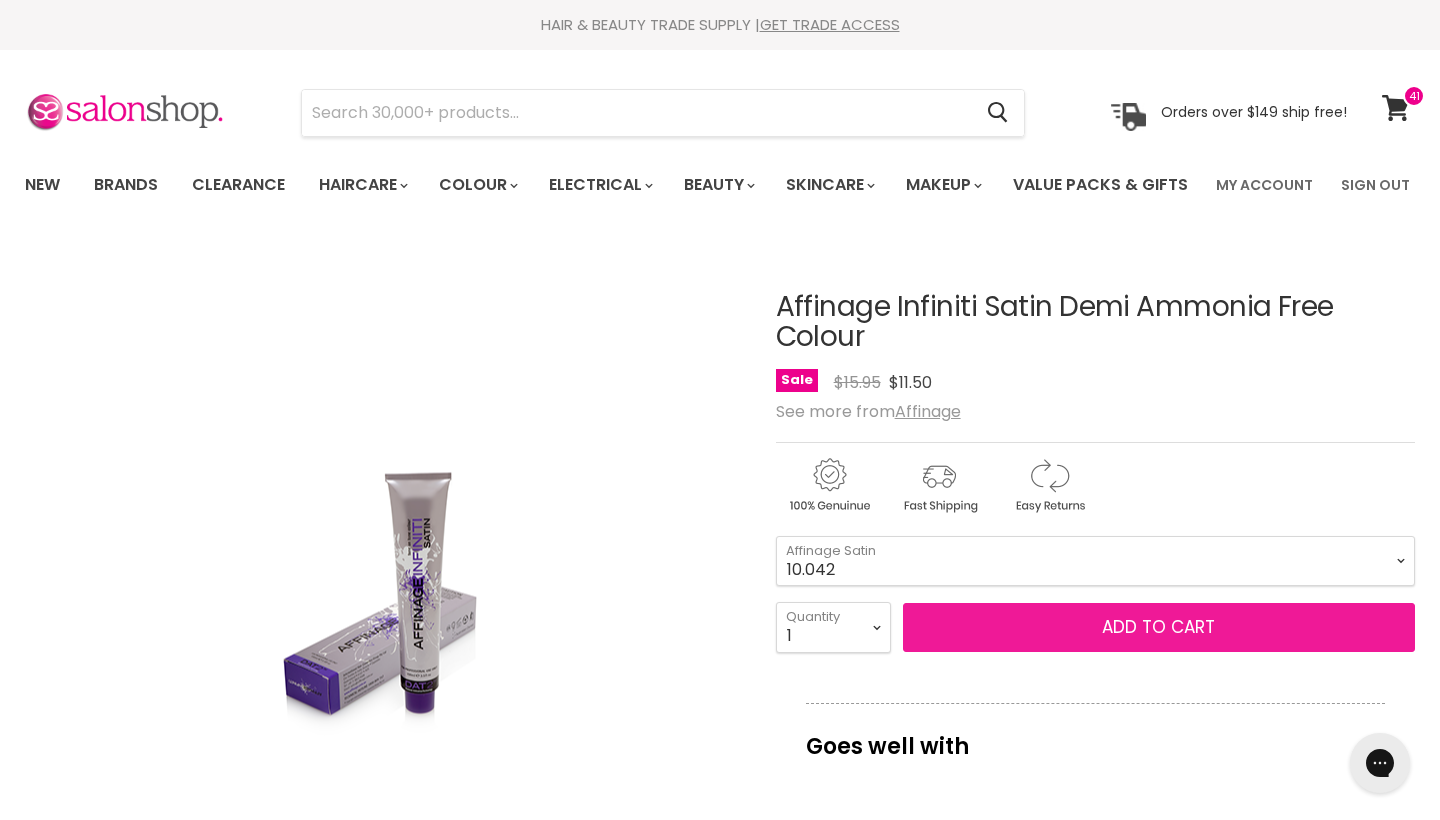 click on "Add to cart" at bounding box center (1159, 628) 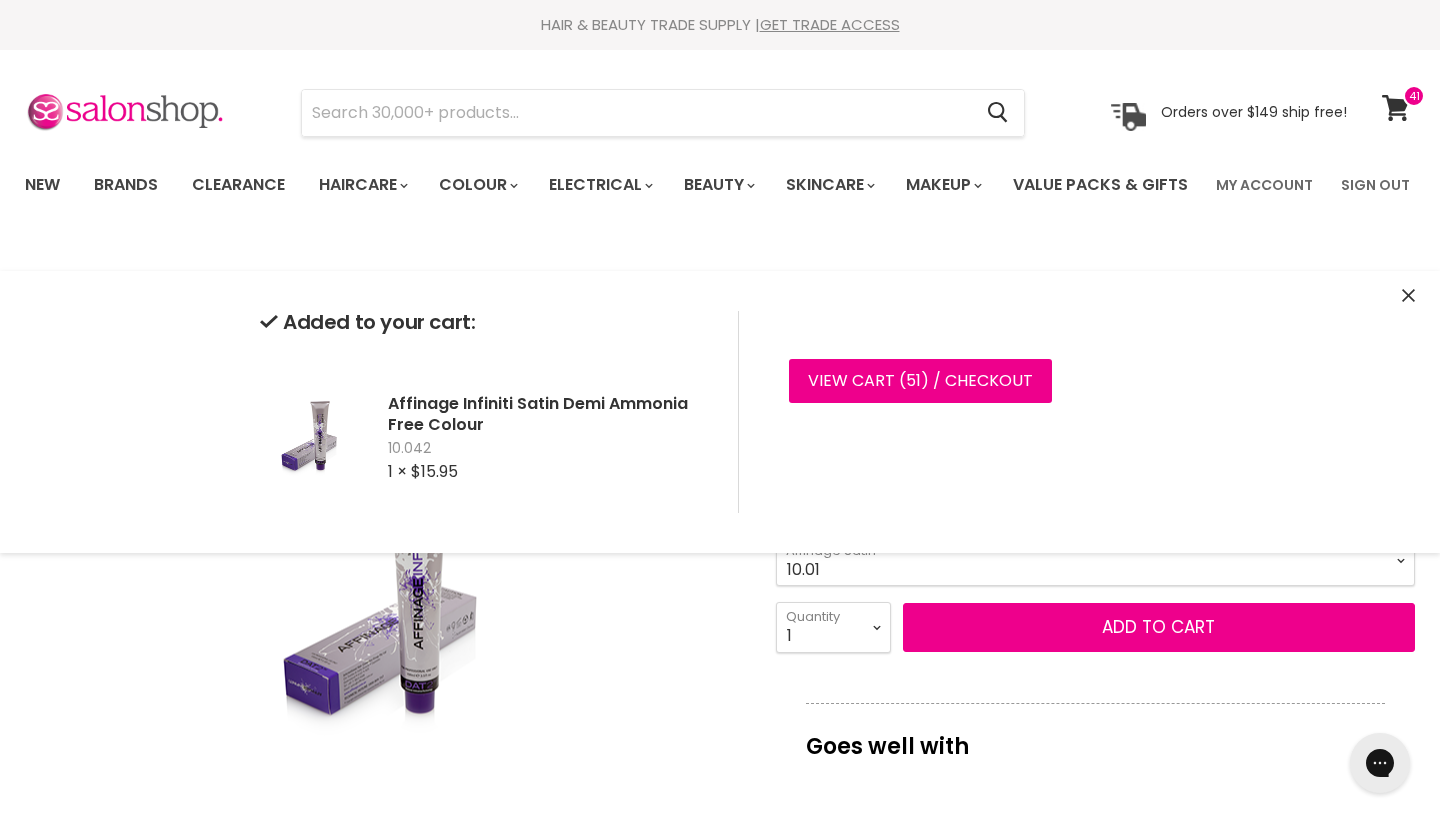 select on "10.01" 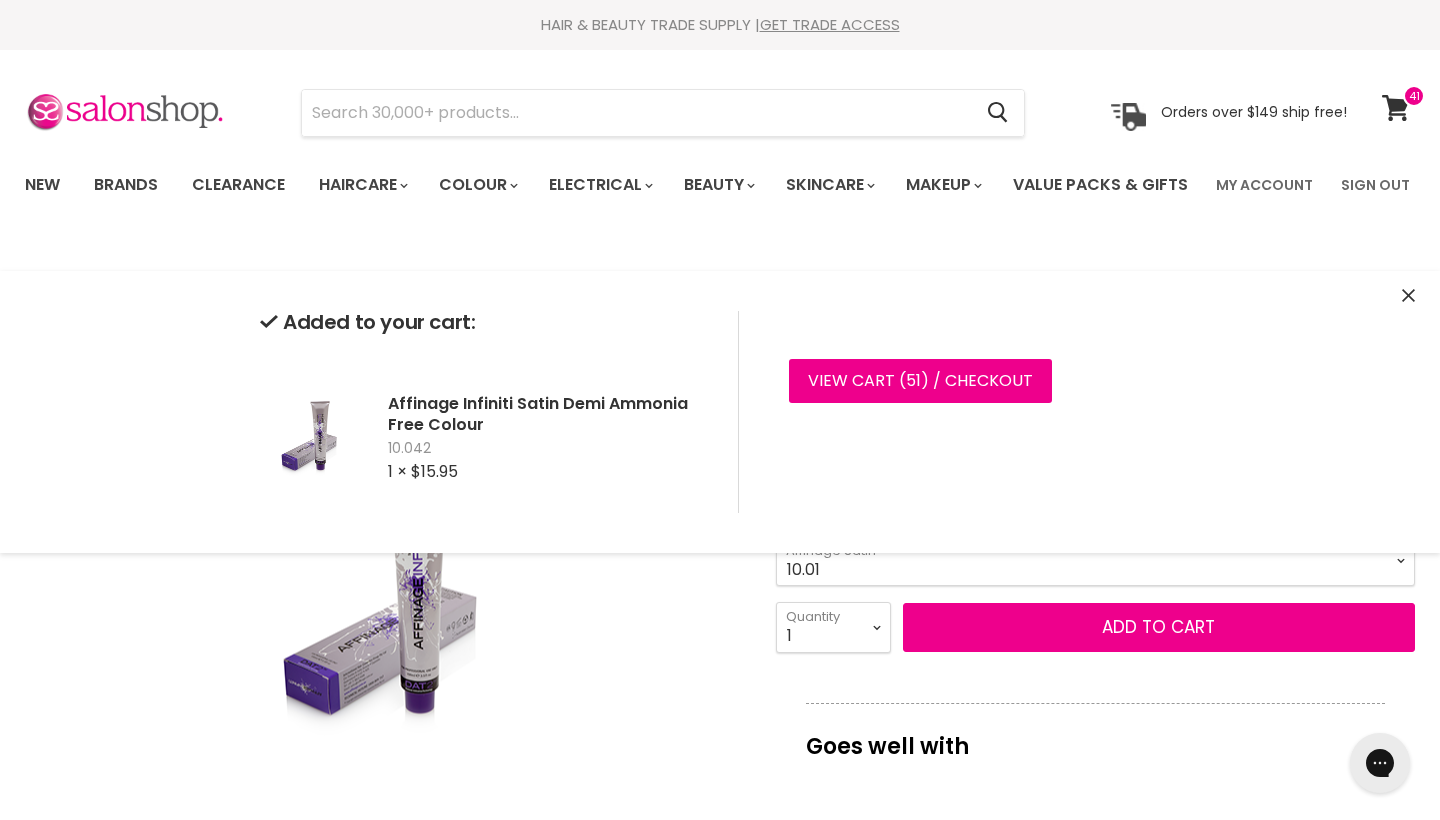 select on "3" 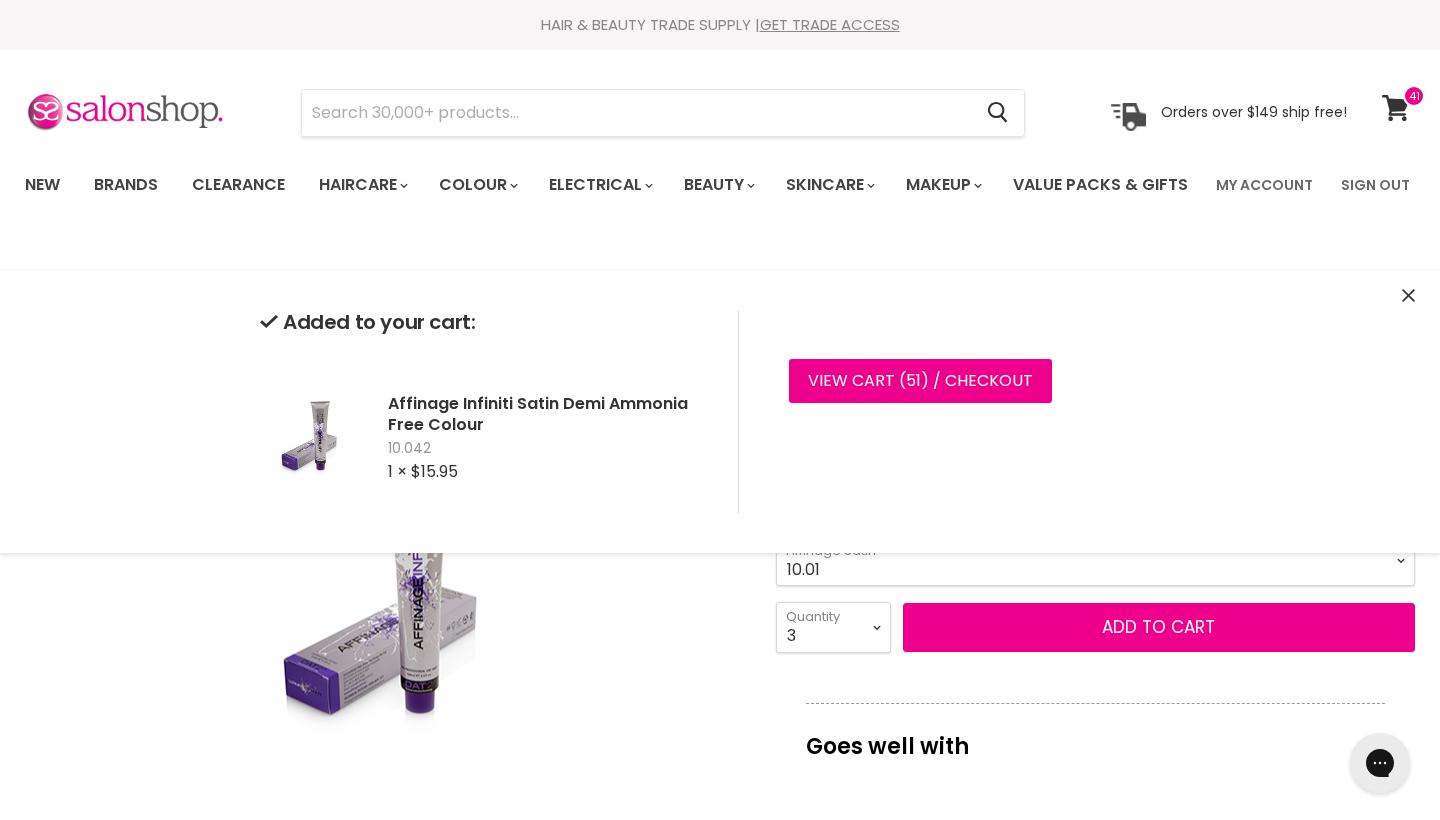 type on "3" 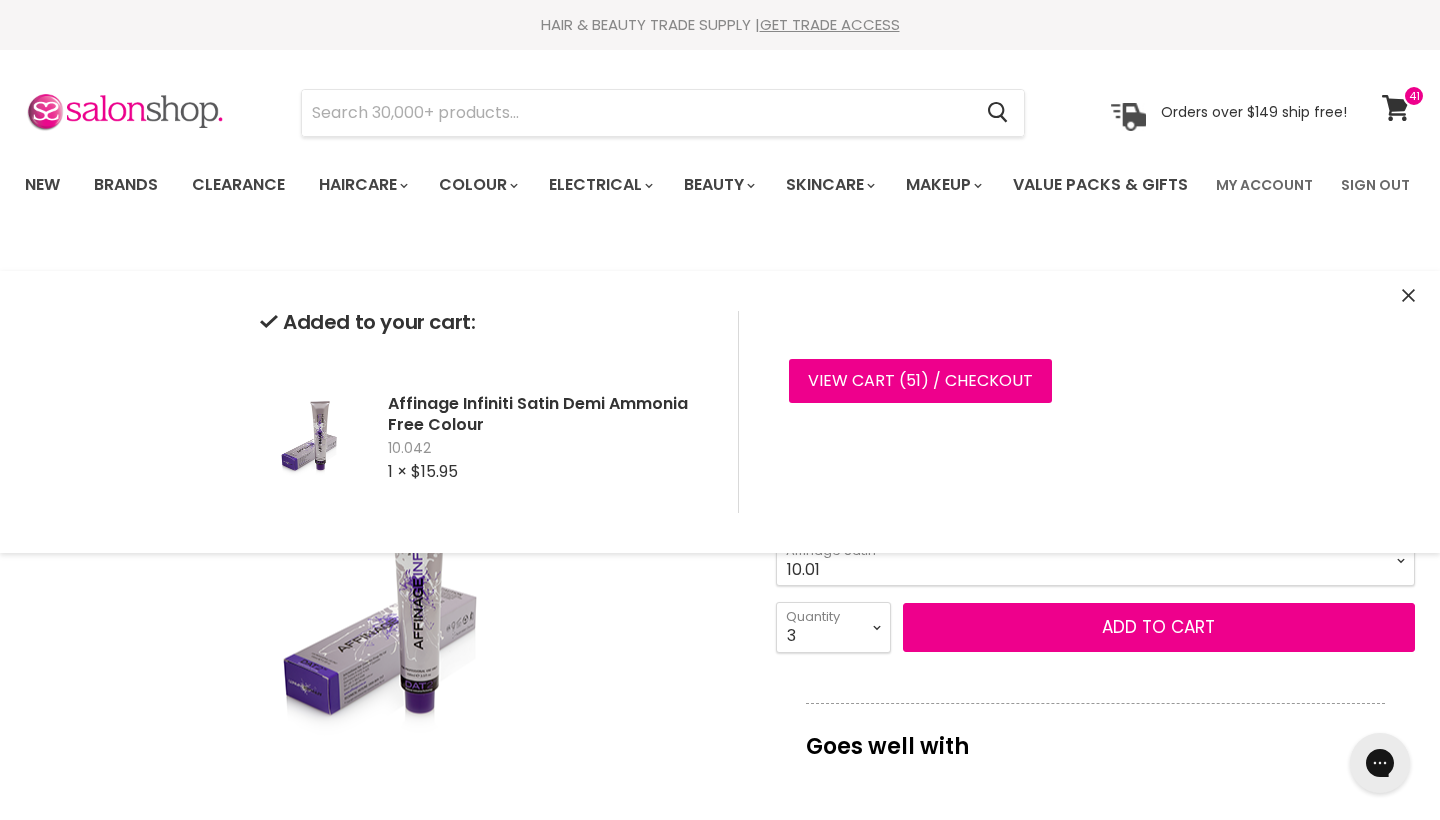 select on "1" 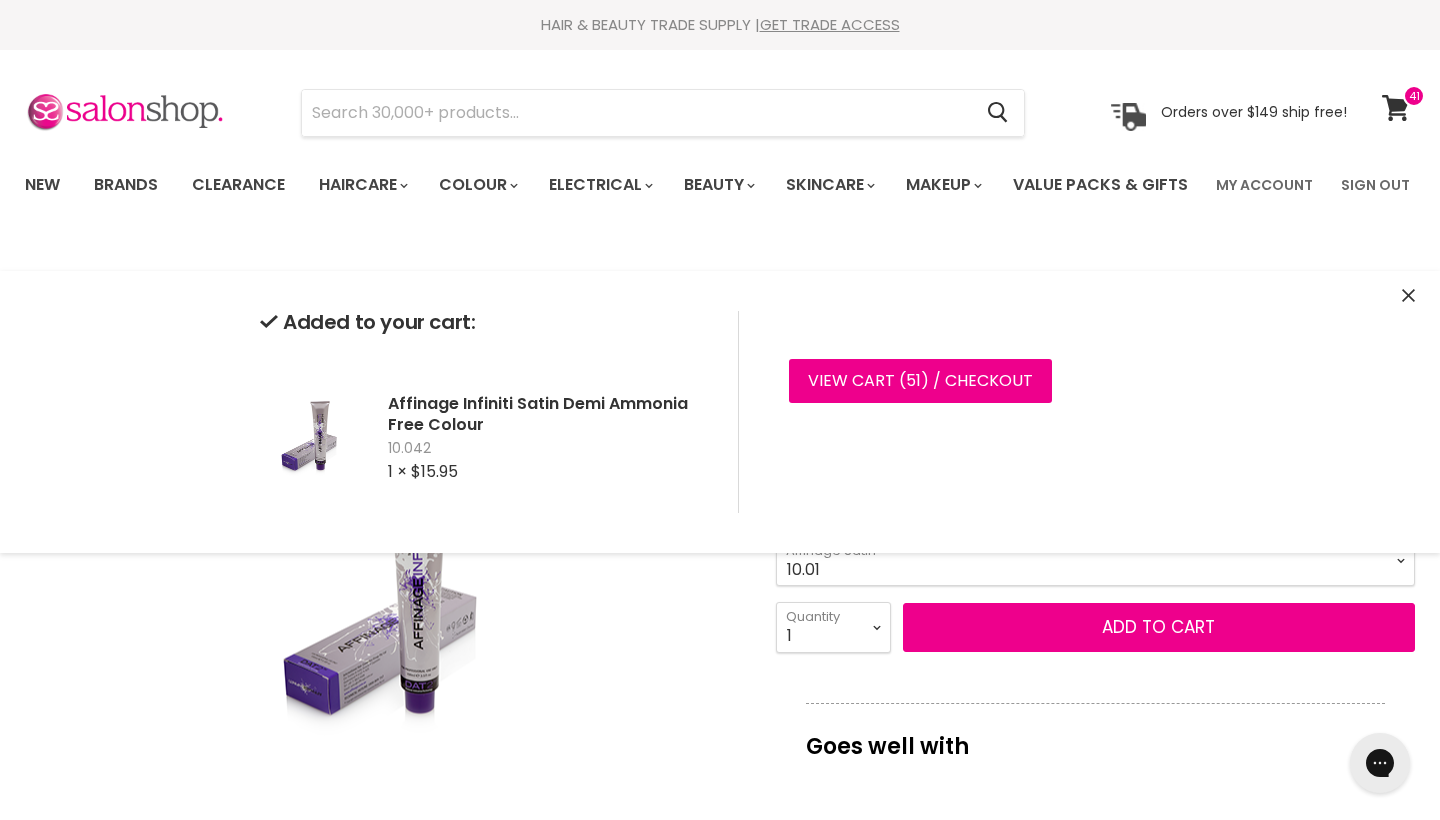 type on "1" 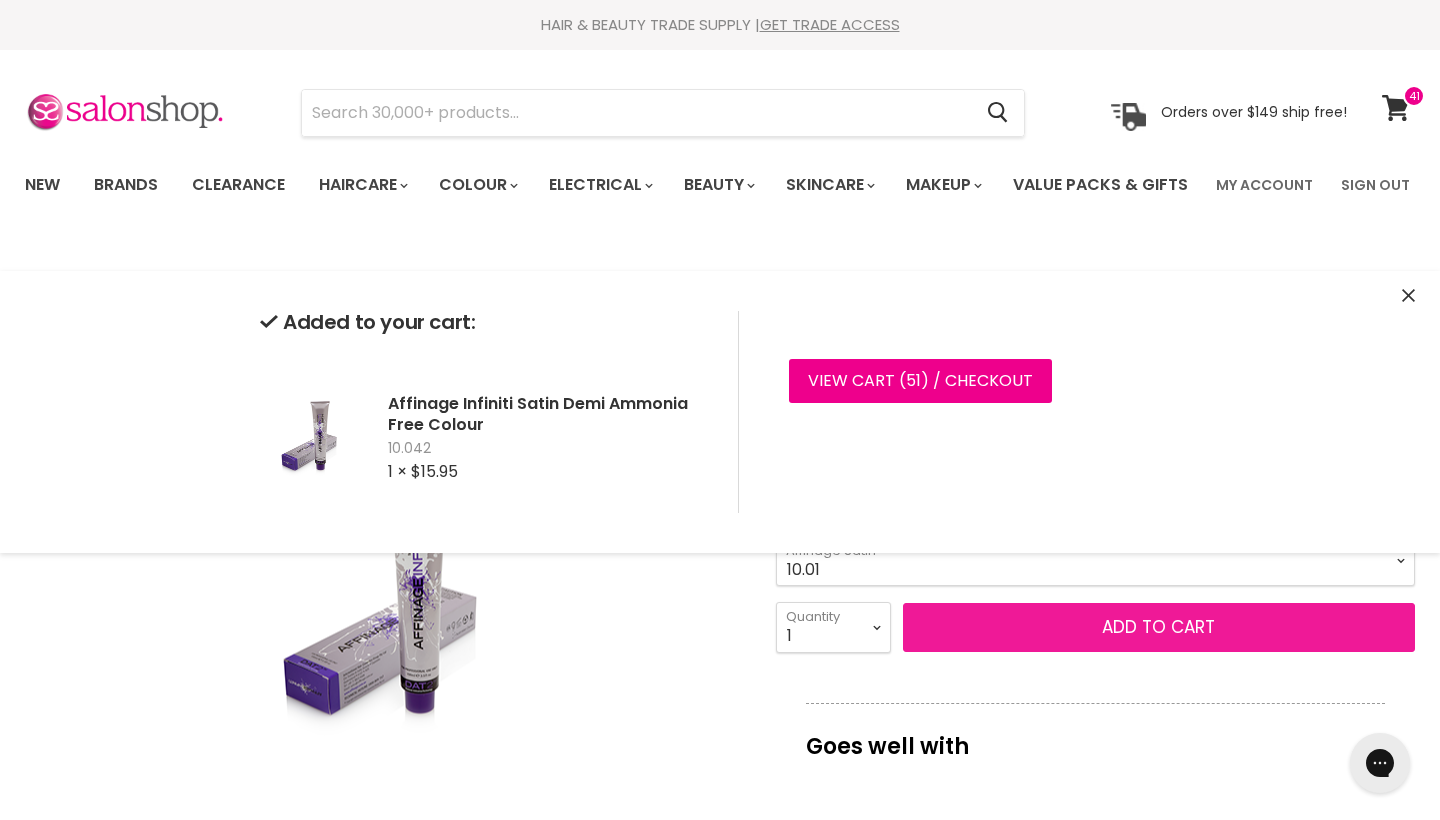 click on "Add to cart" at bounding box center (1159, 628) 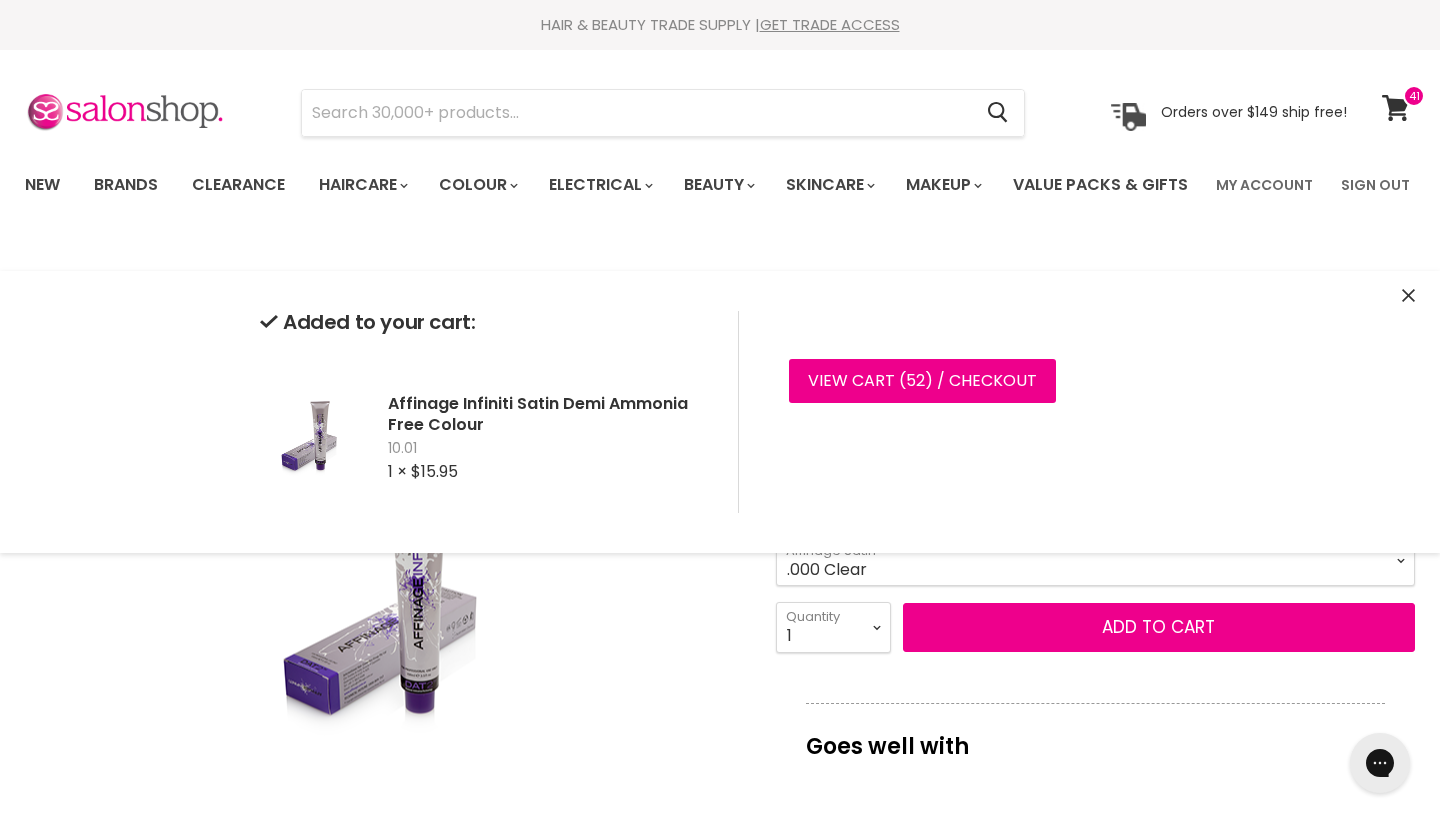 select on ".000 Clear" 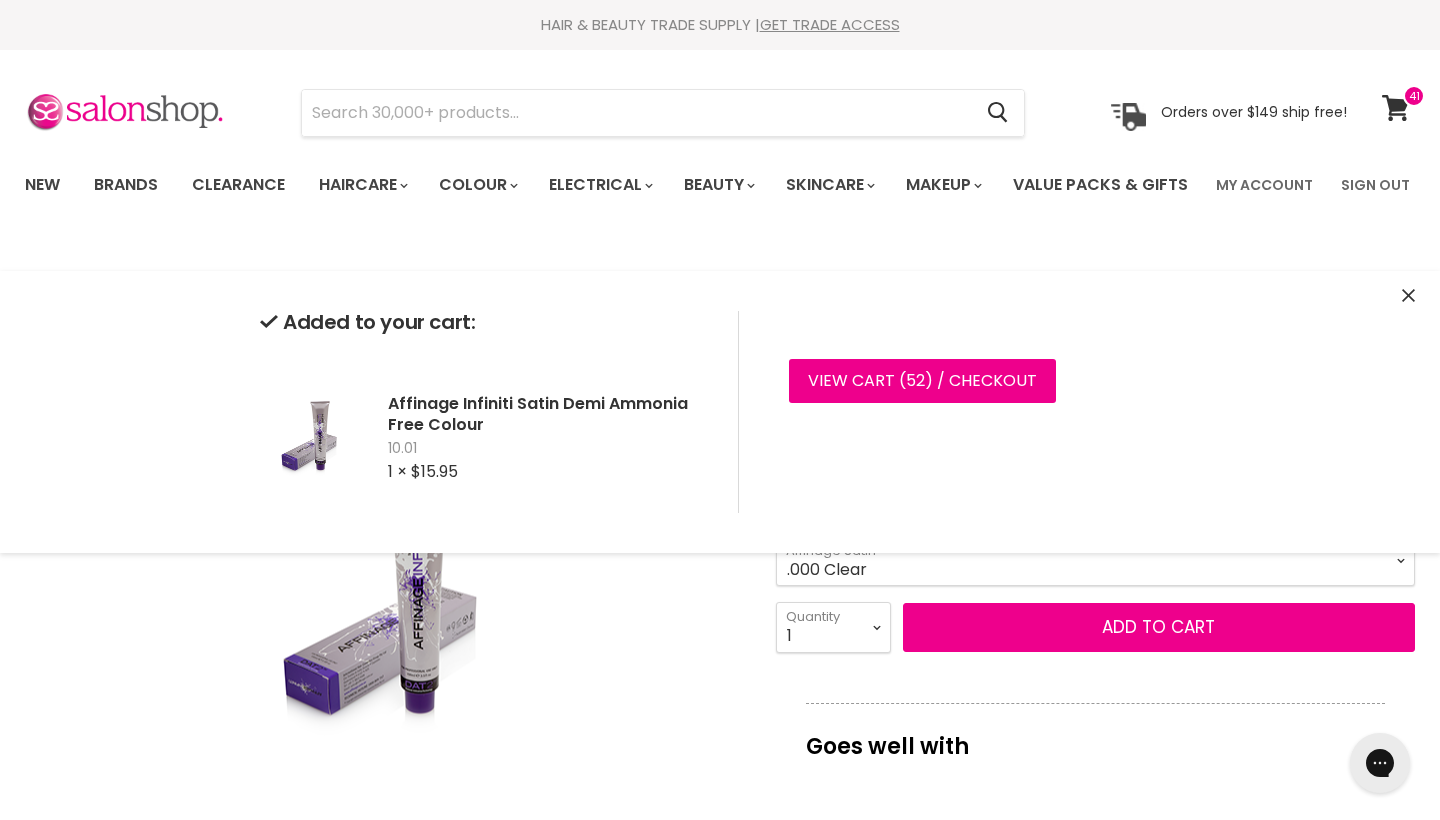 select on "3" 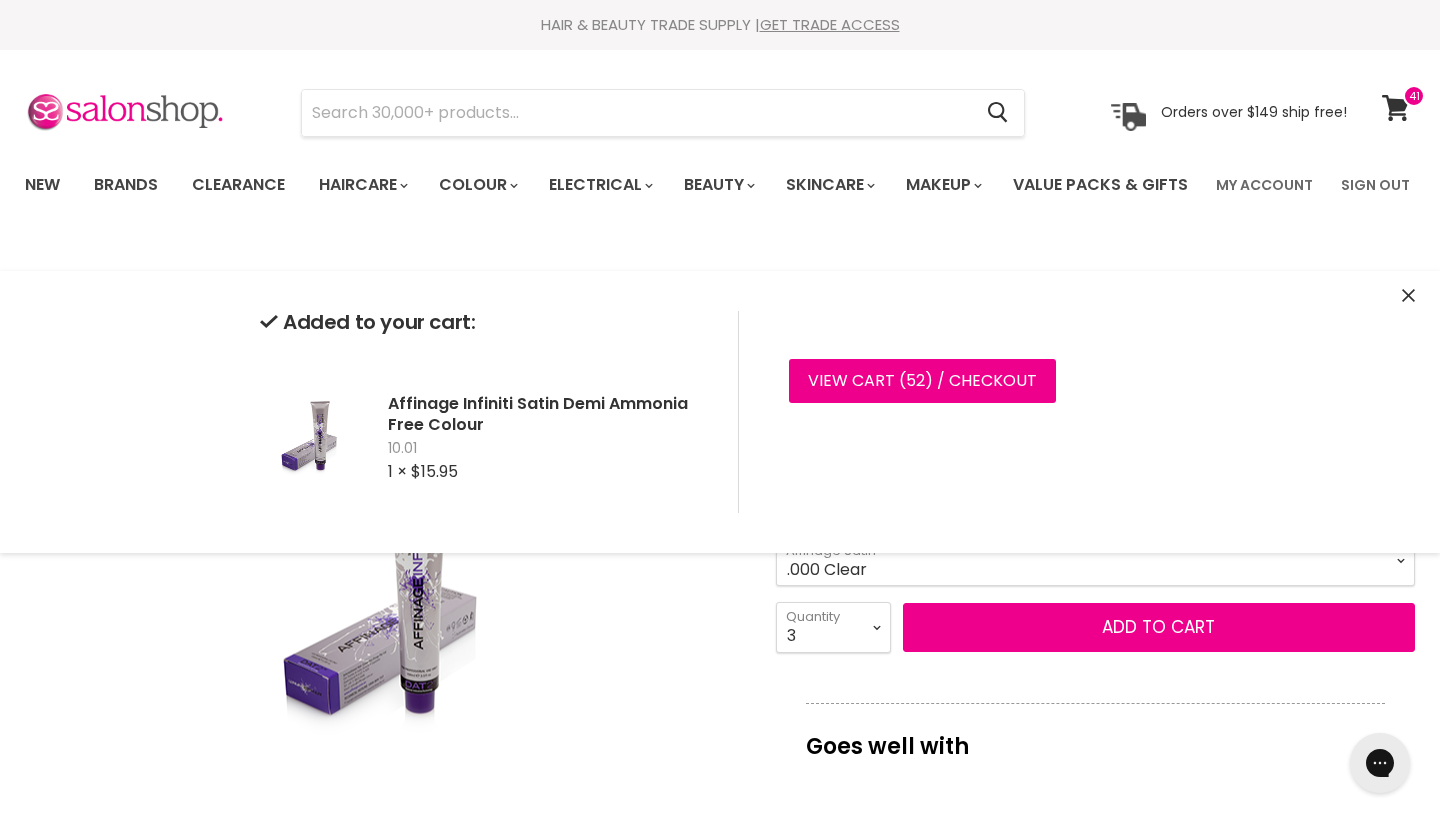 type on "3" 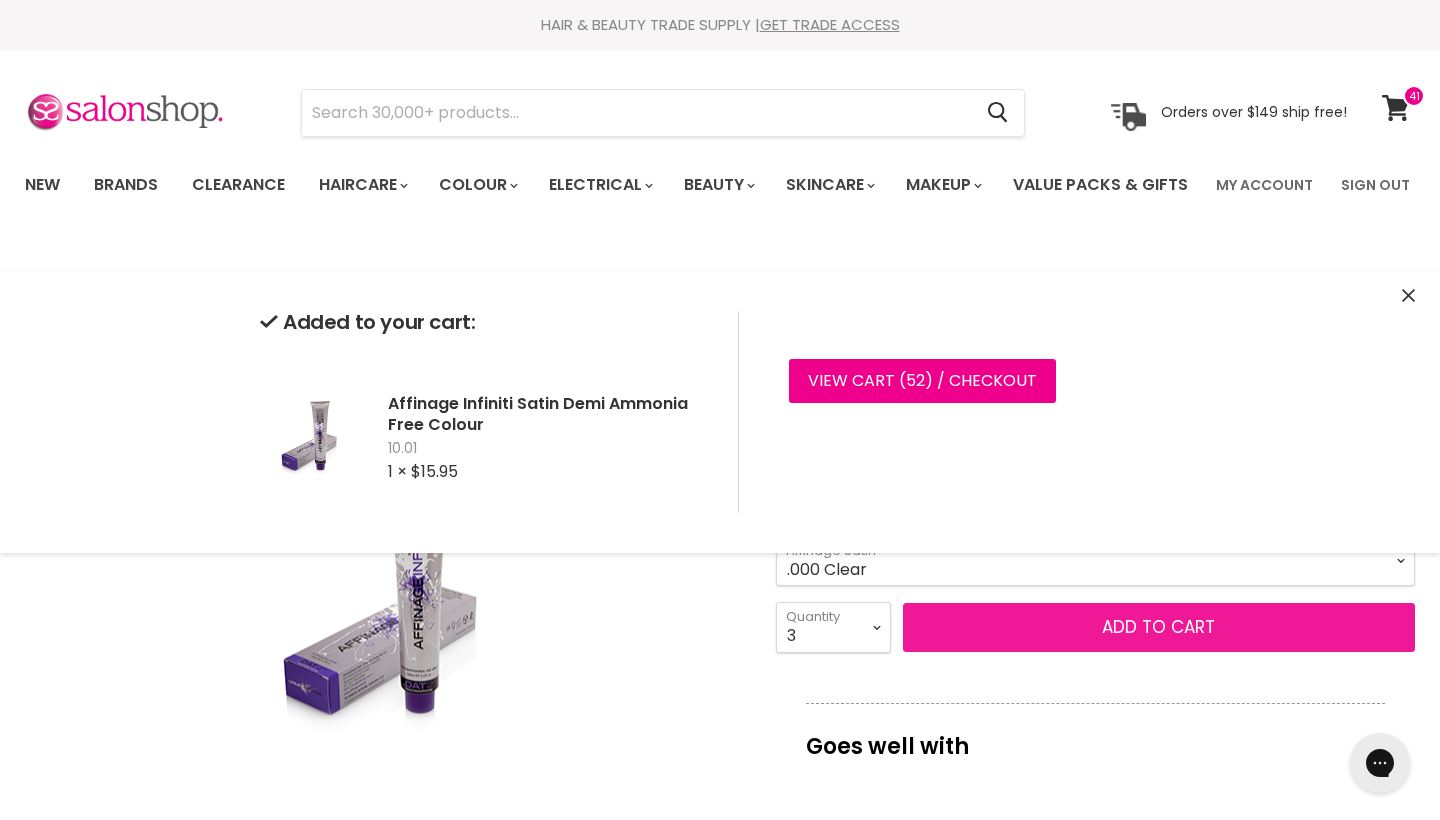 click on "Add to cart" at bounding box center [1159, 628] 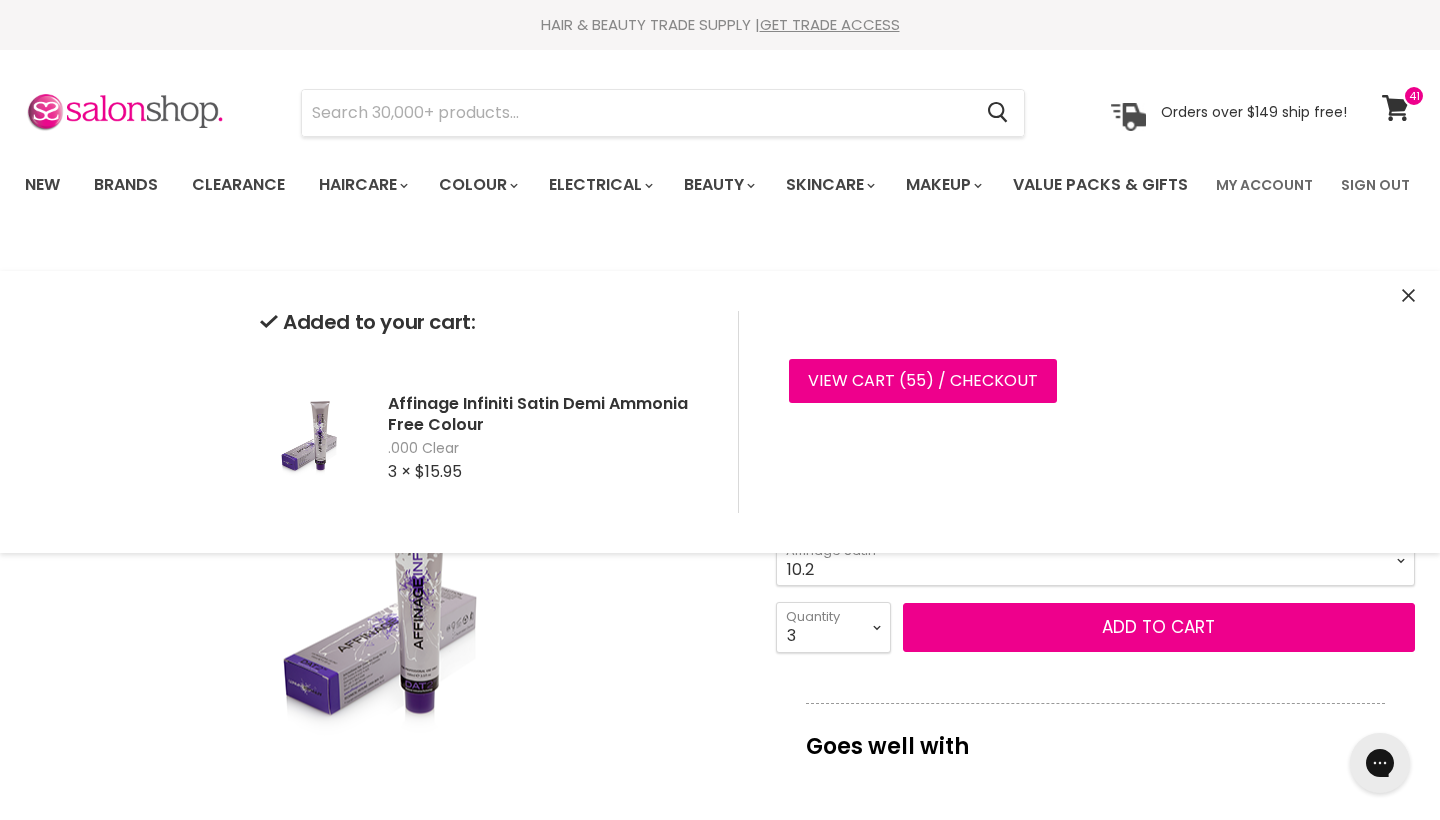 select on "10.2" 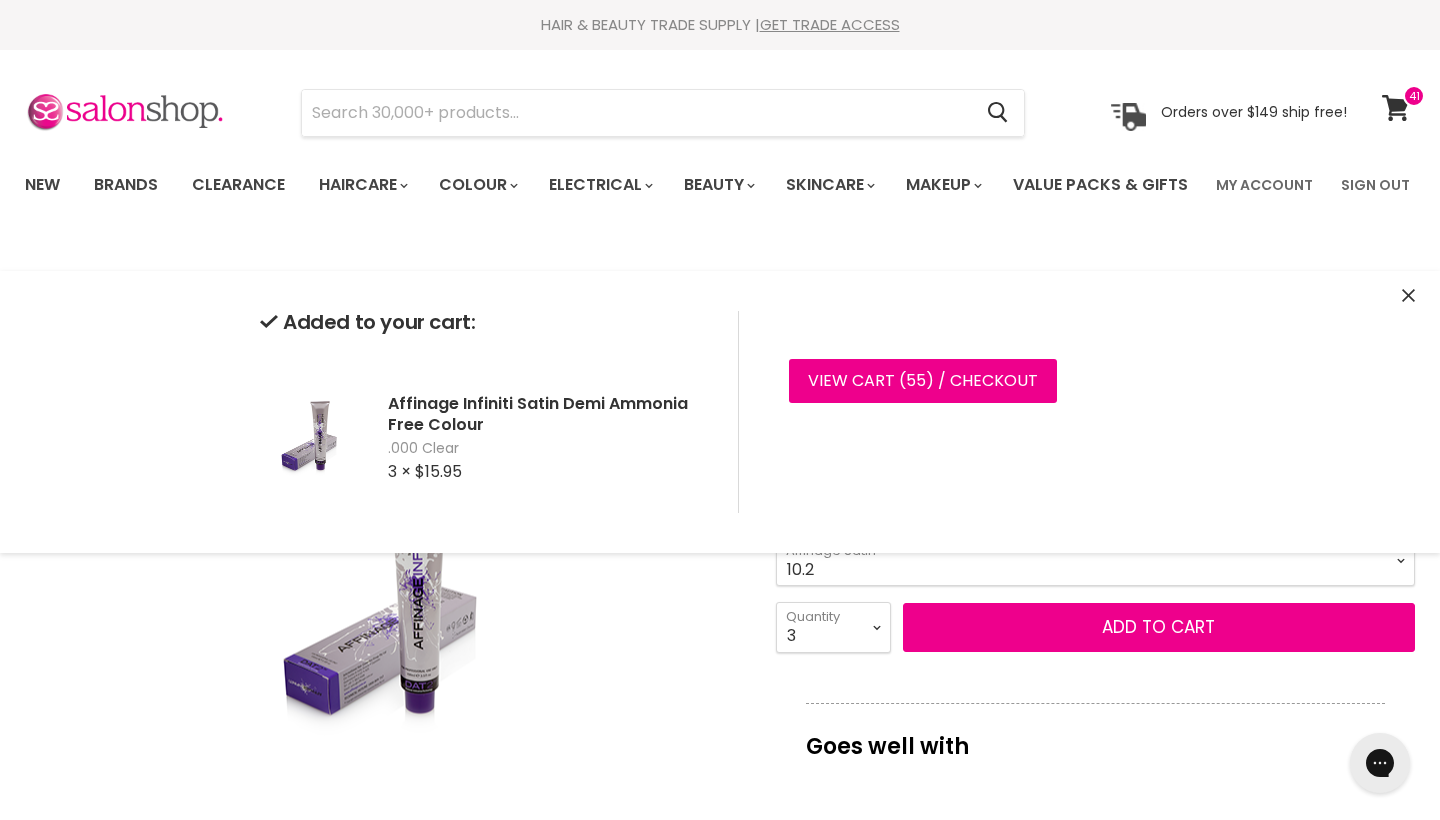 select on "2" 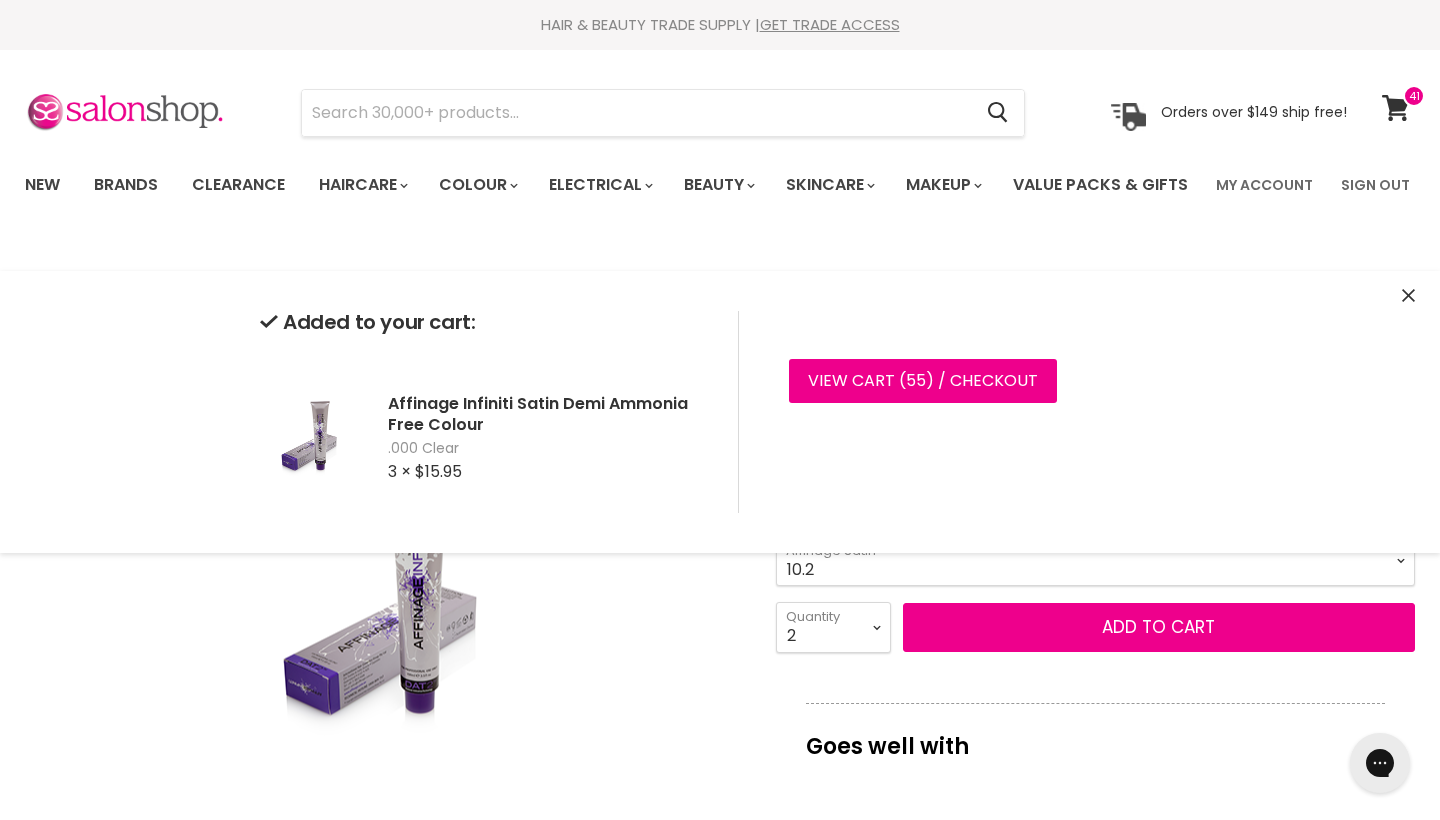 type on "2" 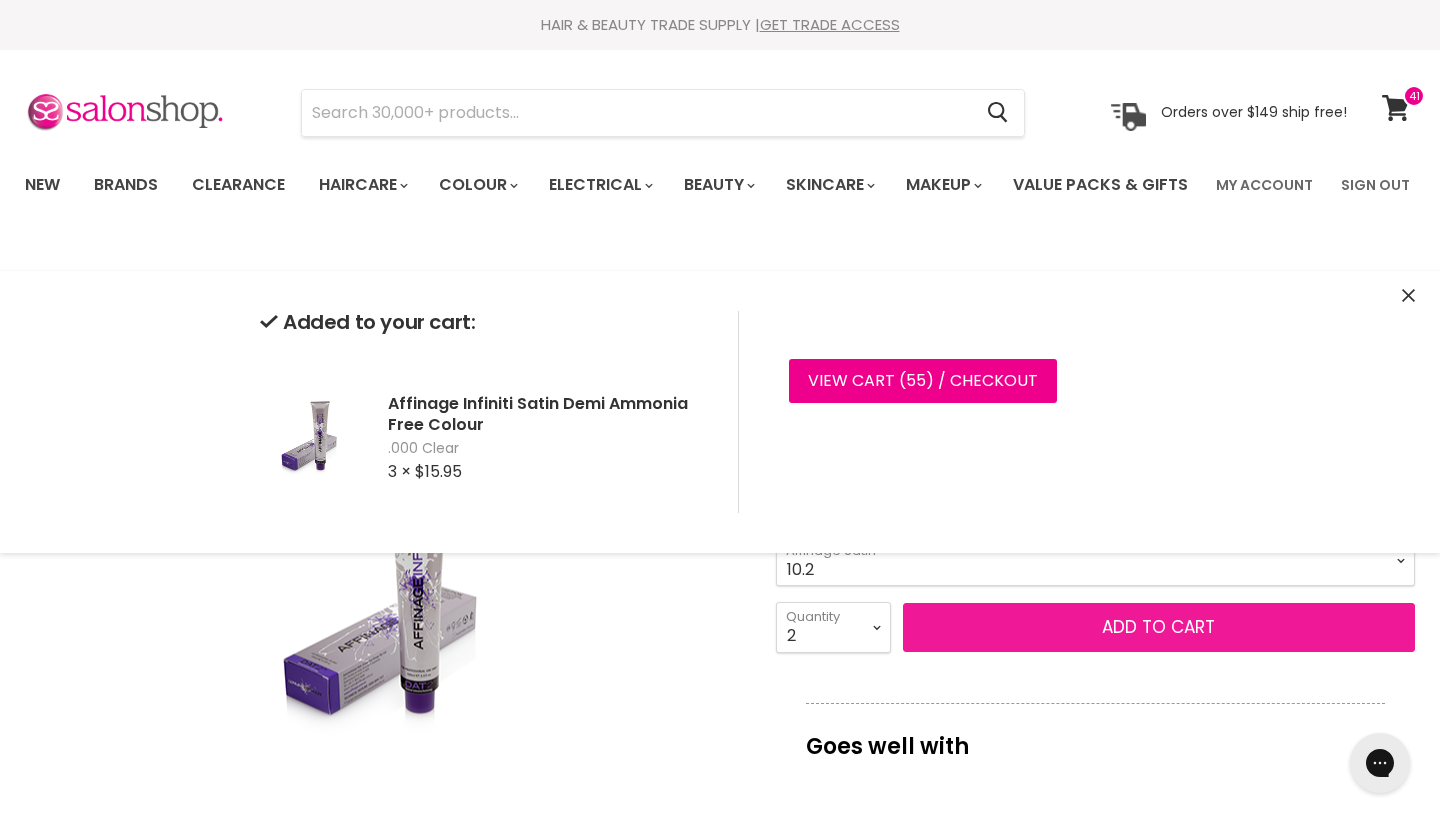 click on "Add to cart" at bounding box center (1159, 628) 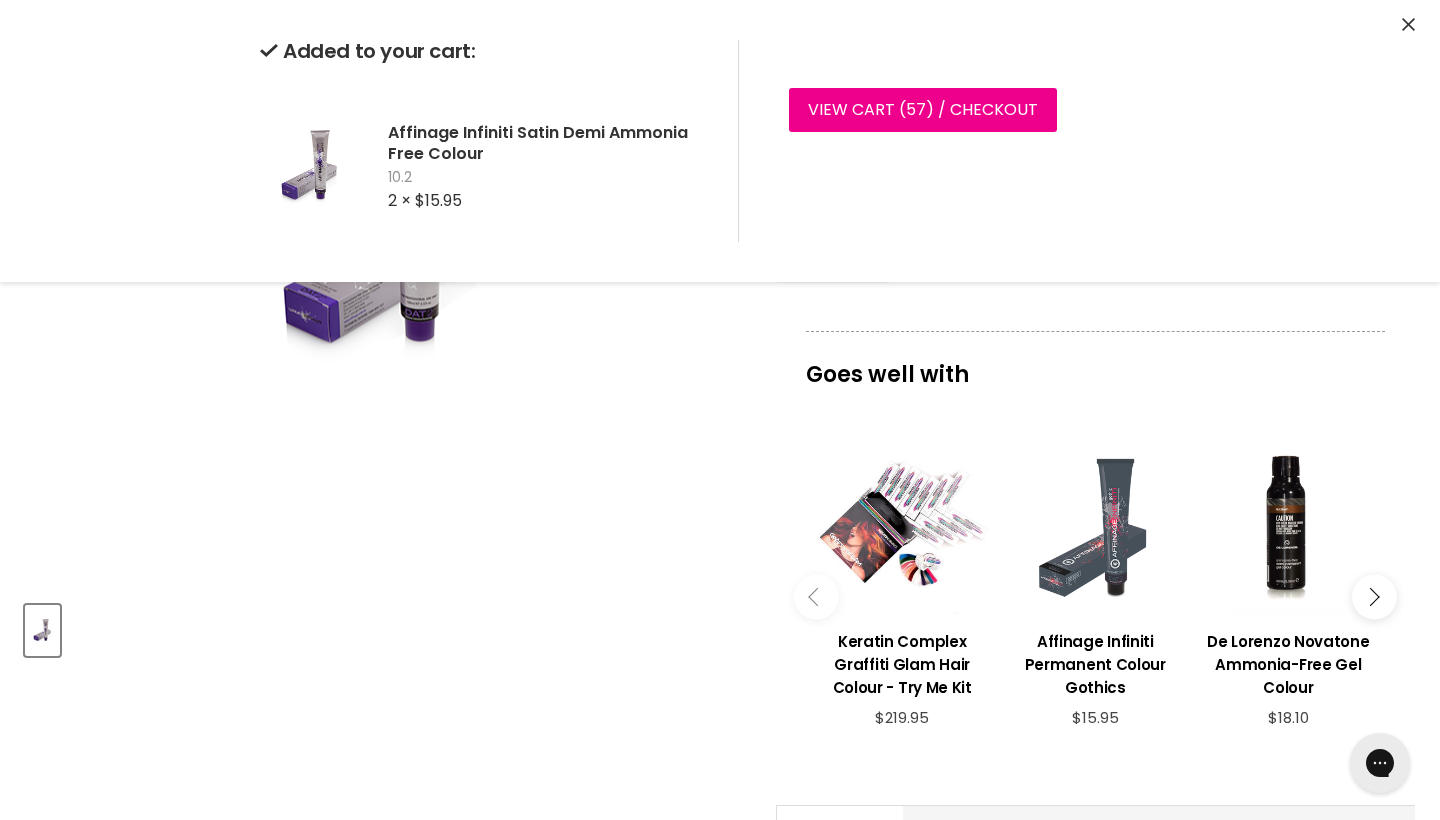 scroll, scrollTop: 387, scrollLeft: 0, axis: vertical 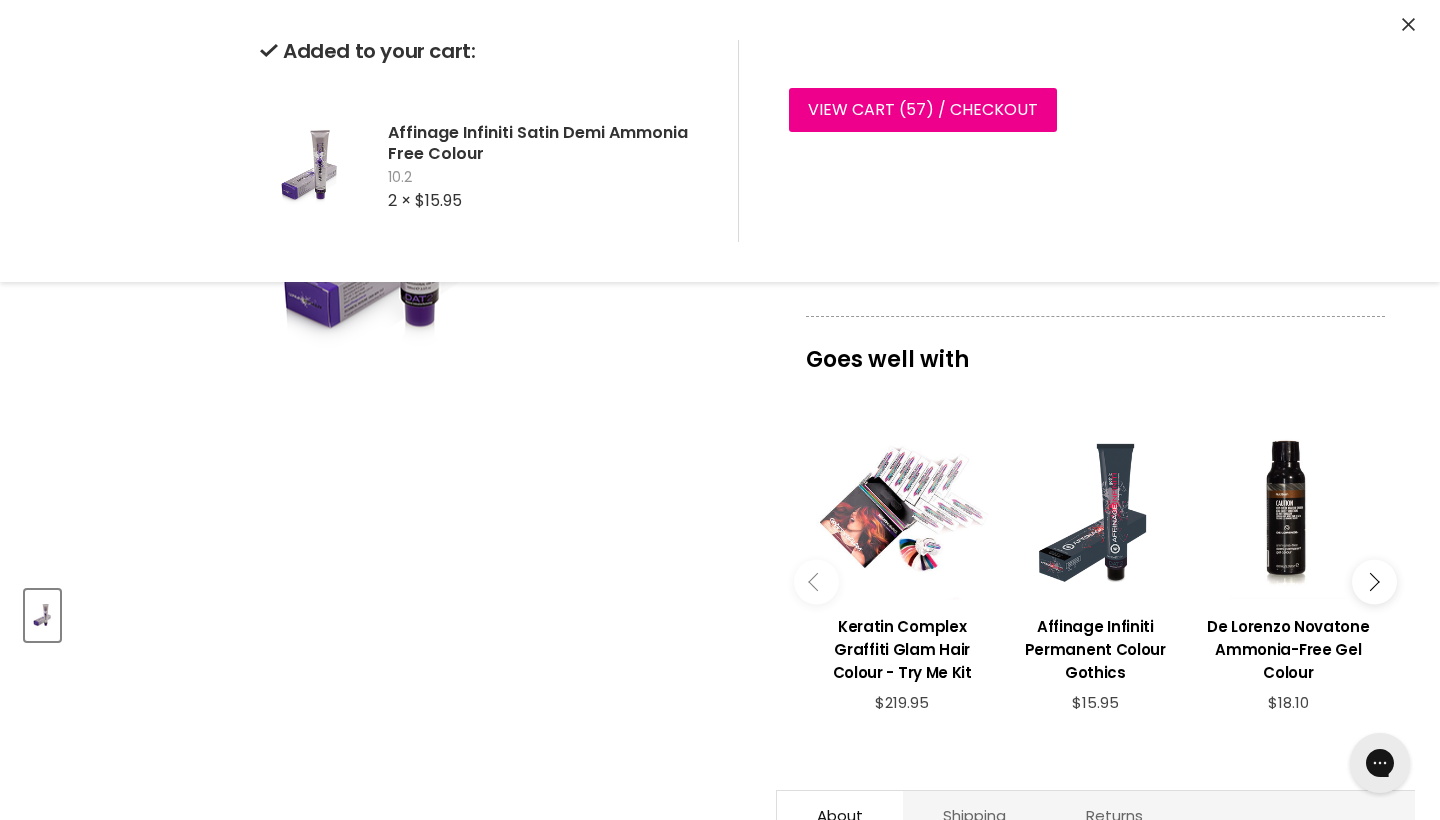 click at bounding box center (1370, 582) 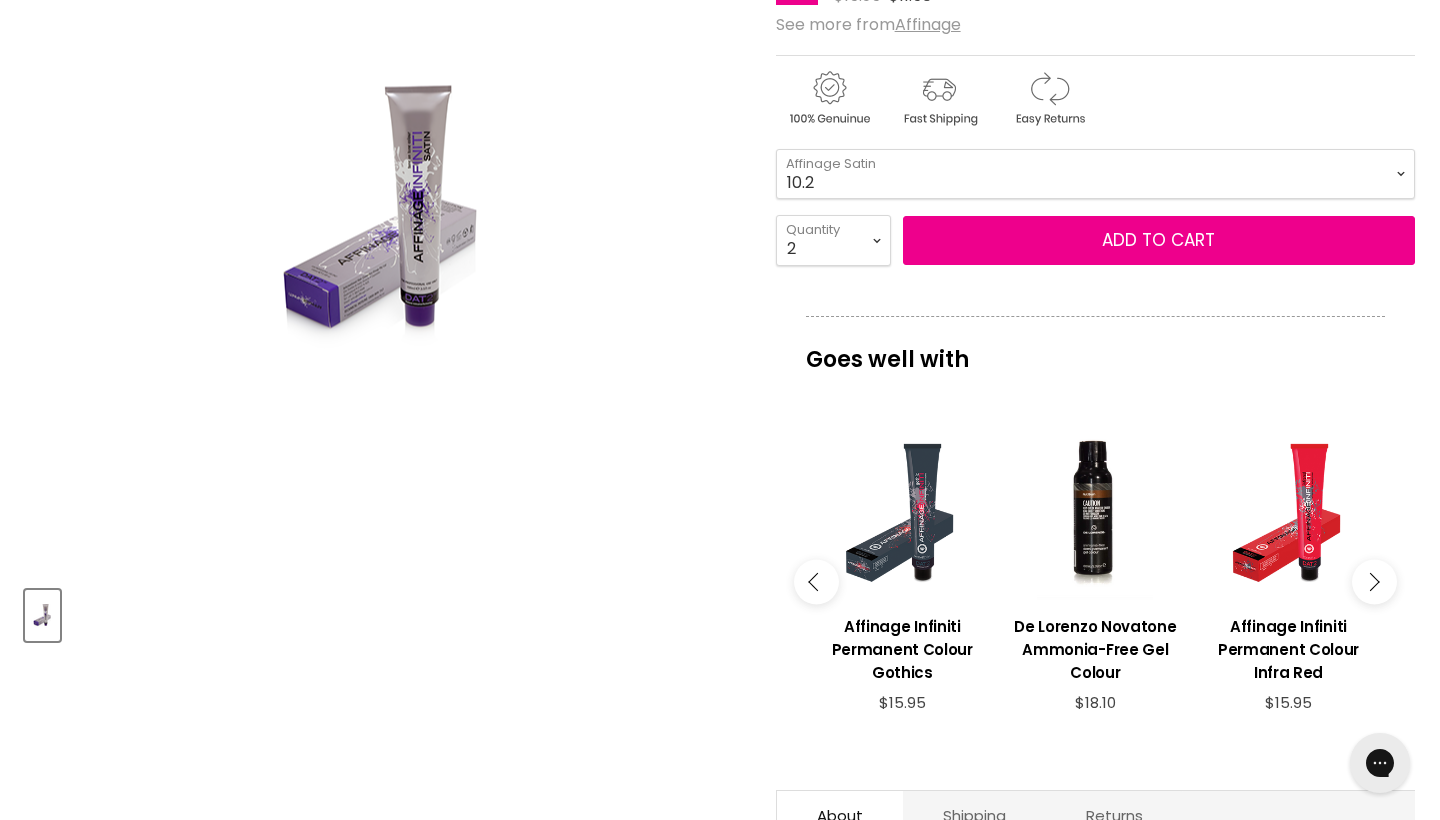 click at bounding box center [1370, 582] 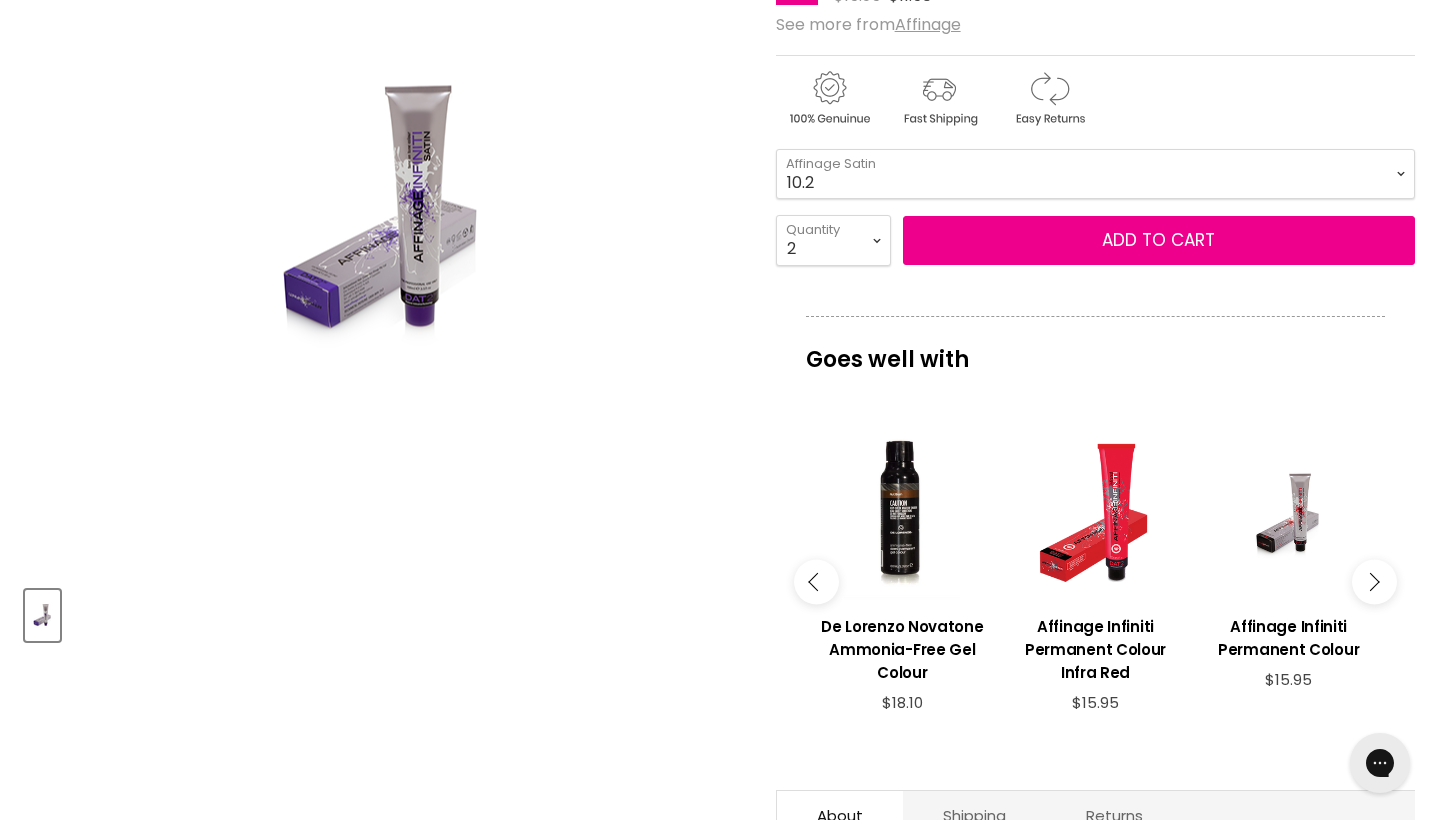 click at bounding box center (1374, 581) 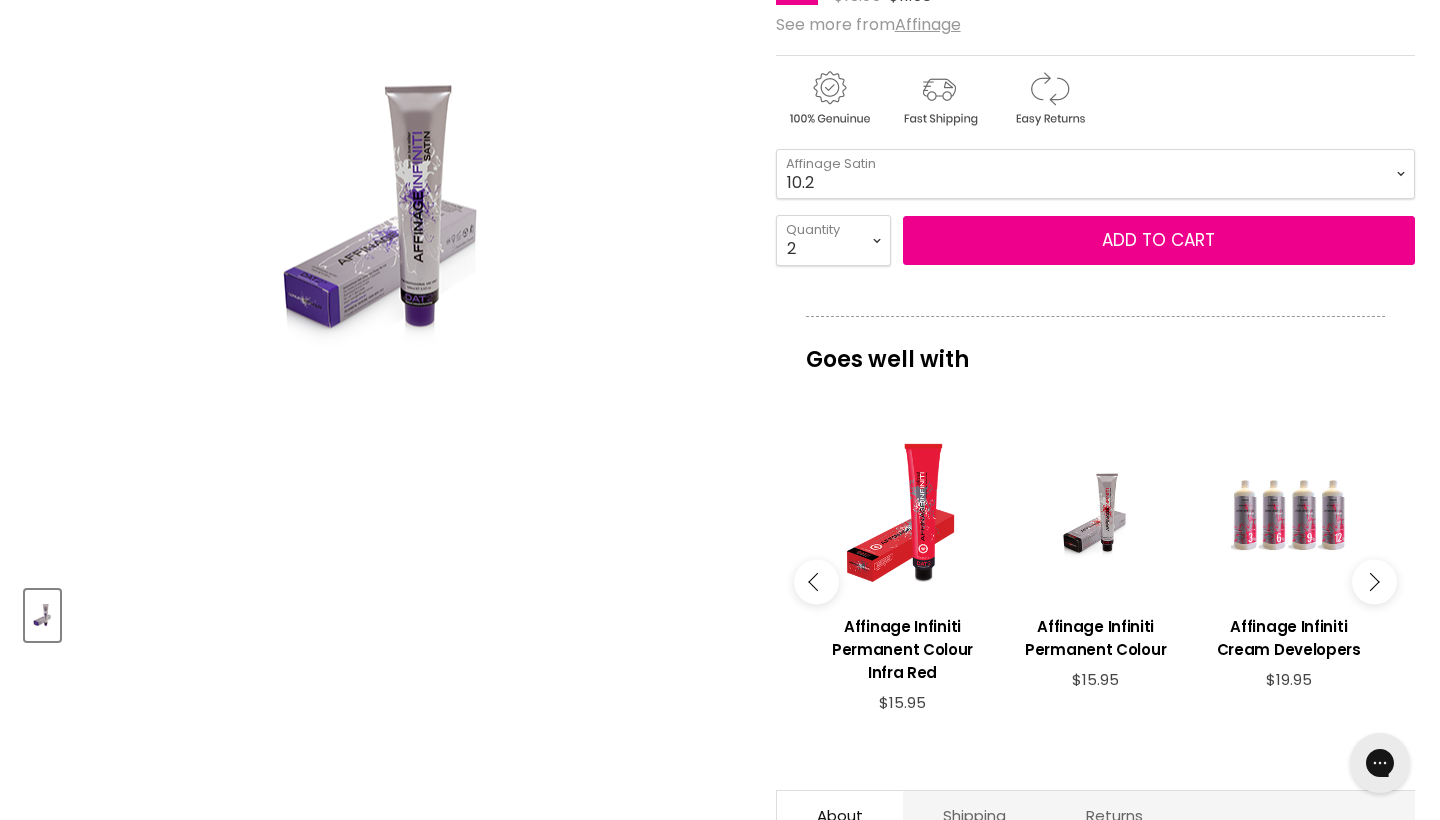 click at bounding box center [1374, 581] 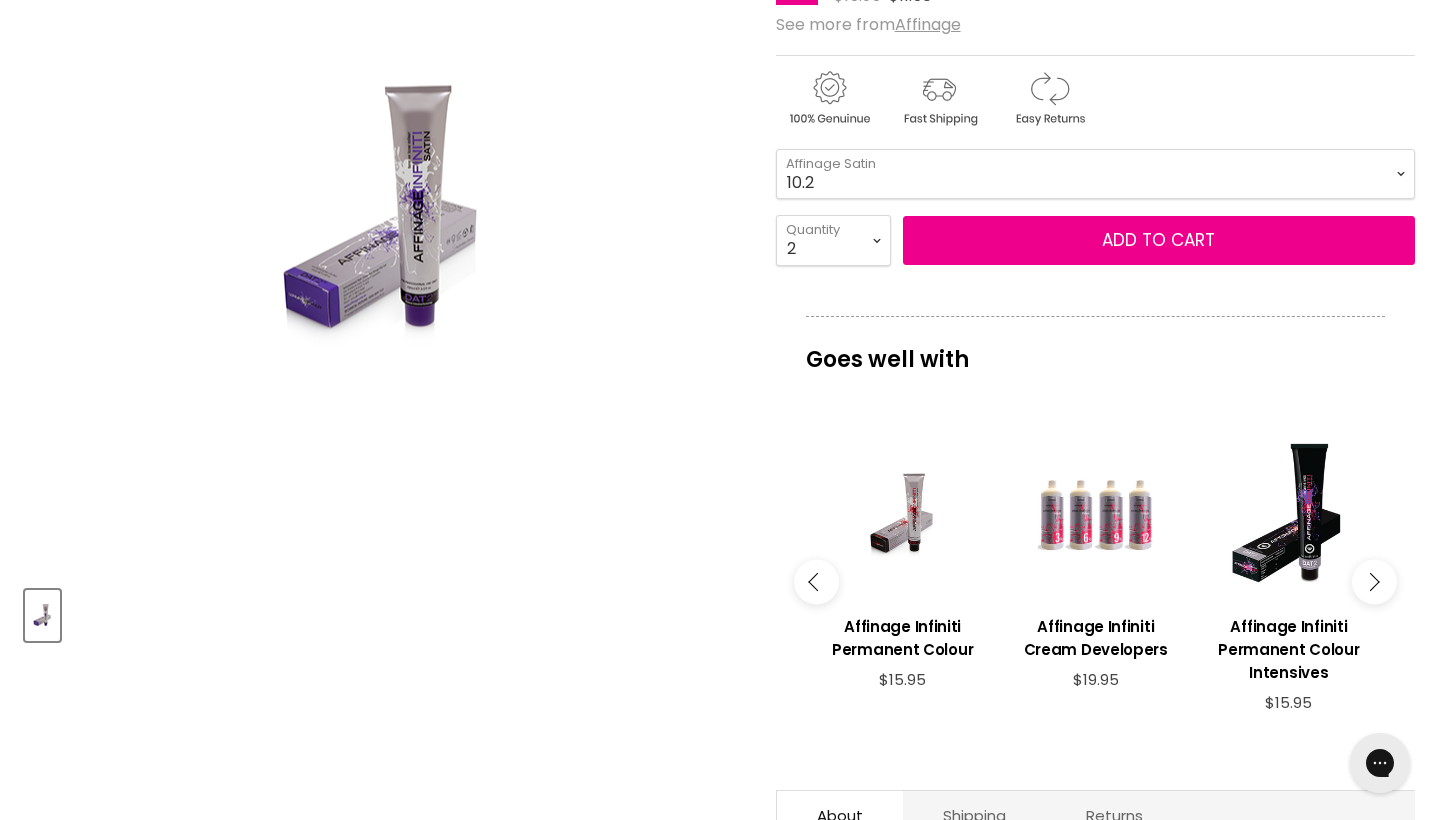 click at bounding box center (1374, 581) 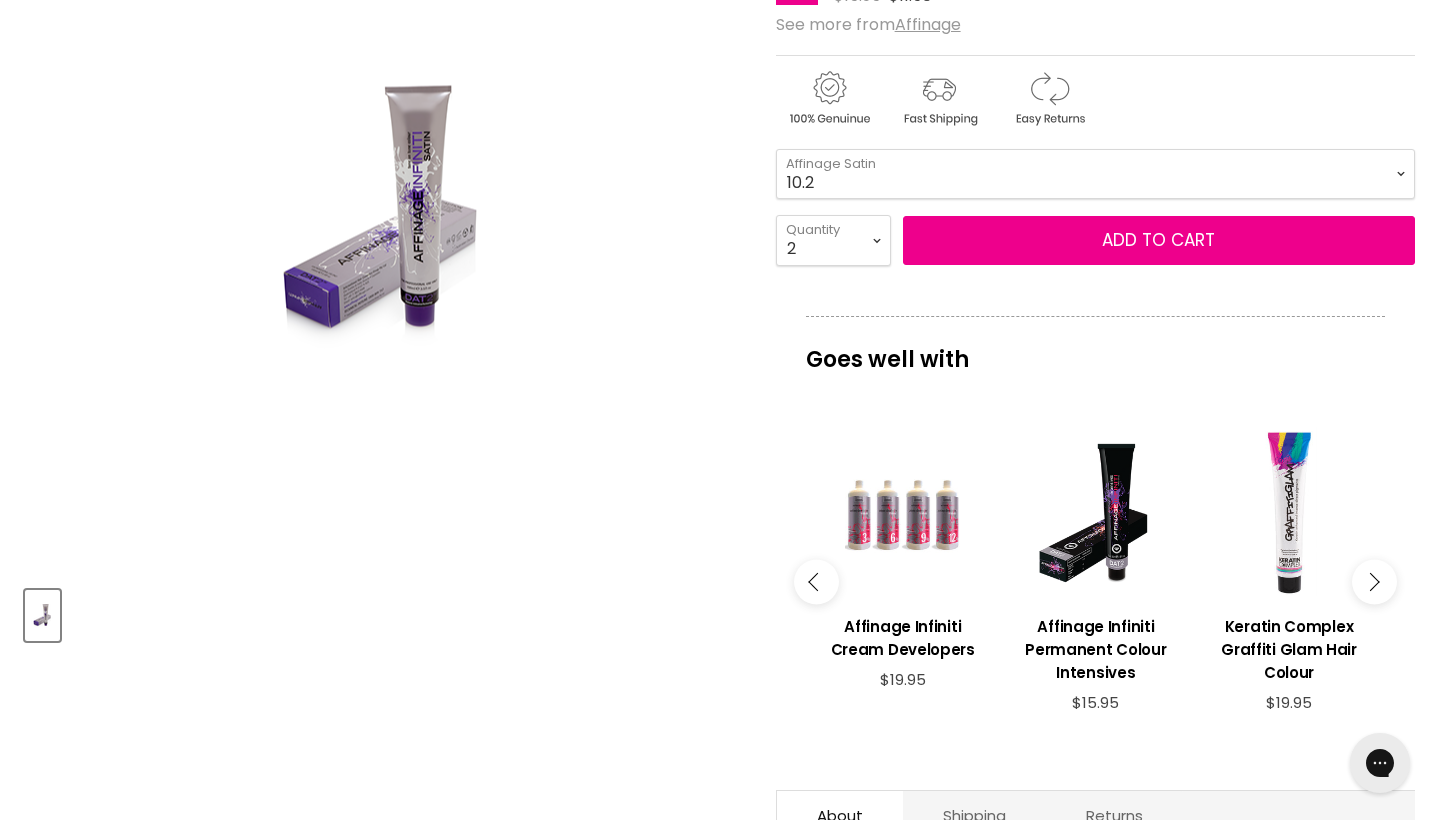 click at bounding box center [1374, 581] 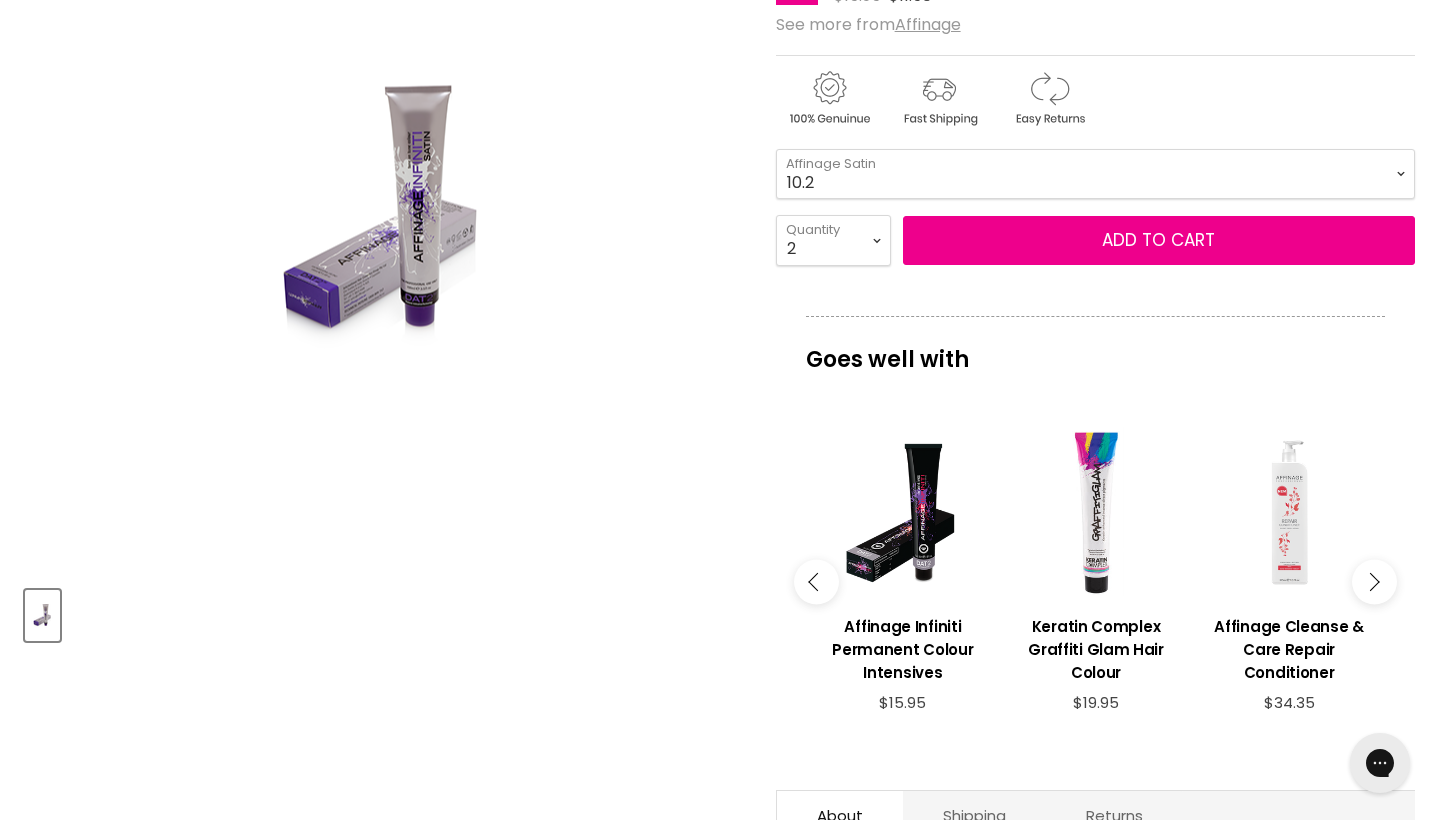click at bounding box center [1374, 581] 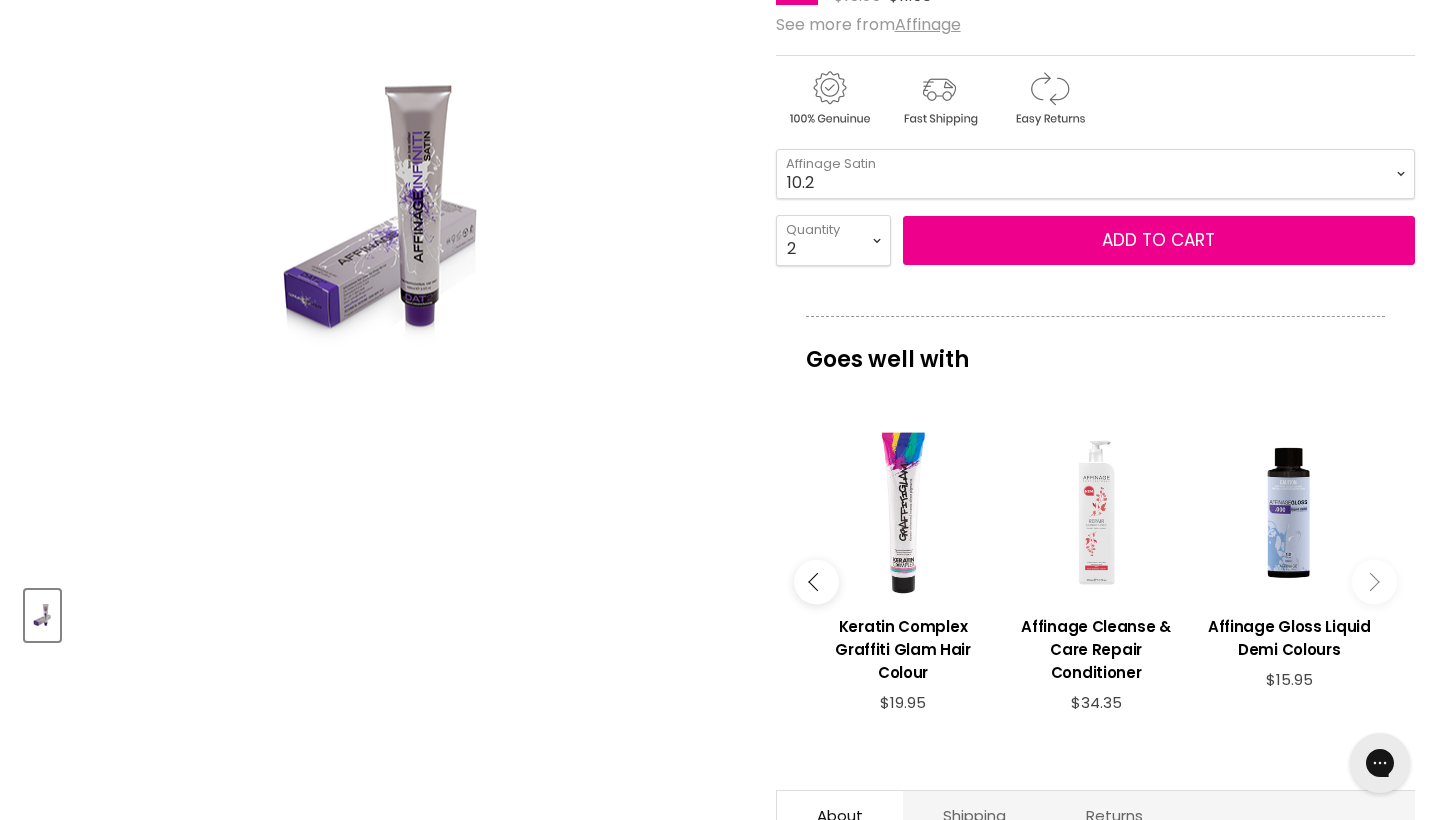 click at bounding box center [1374, 581] 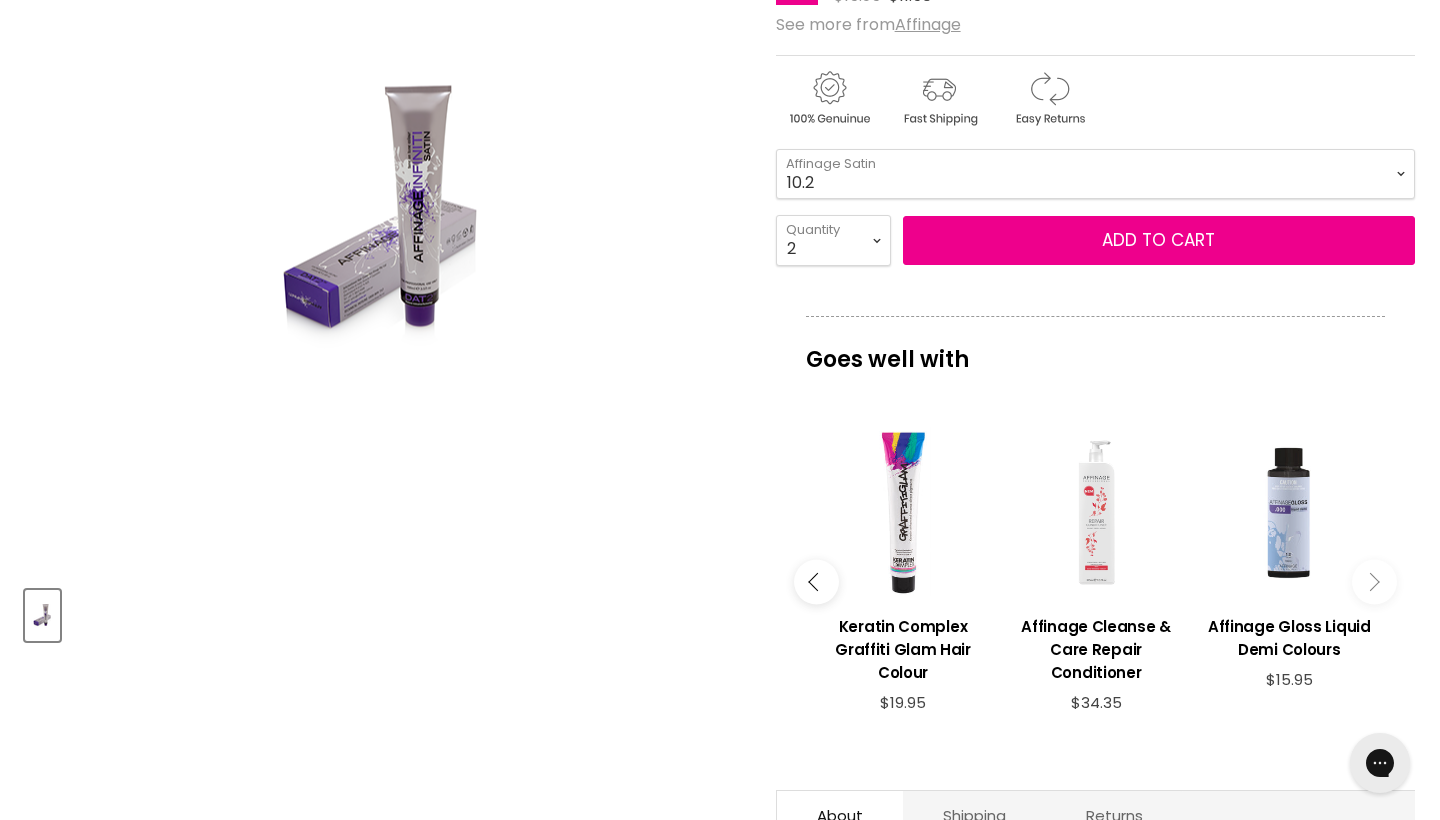 click at bounding box center [1289, 513] 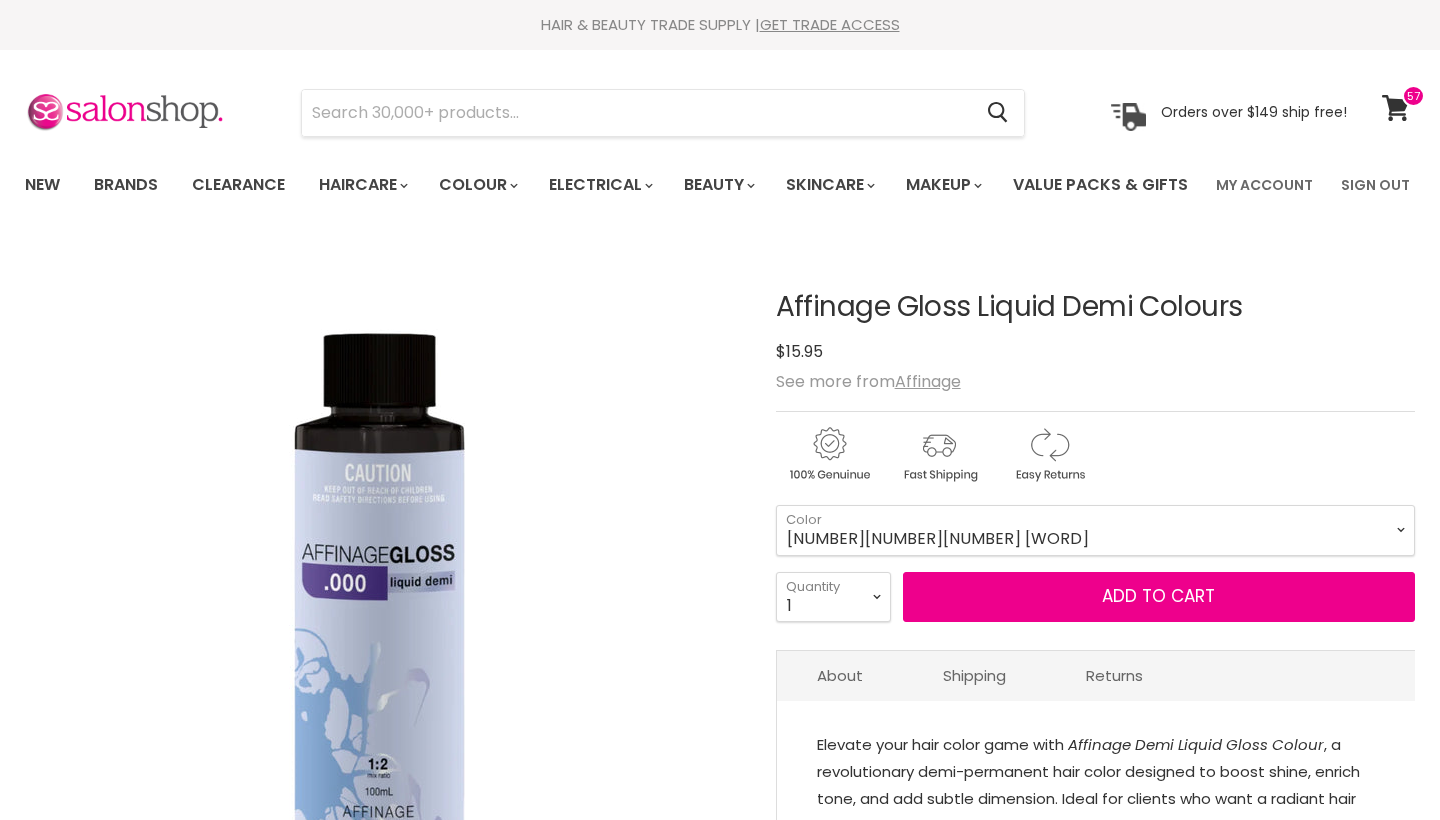 scroll, scrollTop: 0, scrollLeft: 0, axis: both 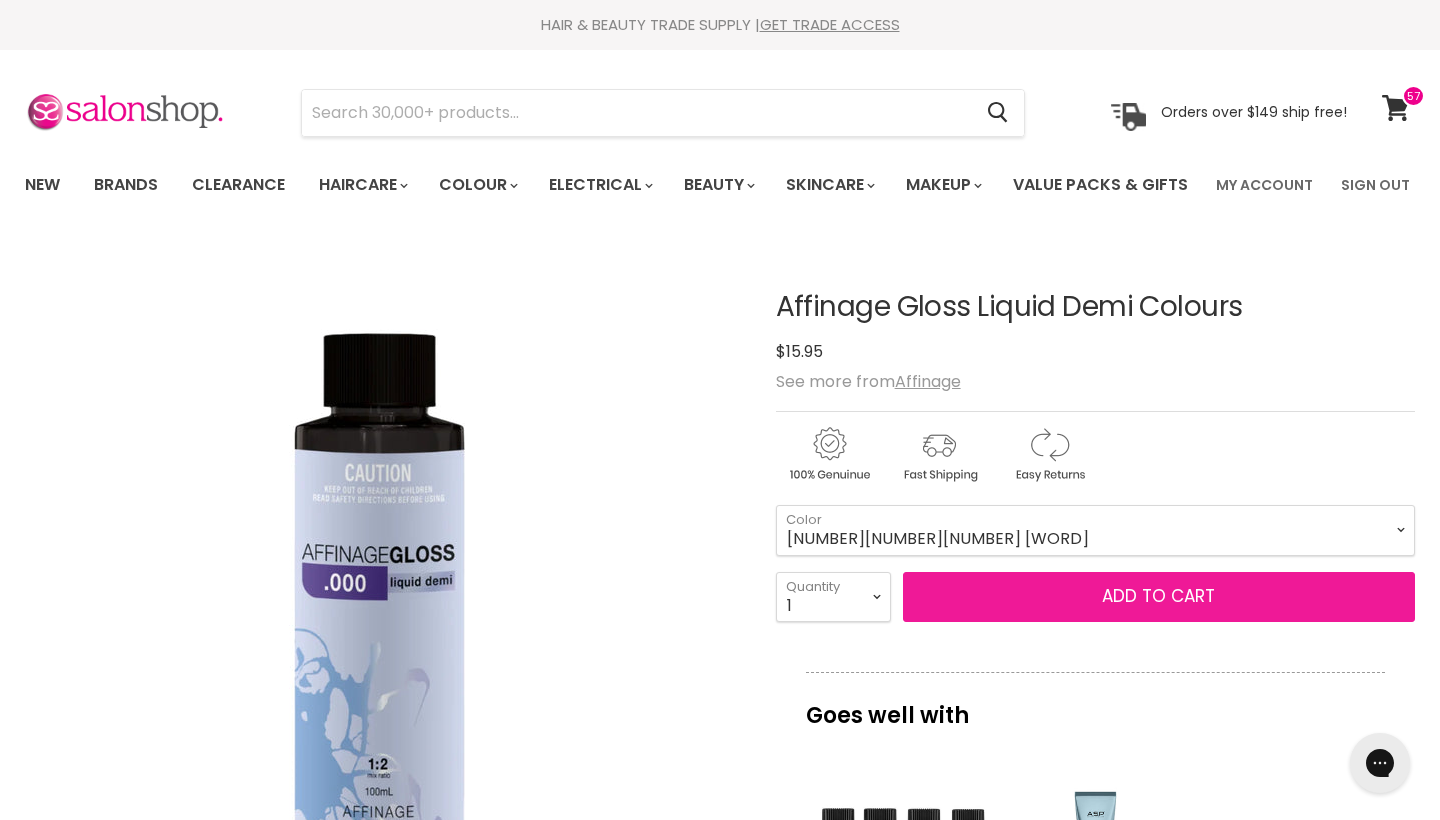 click on "Add to cart" at bounding box center (1159, 597) 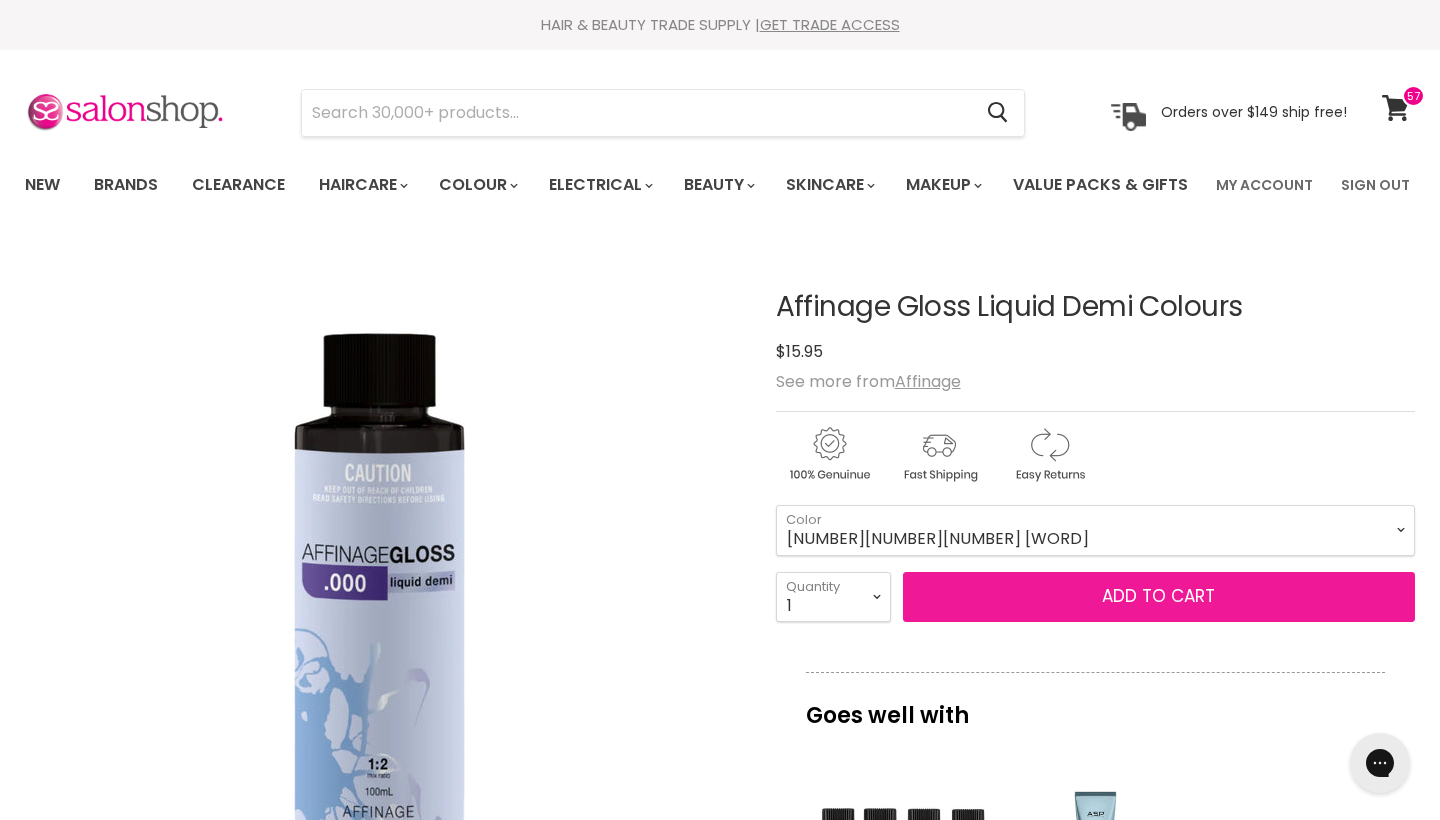 click on "Add to cart" at bounding box center [1159, 597] 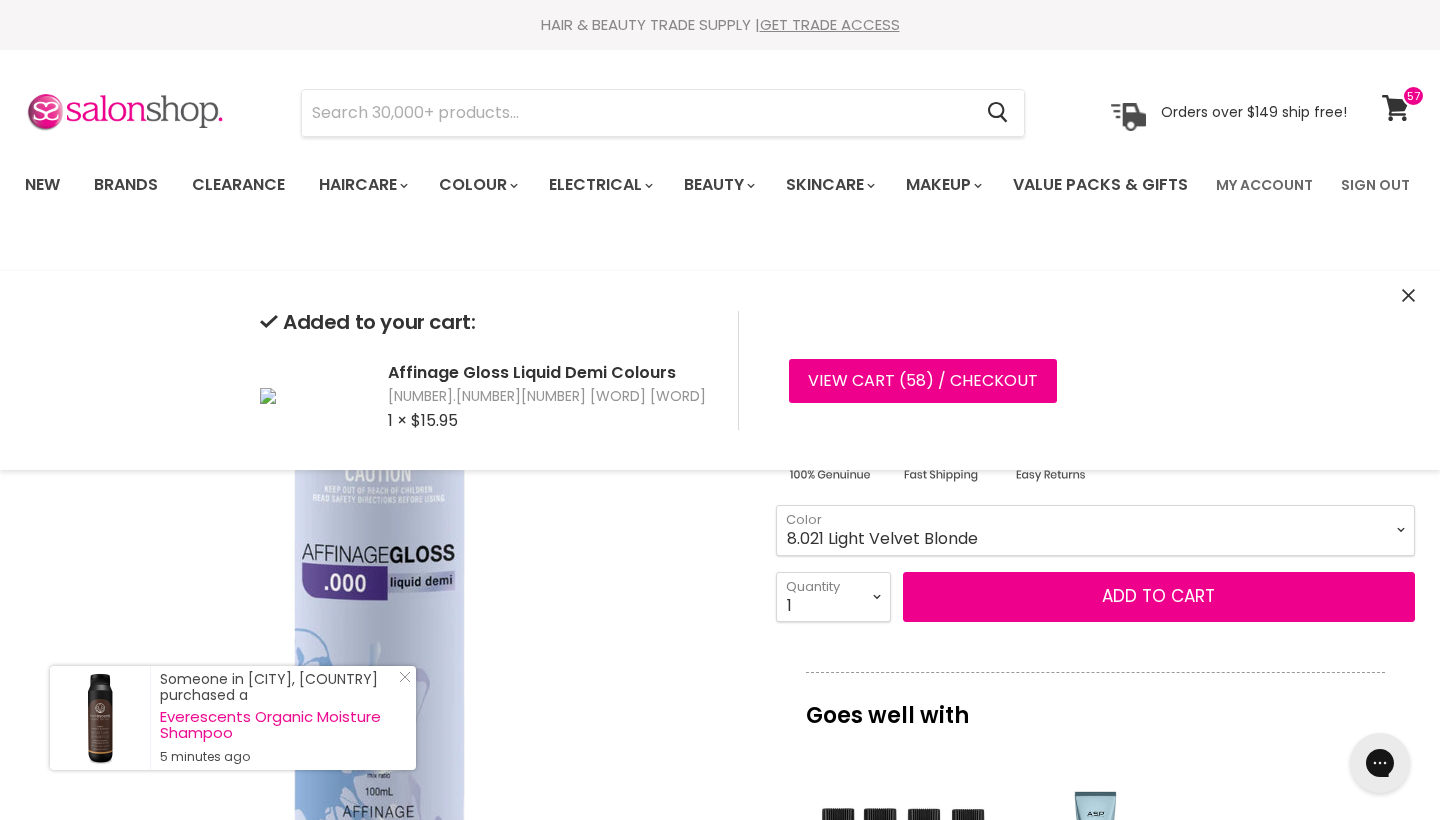 select on "8.021 Light Velvet Blonde" 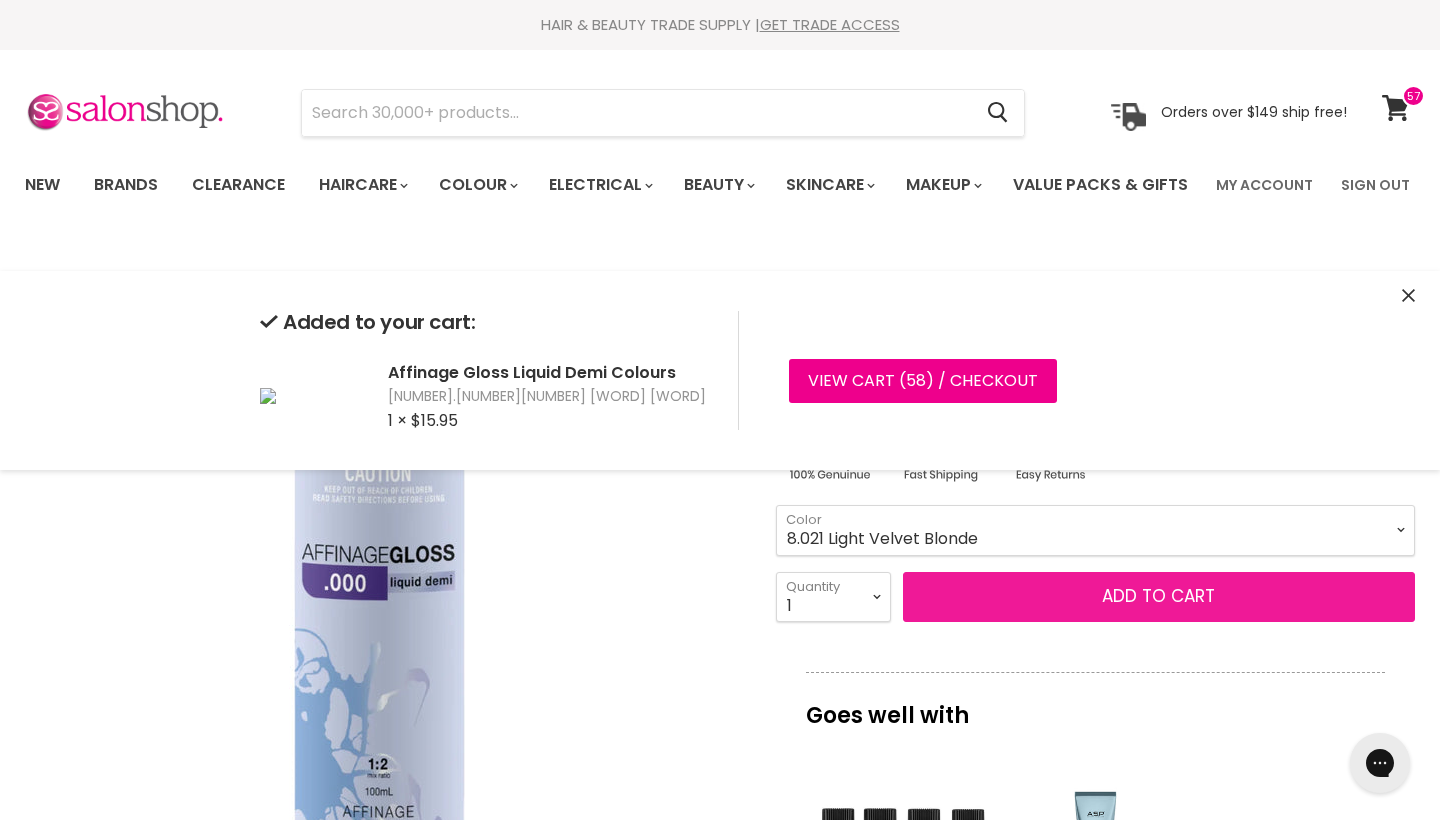 click on "Add to cart" at bounding box center (1159, 597) 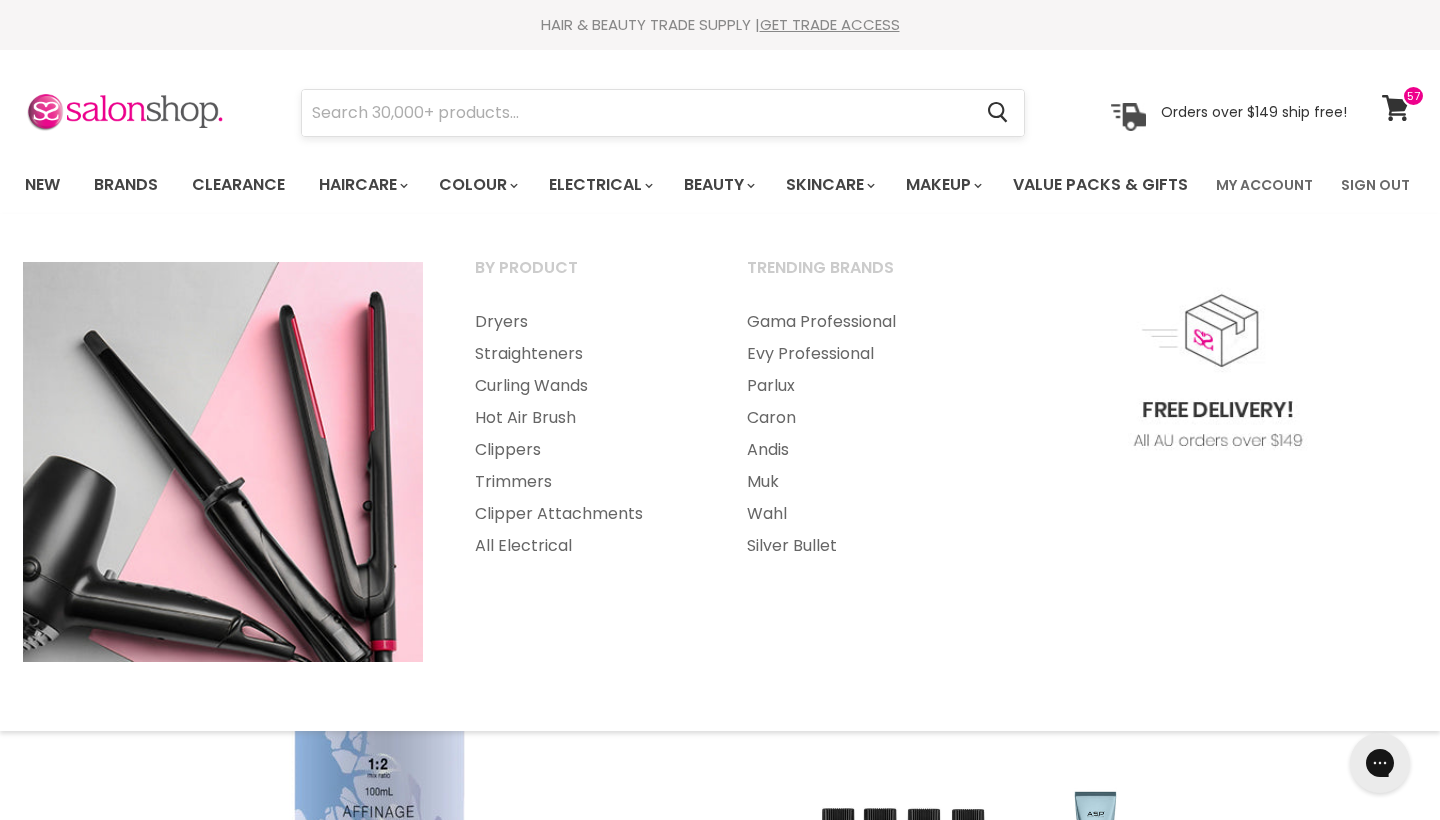 click at bounding box center (636, 113) 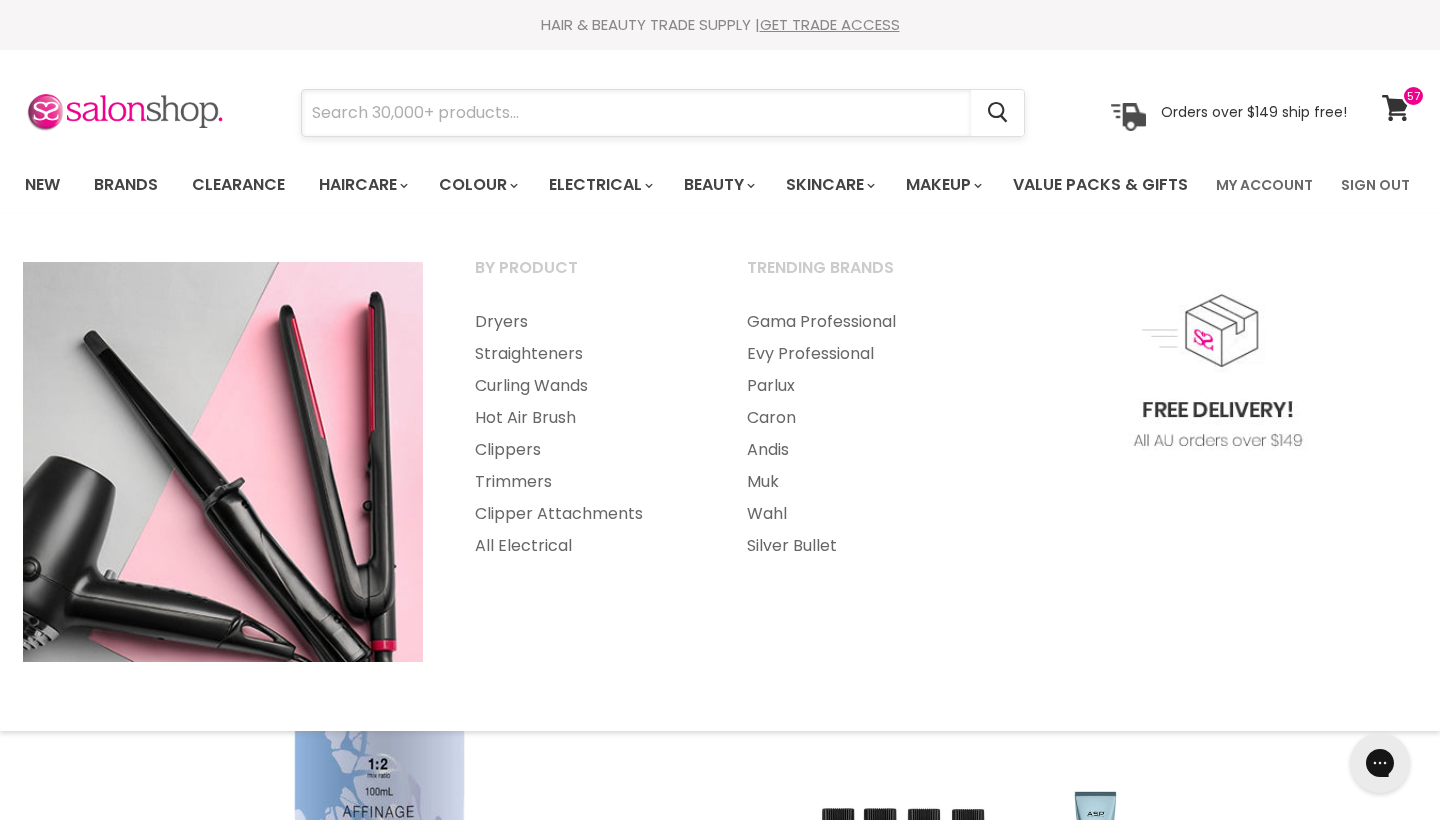 click at bounding box center (636, 113) 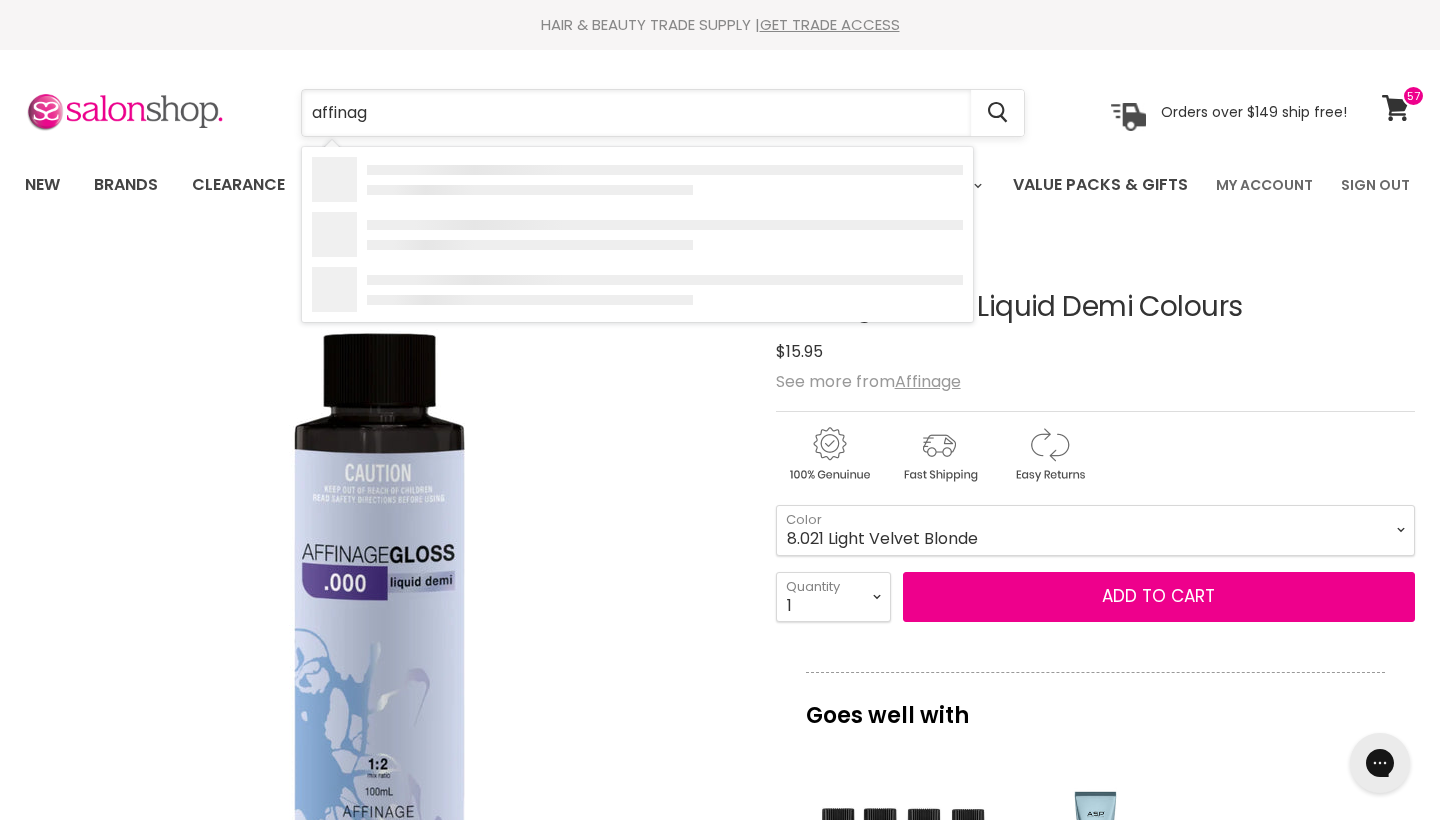 type on "affinage" 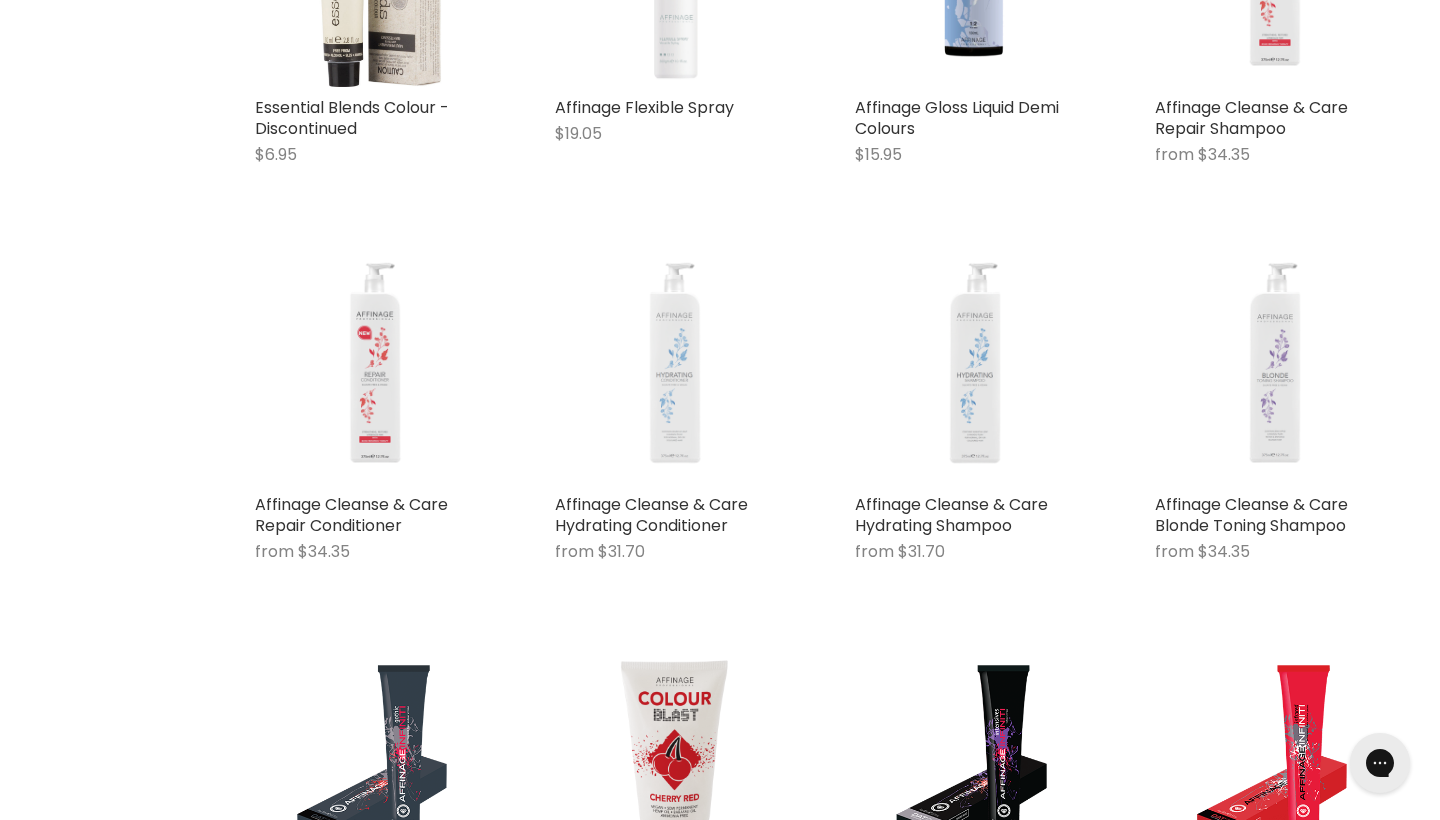 scroll, scrollTop: 0, scrollLeft: 0, axis: both 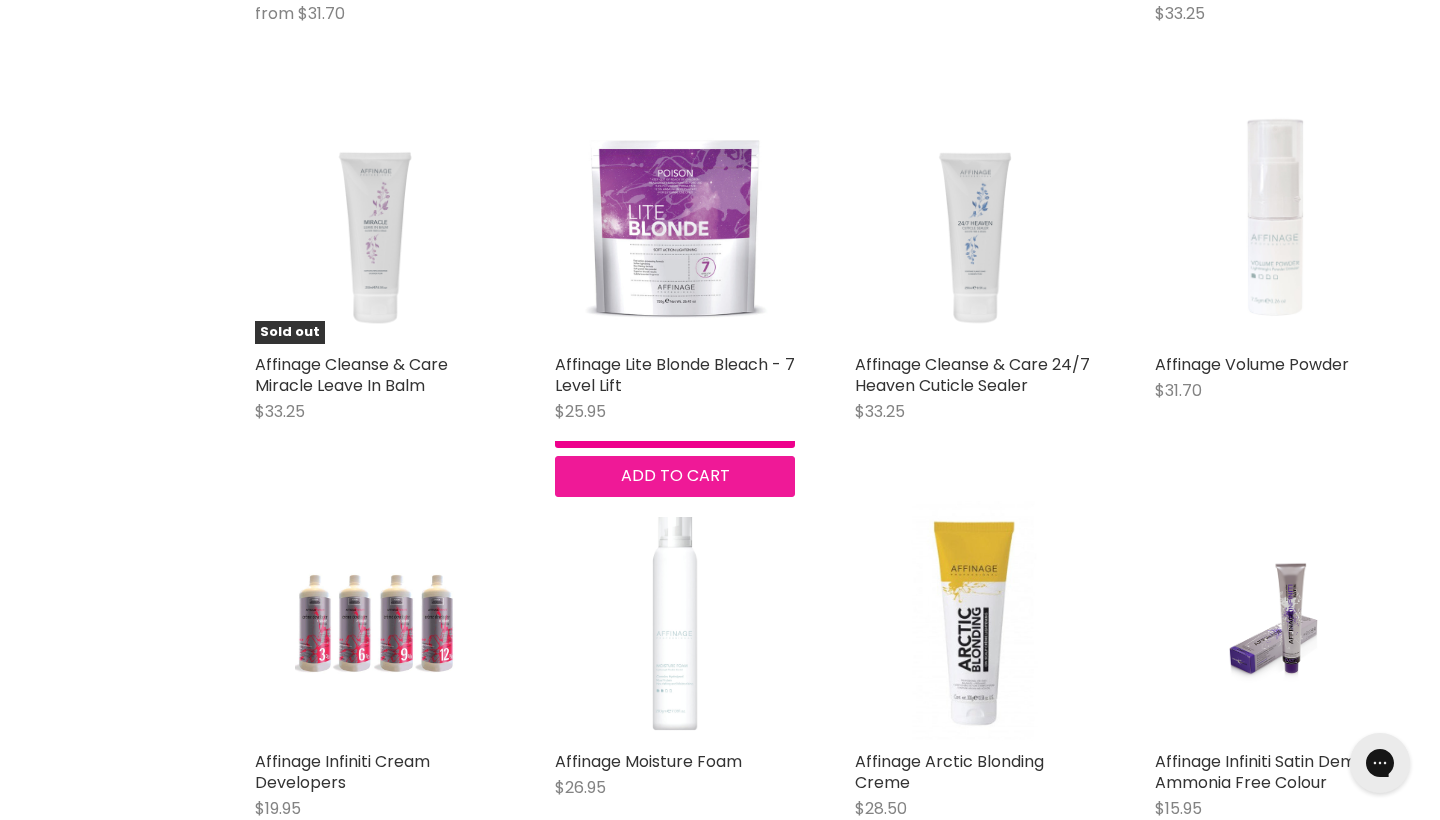 click on "Add to cart" at bounding box center (675, 475) 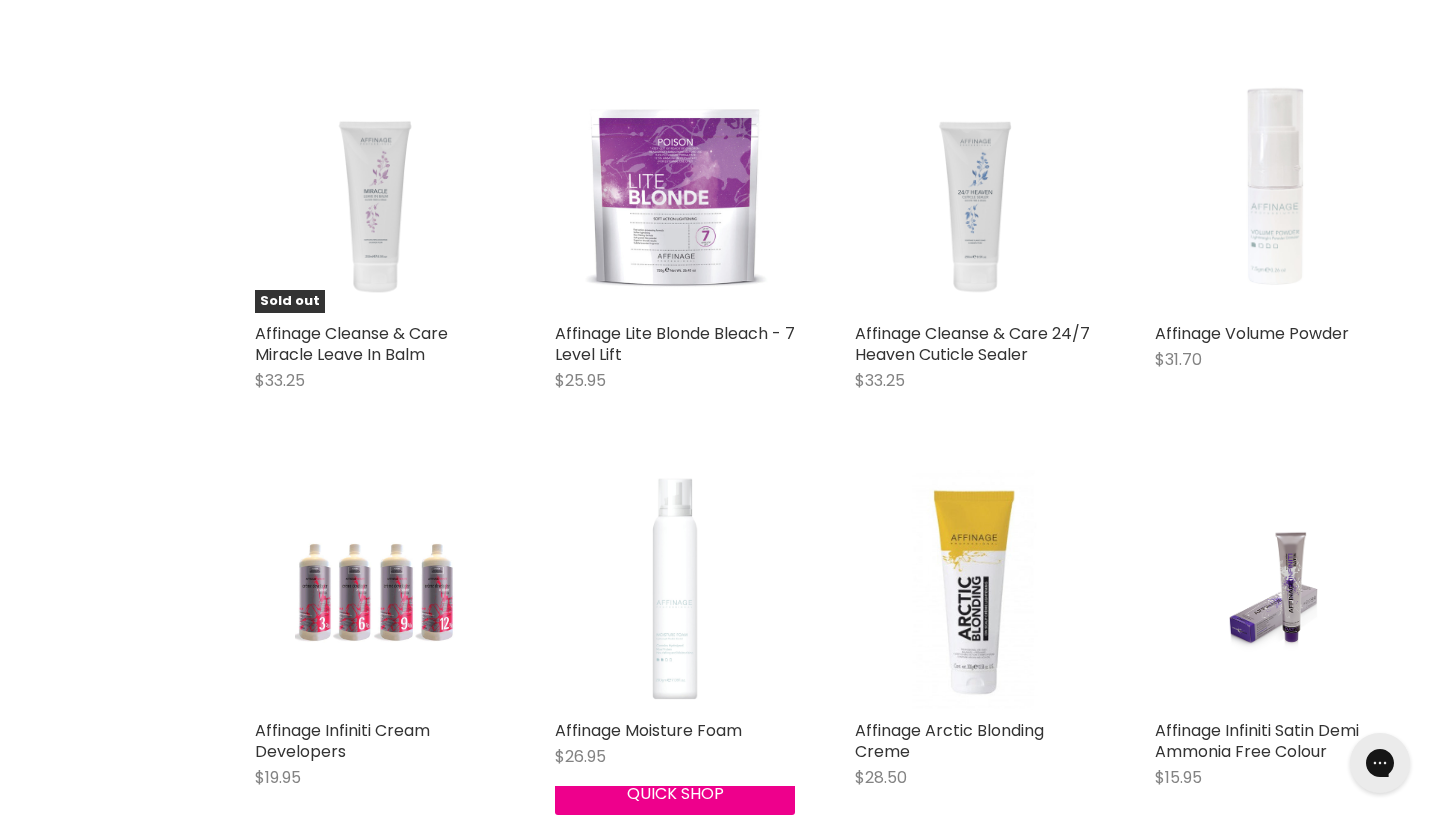 scroll, scrollTop: 3181, scrollLeft: 0, axis: vertical 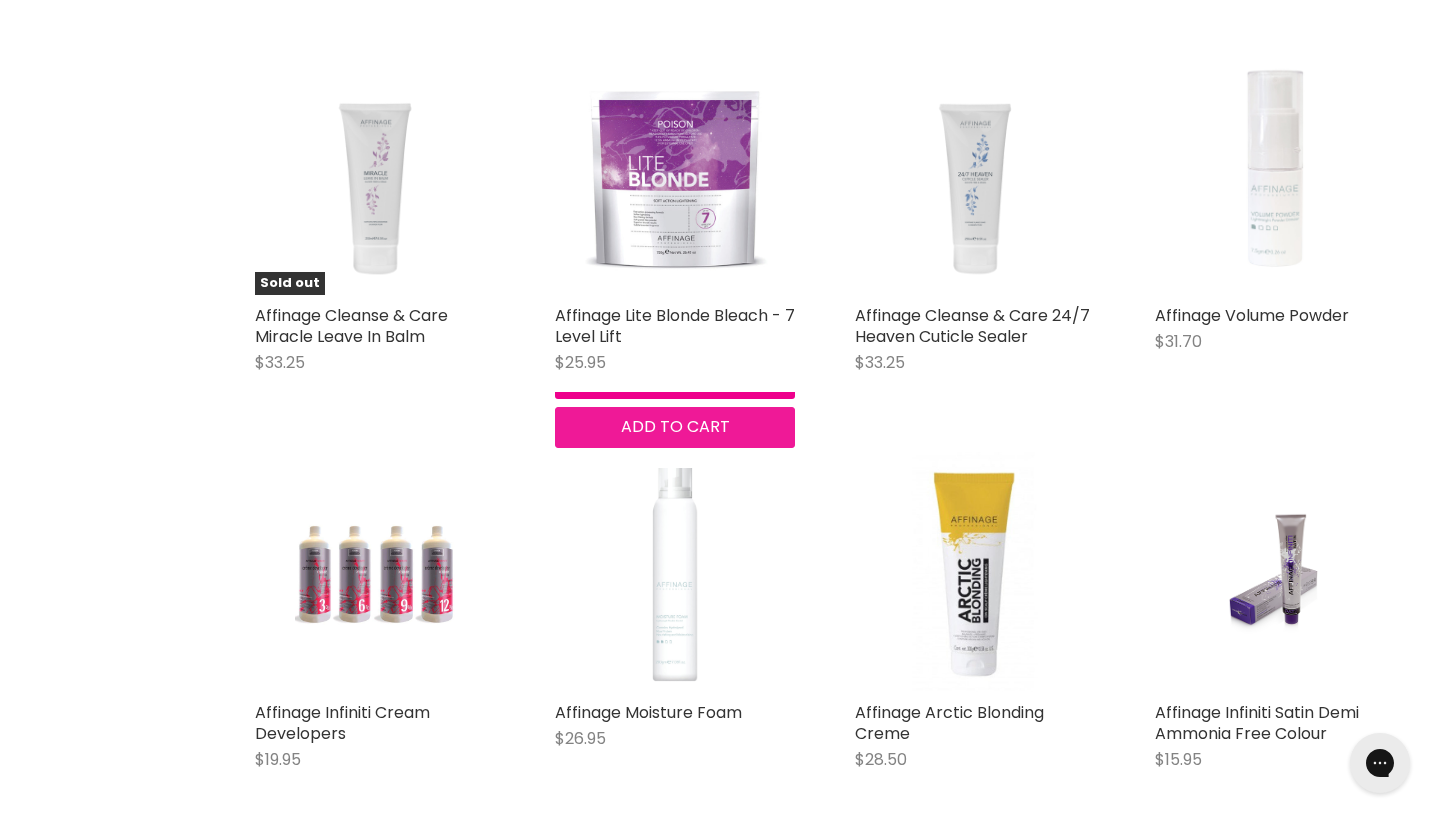 click on "Add to cart" at bounding box center (675, 426) 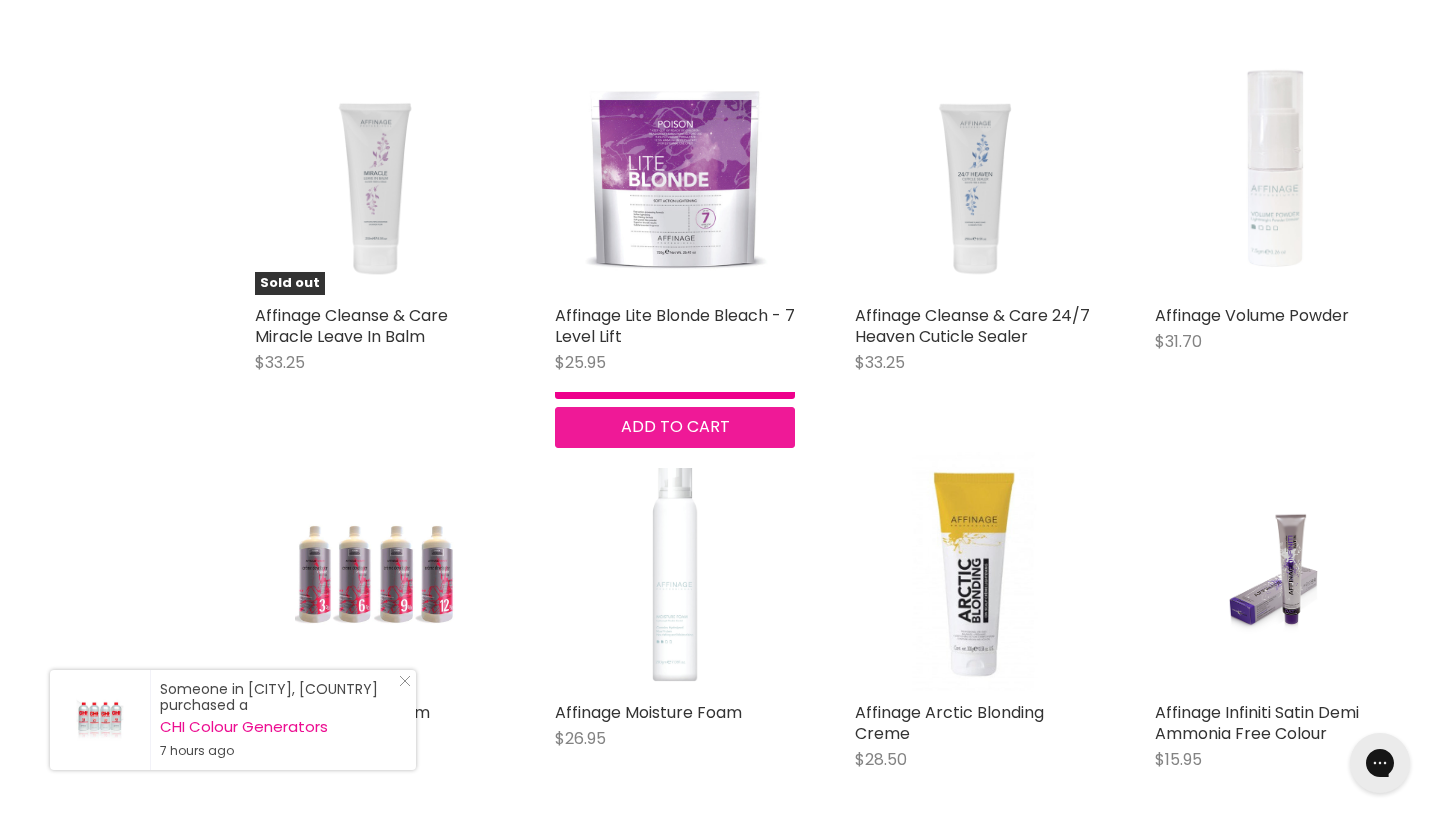 click on "Add to cart" at bounding box center [675, 426] 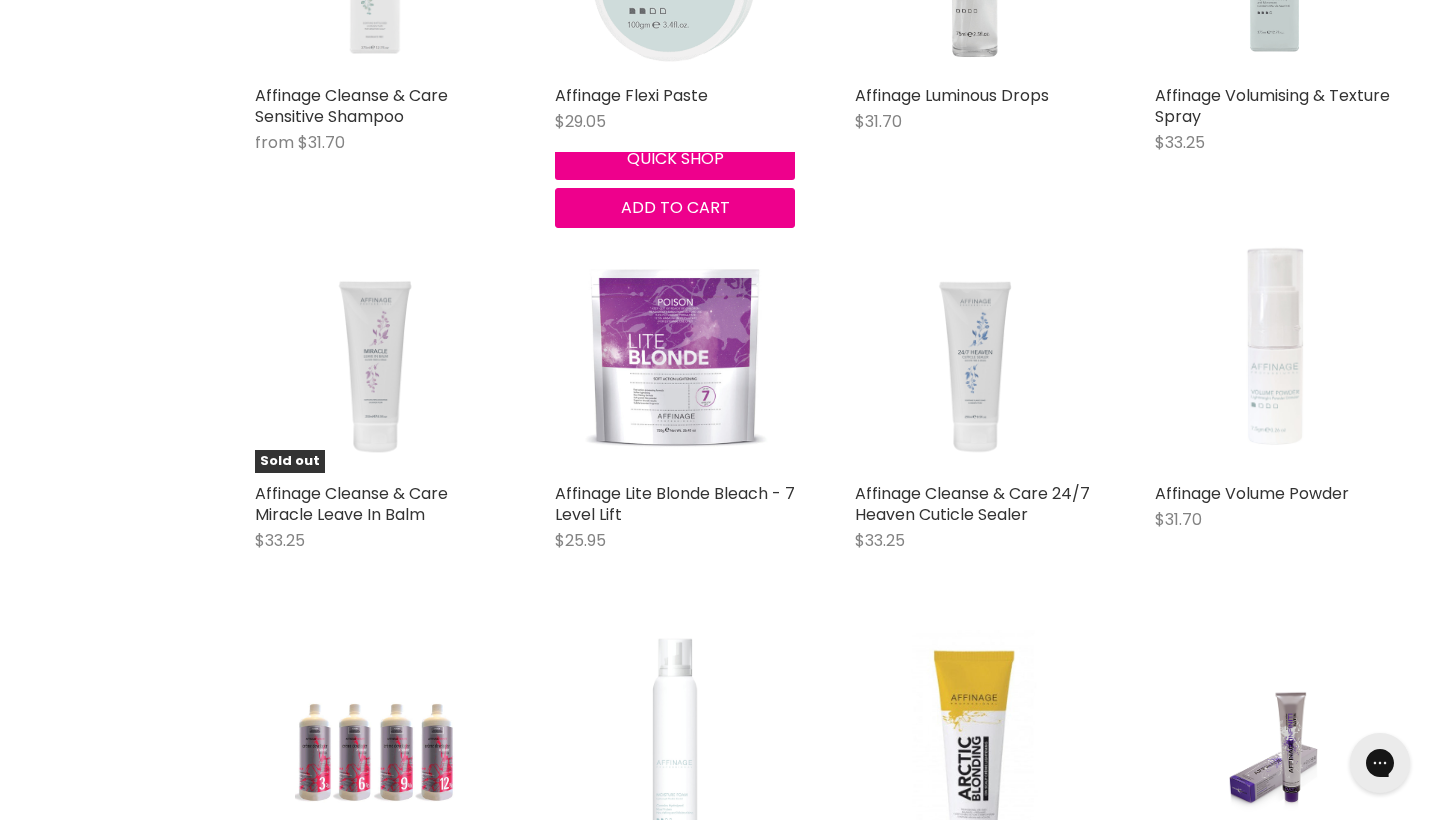 scroll, scrollTop: 3012, scrollLeft: 0, axis: vertical 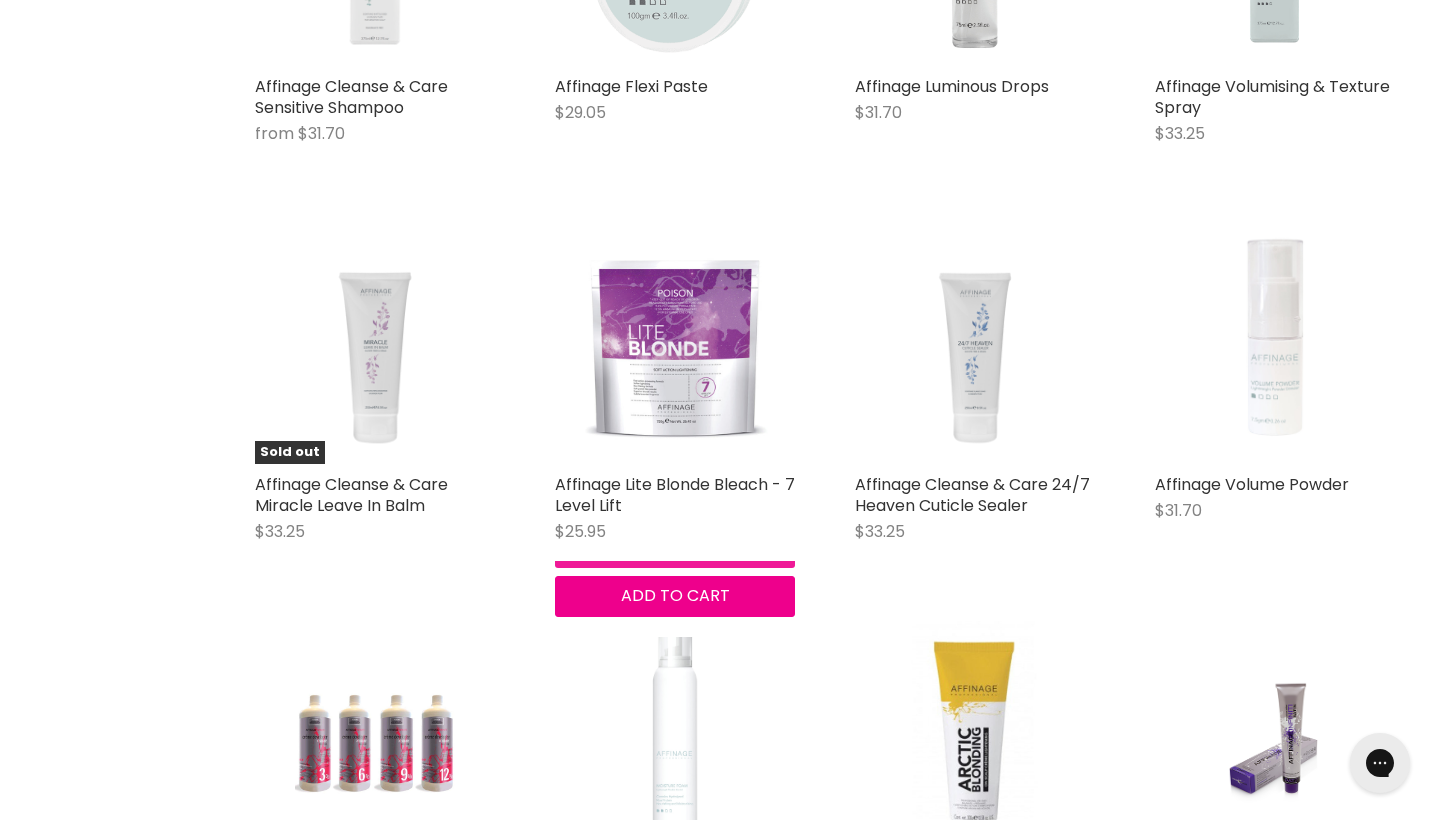 click on "Quick shop" at bounding box center [675, 548] 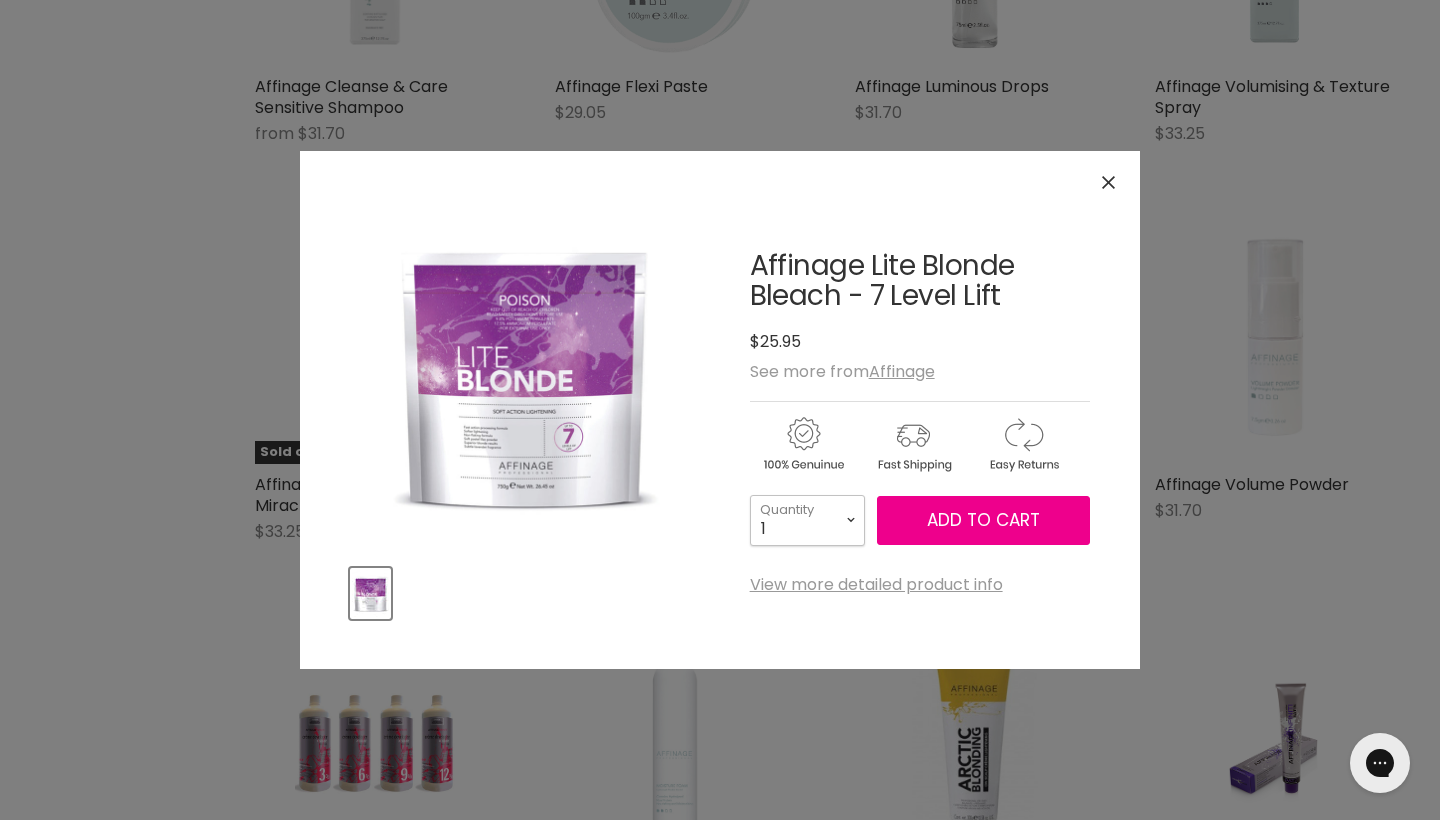 select on "3" 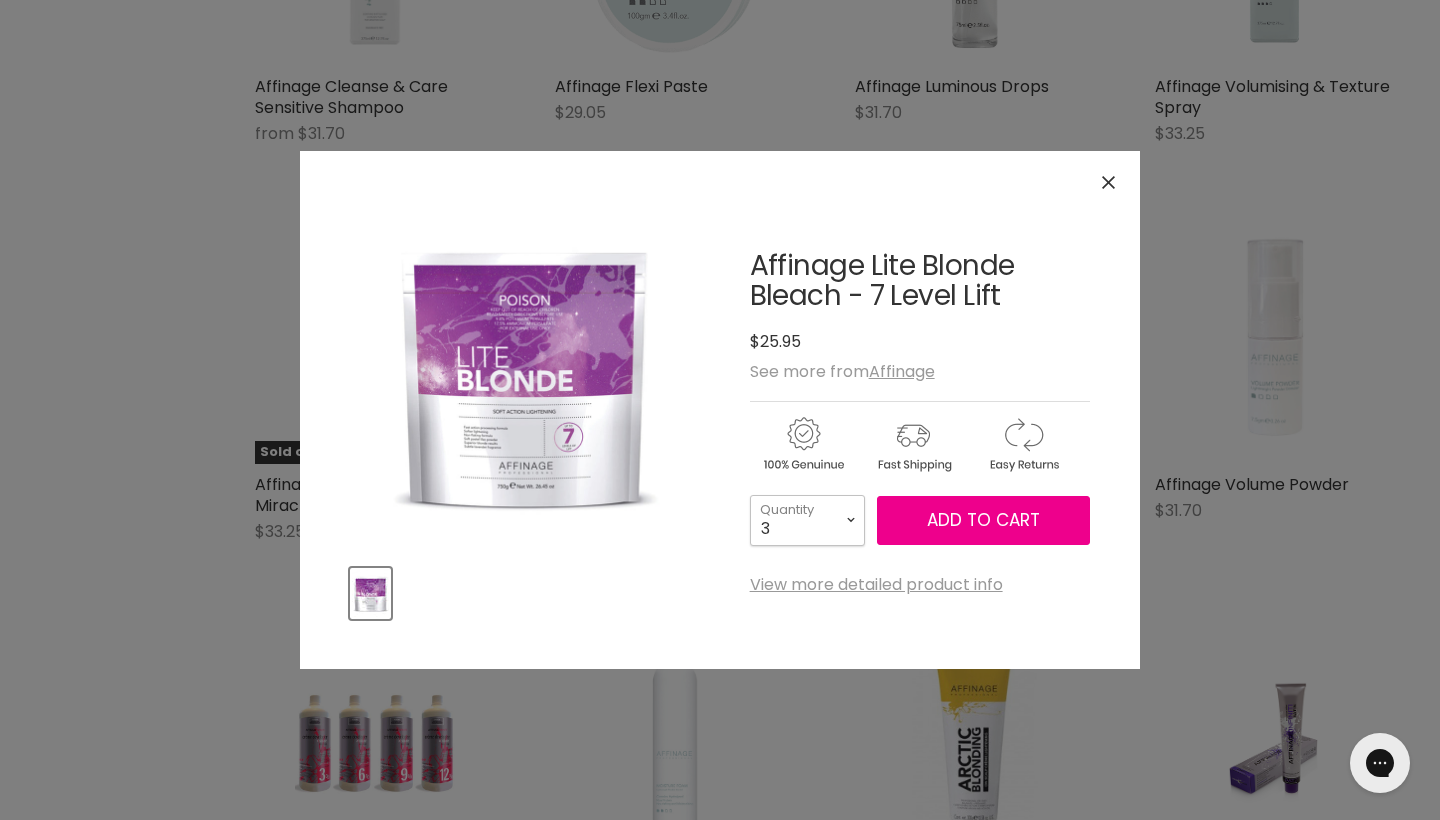 type on "3" 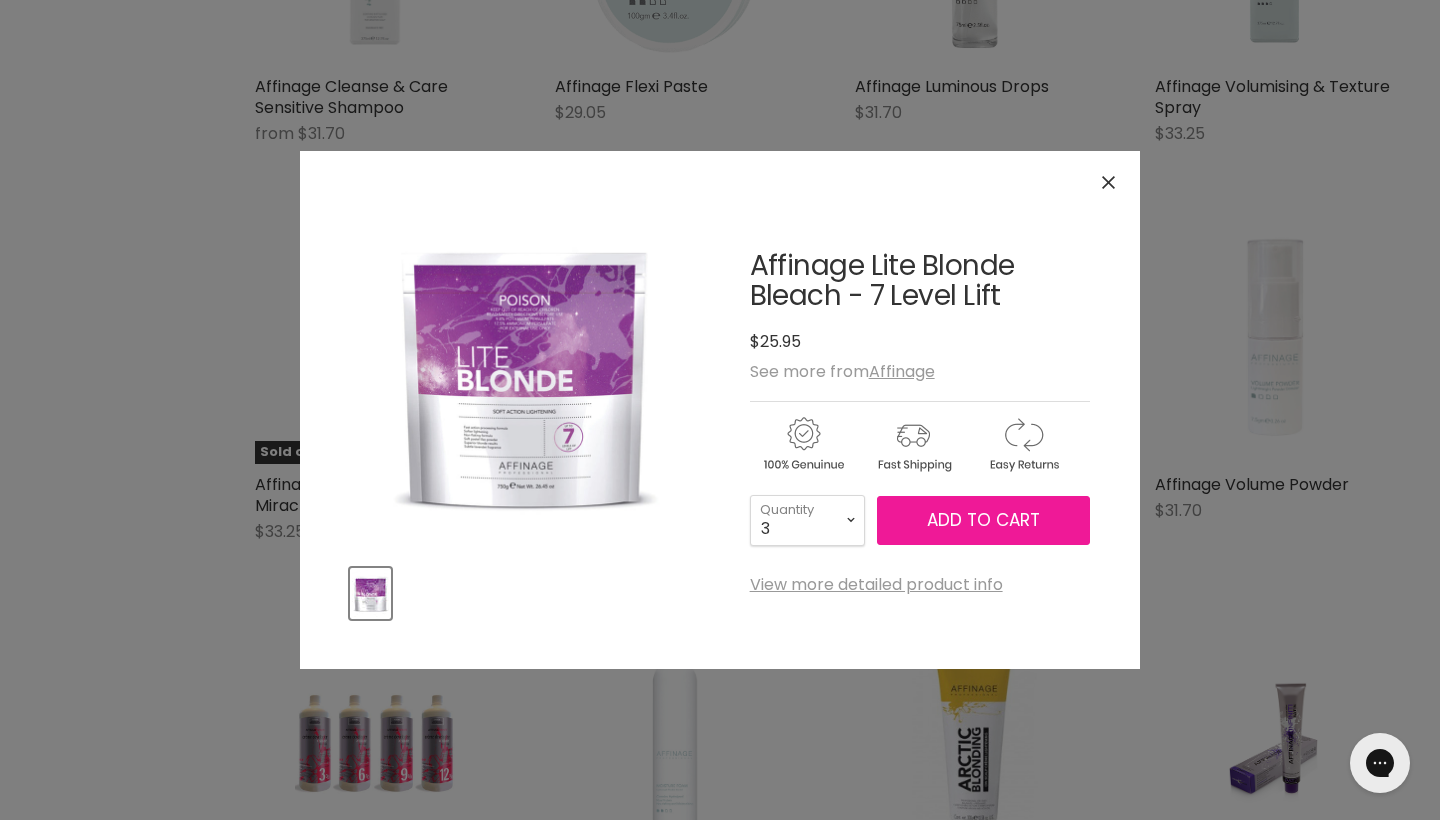 click on "Add to cart" at bounding box center (983, 520) 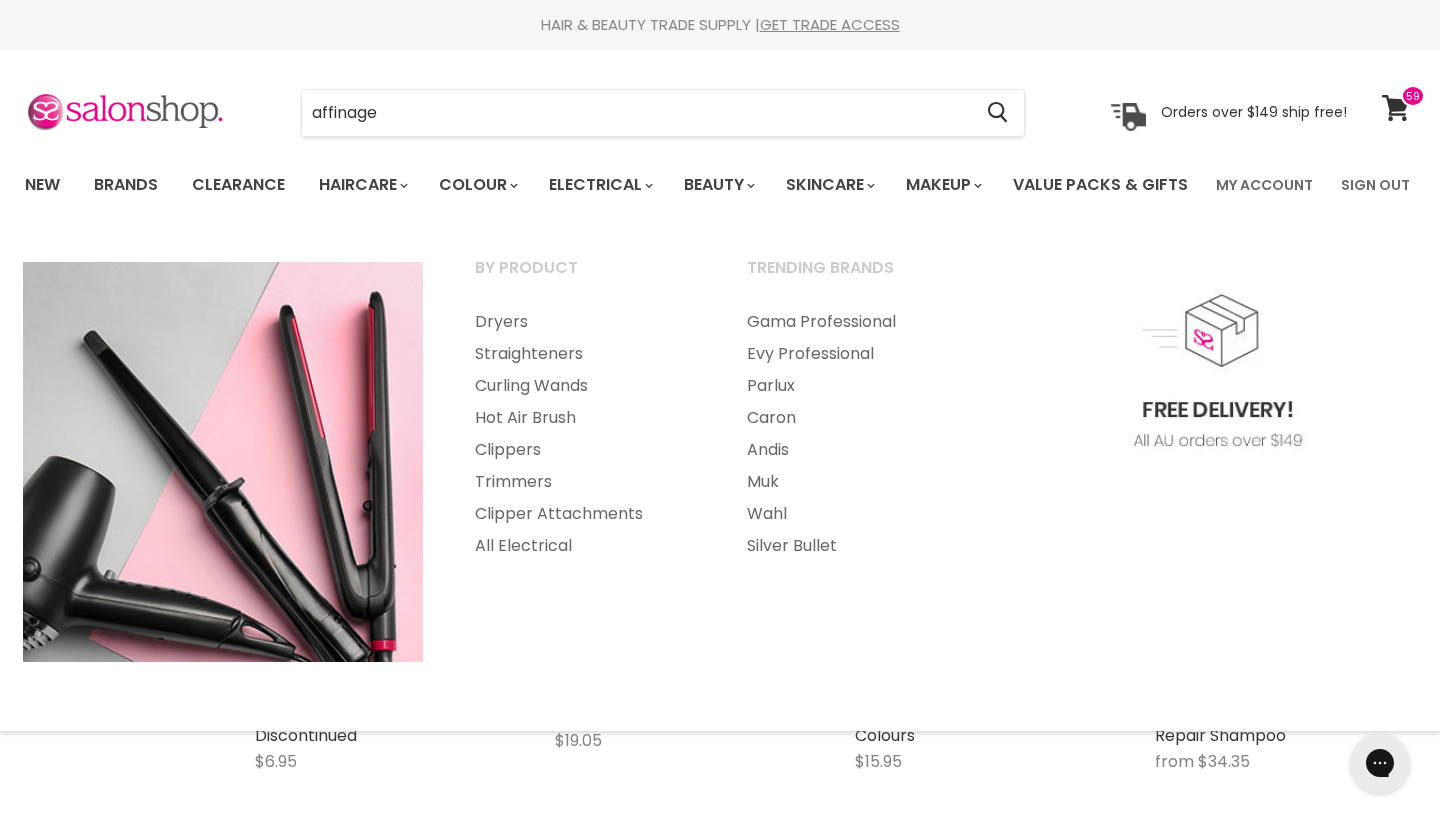 scroll, scrollTop: 0, scrollLeft: 0, axis: both 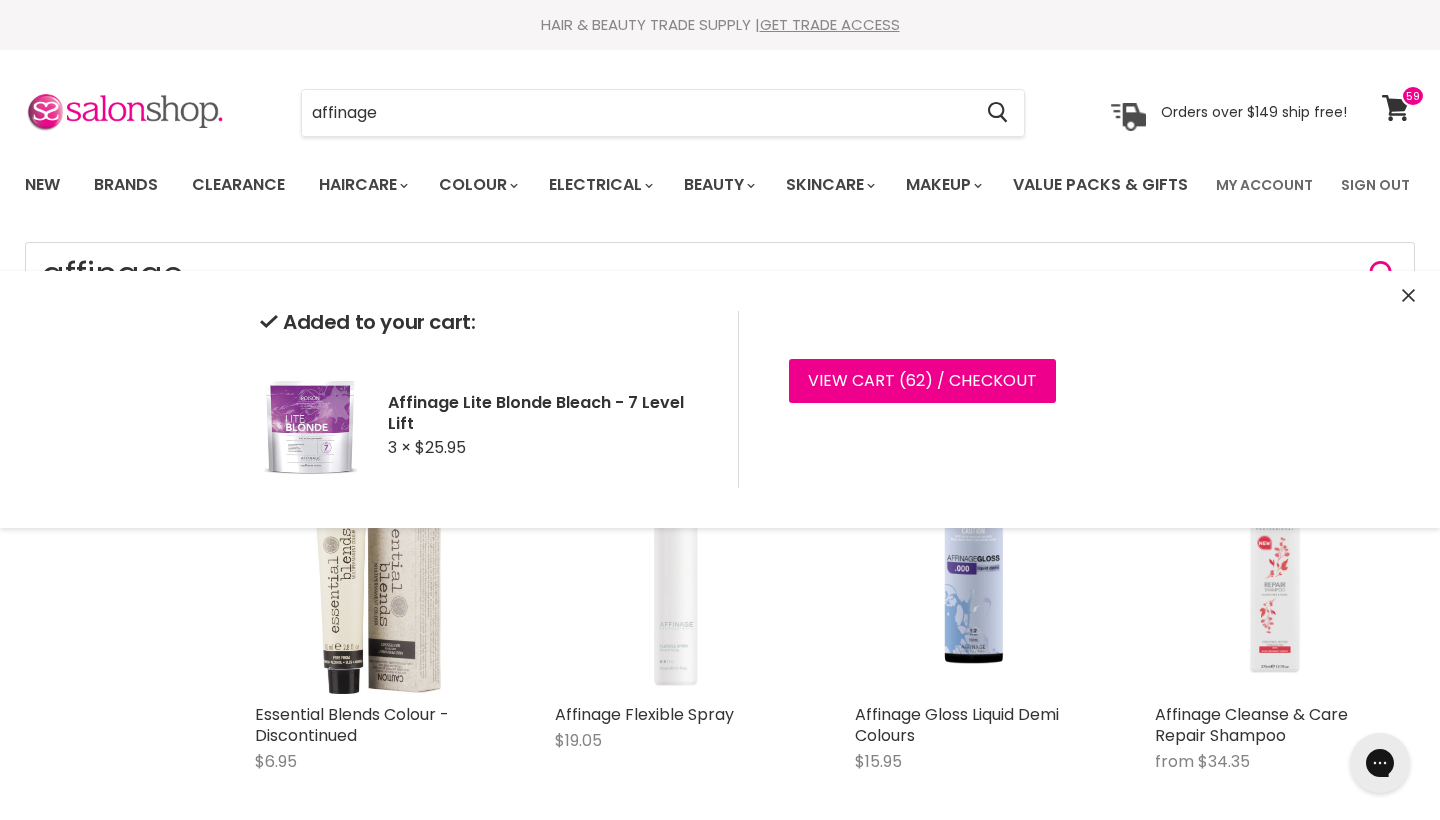 drag, startPoint x: 582, startPoint y: 106, endPoint x: 320, endPoint y: 60, distance: 266.0075 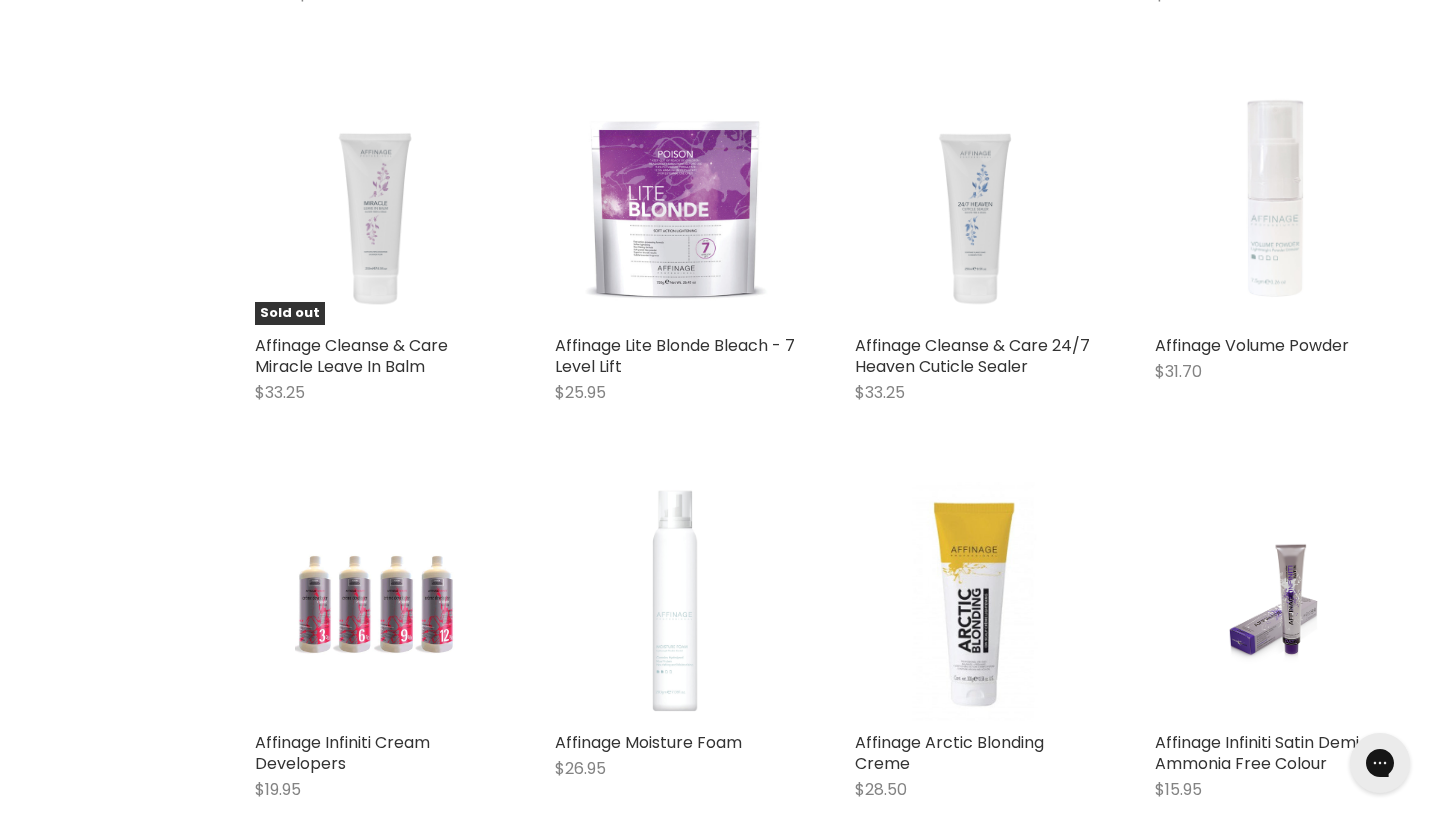 drag, startPoint x: 397, startPoint y: 108, endPoint x: 348, endPoint y: 101, distance: 49.497475 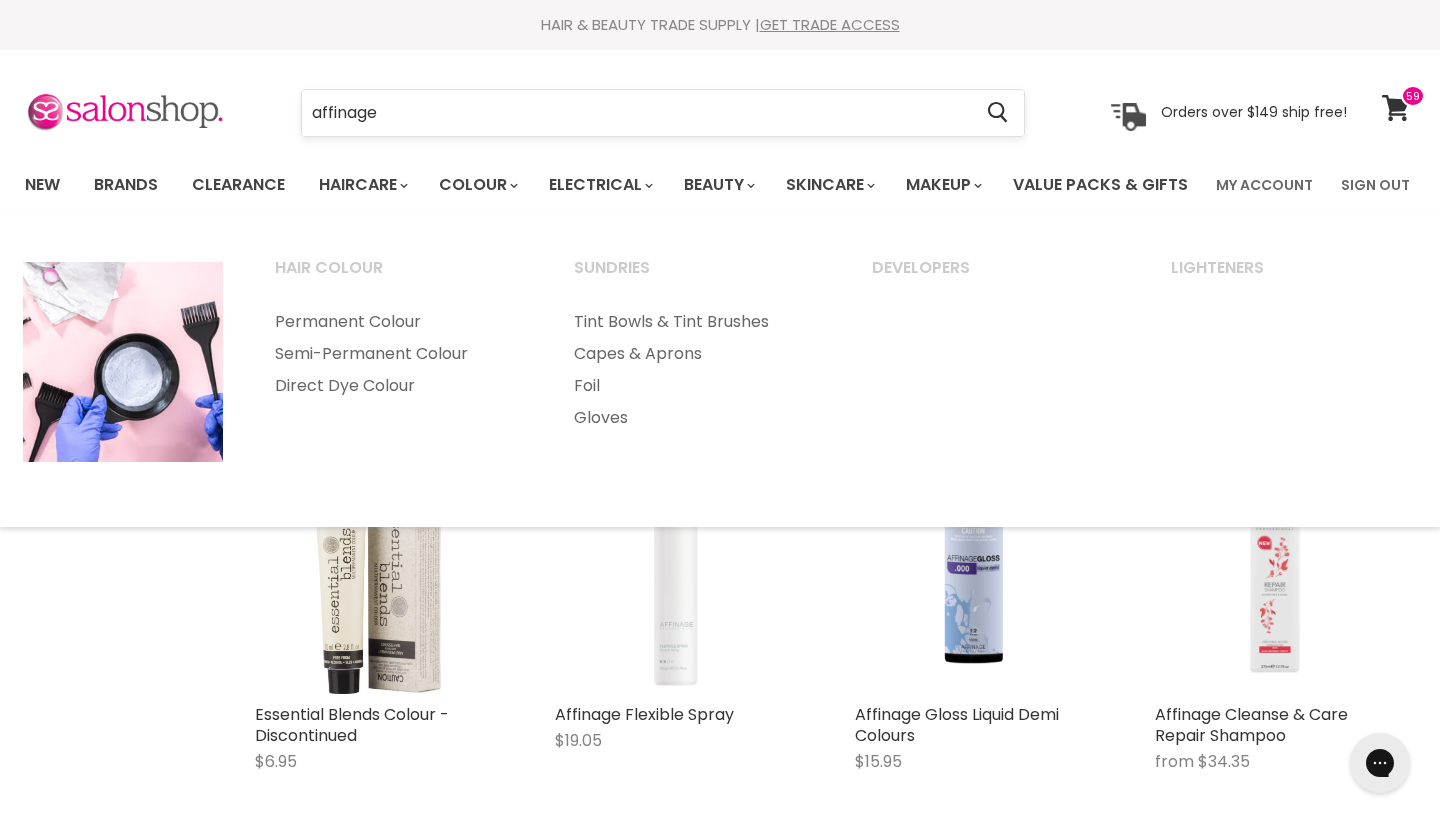 scroll, scrollTop: -1, scrollLeft: 0, axis: vertical 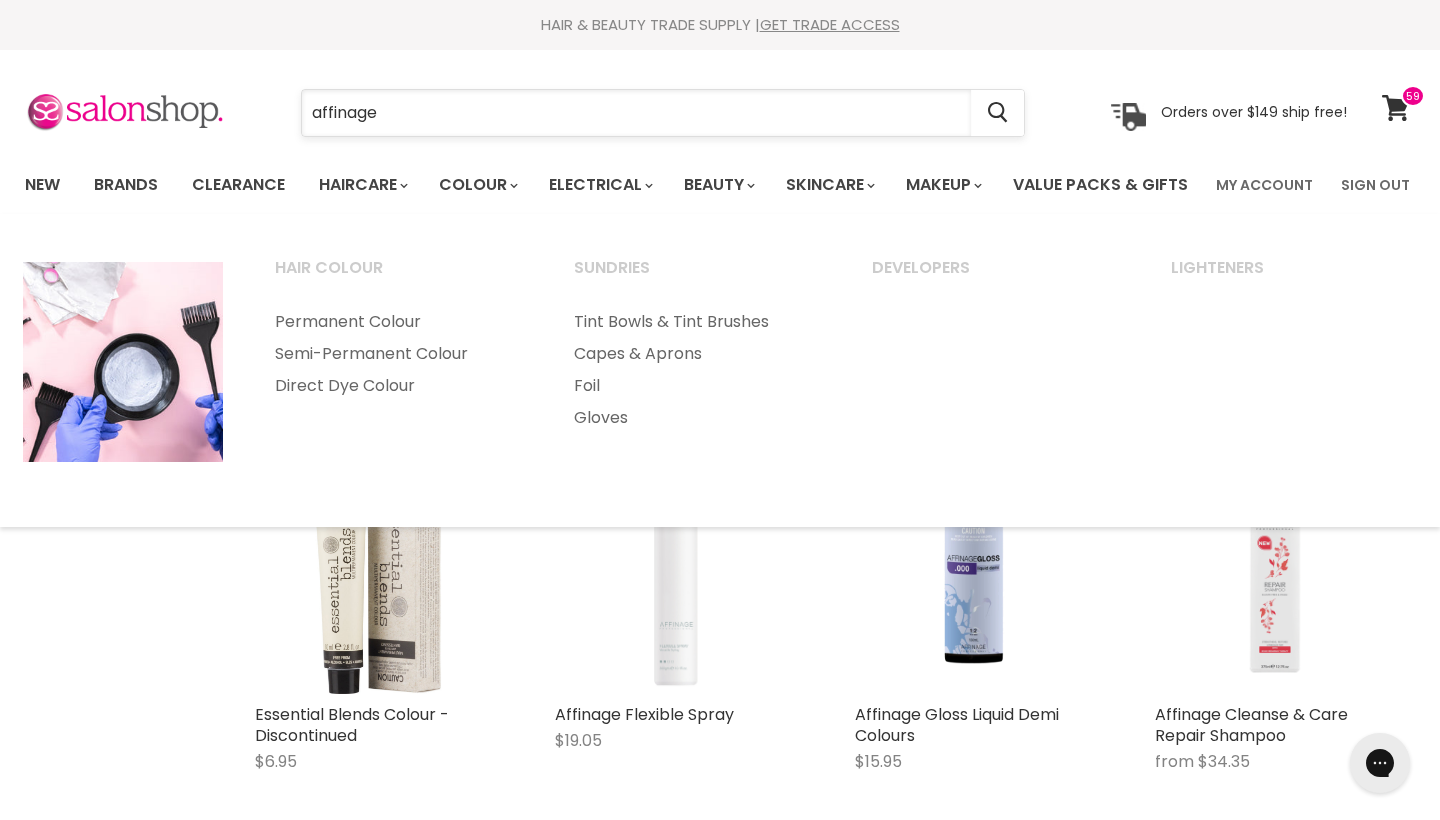 click on "affinage" at bounding box center [636, 113] 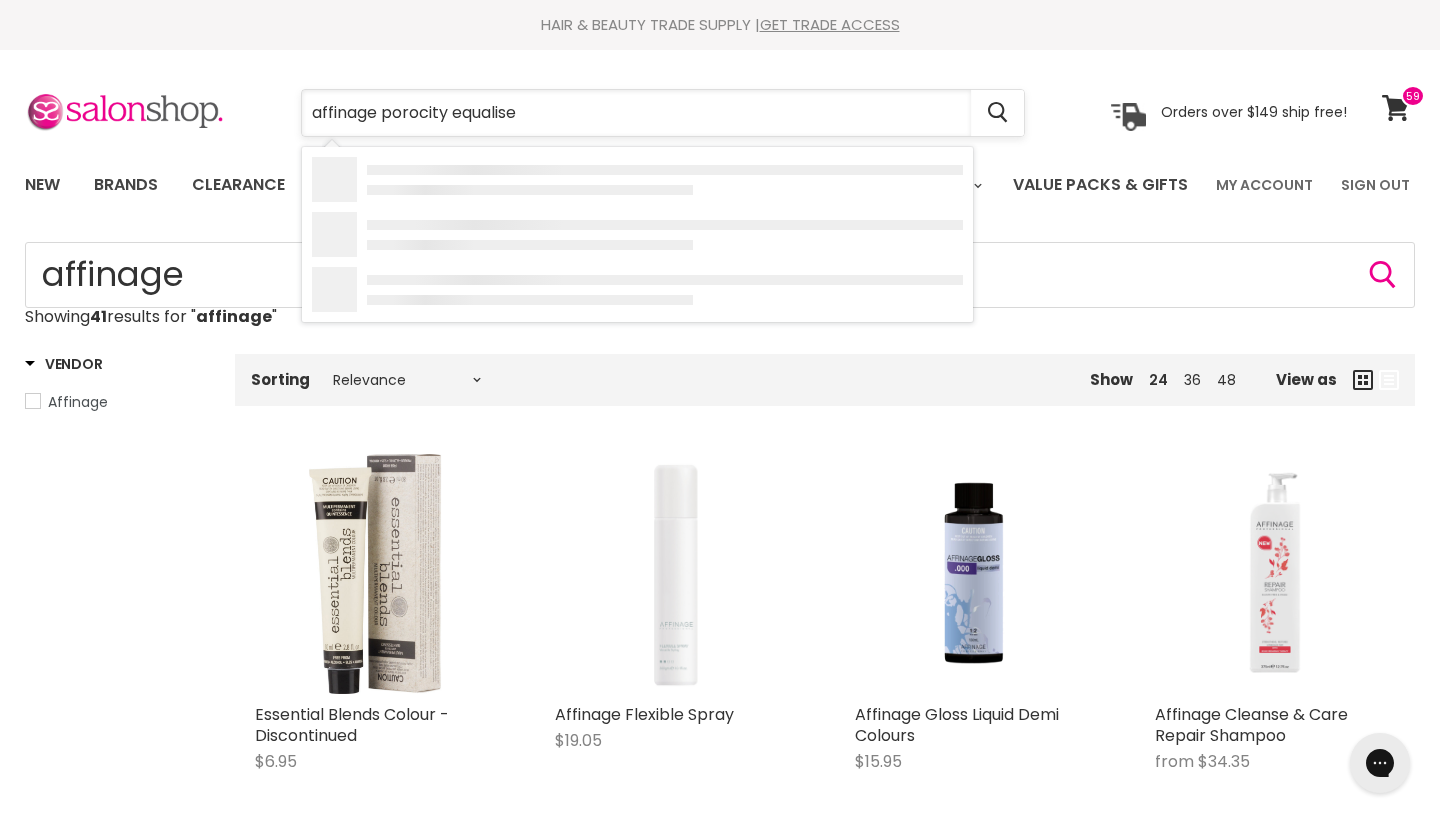type on "affinage porocity equaliser" 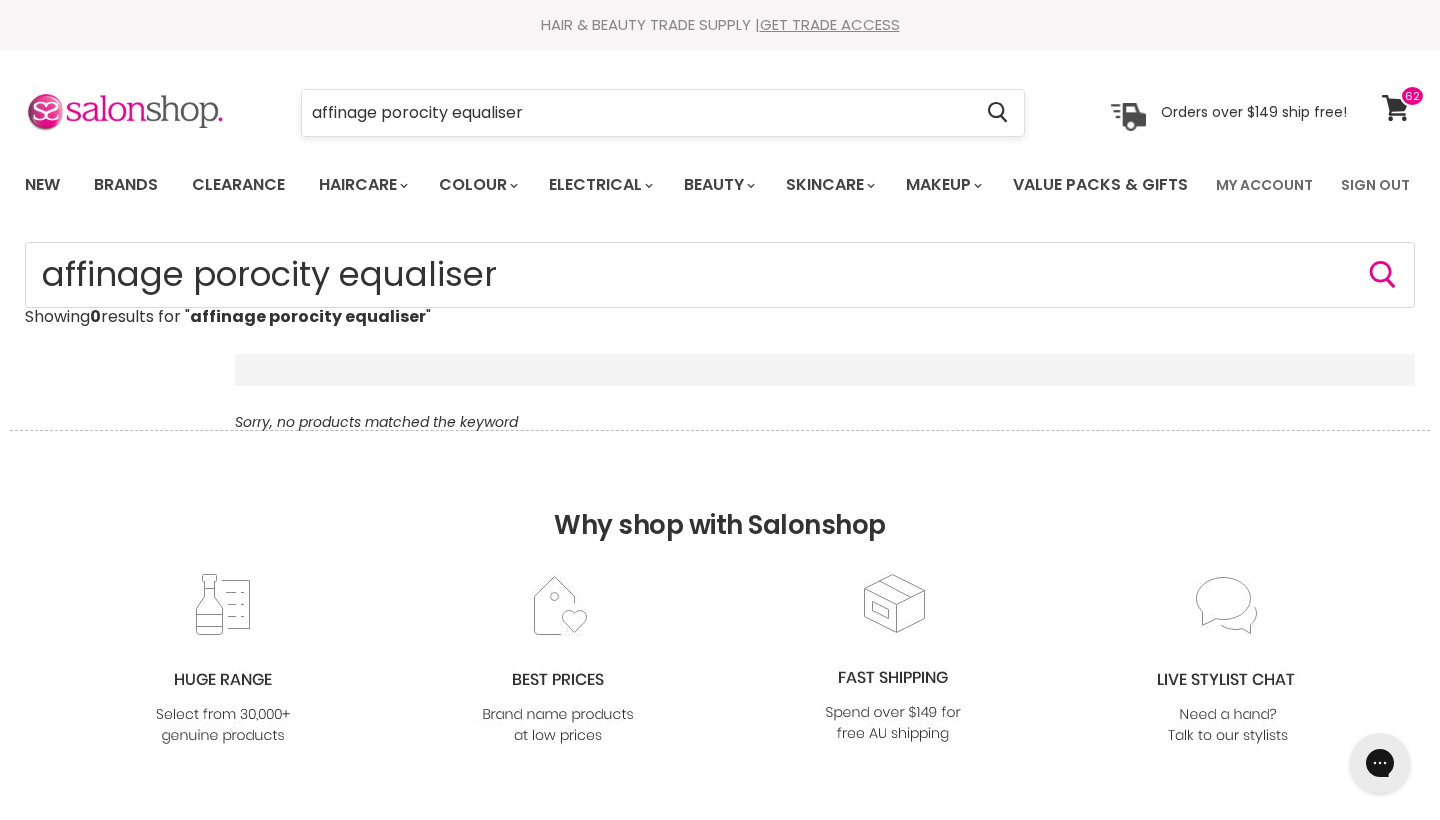 scroll, scrollTop: 0, scrollLeft: 0, axis: both 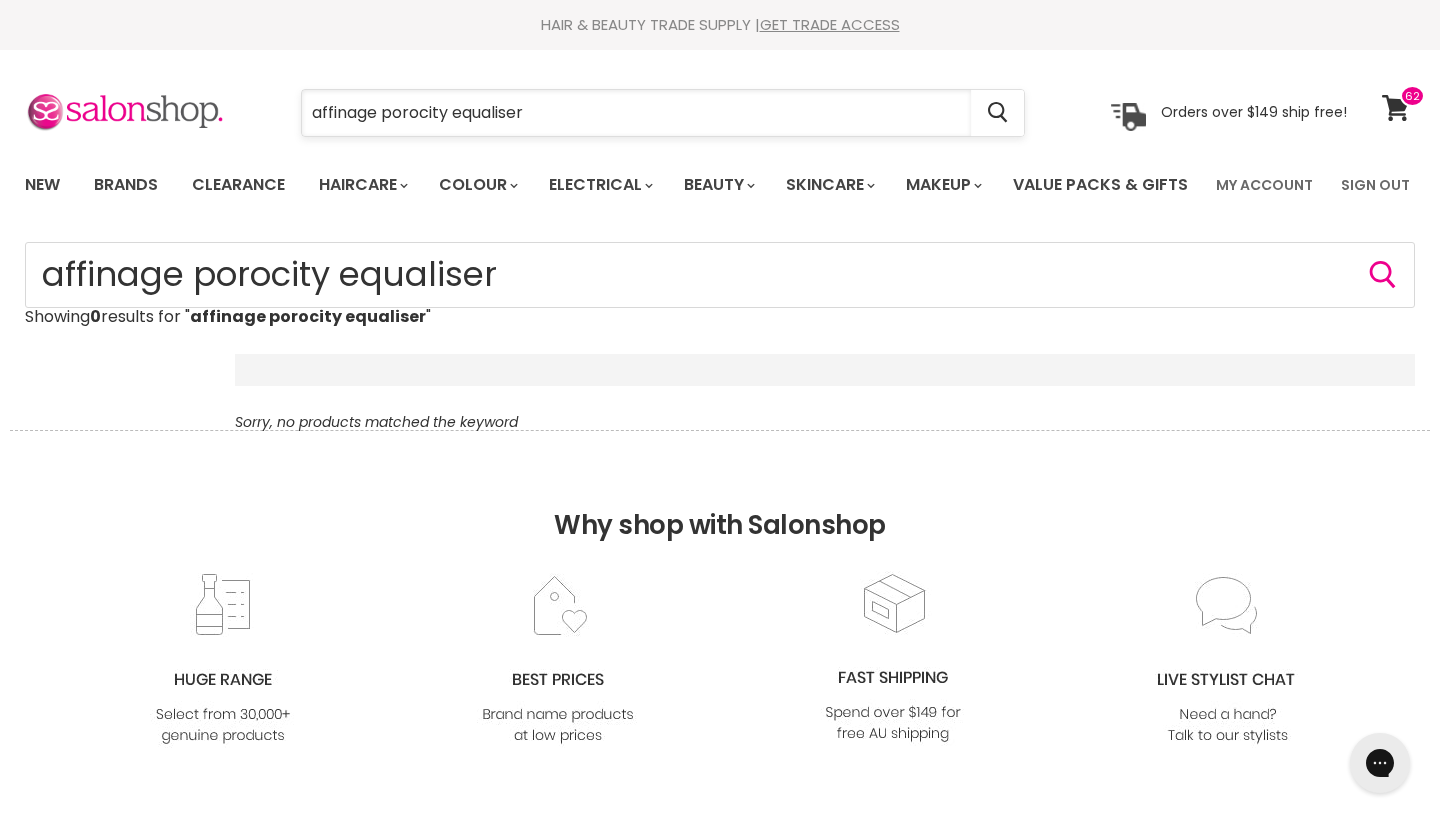 click on "affinage porocity equaliser" at bounding box center (636, 113) 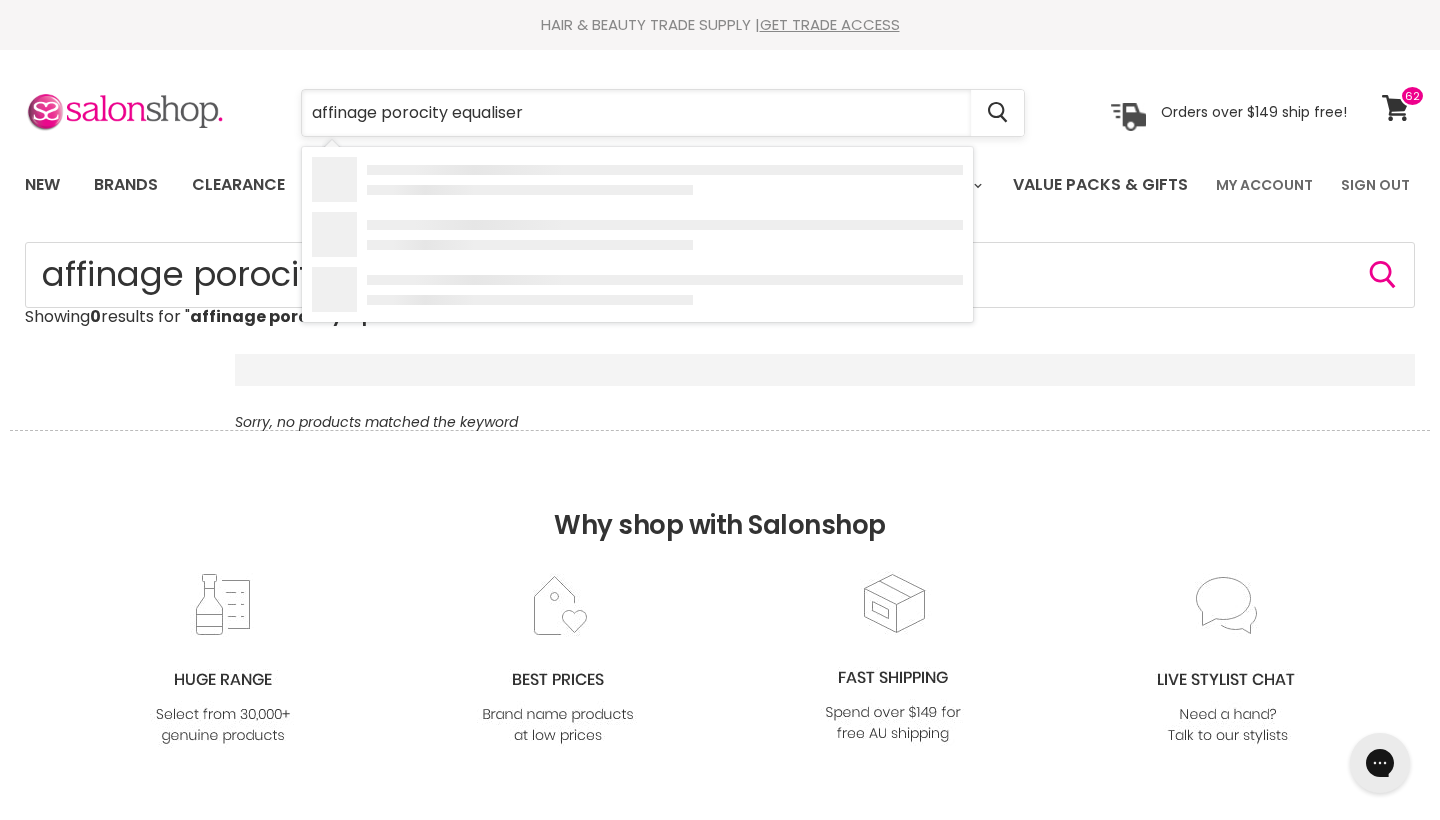 scroll, scrollTop: 0, scrollLeft: 0, axis: both 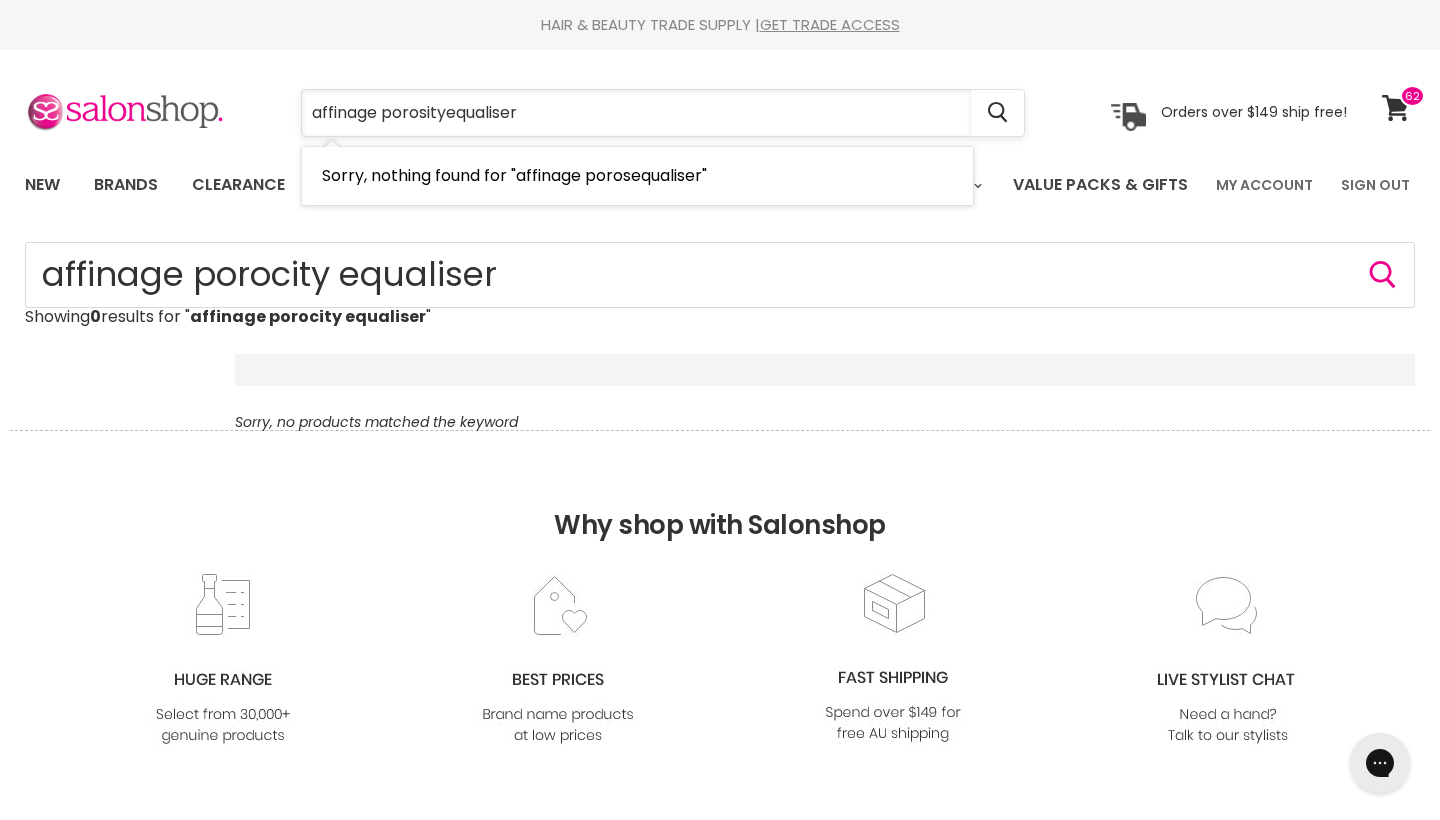 type on "affinage porosity equaliser" 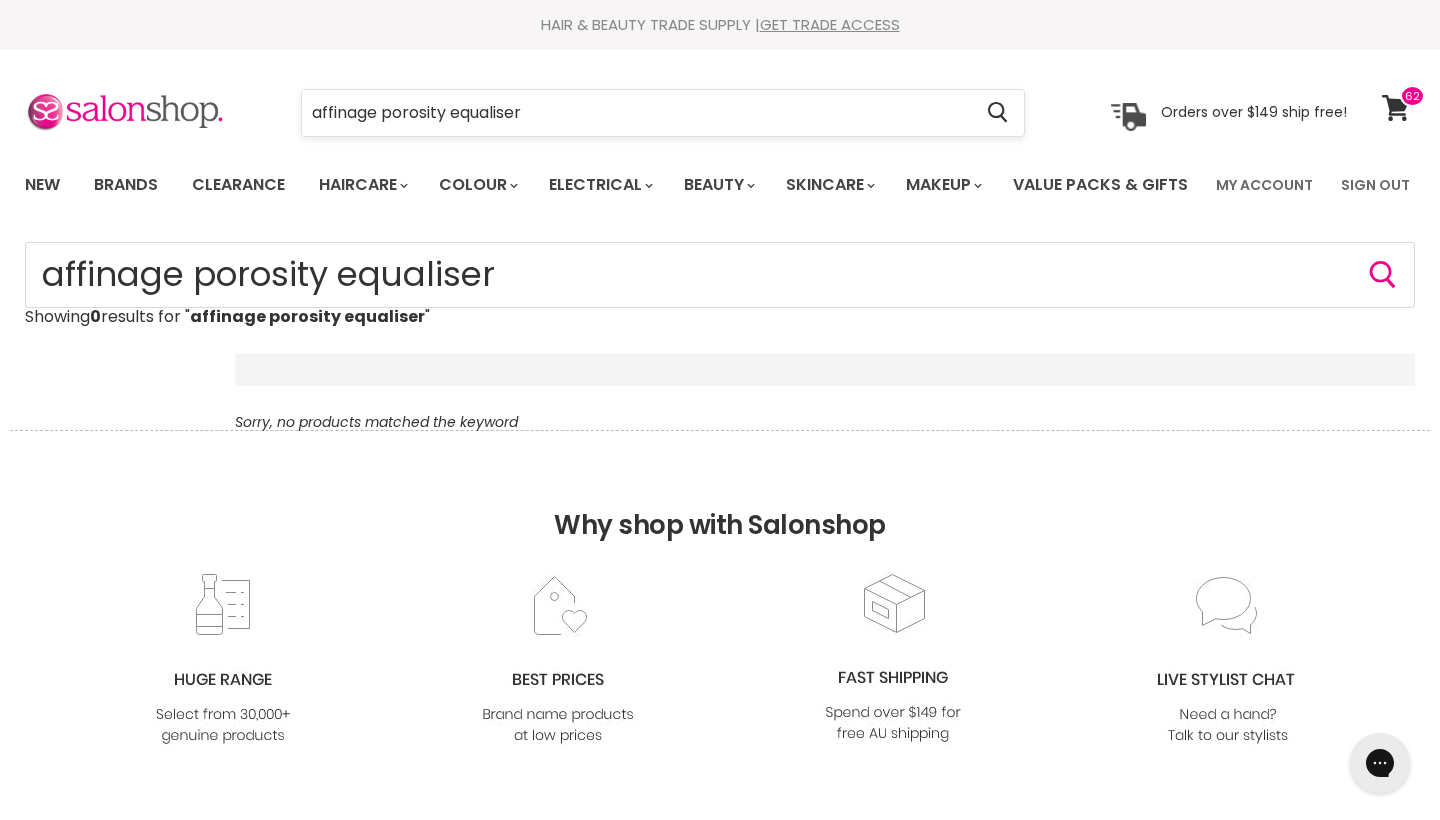 scroll, scrollTop: 0, scrollLeft: 0, axis: both 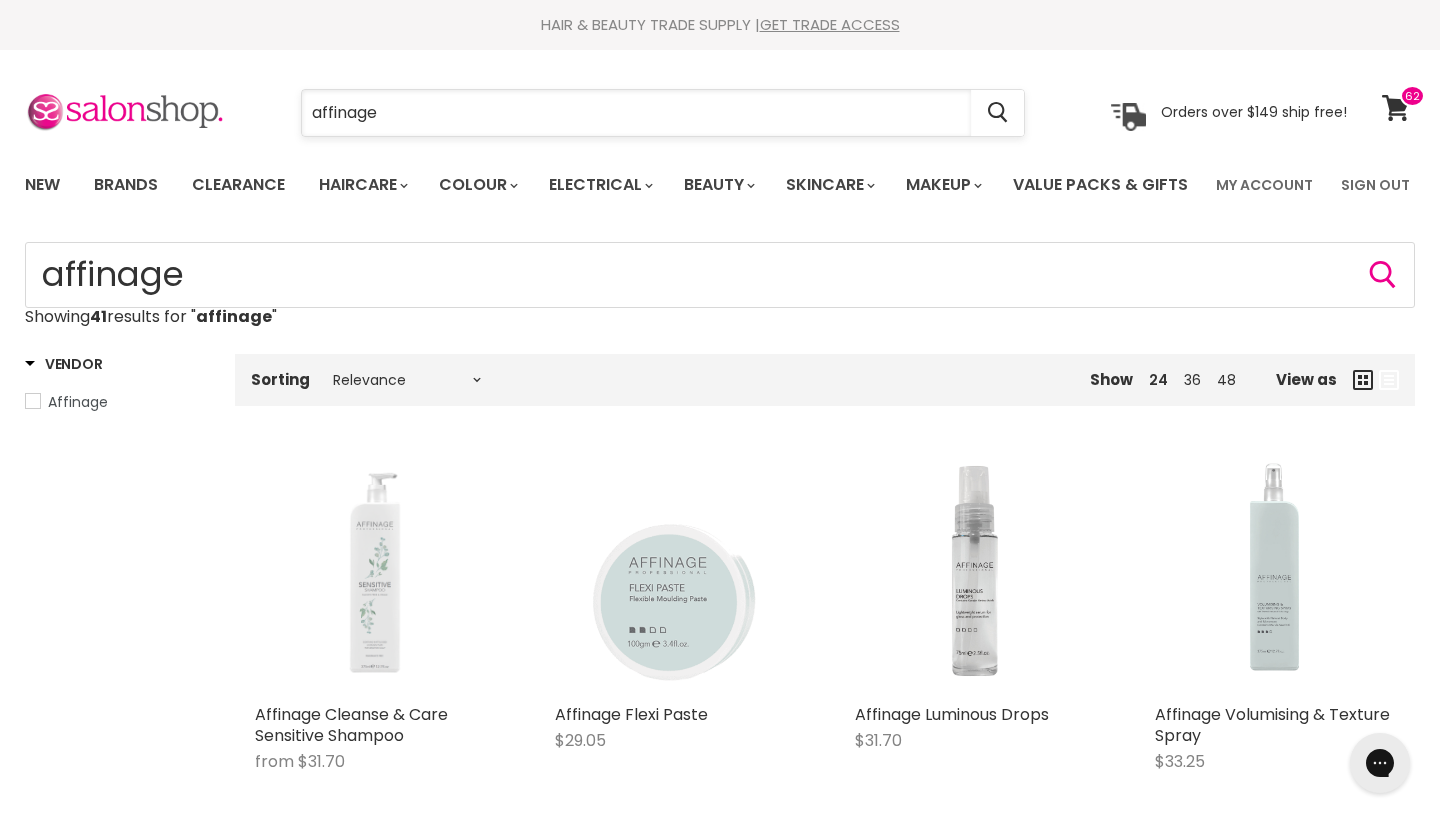 click on "affinage" at bounding box center (636, 113) 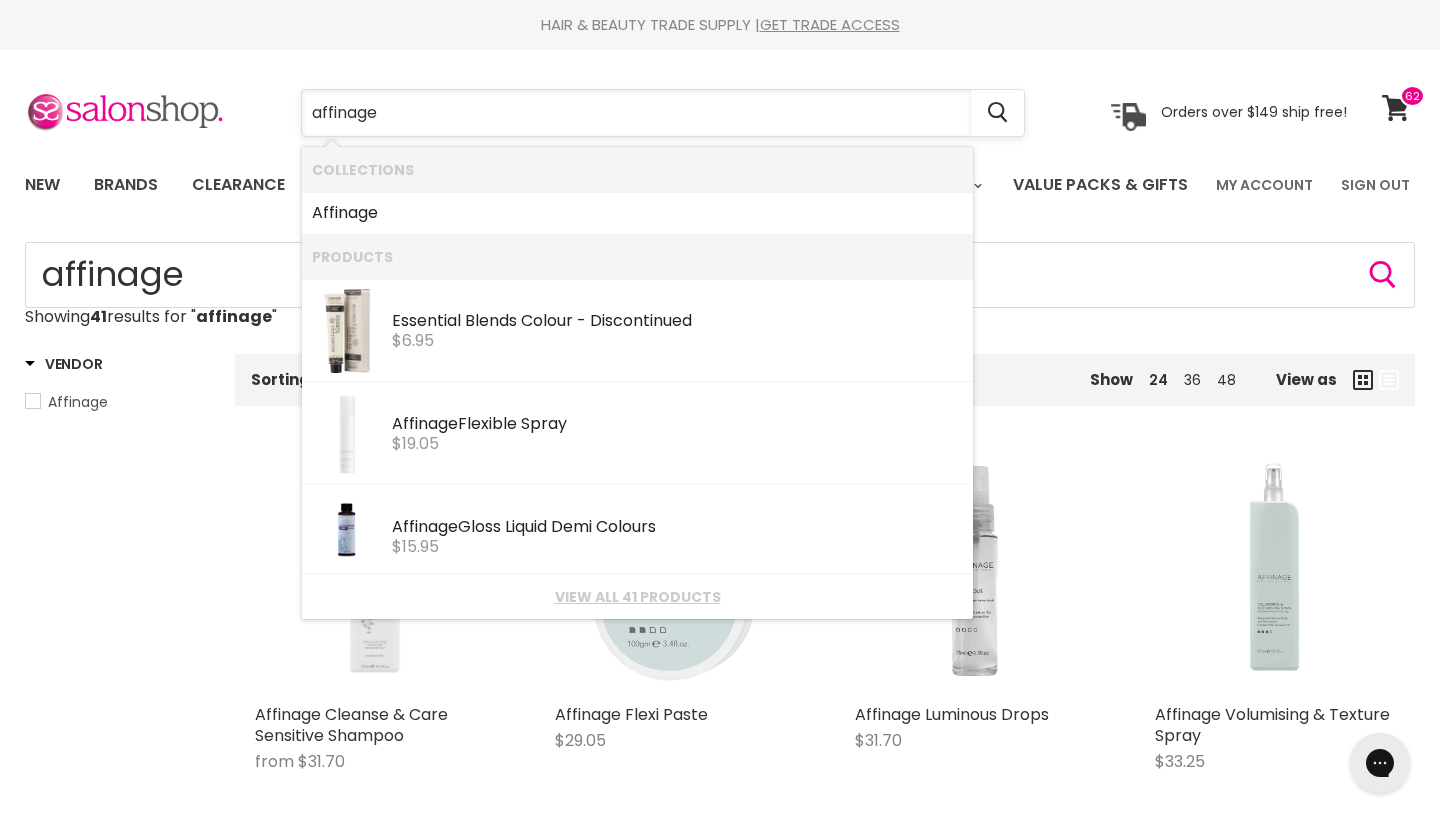 click on "affinage" at bounding box center (636, 113) 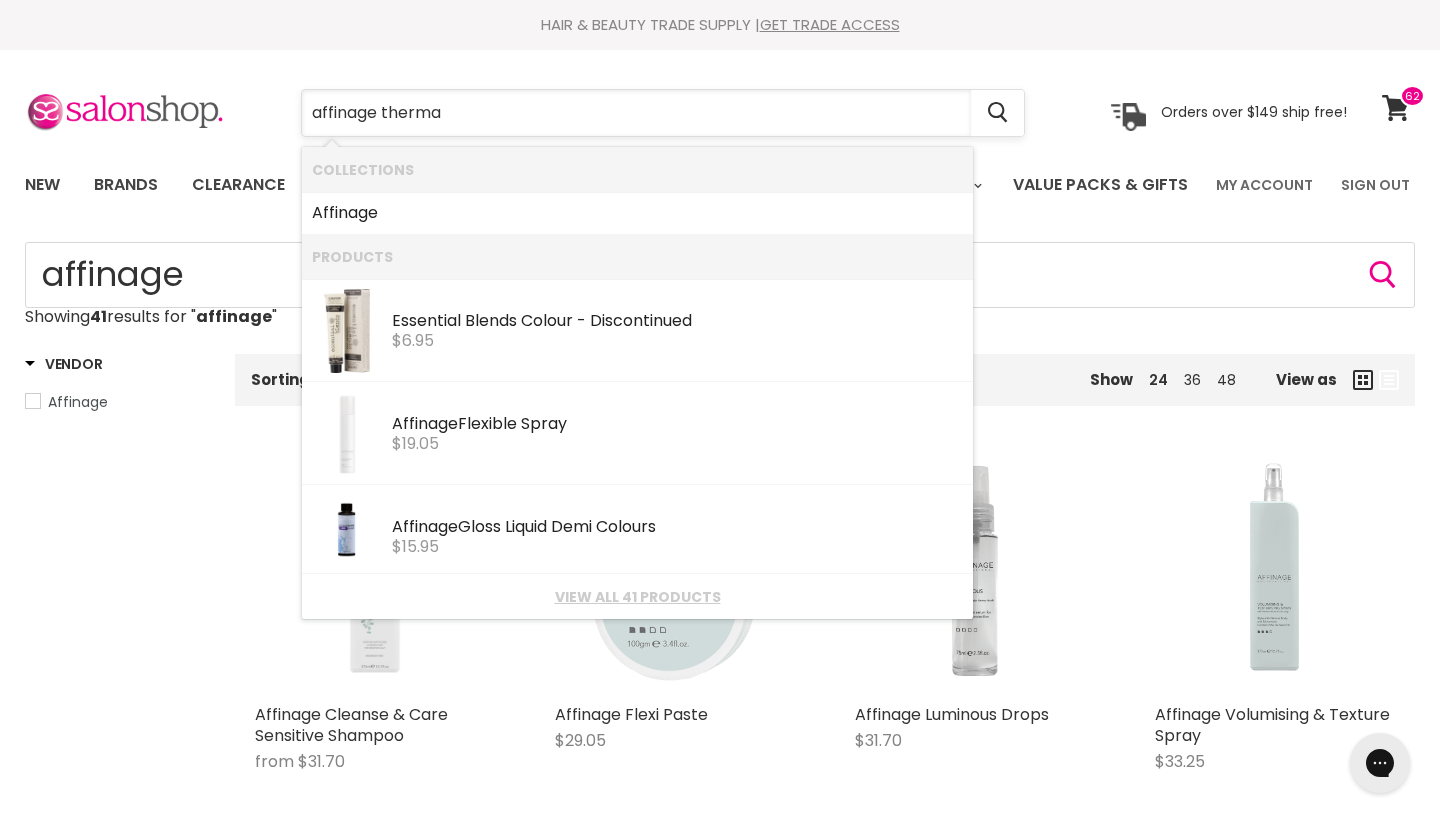 type on "affinage thermal" 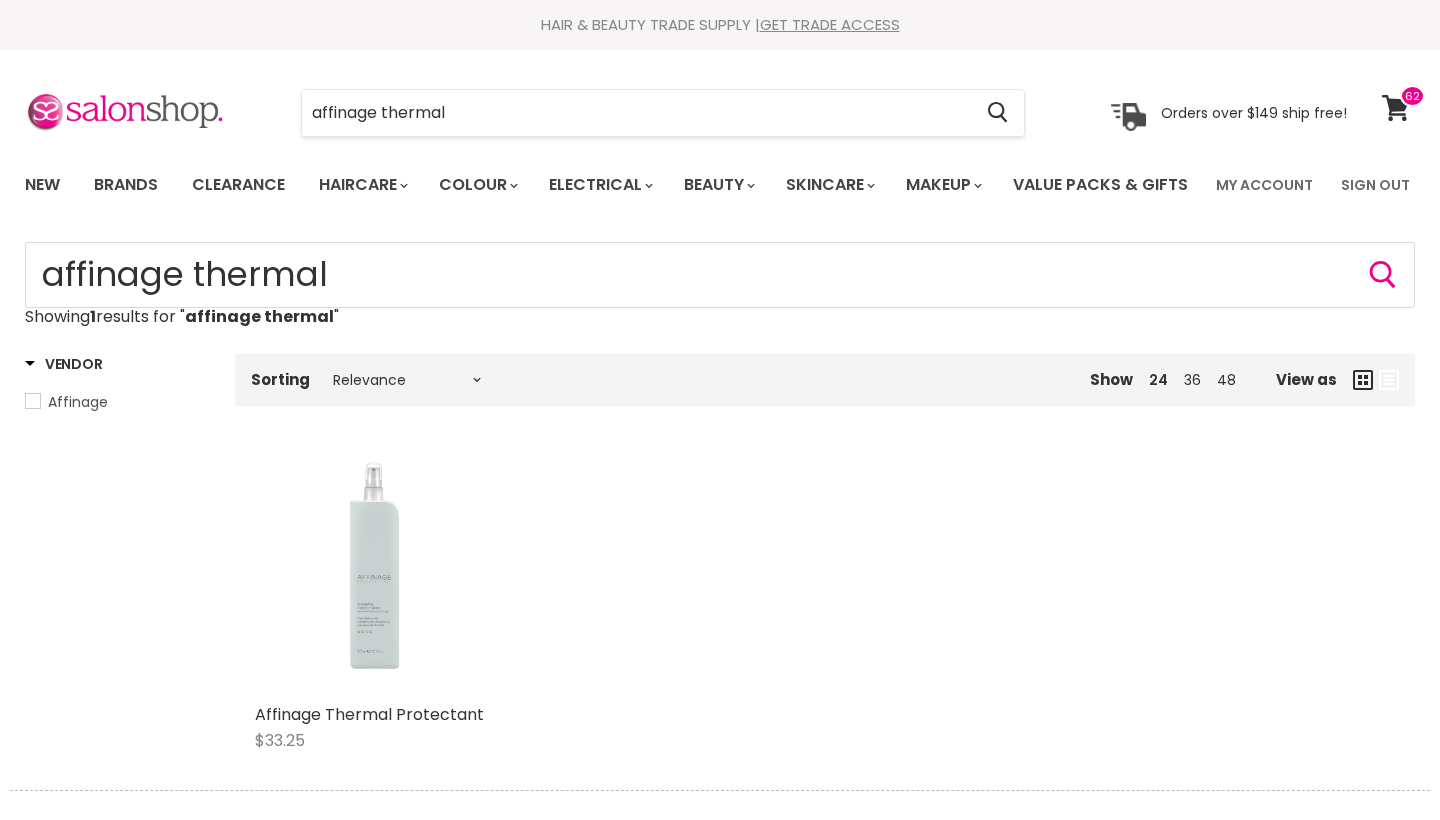scroll, scrollTop: 0, scrollLeft: 0, axis: both 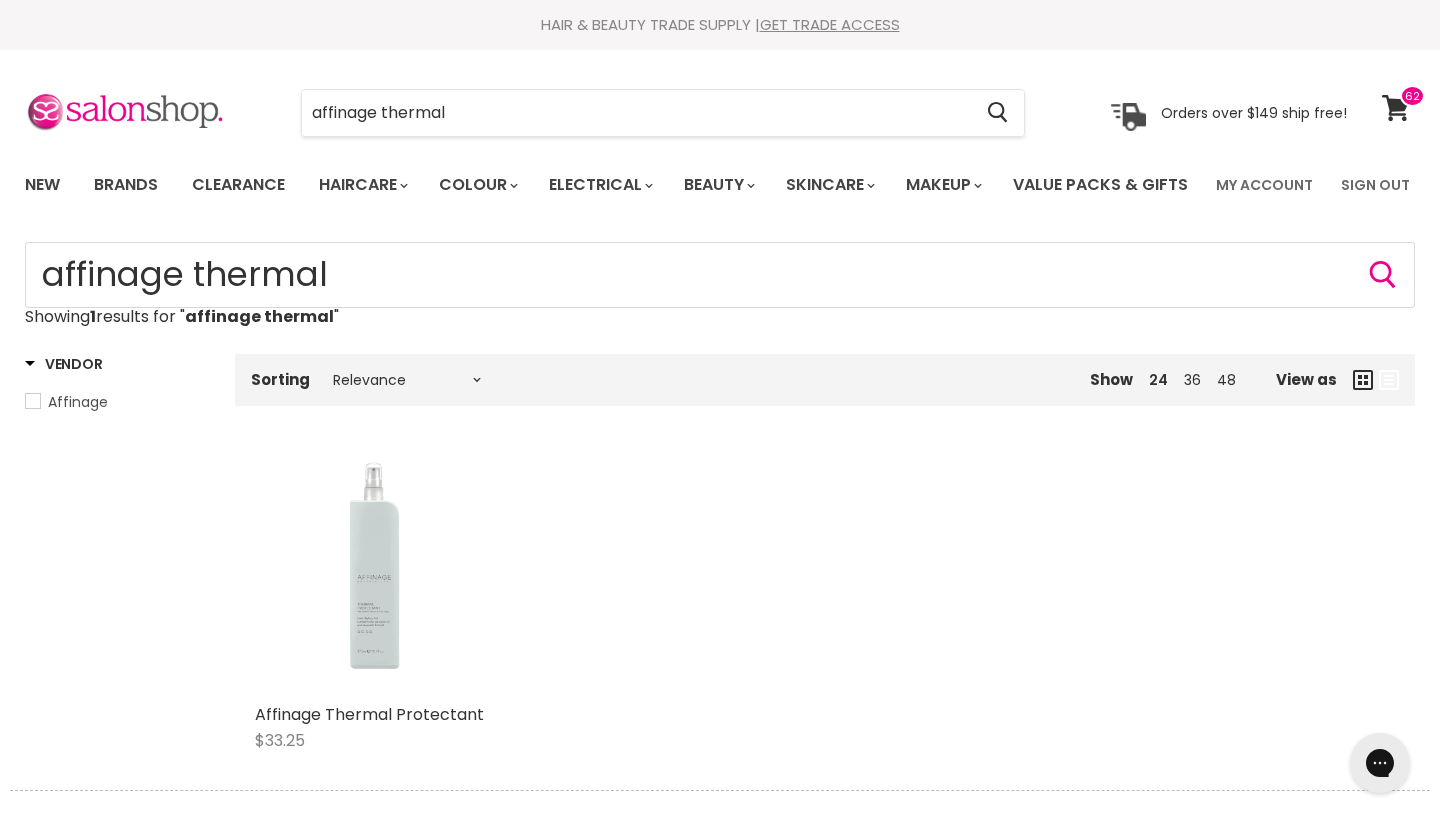 click at bounding box center (375, 574) 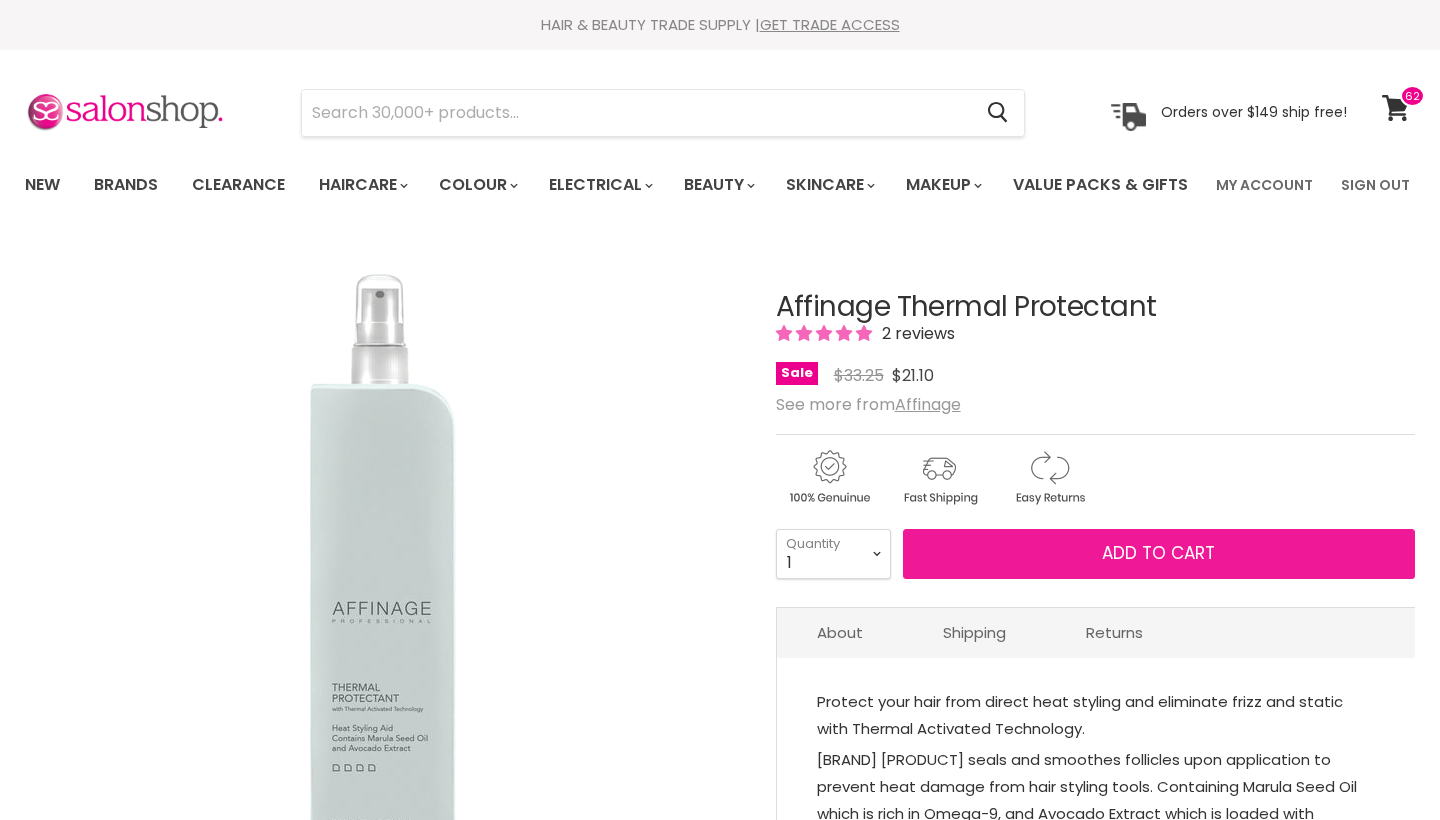 scroll, scrollTop: 201, scrollLeft: 0, axis: vertical 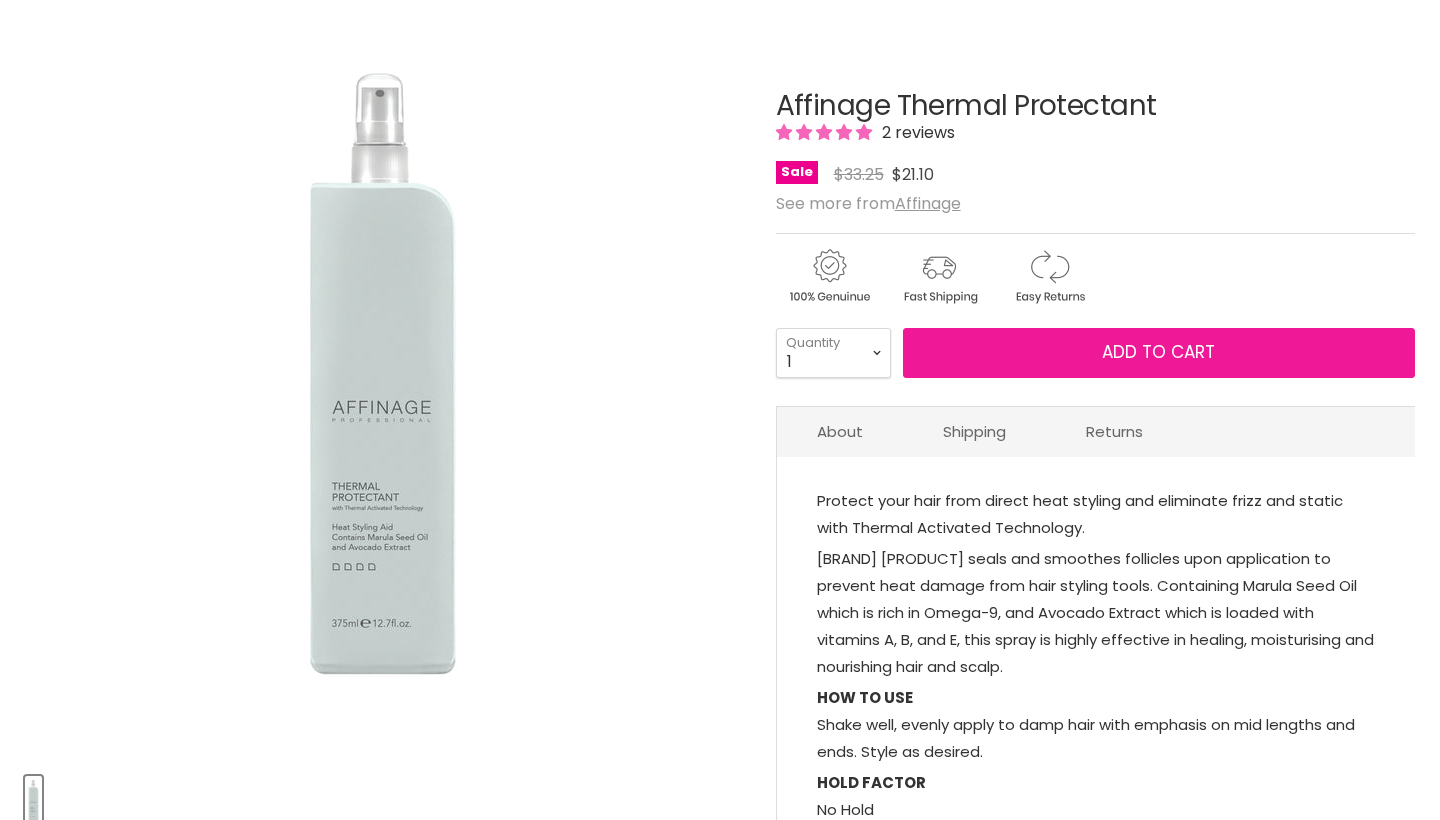 click on "Add to cart" at bounding box center (1159, 353) 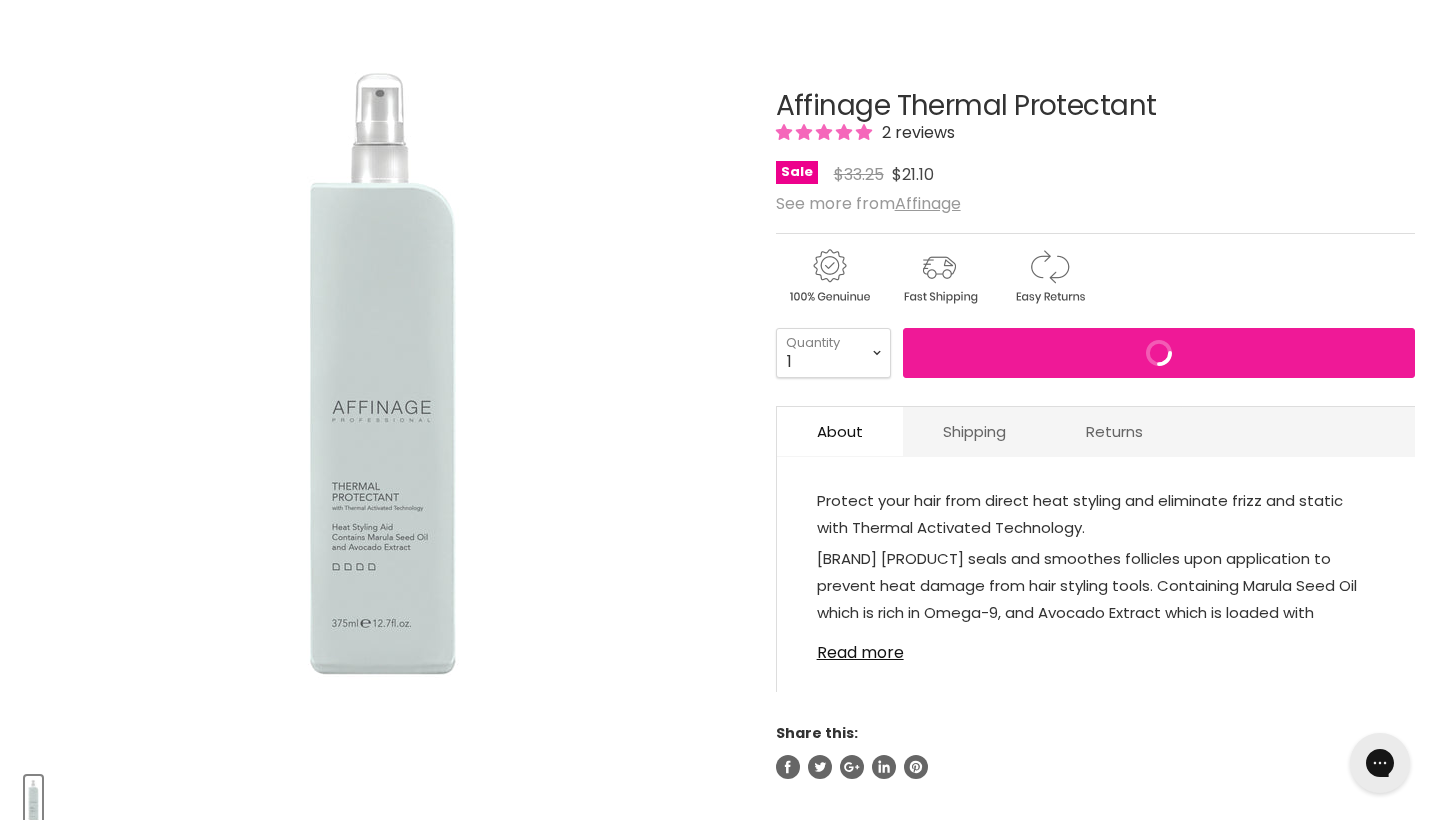 scroll, scrollTop: 0, scrollLeft: 0, axis: both 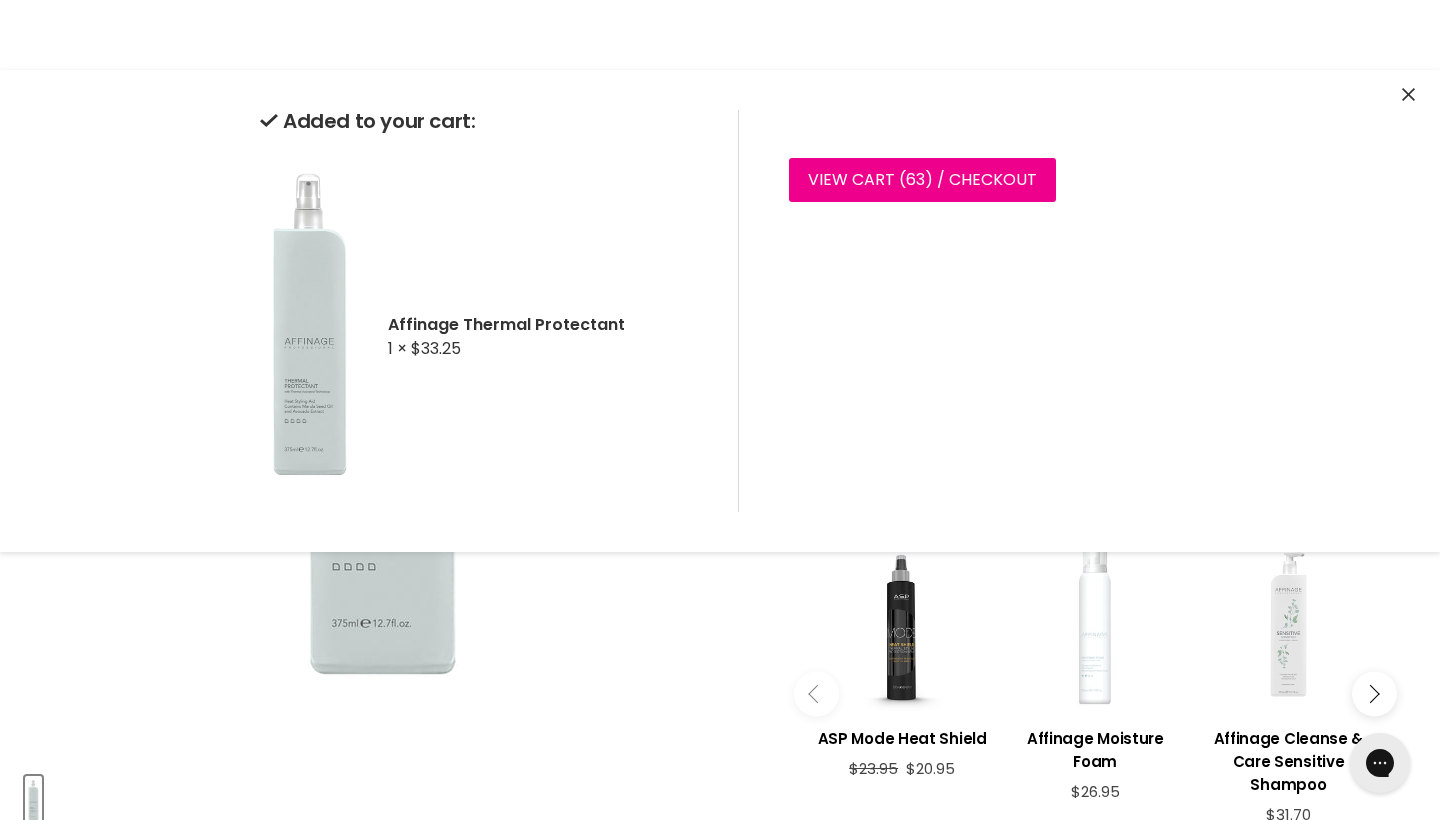 click on "Click or scroll to zoom
Tap or pinch to zoom" at bounding box center (383, 399) 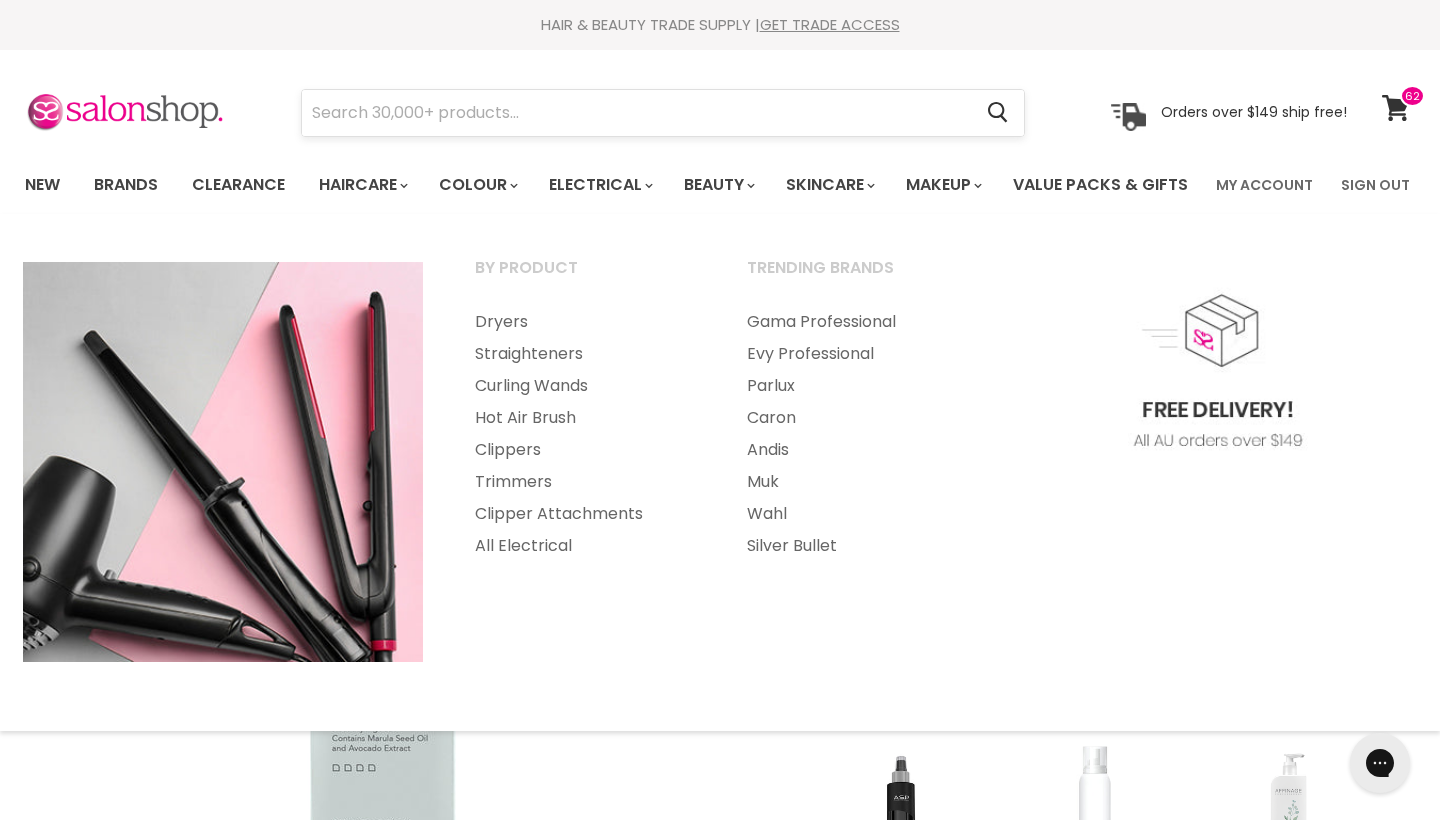 scroll, scrollTop: 0, scrollLeft: 0, axis: both 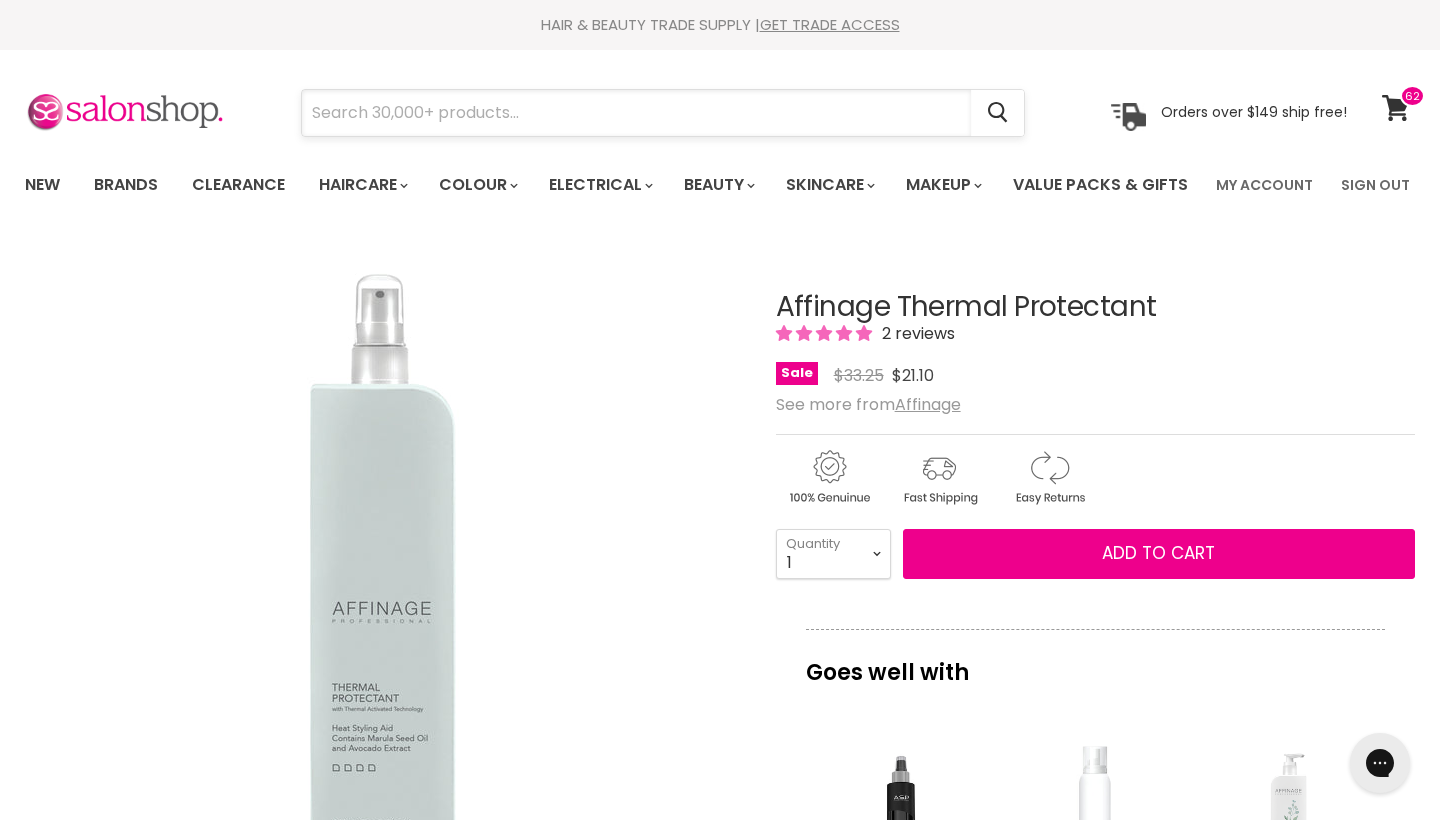 click at bounding box center (636, 113) 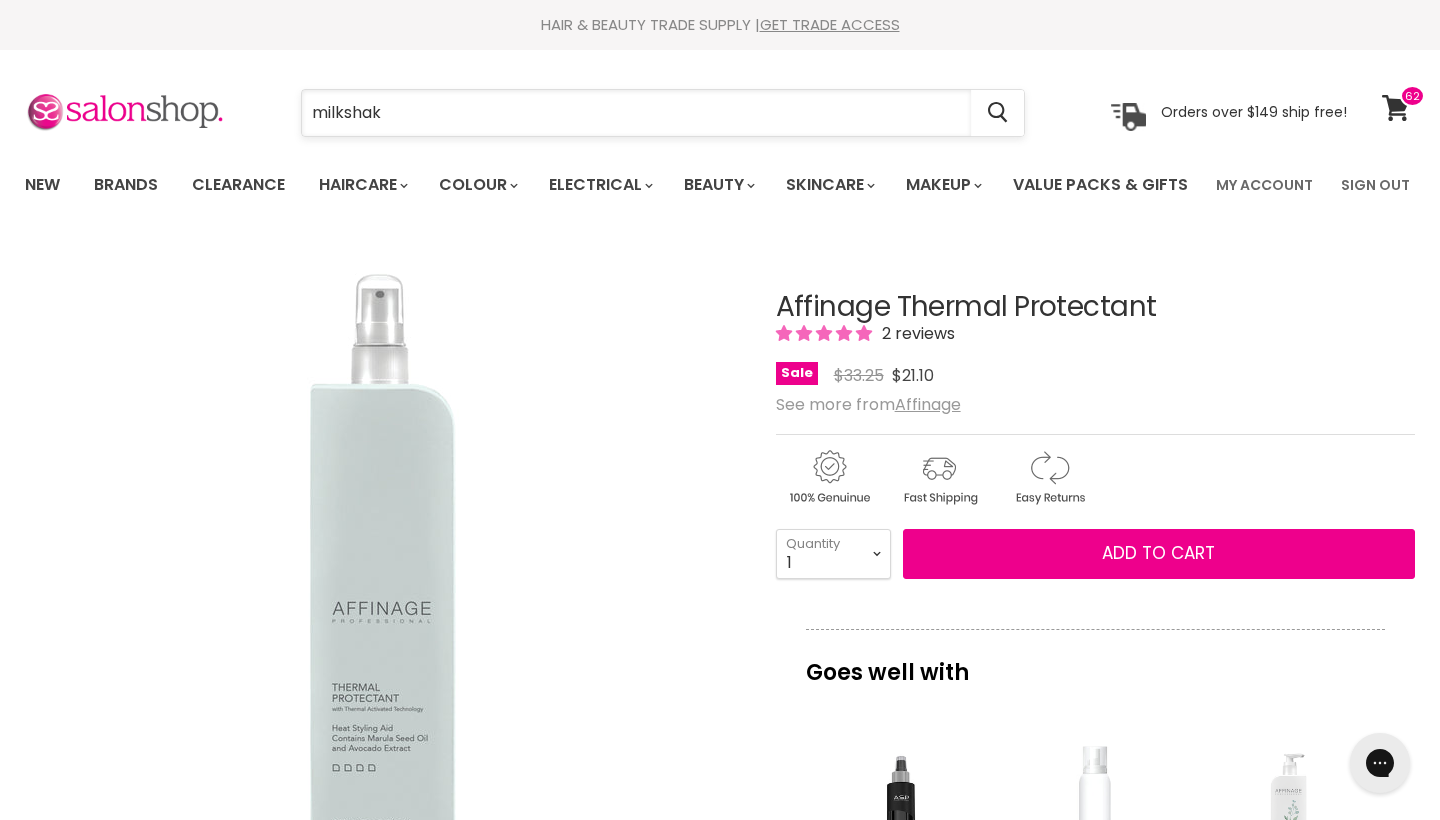type on "milkshake" 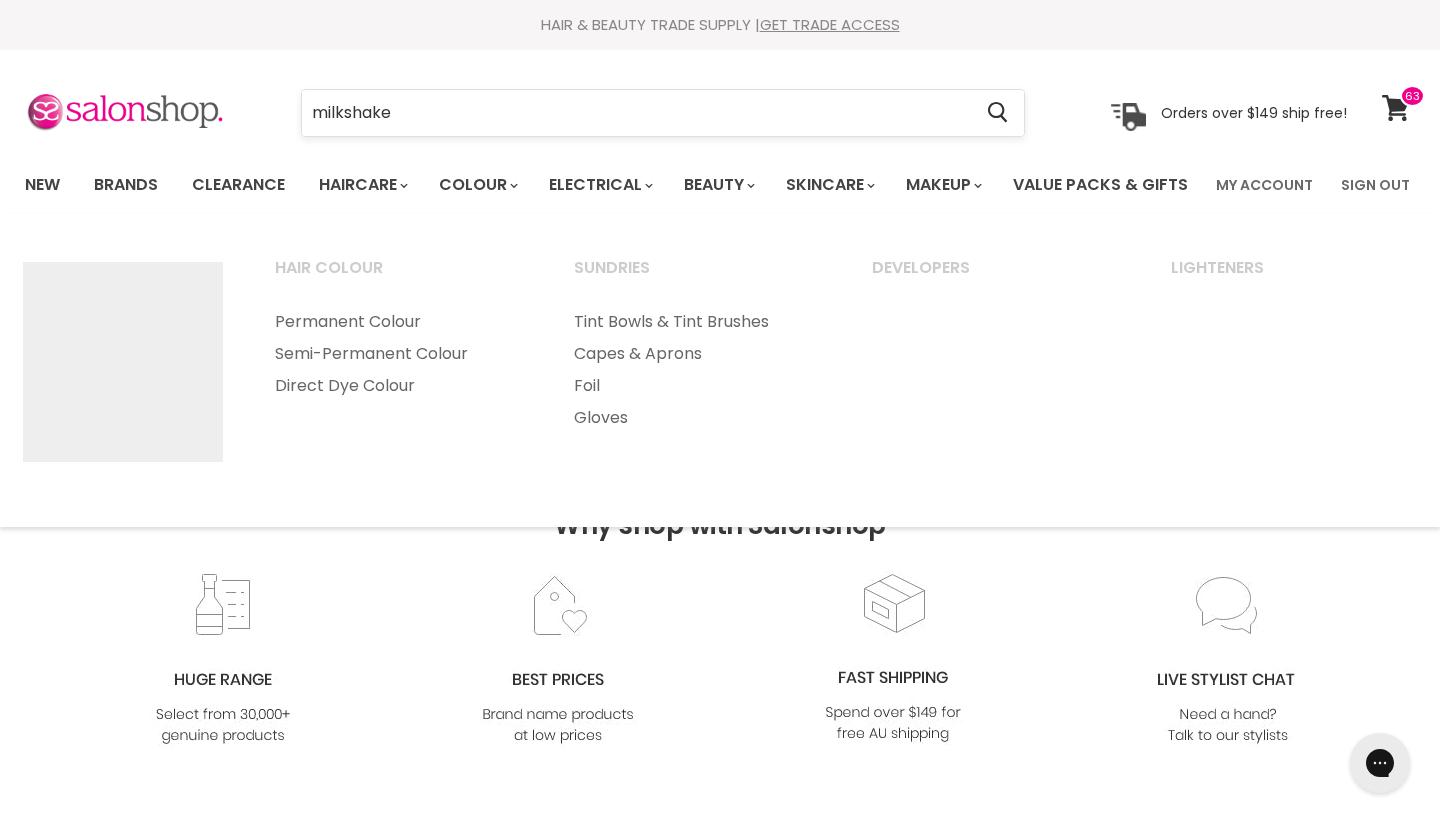 scroll, scrollTop: 0, scrollLeft: 0, axis: both 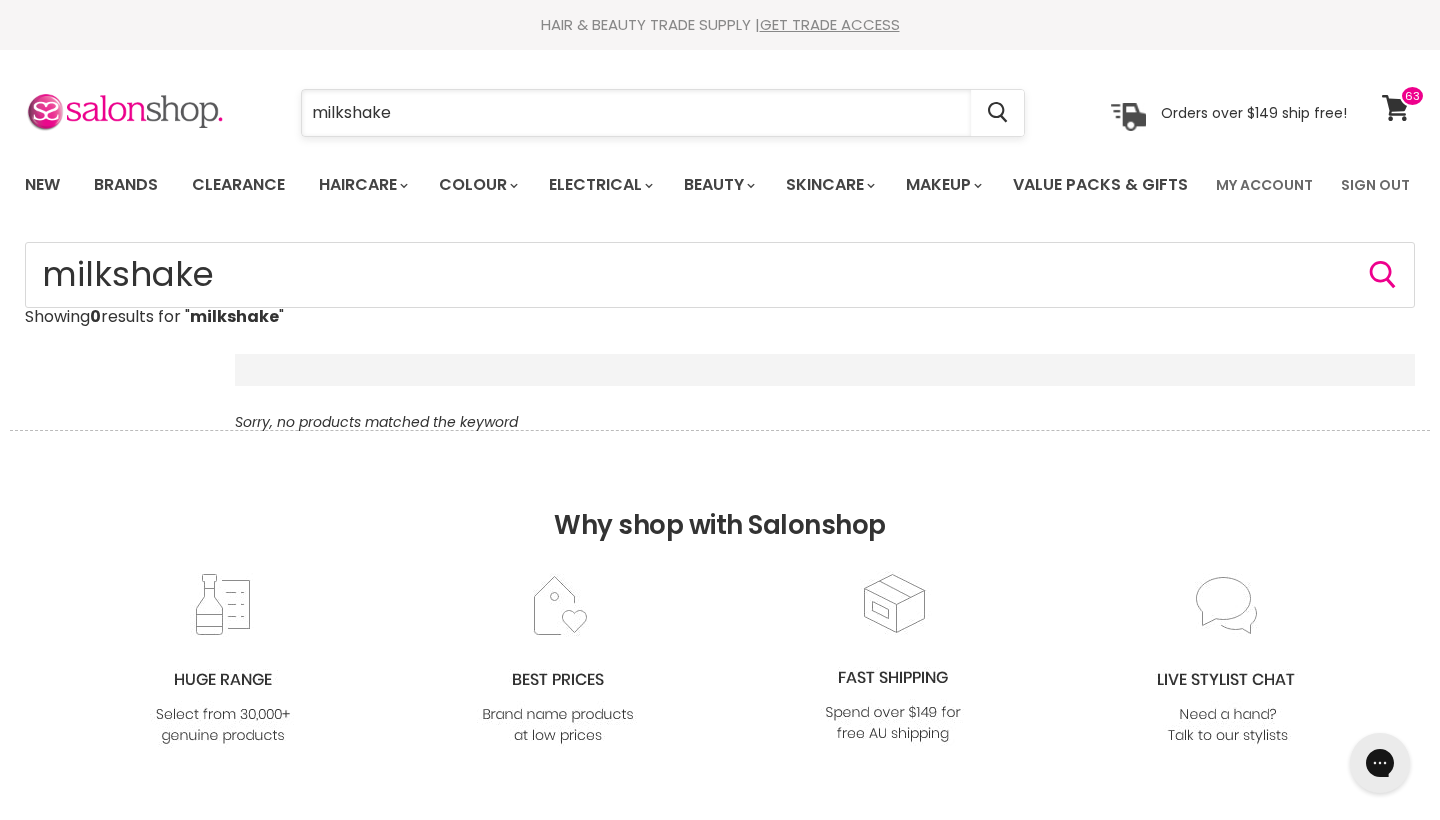 click on "milkshake" at bounding box center (636, 113) 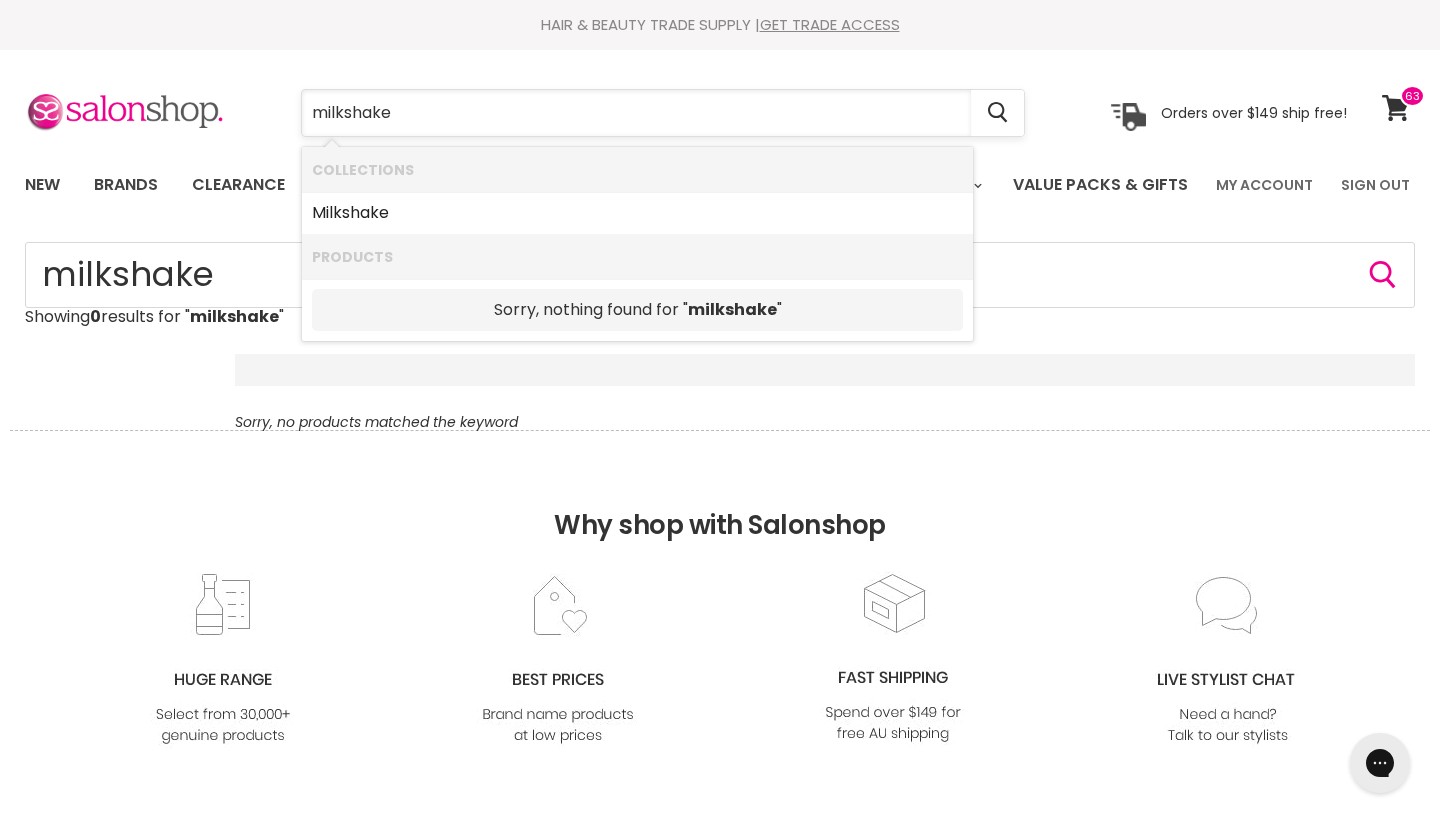 scroll, scrollTop: 0, scrollLeft: 0, axis: both 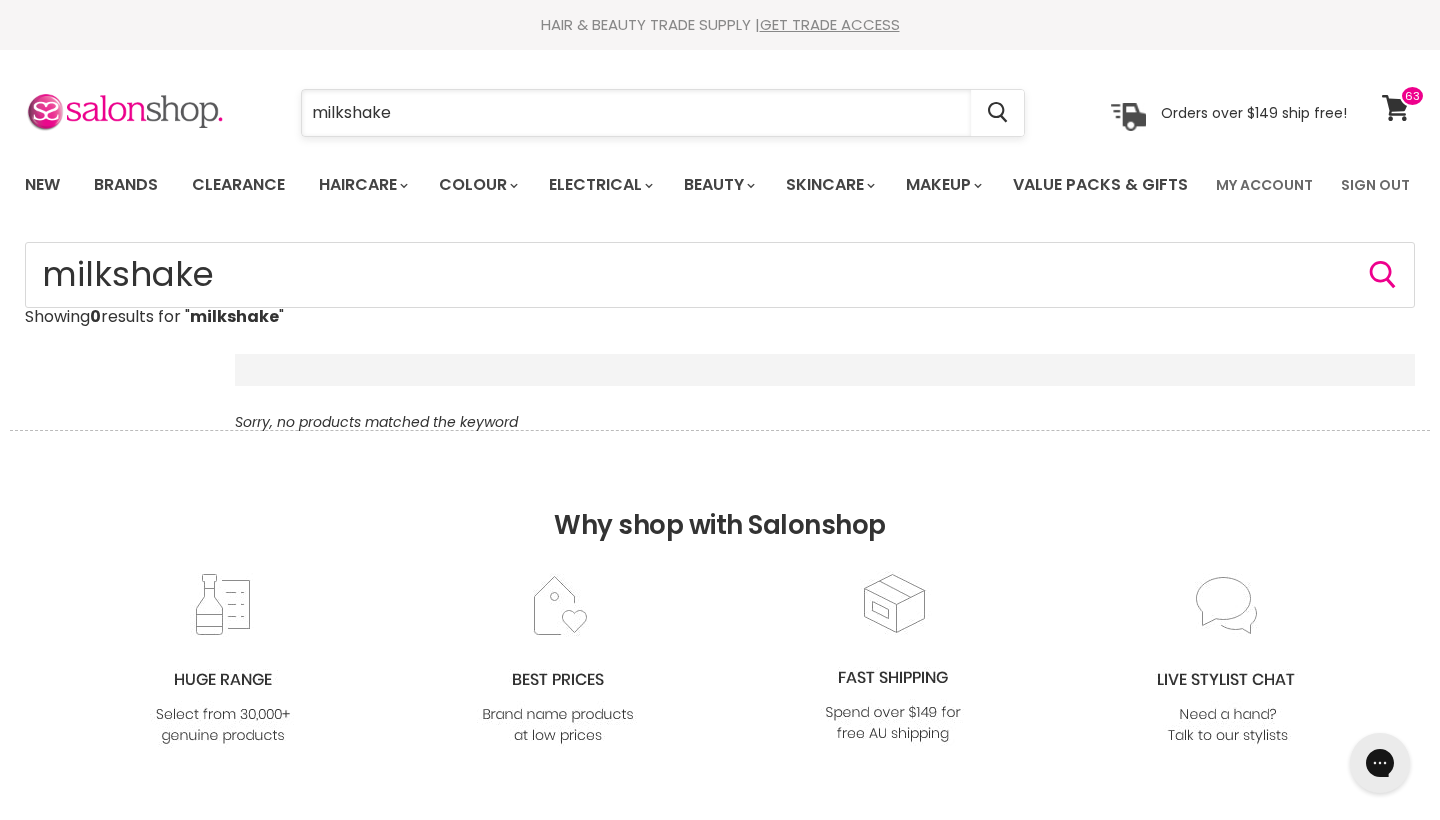 click on "milkshake" at bounding box center [636, 113] 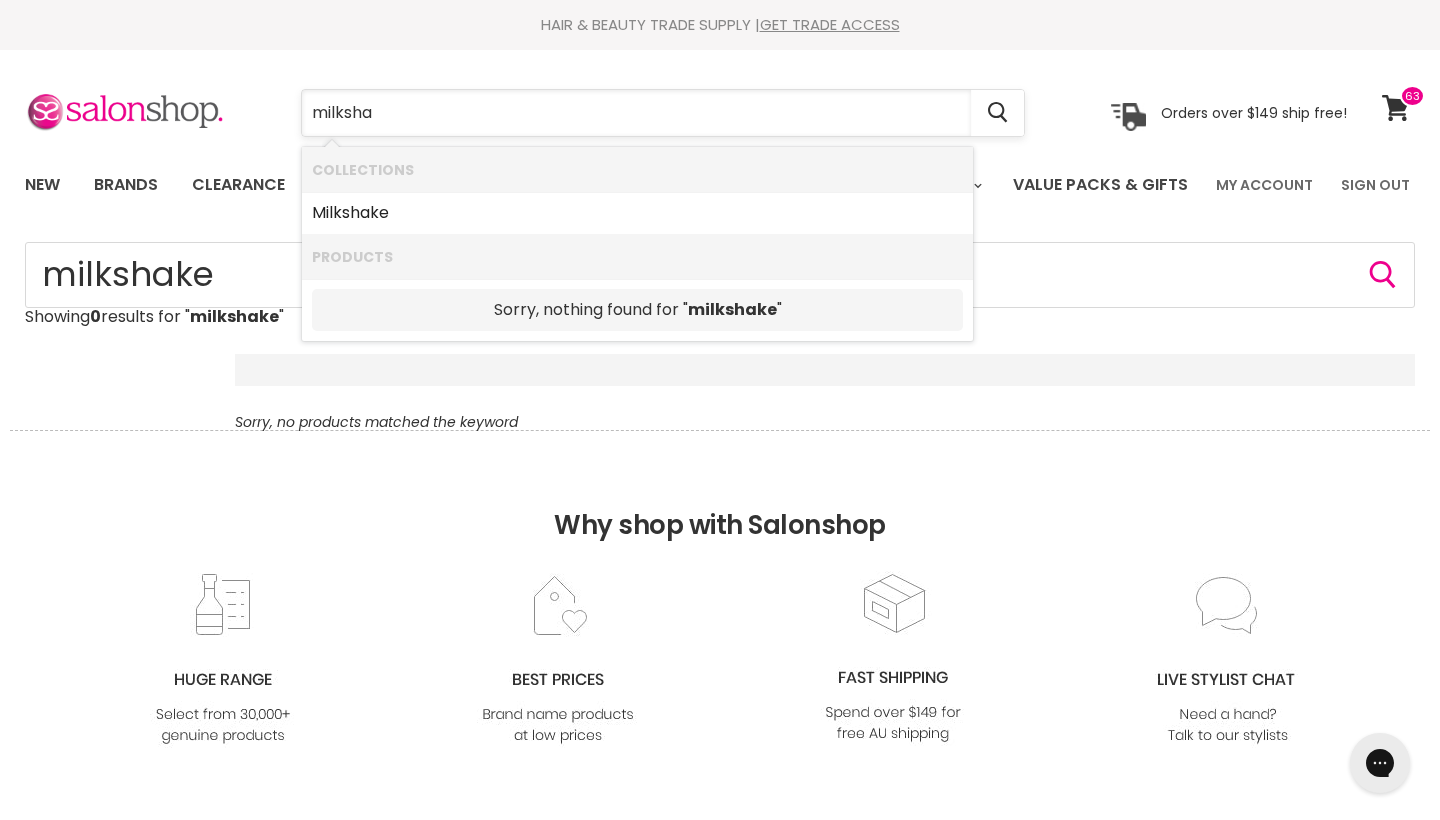 scroll, scrollTop: 0, scrollLeft: 0, axis: both 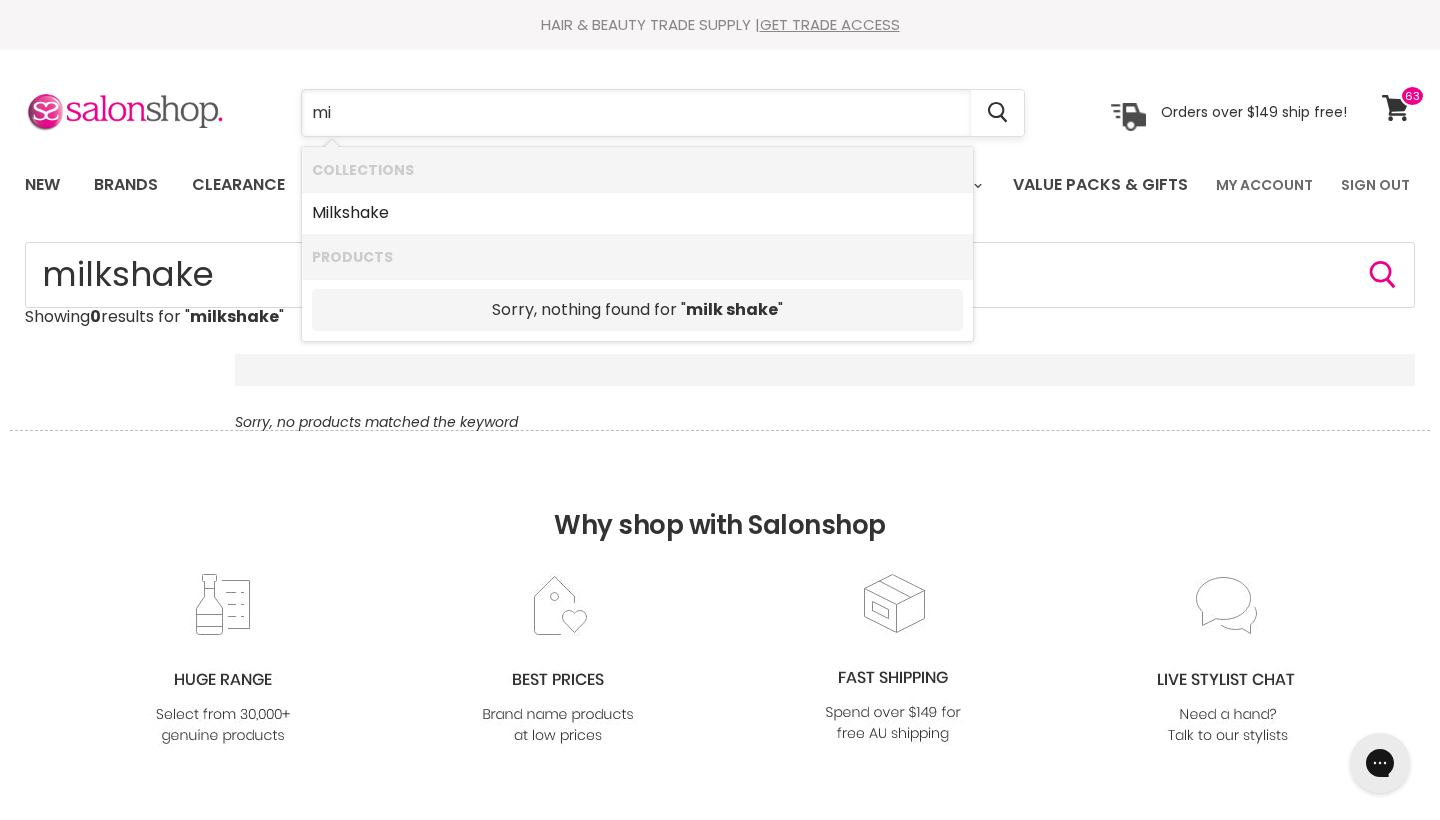 type on "m" 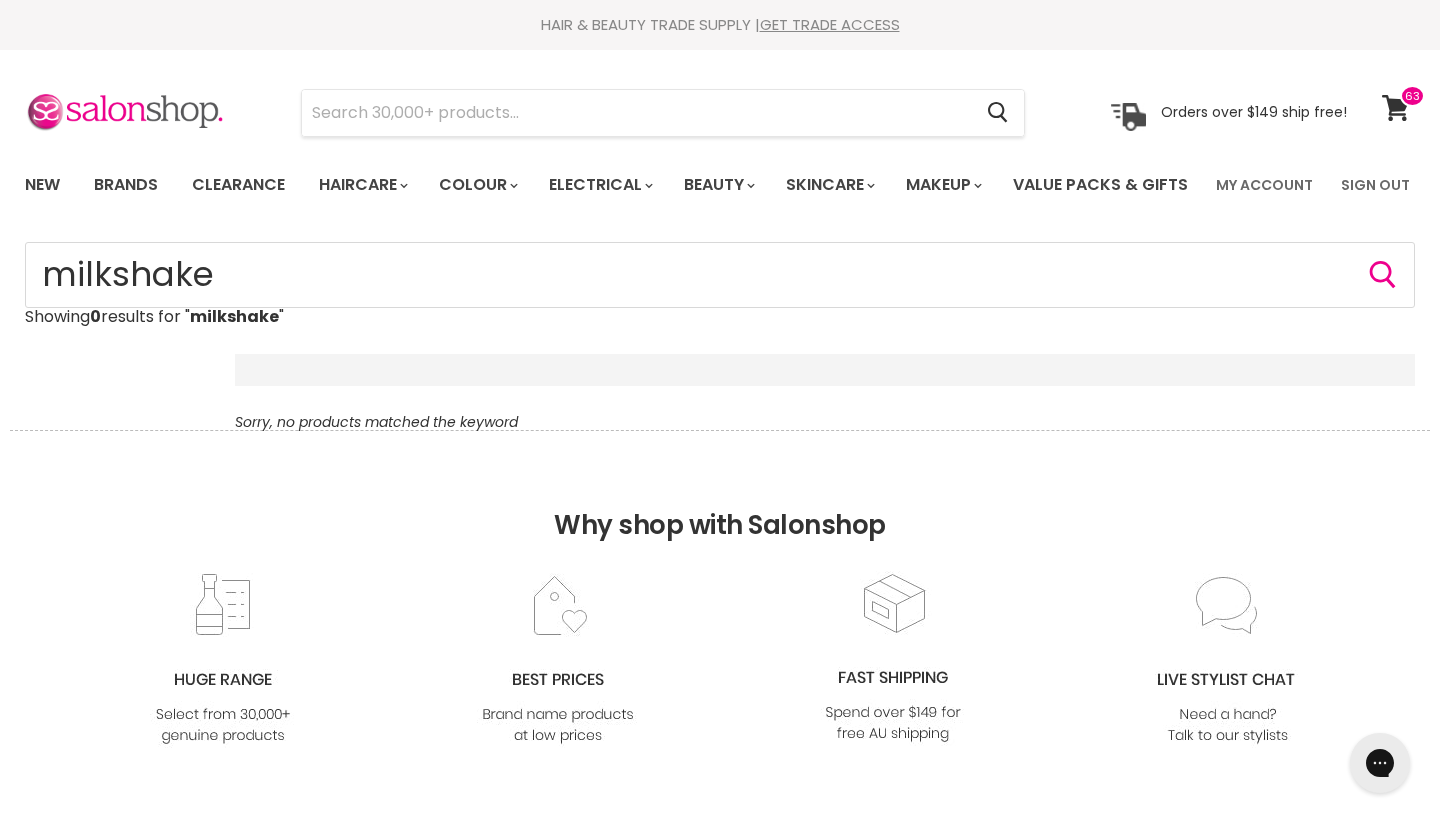 click on "Cancel" at bounding box center (663, 113) 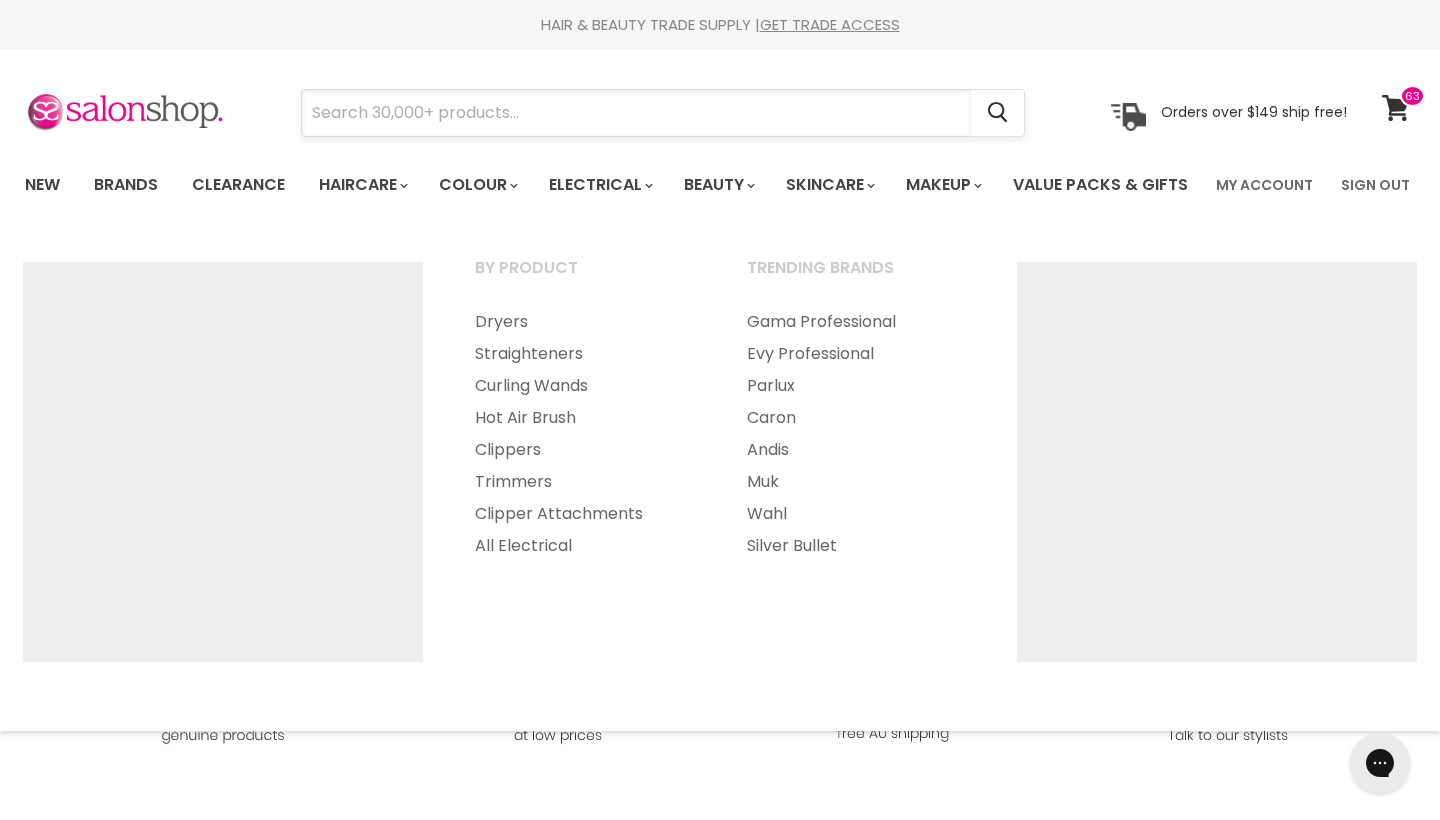 click at bounding box center (636, 113) 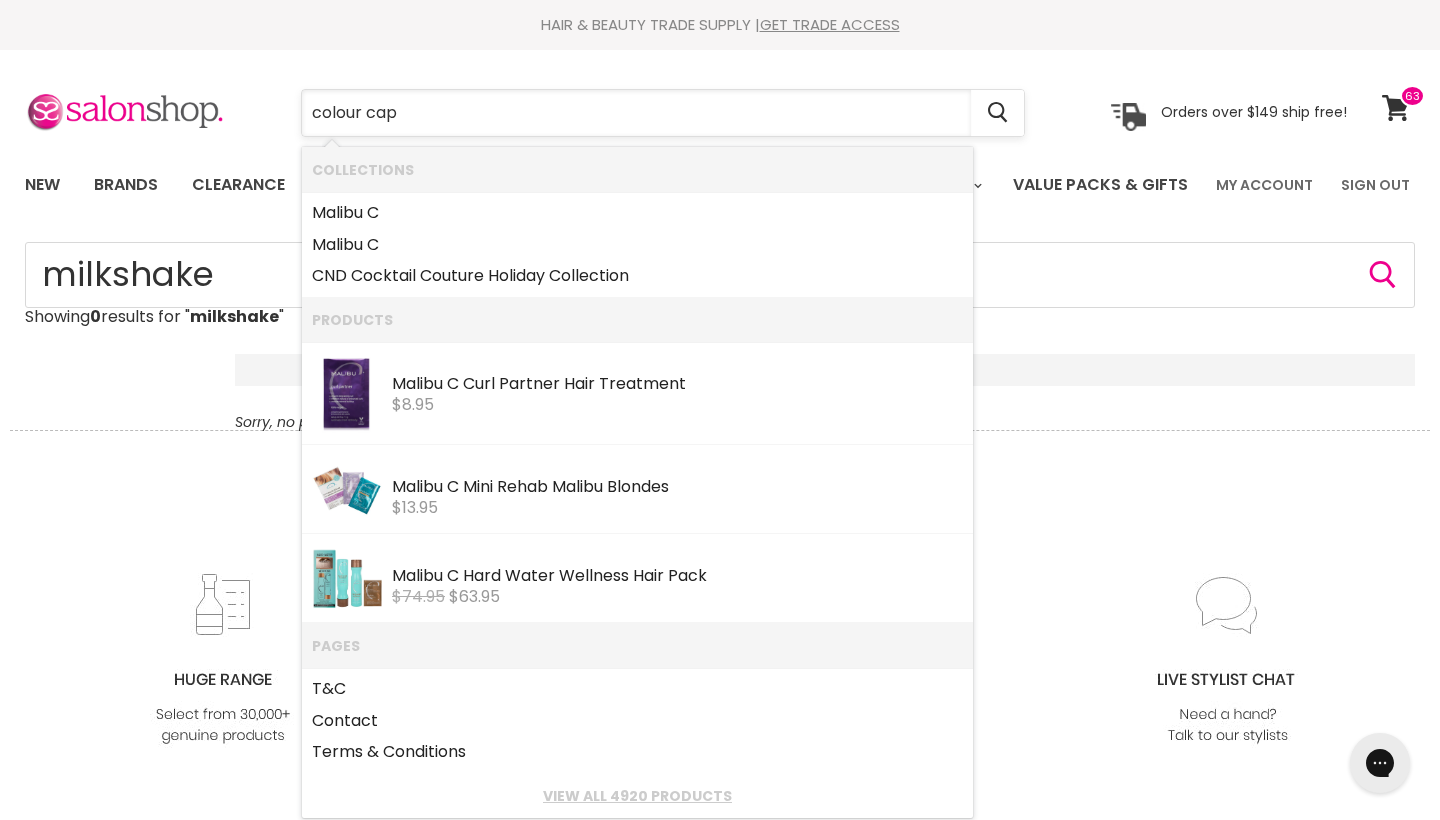 type on "colour cape" 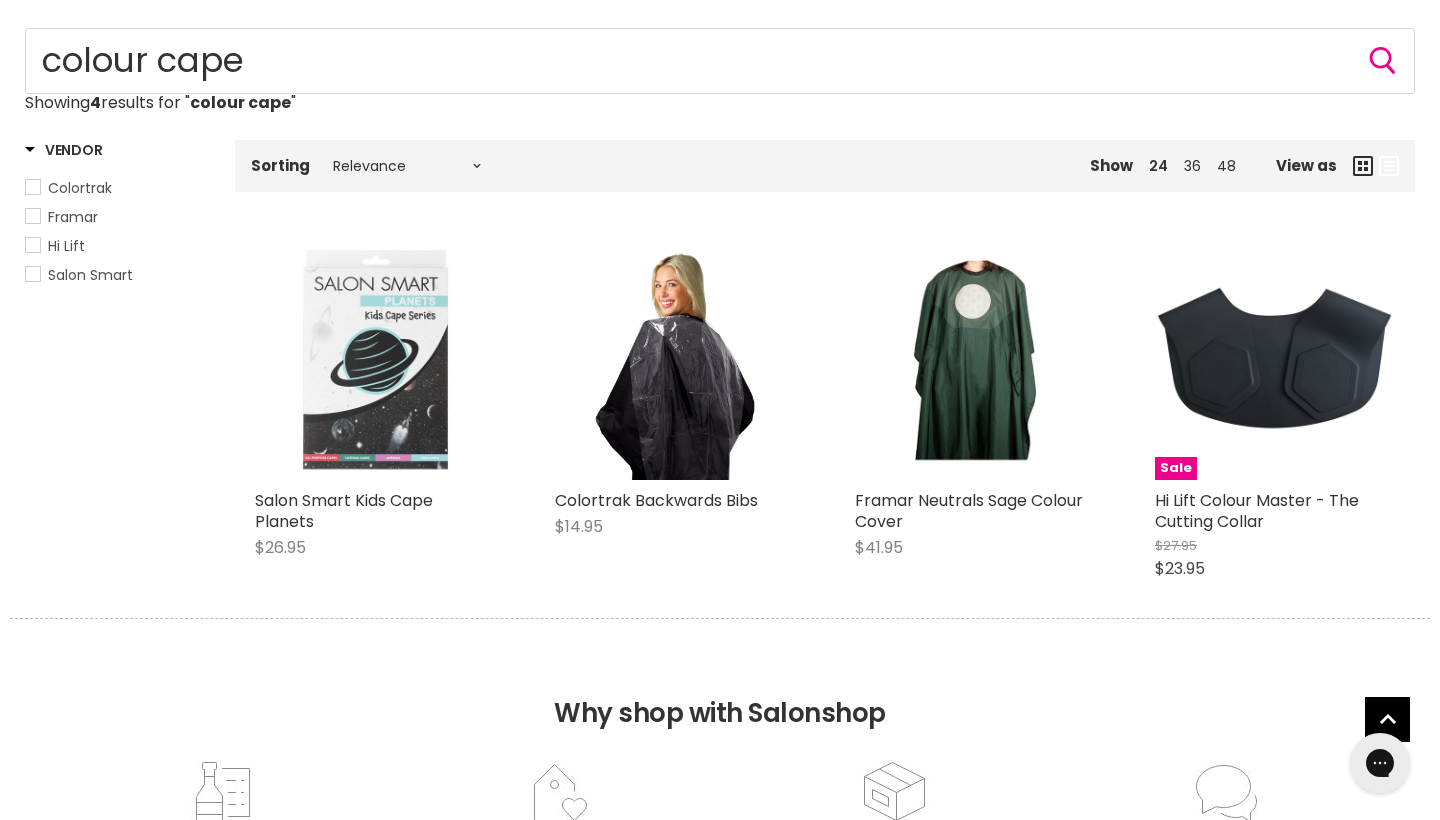scroll, scrollTop: 0, scrollLeft: 0, axis: both 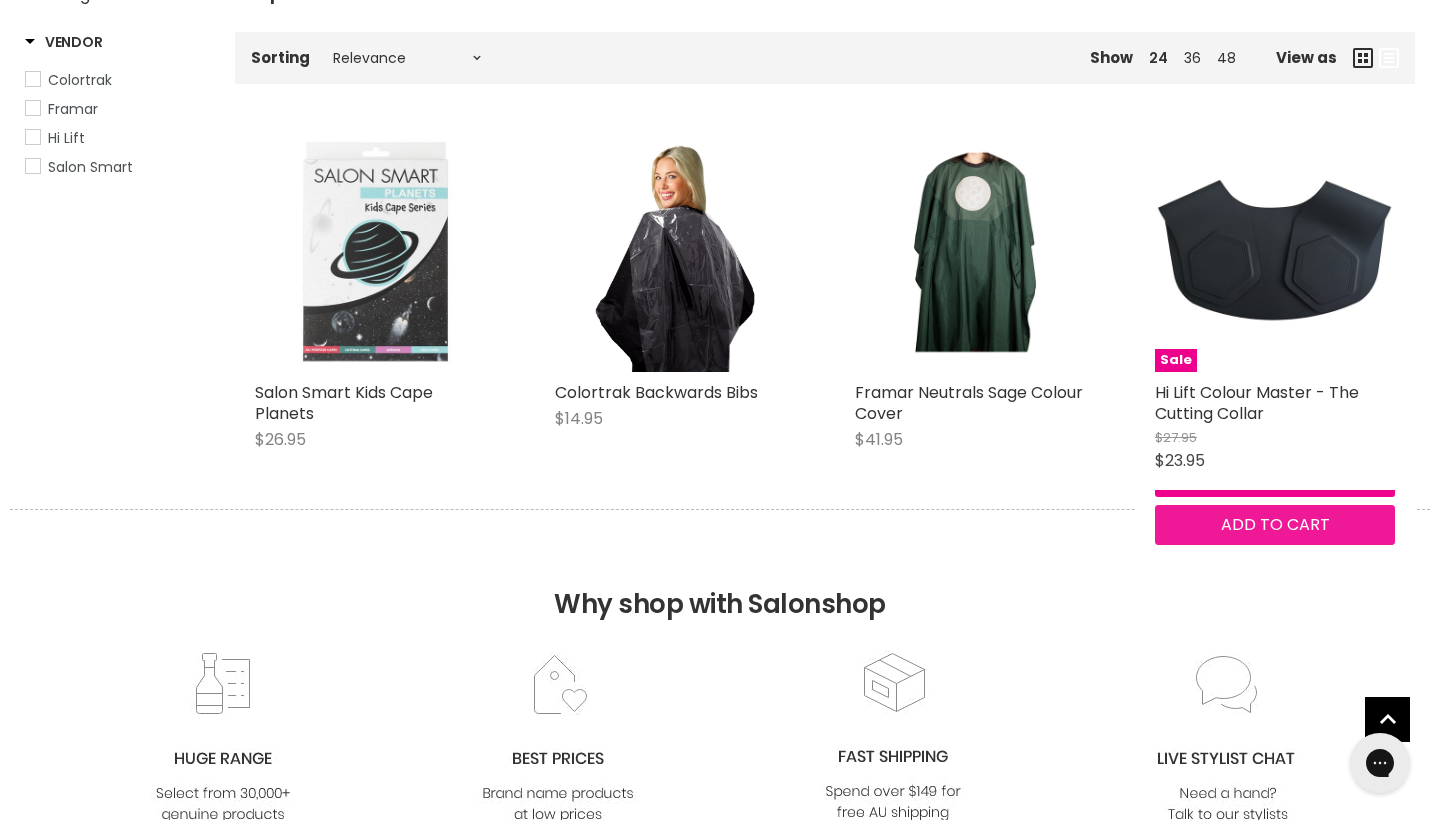 click on "Add to cart" at bounding box center (1275, 524) 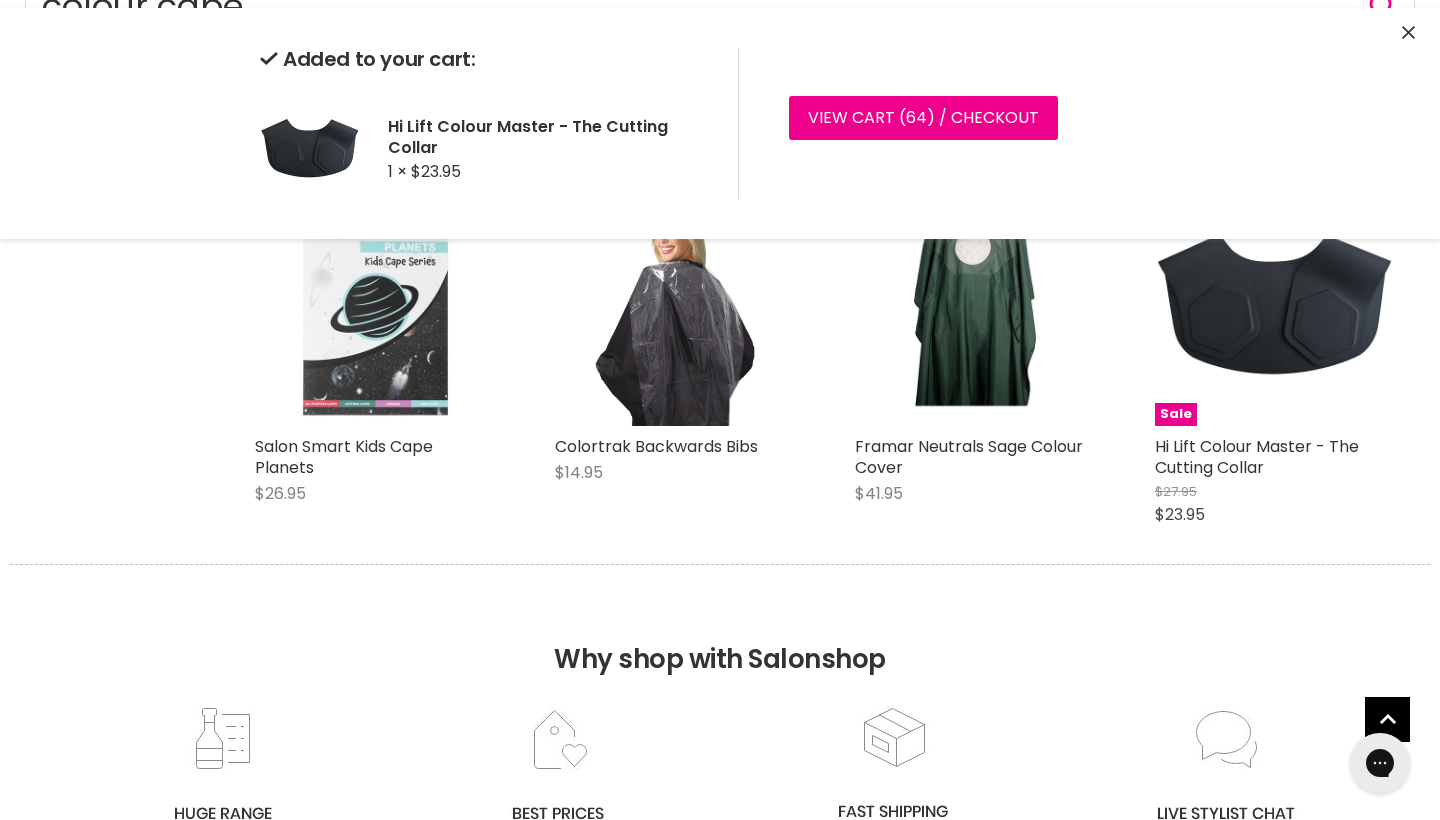 scroll, scrollTop: 246, scrollLeft: 0, axis: vertical 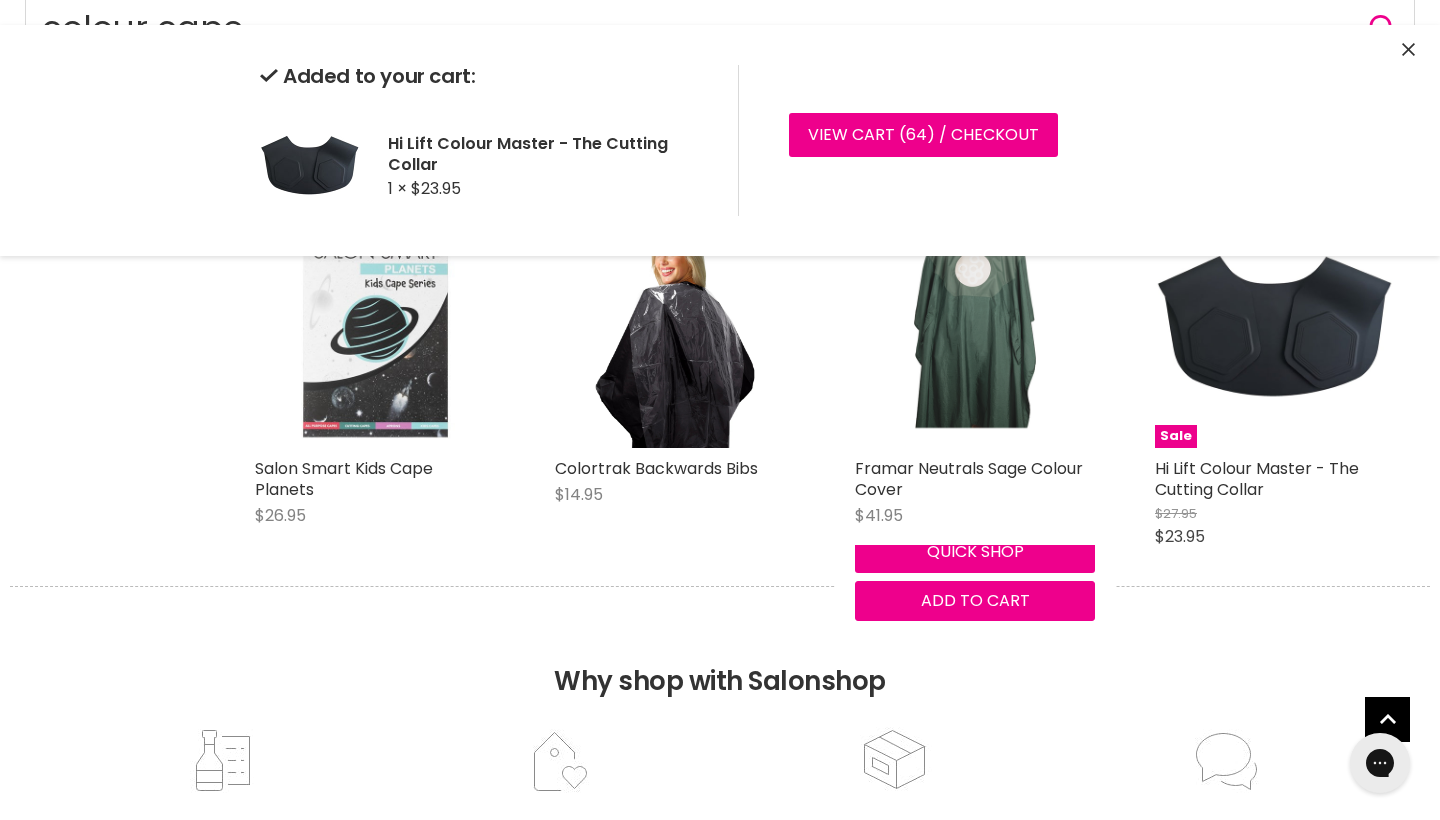 click at bounding box center [975, 328] 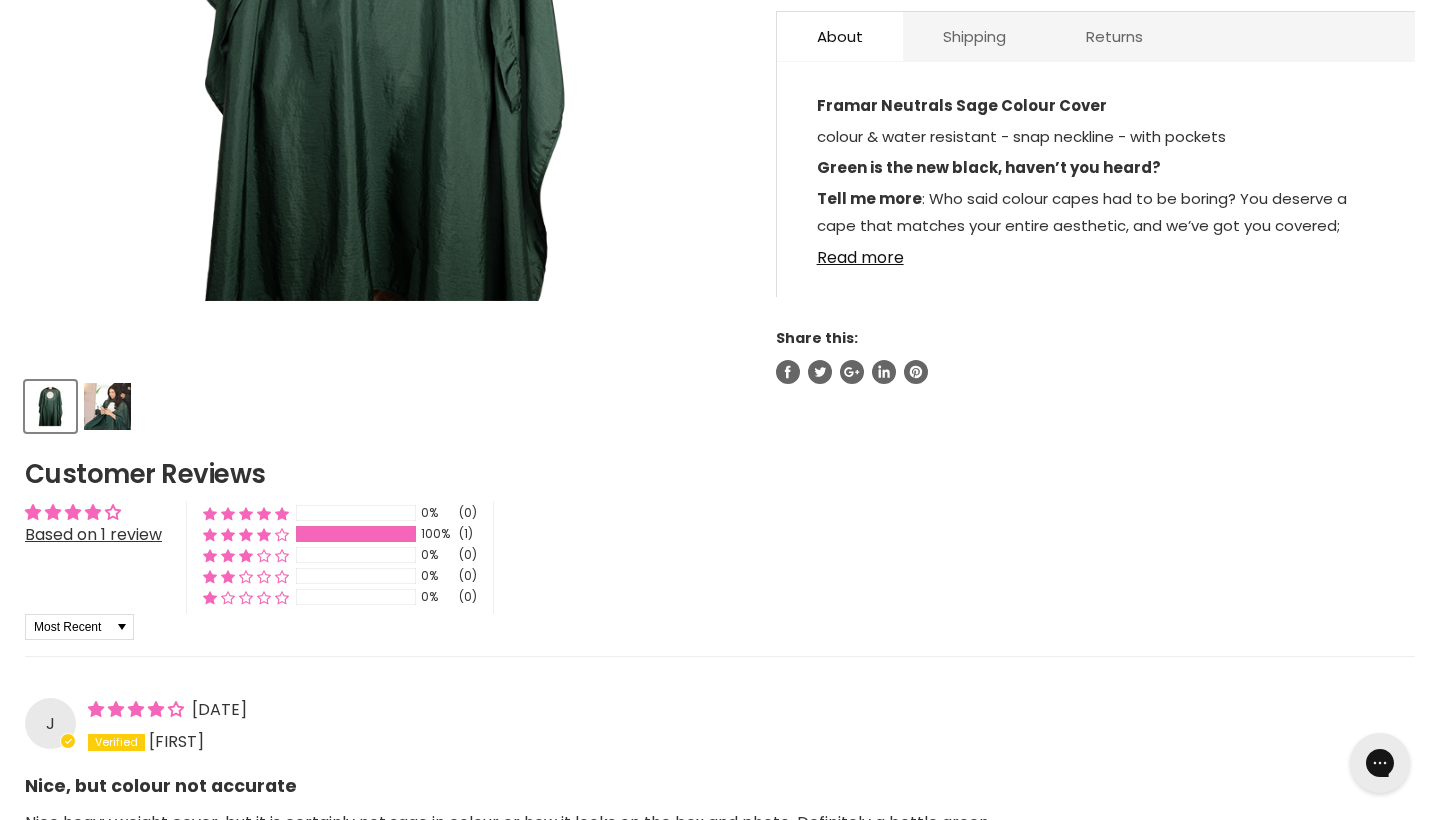 scroll, scrollTop: 1099, scrollLeft: 0, axis: vertical 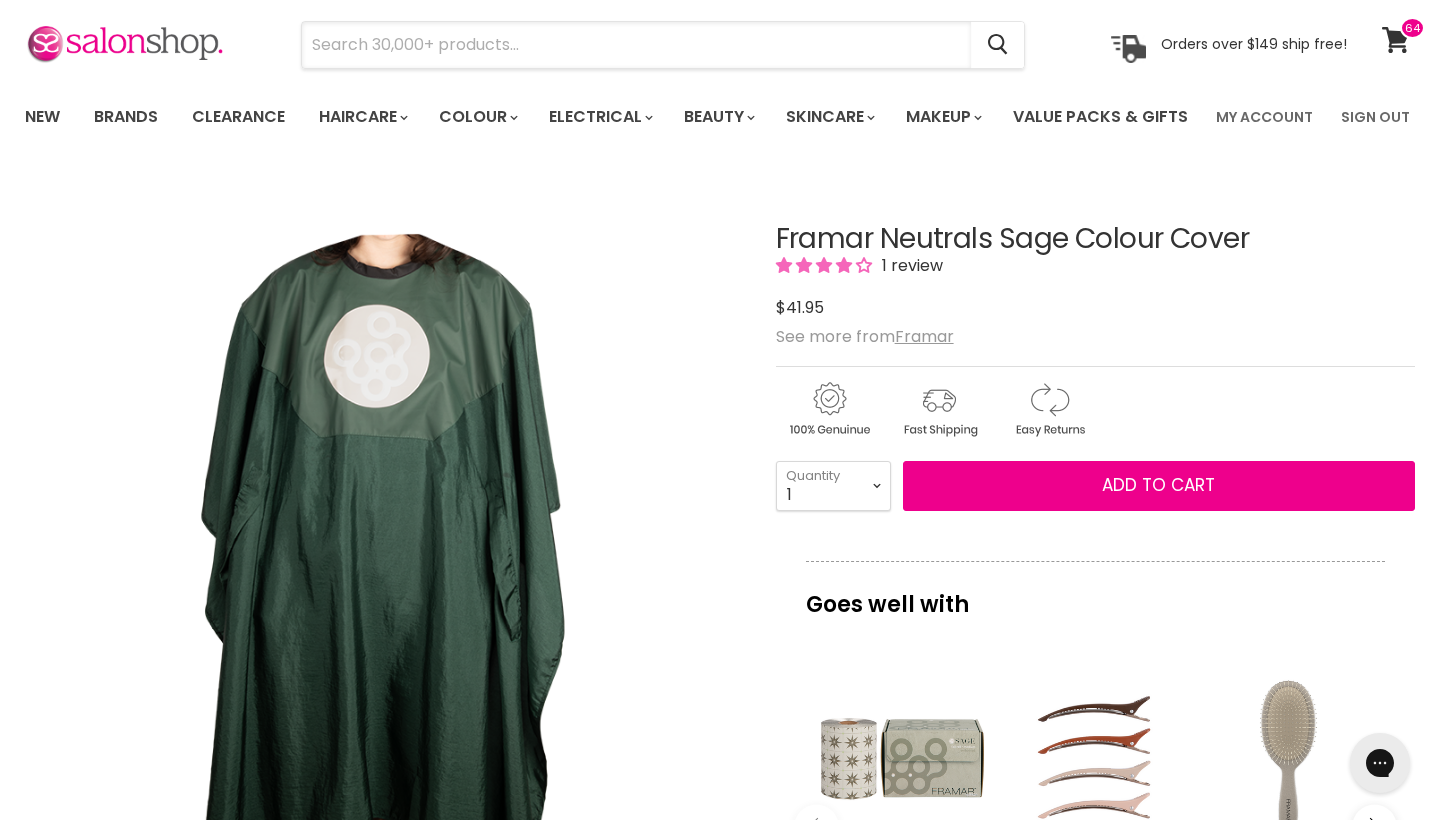 click at bounding box center [636, 45] 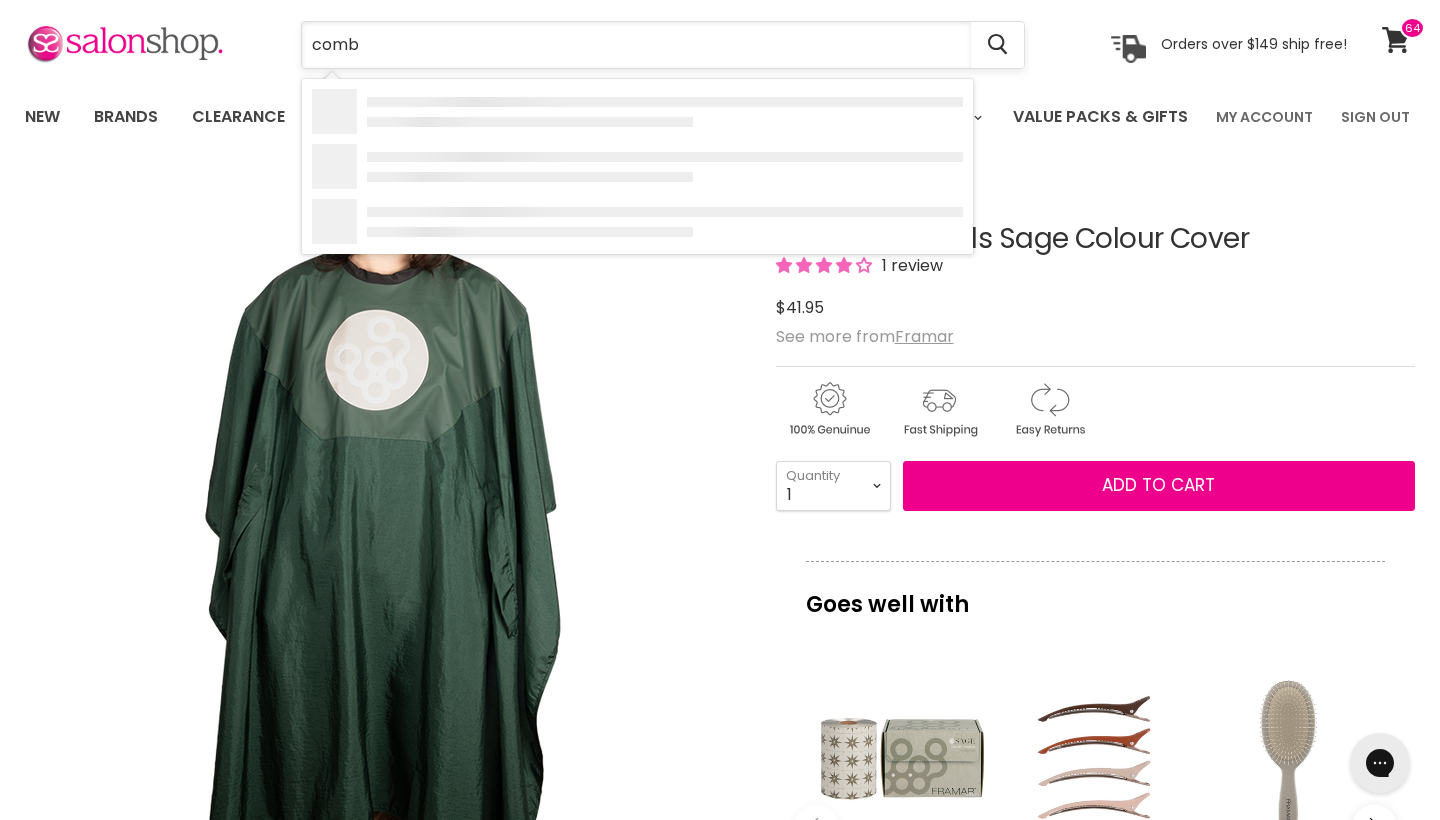 type on "combs" 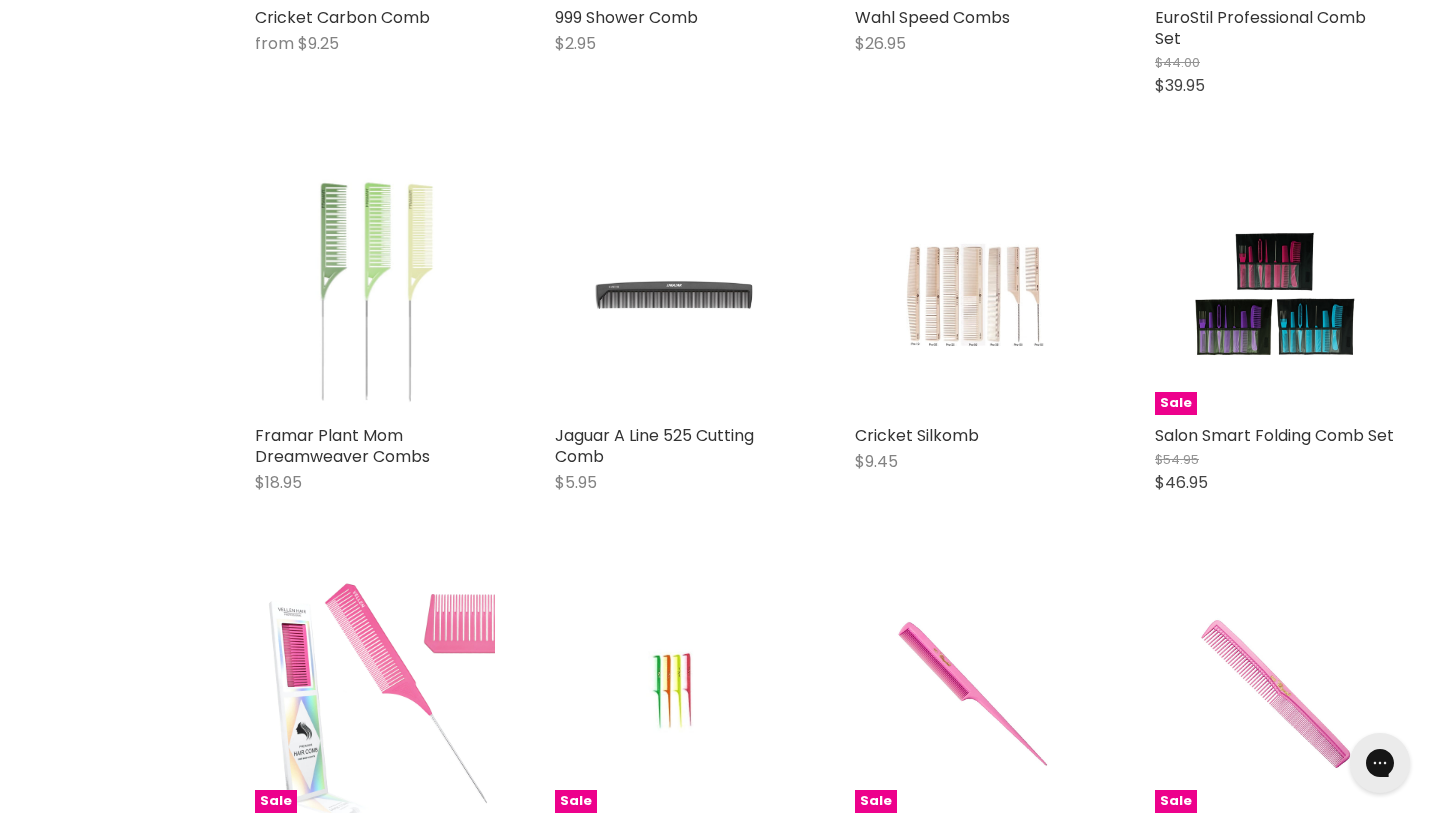 scroll, scrollTop: 0, scrollLeft: 0, axis: both 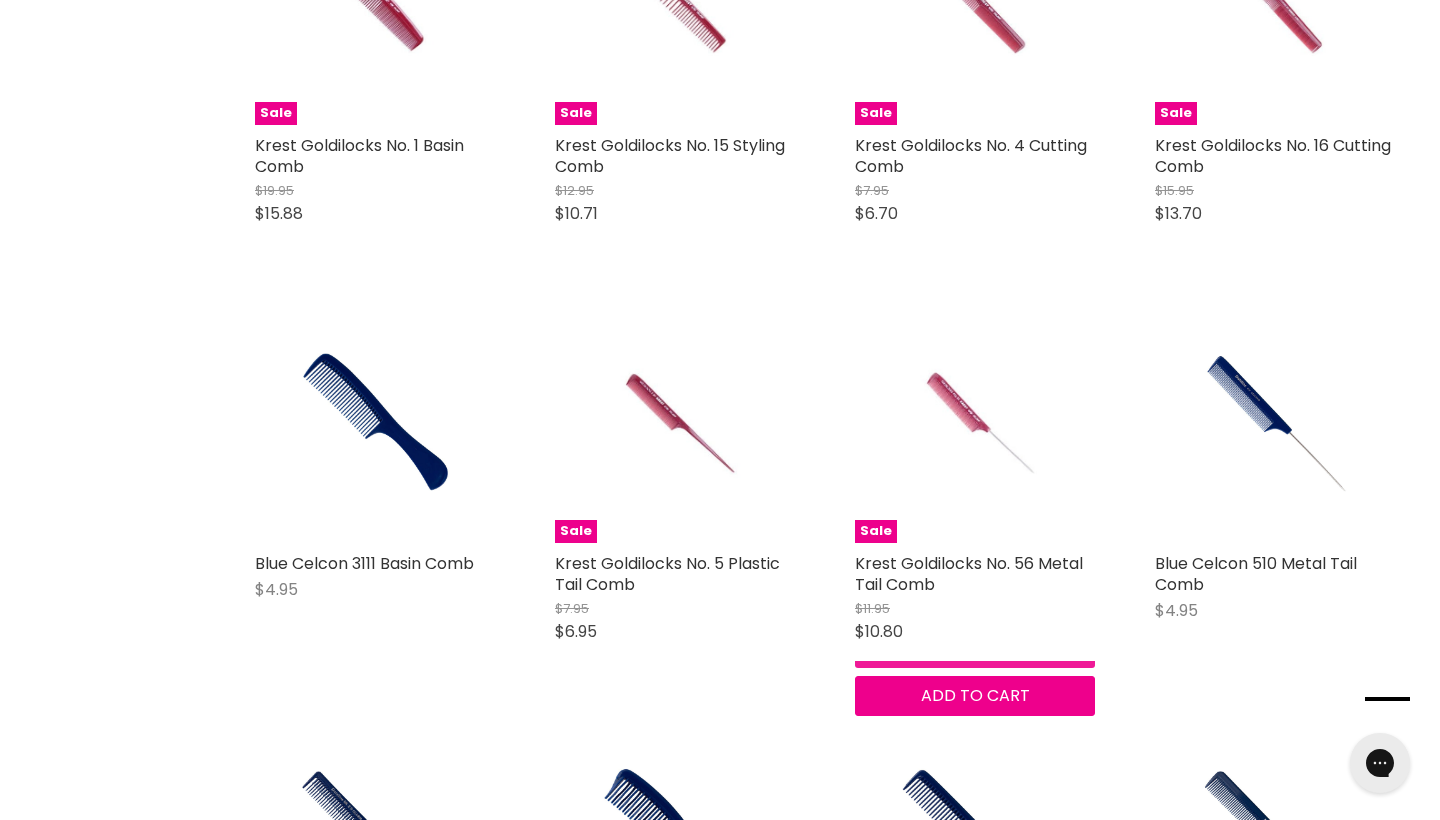 click on "Quick shop" at bounding box center (975, 647) 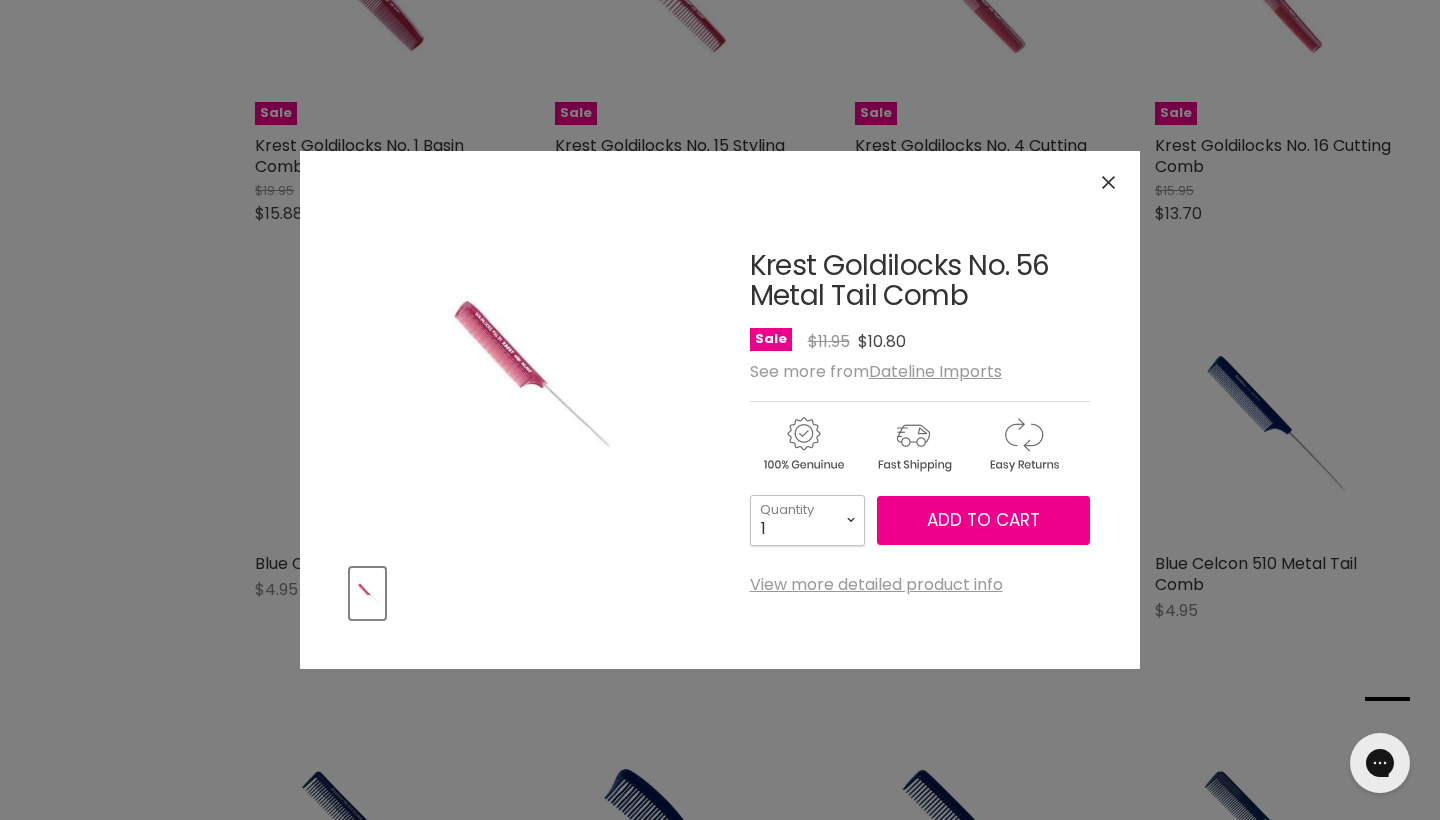 select on "2" 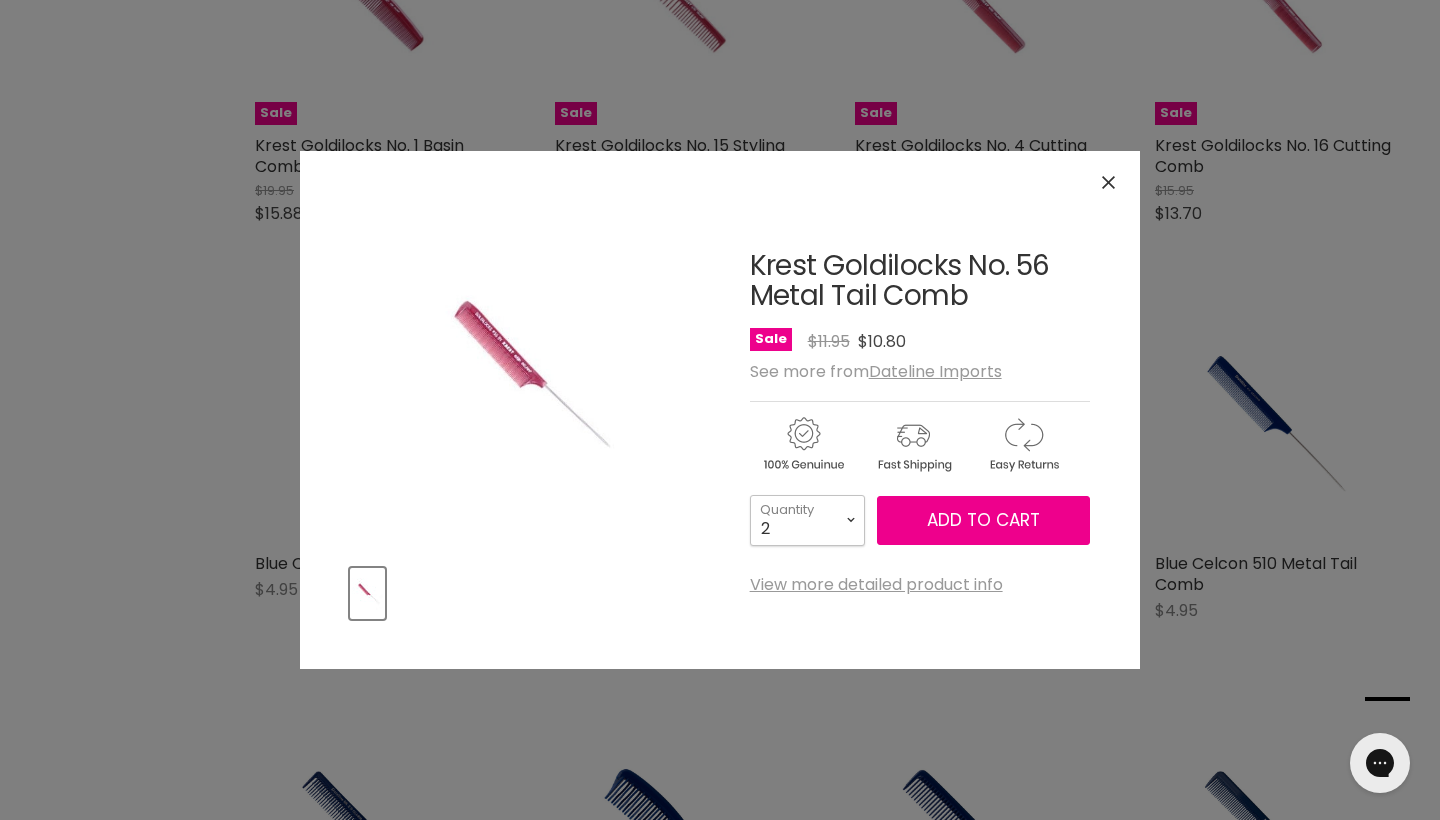 type on "2" 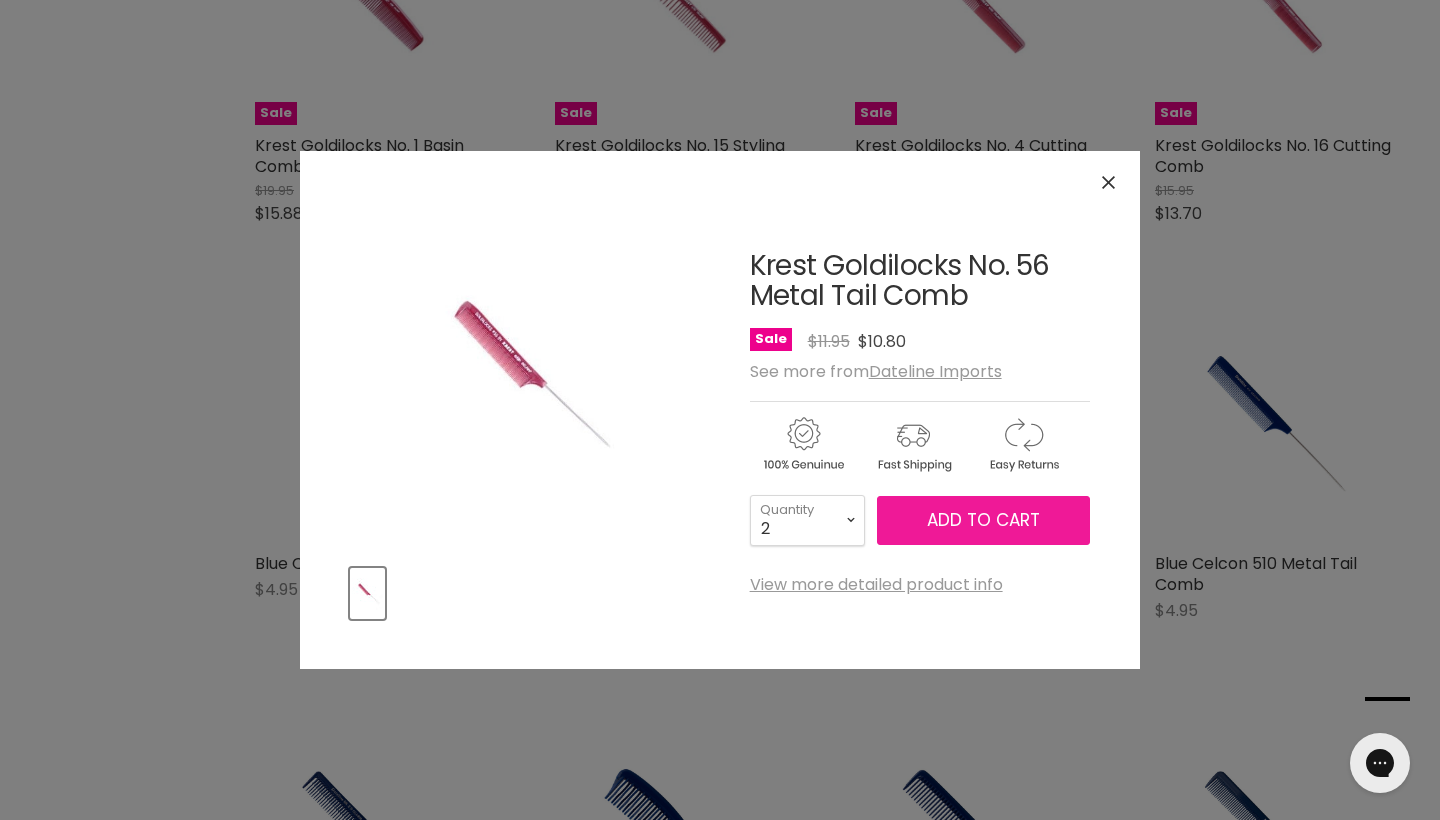 click on "Add to cart" at bounding box center (983, 520) 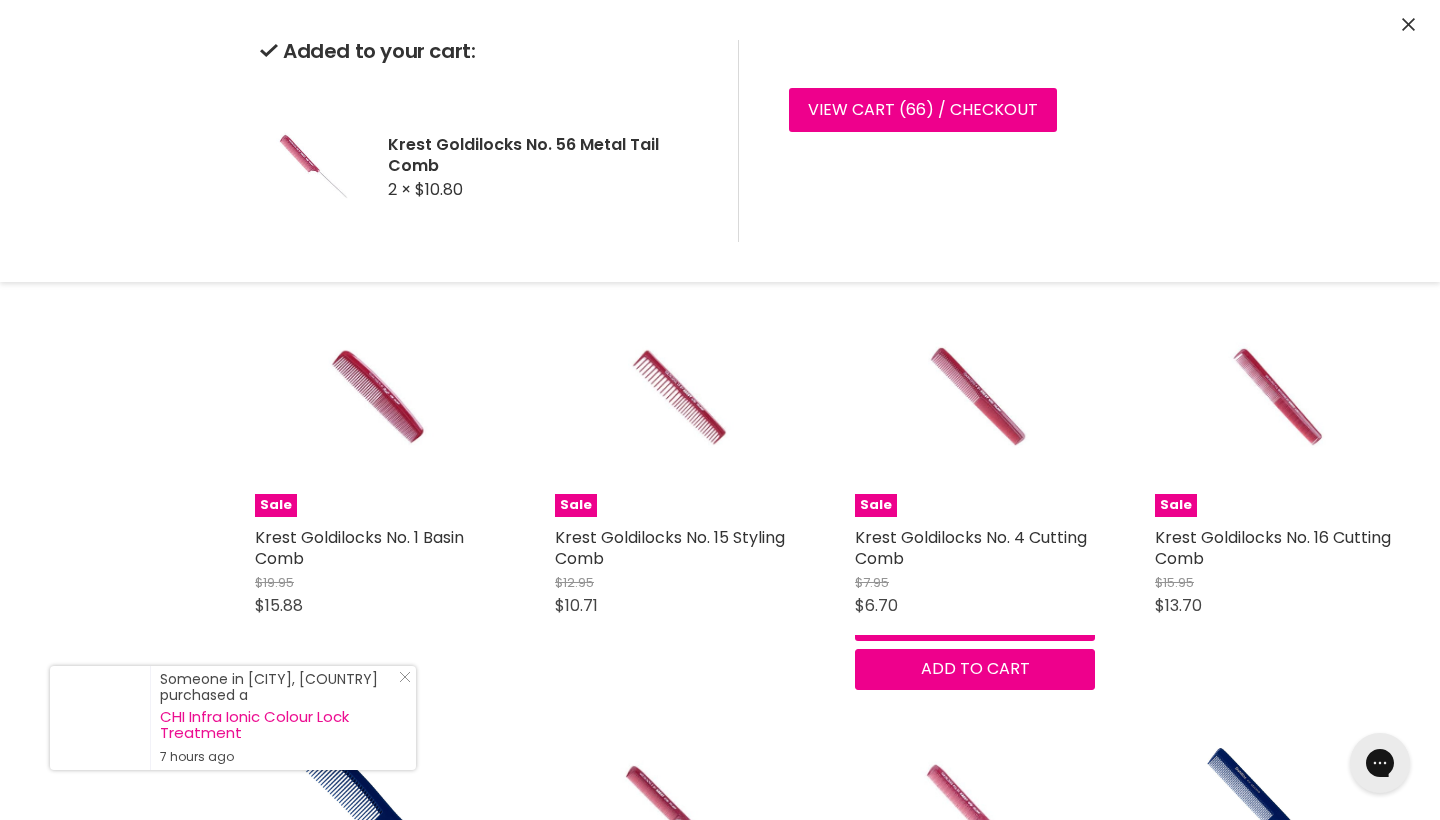 scroll, scrollTop: 2275, scrollLeft: 0, axis: vertical 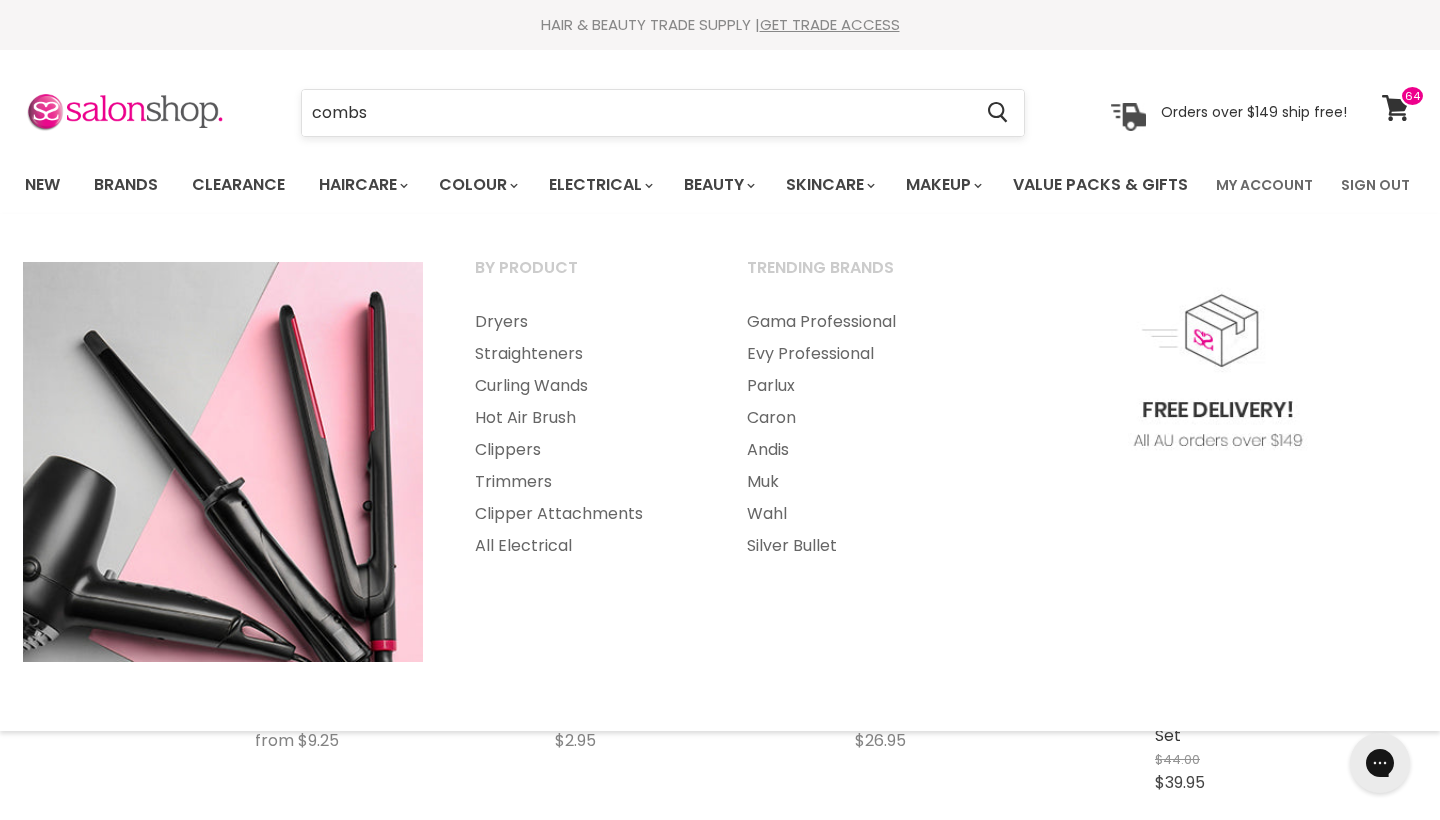 click on "combs" at bounding box center (636, 113) 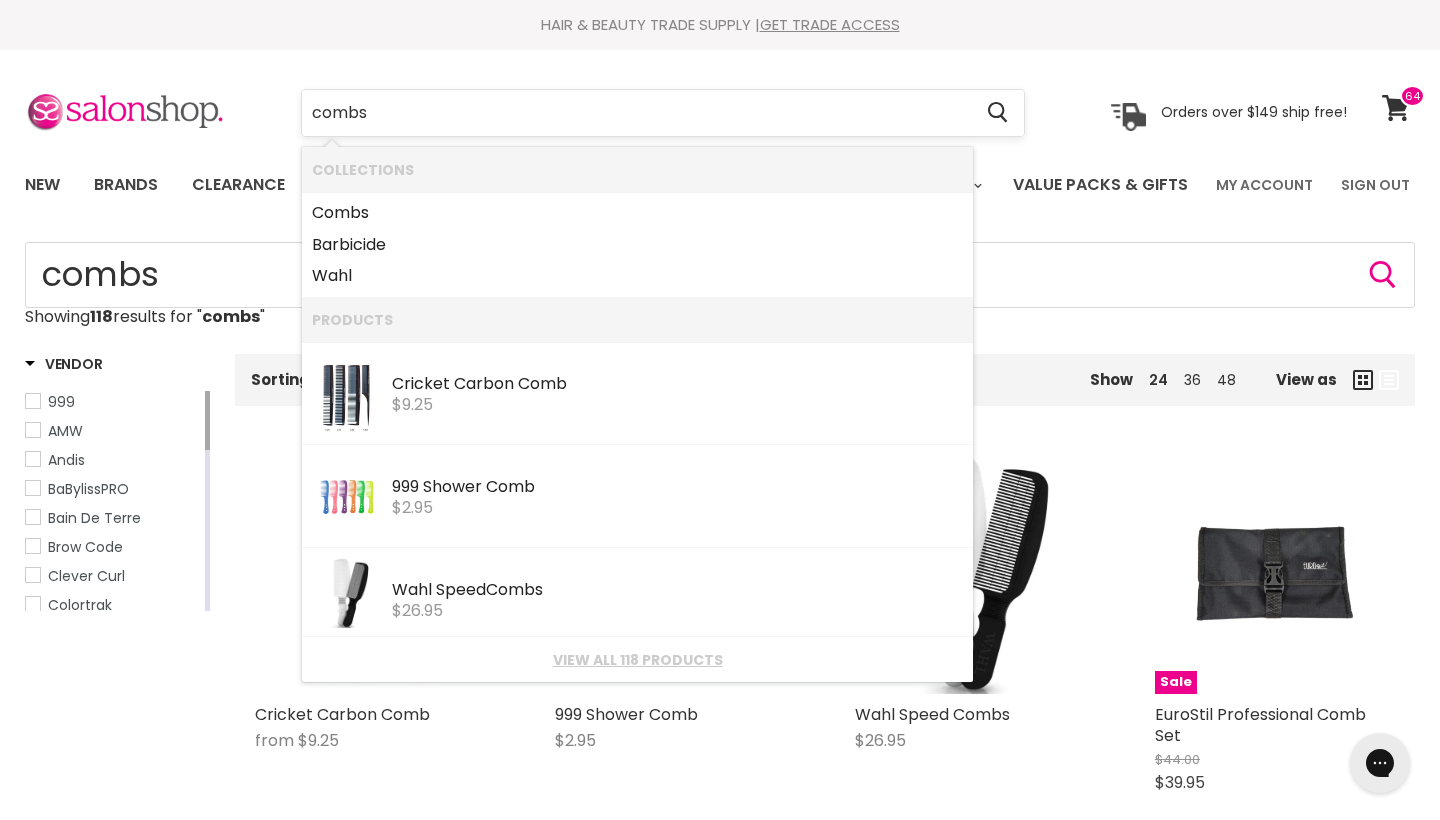 scroll, scrollTop: 0, scrollLeft: 0, axis: both 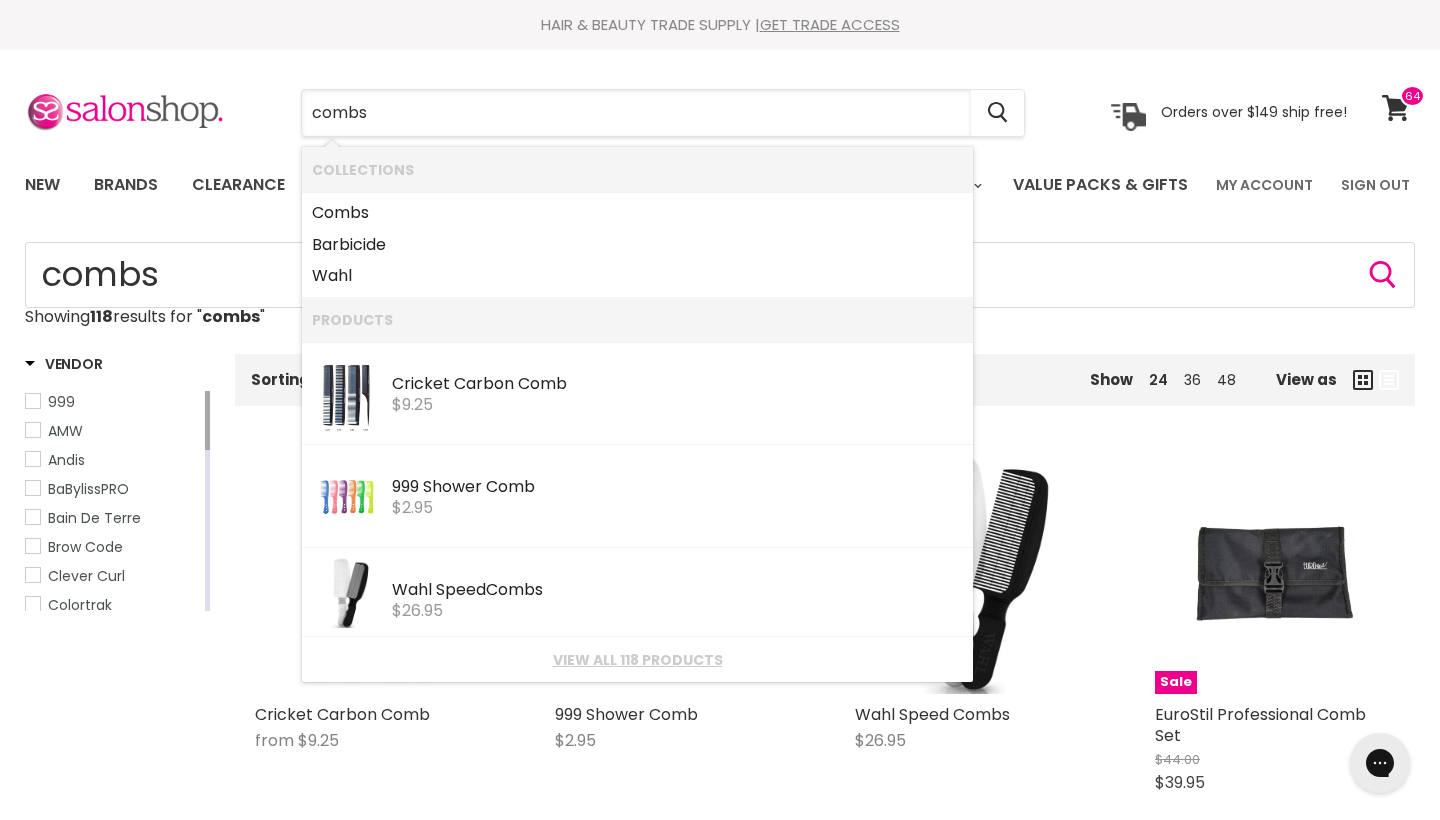 drag, startPoint x: 395, startPoint y: 120, endPoint x: 292, endPoint y: 120, distance: 103 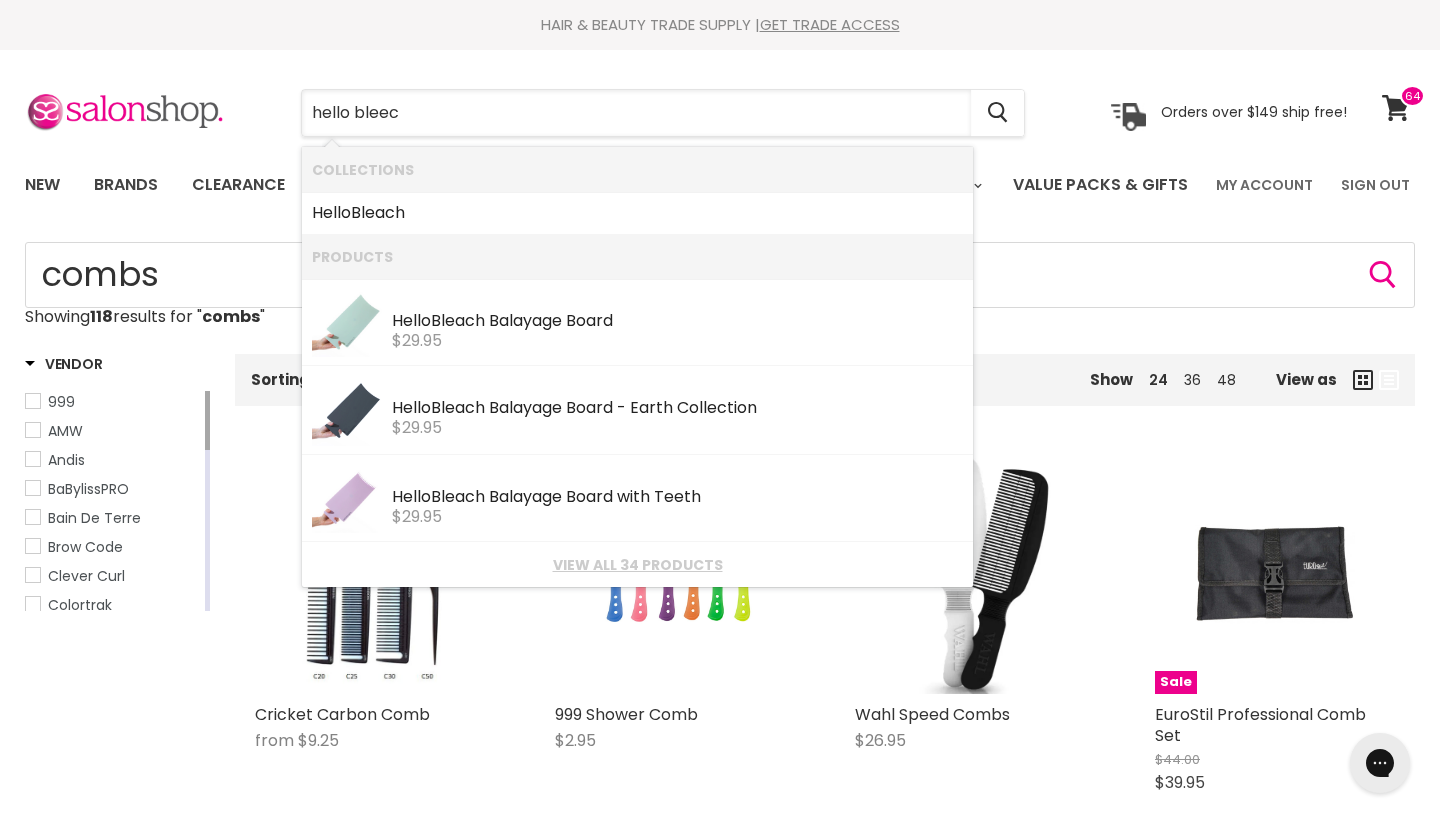 type on "hello bleech" 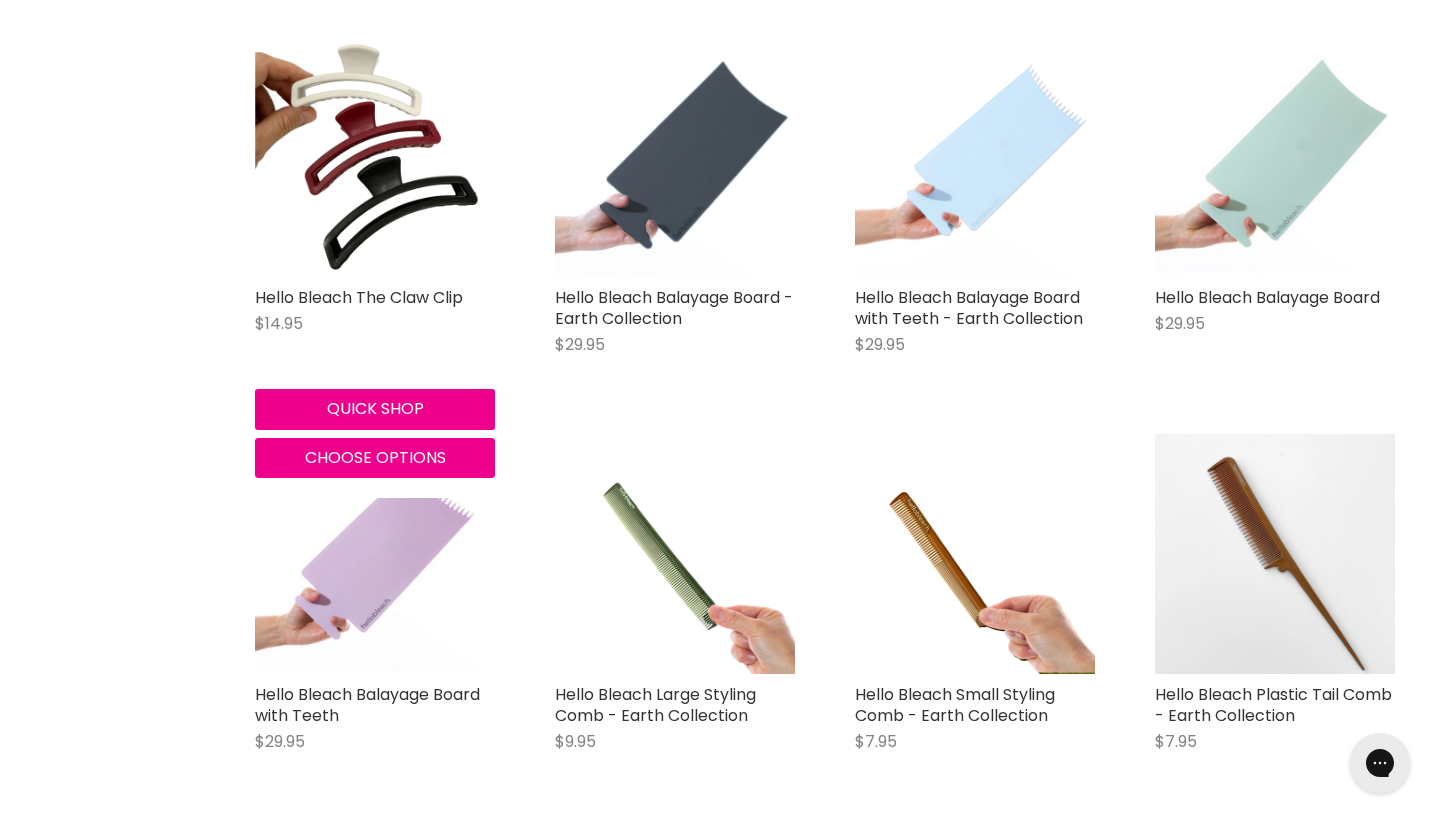 scroll, scrollTop: 0, scrollLeft: 0, axis: both 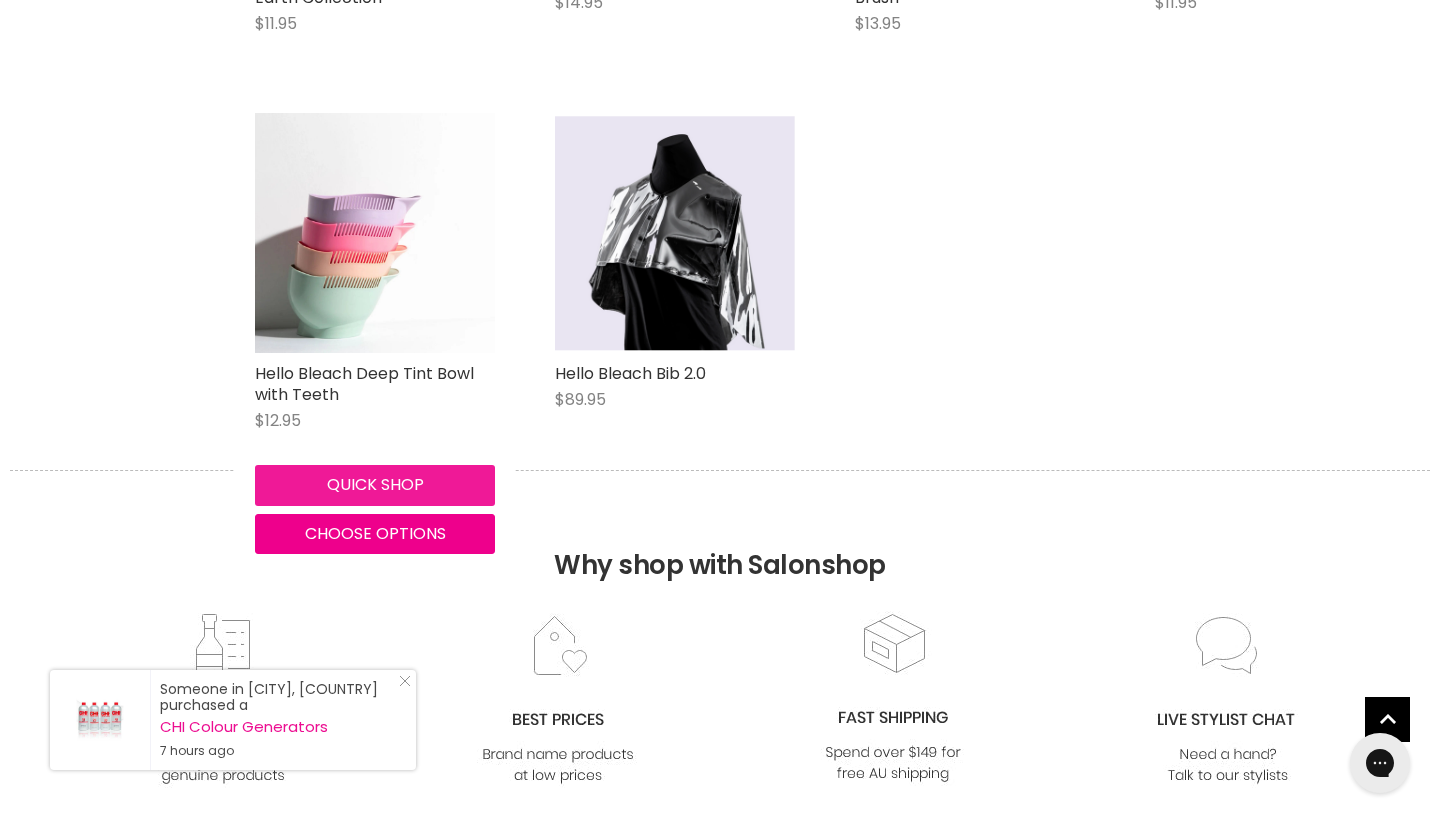 click on "Quick shop" at bounding box center (375, 485) 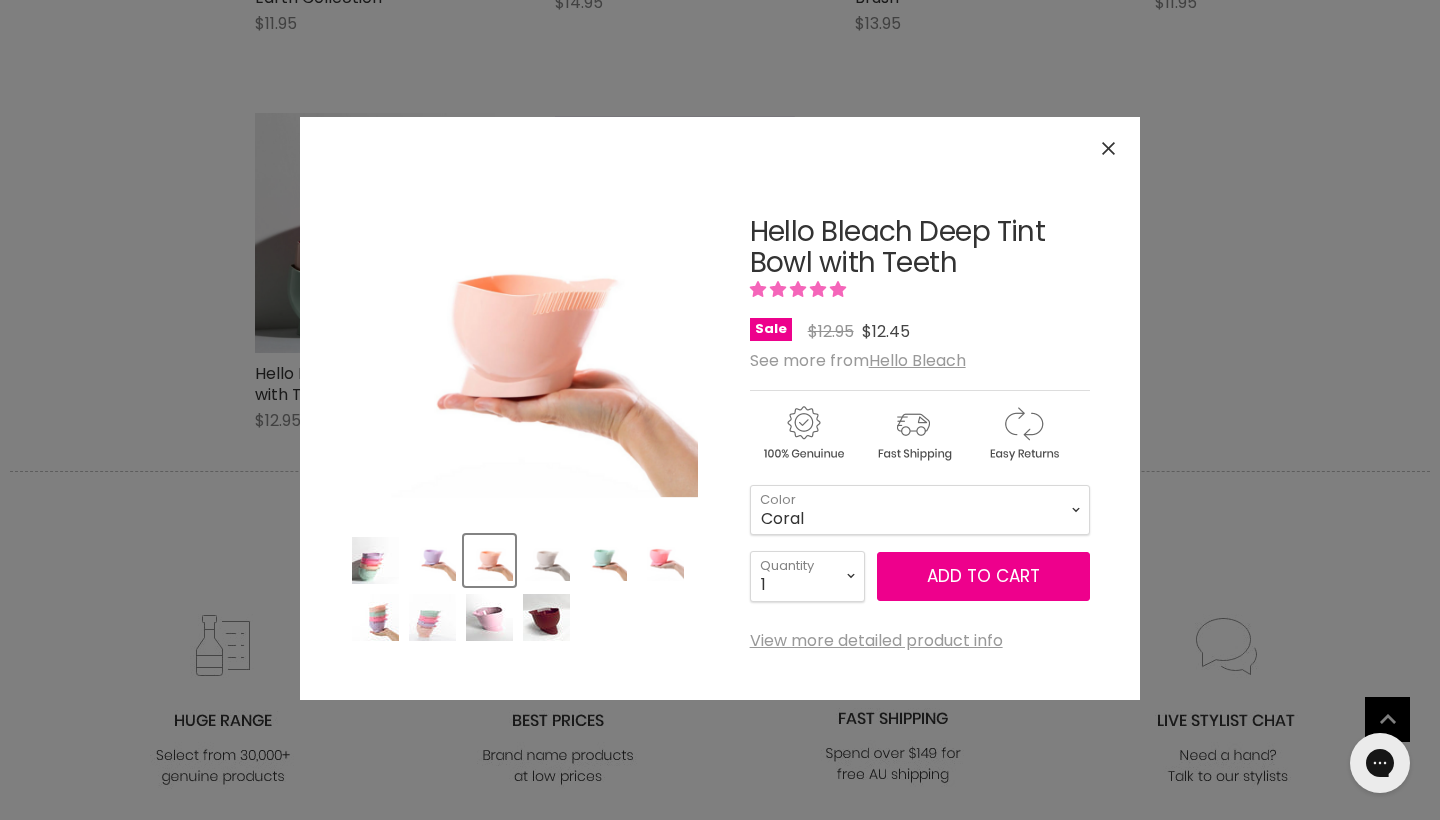 click at bounding box center [546, 560] 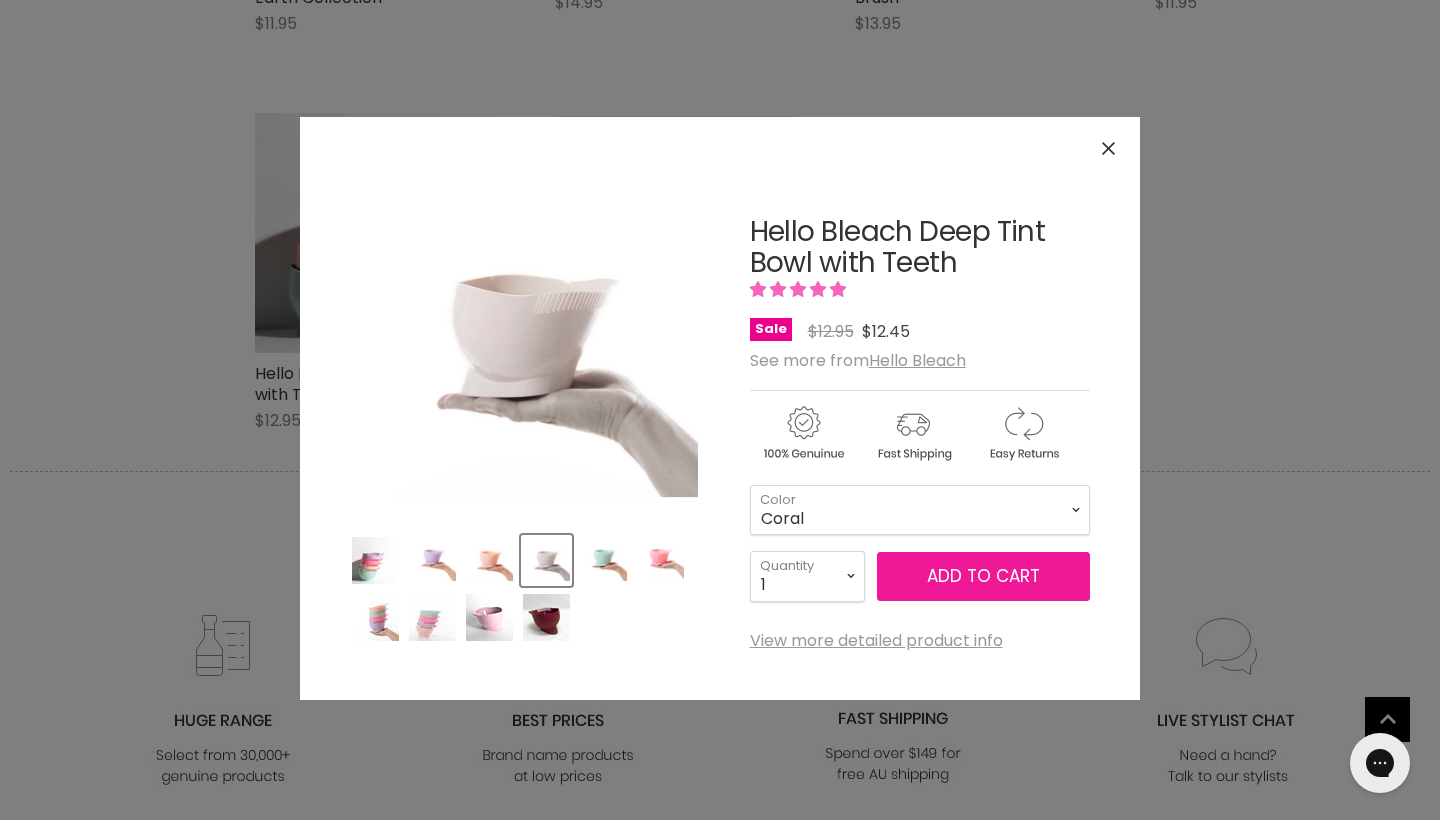 click on "Add to cart" at bounding box center (983, 576) 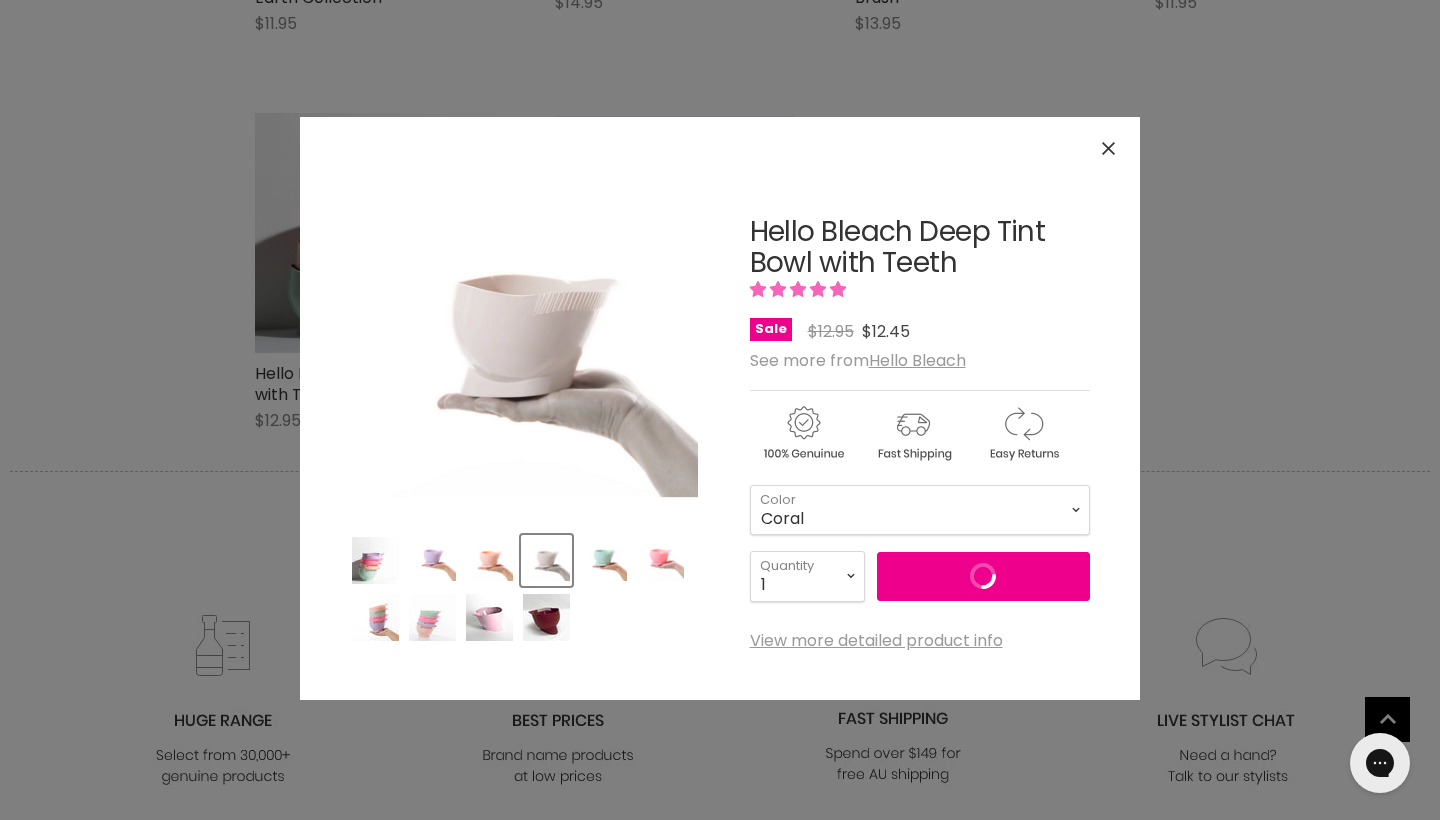 click at bounding box center (546, 617) 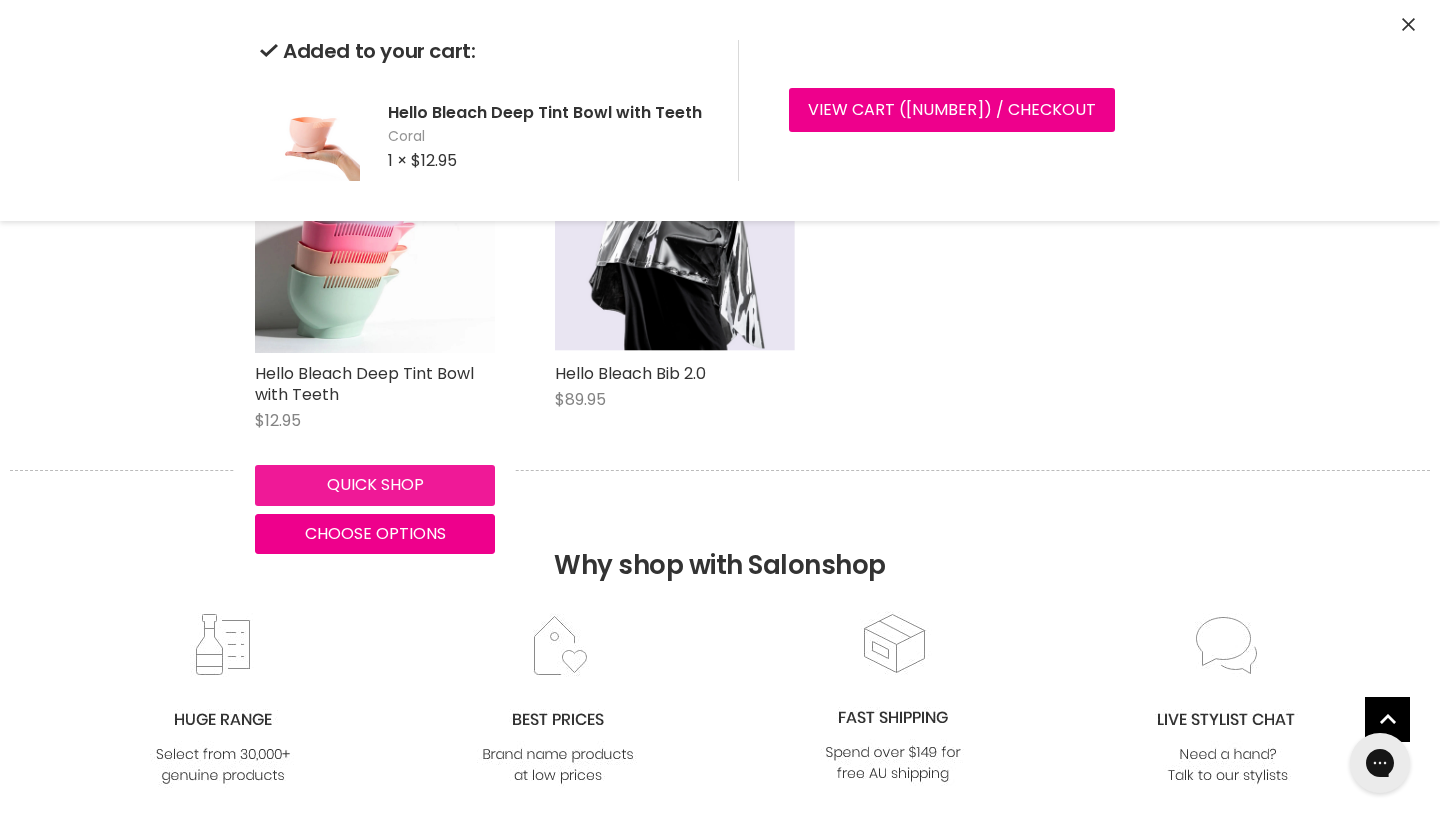 click on "Quick shop Choose options" at bounding box center [375, 505] 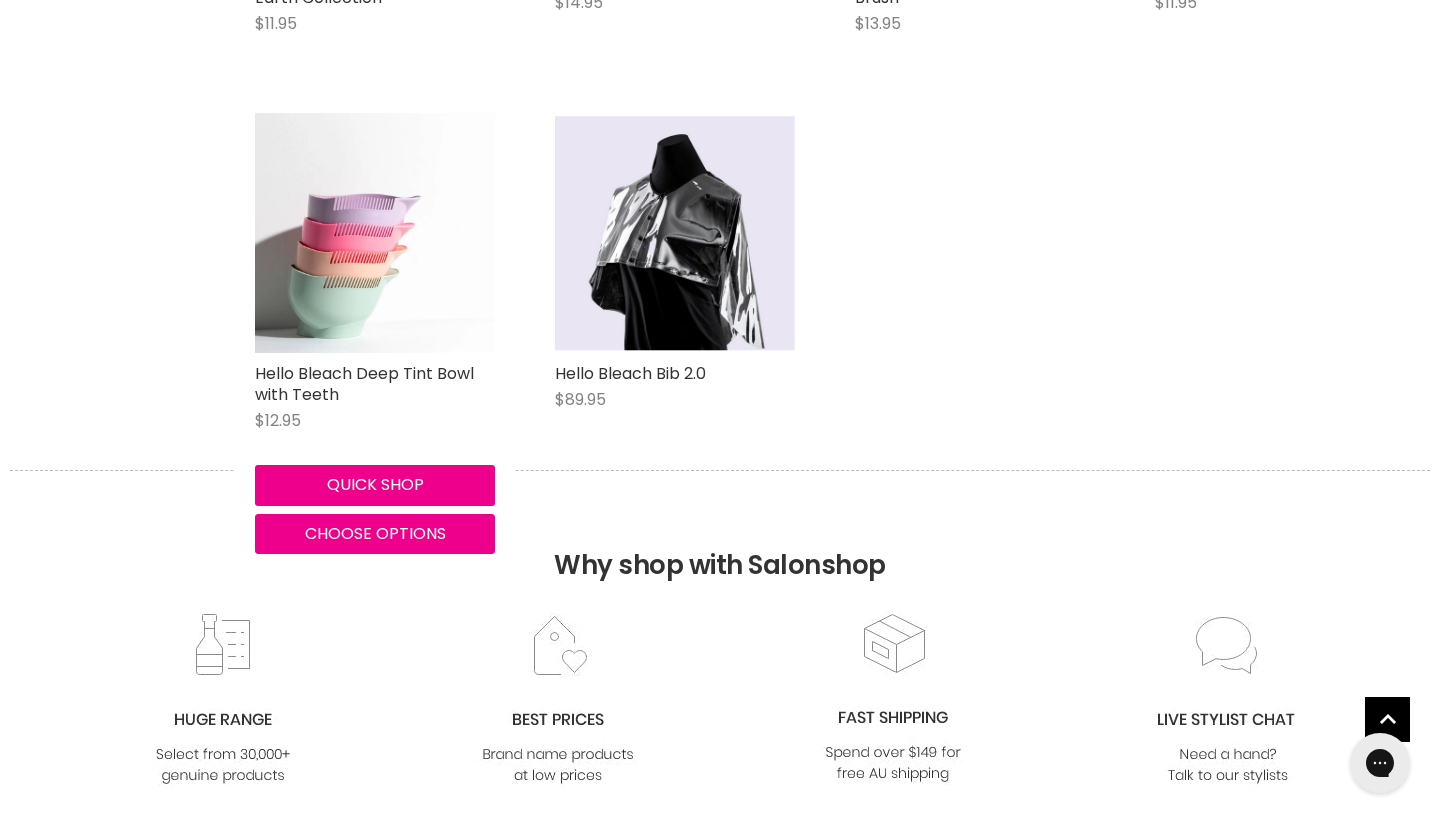 click on "Quick shop Choose options" at bounding box center [375, 505] 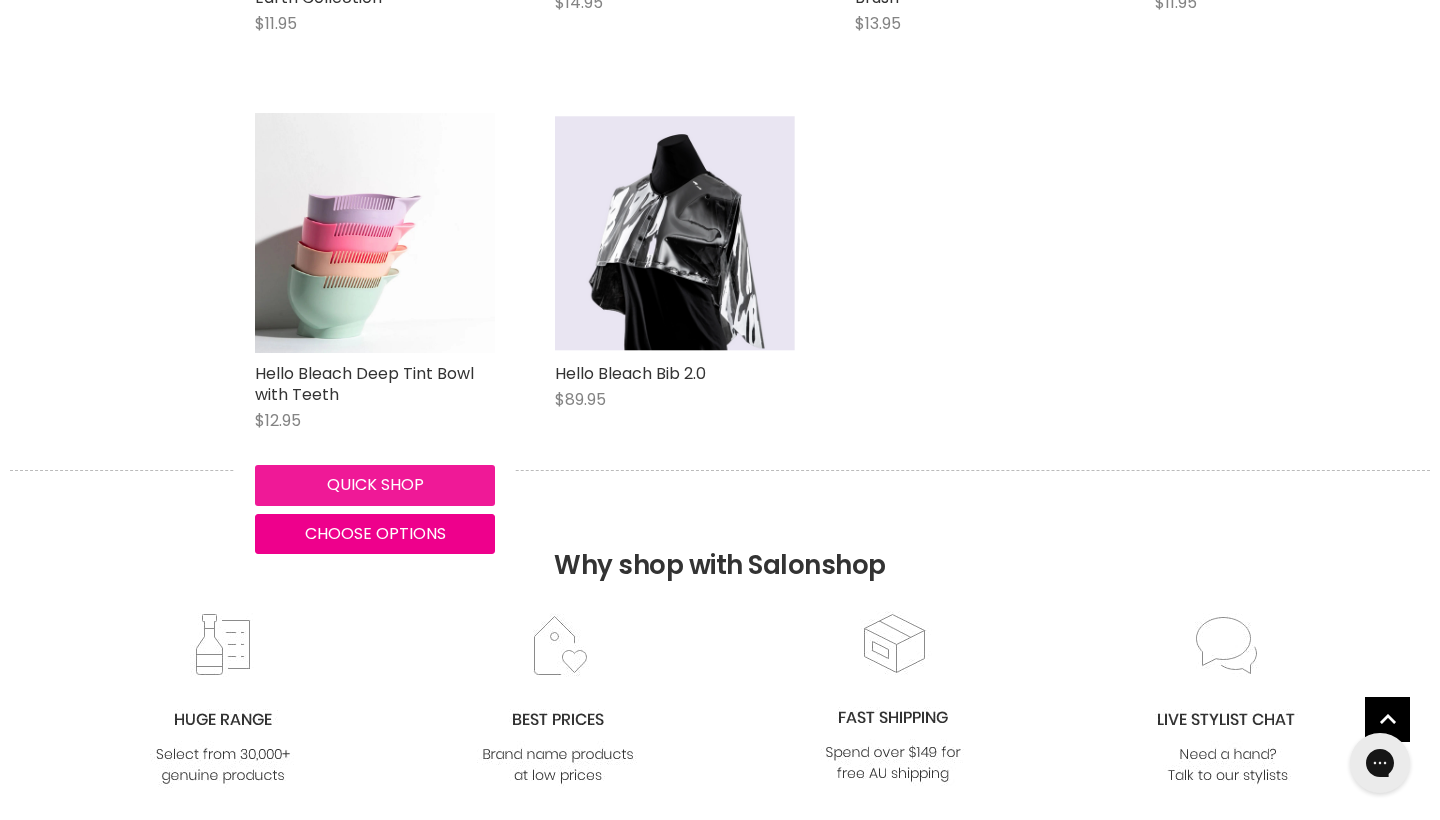 click on "Quick shop" at bounding box center [375, 485] 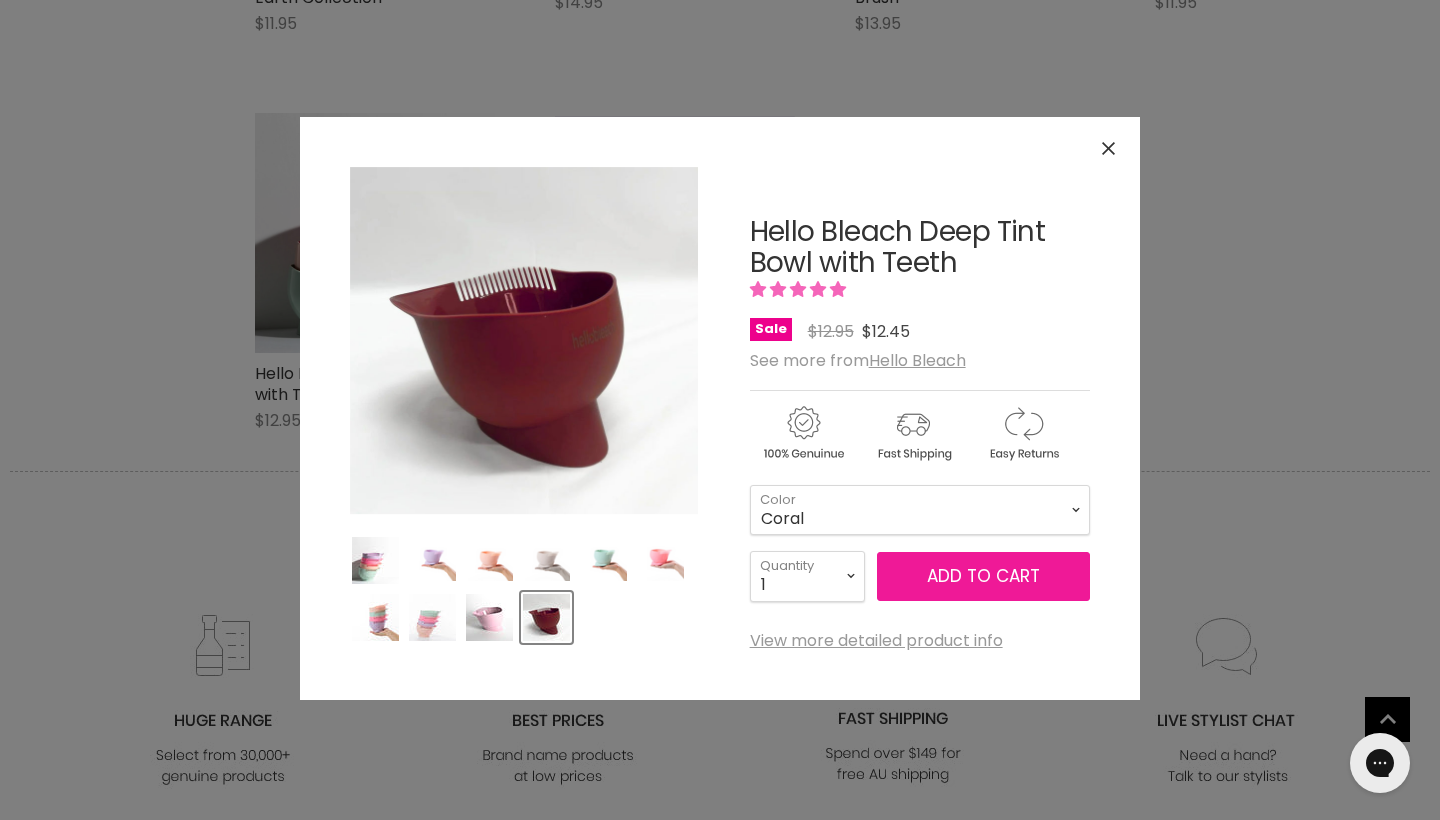 click on "Add to cart" at bounding box center (983, 576) 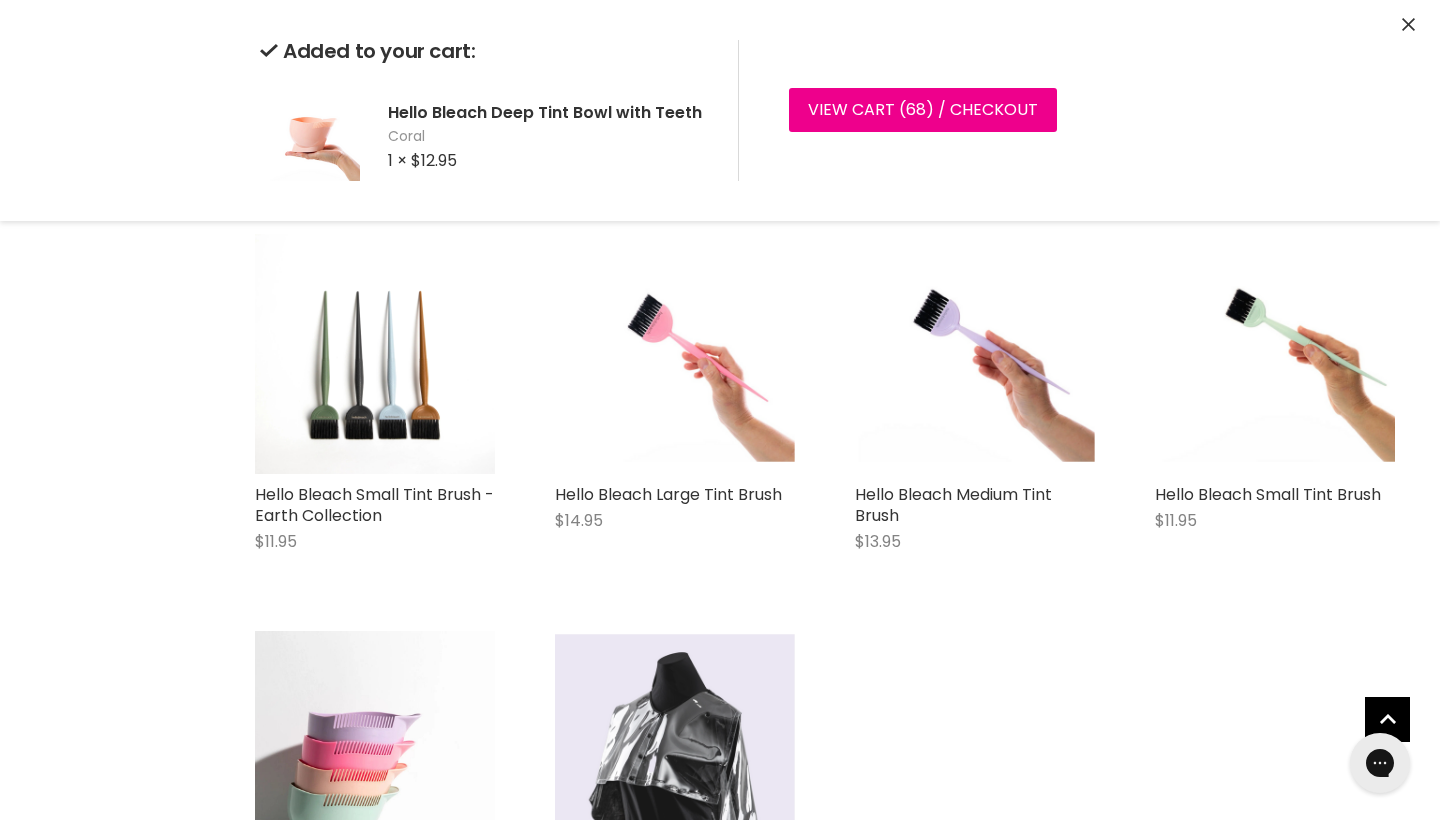 scroll, scrollTop: 2225, scrollLeft: 0, axis: vertical 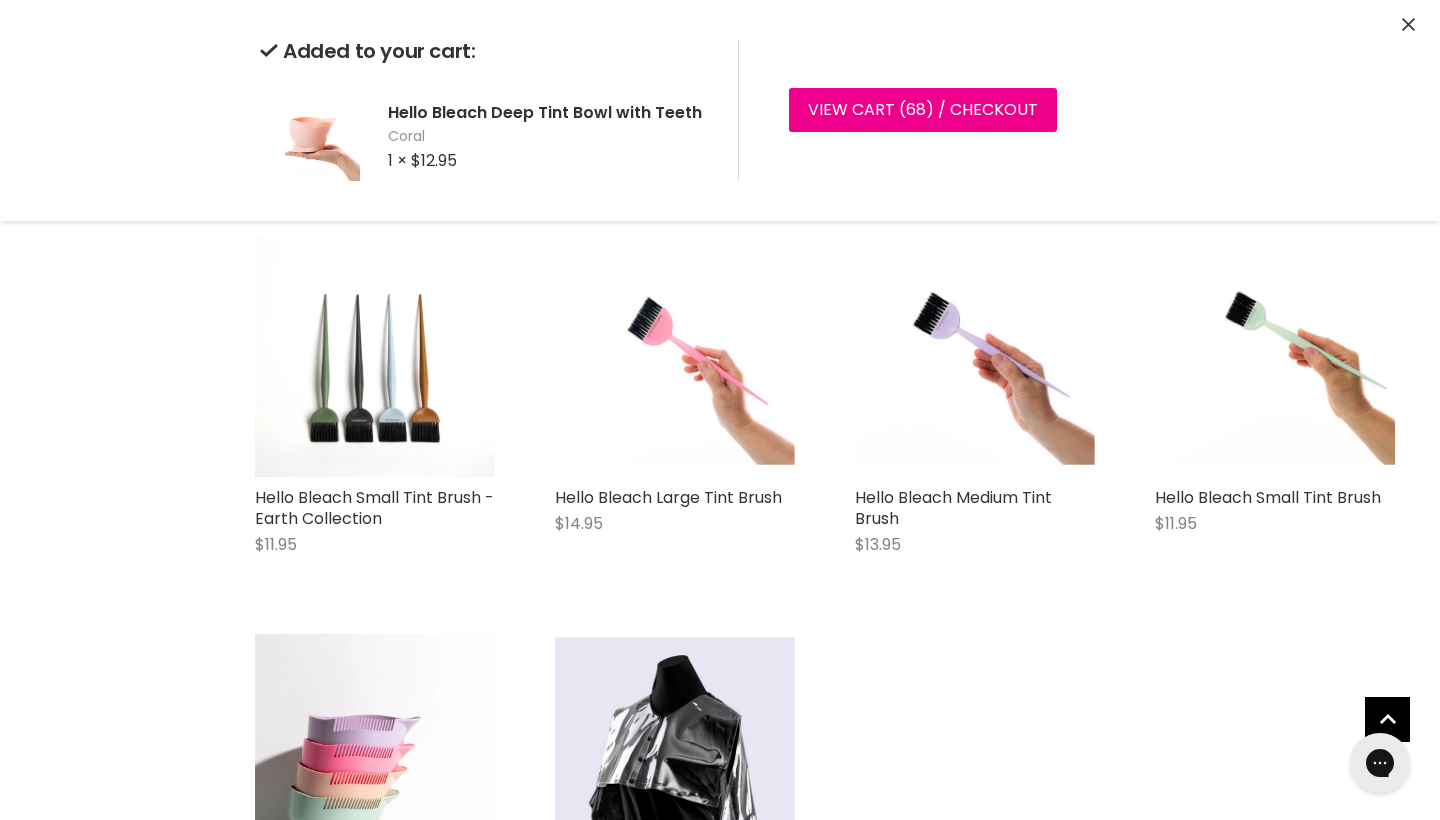click on "Quick shop Choose options" at bounding box center (375, 525) 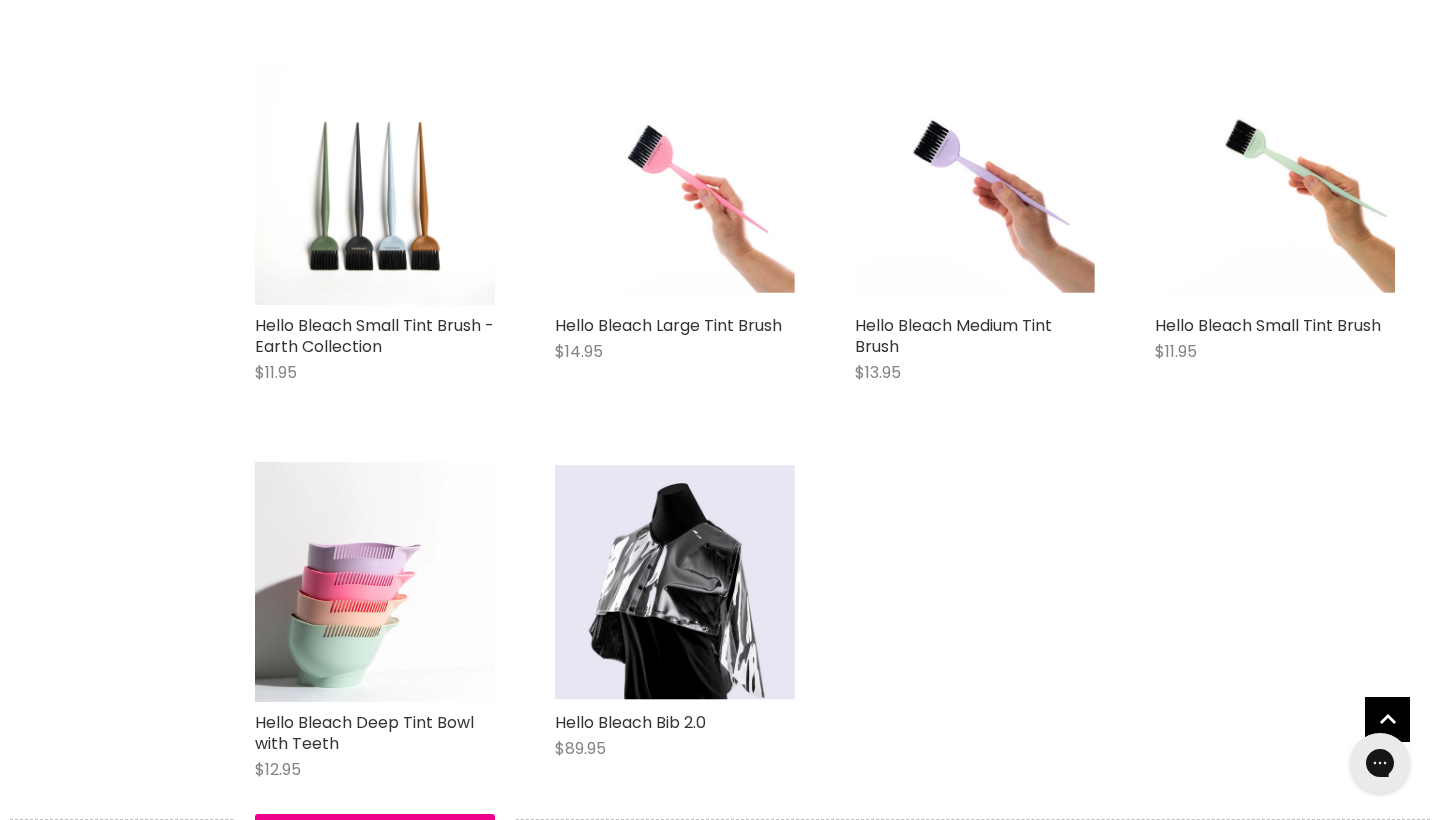scroll, scrollTop: 2377, scrollLeft: 0, axis: vertical 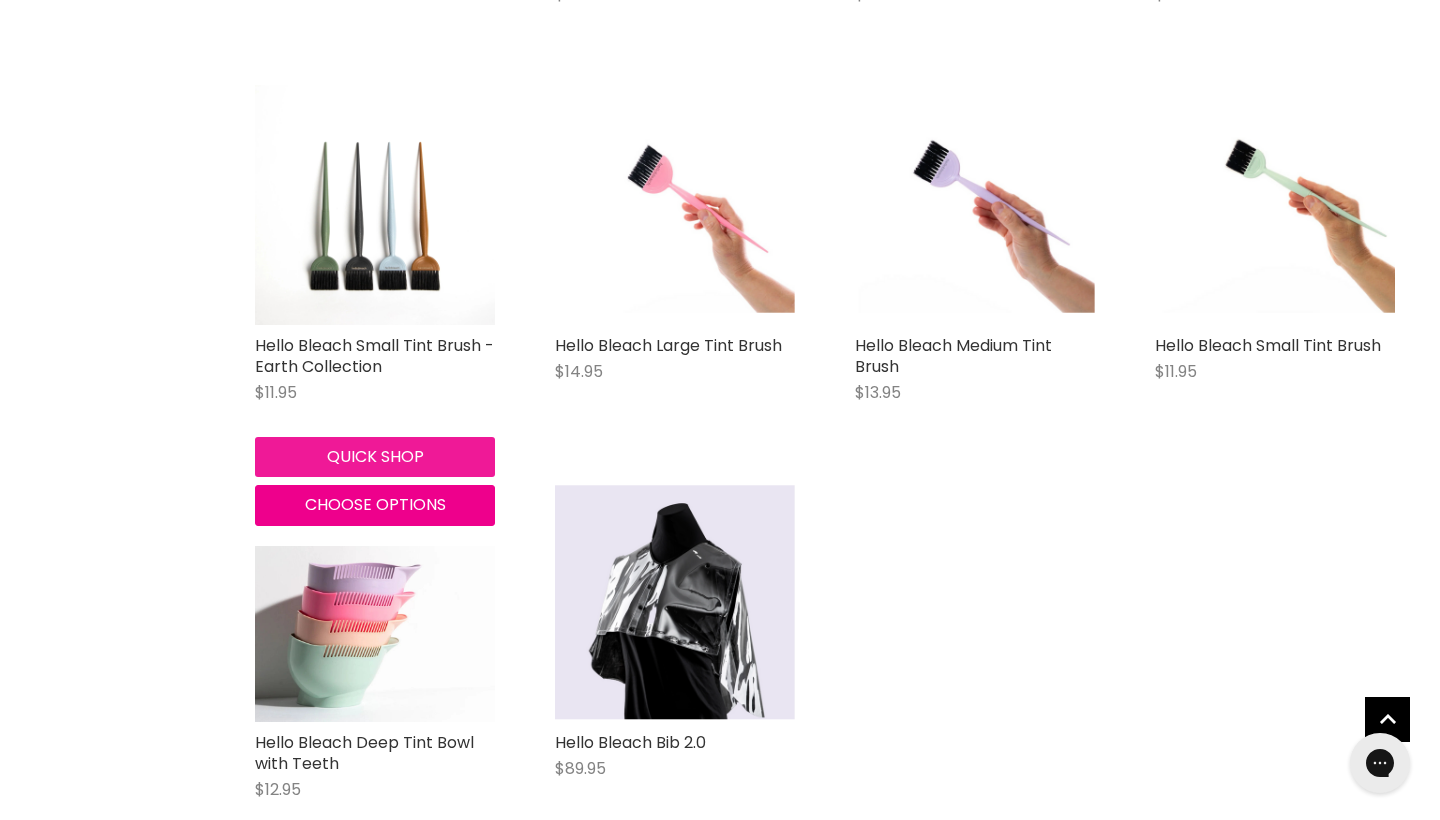 click on "Quick shop" at bounding box center (375, 457) 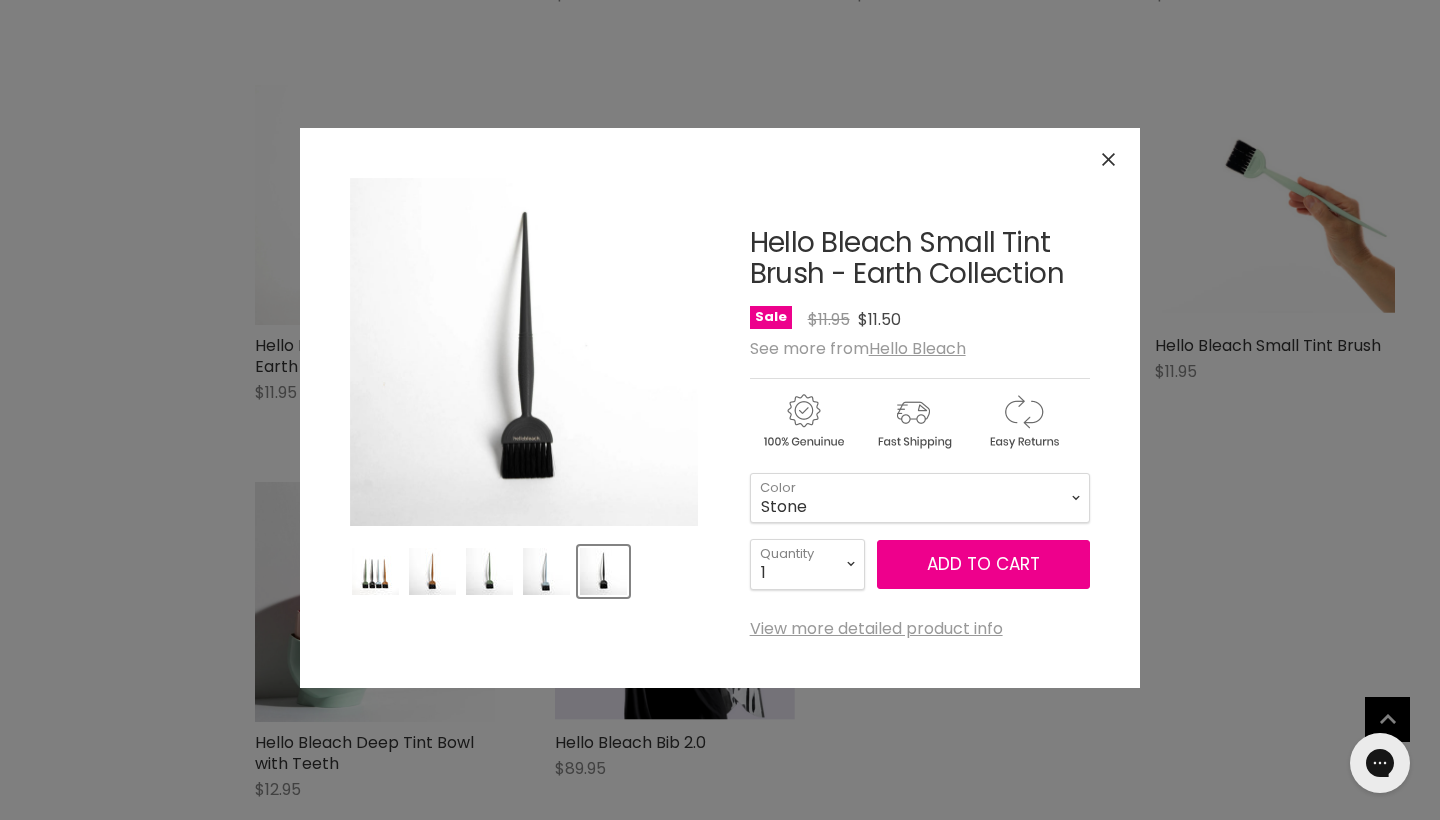click 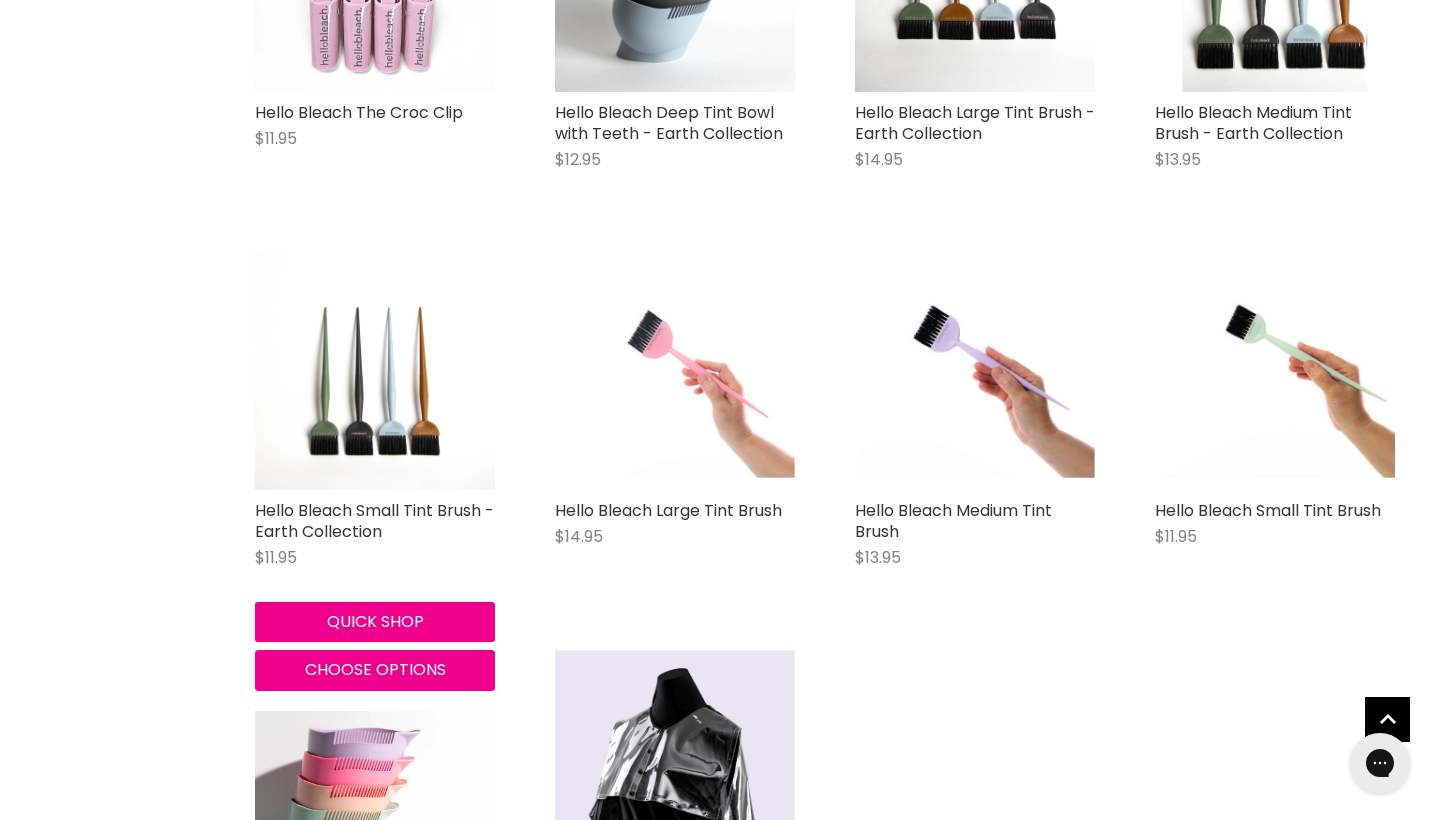scroll, scrollTop: 2194, scrollLeft: 0, axis: vertical 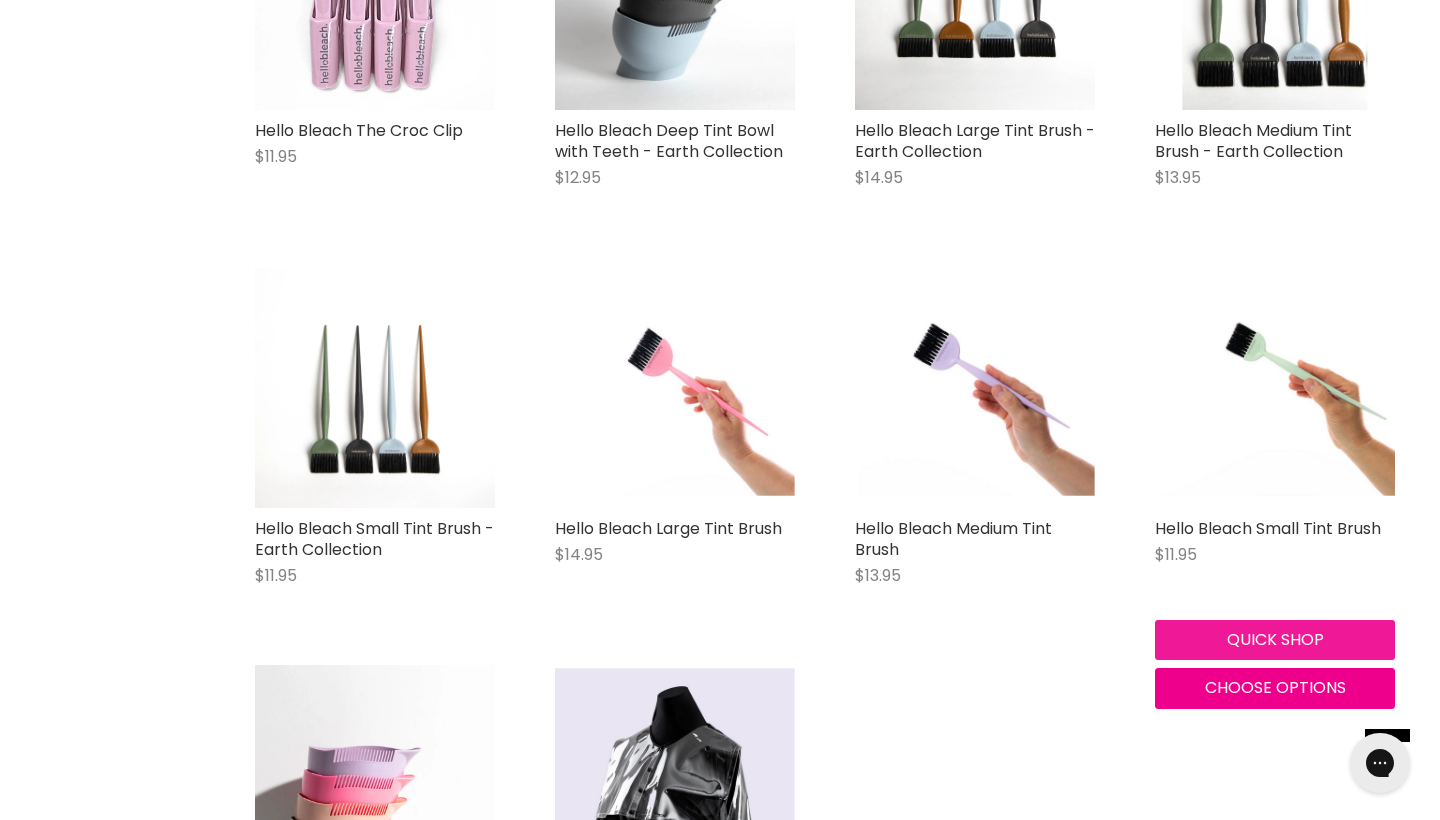 click on "Quick shop" at bounding box center (1275, 640) 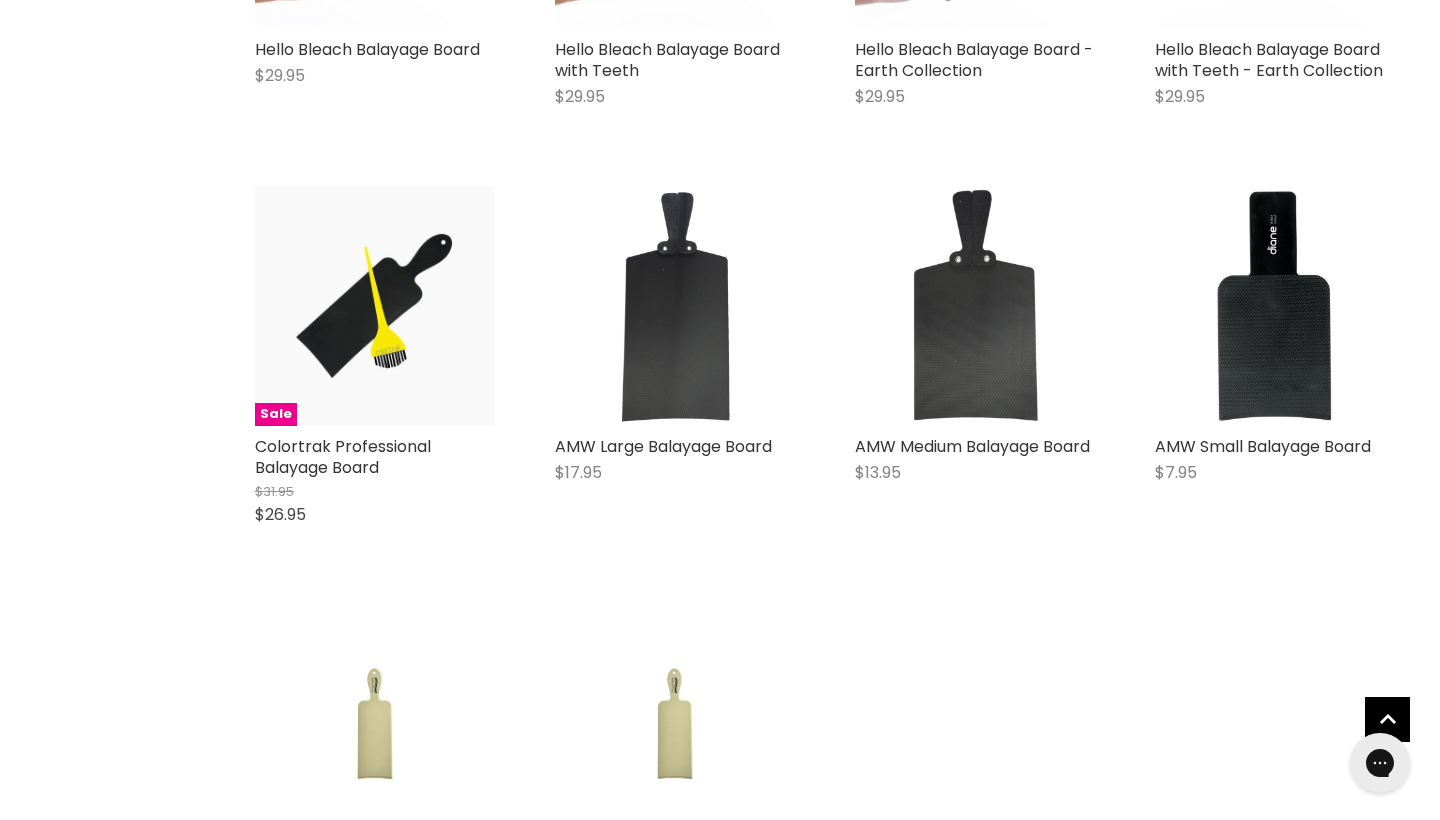 scroll, scrollTop: 0, scrollLeft: 0, axis: both 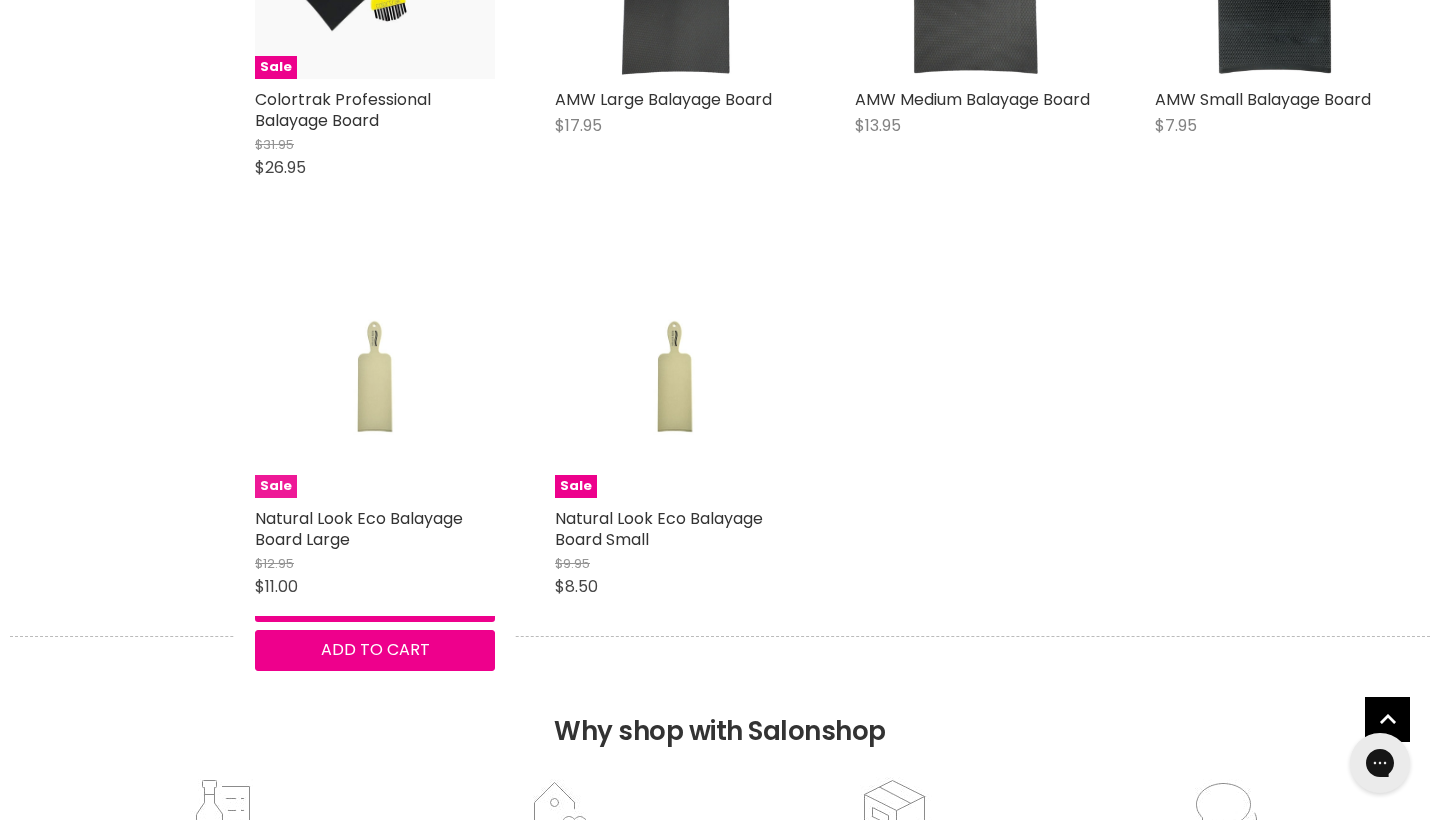 click at bounding box center (374, 378) 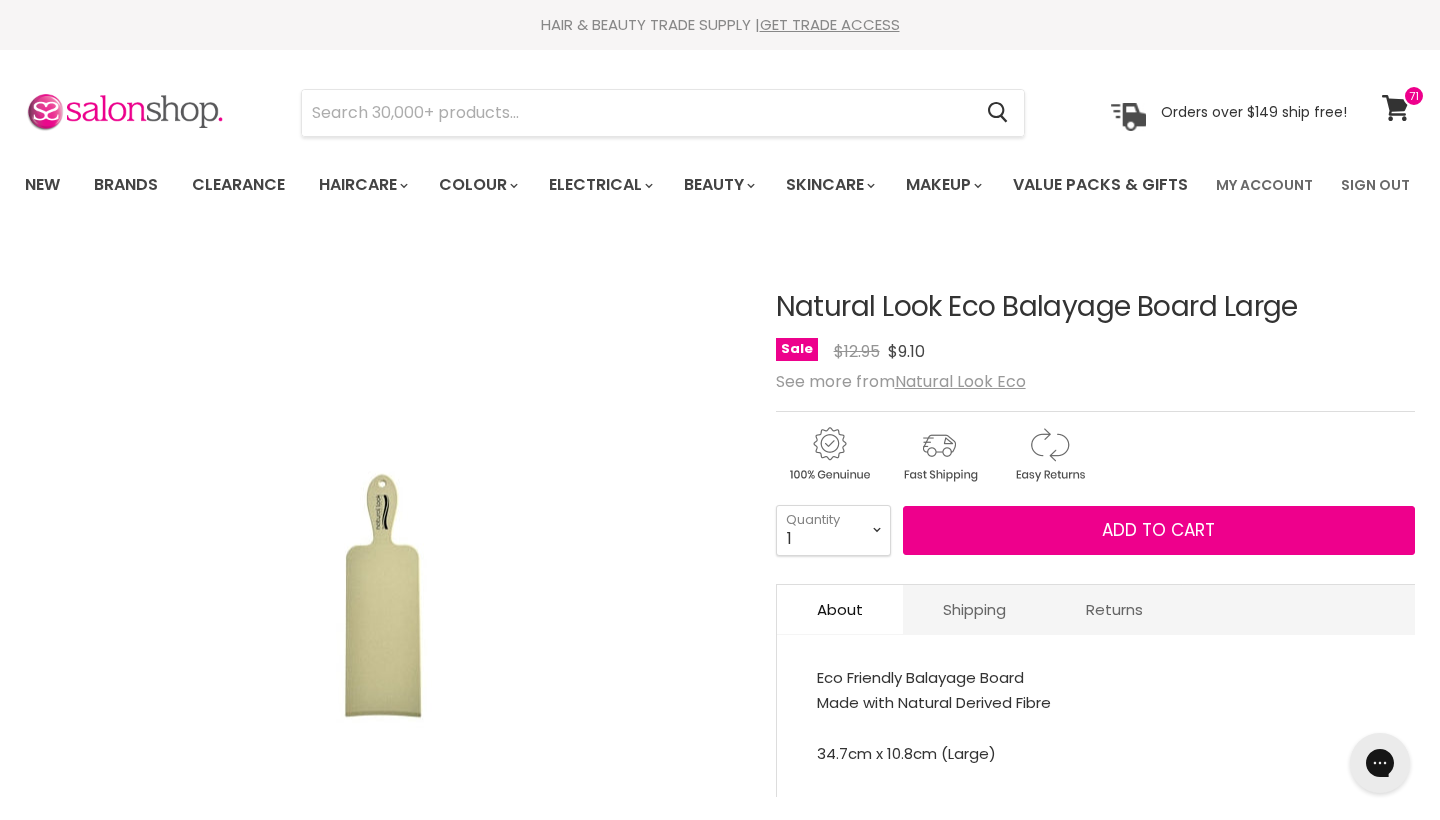 scroll, scrollTop: 0, scrollLeft: 0, axis: both 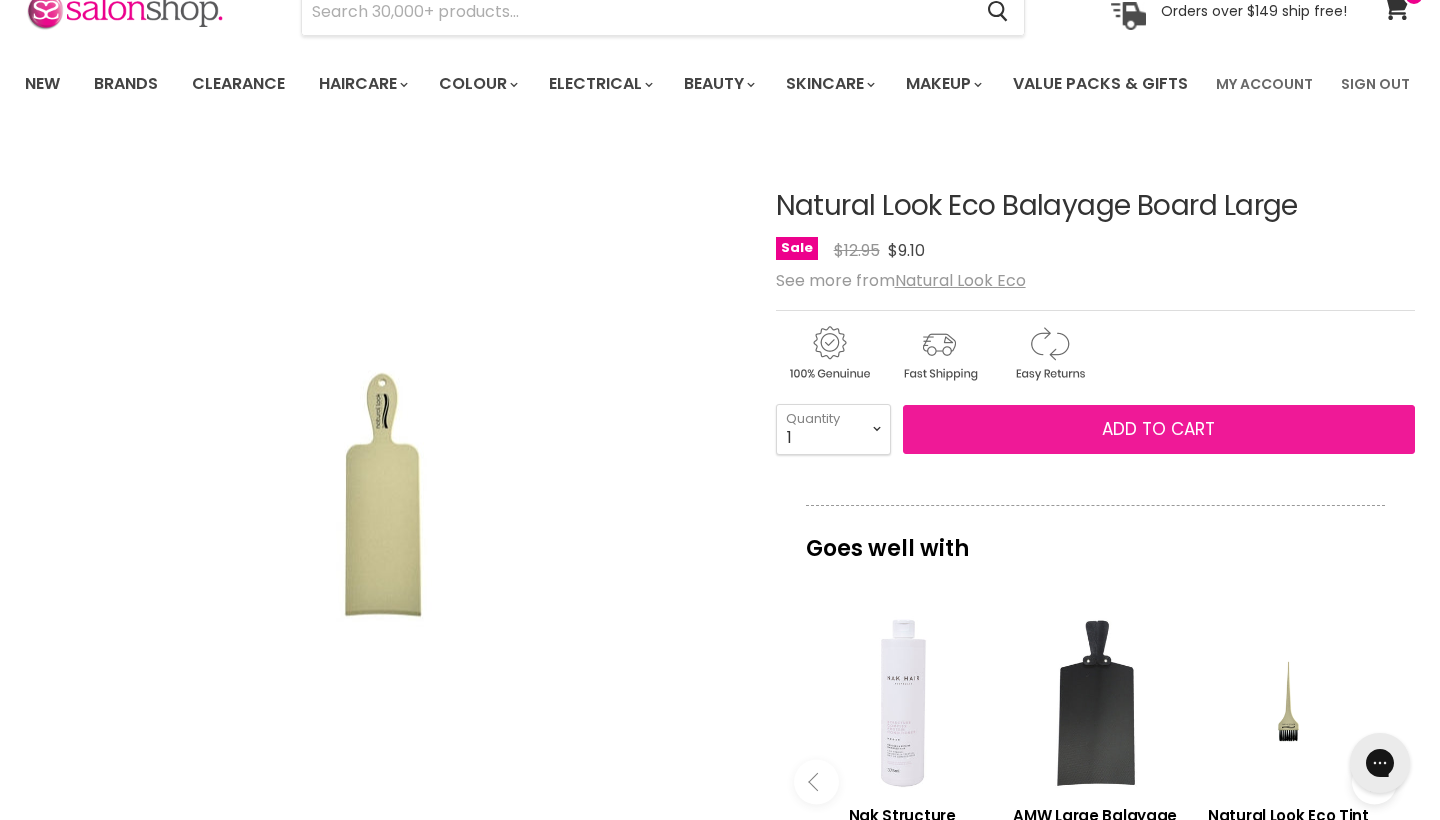 click on "Add to cart" at bounding box center [1158, 429] 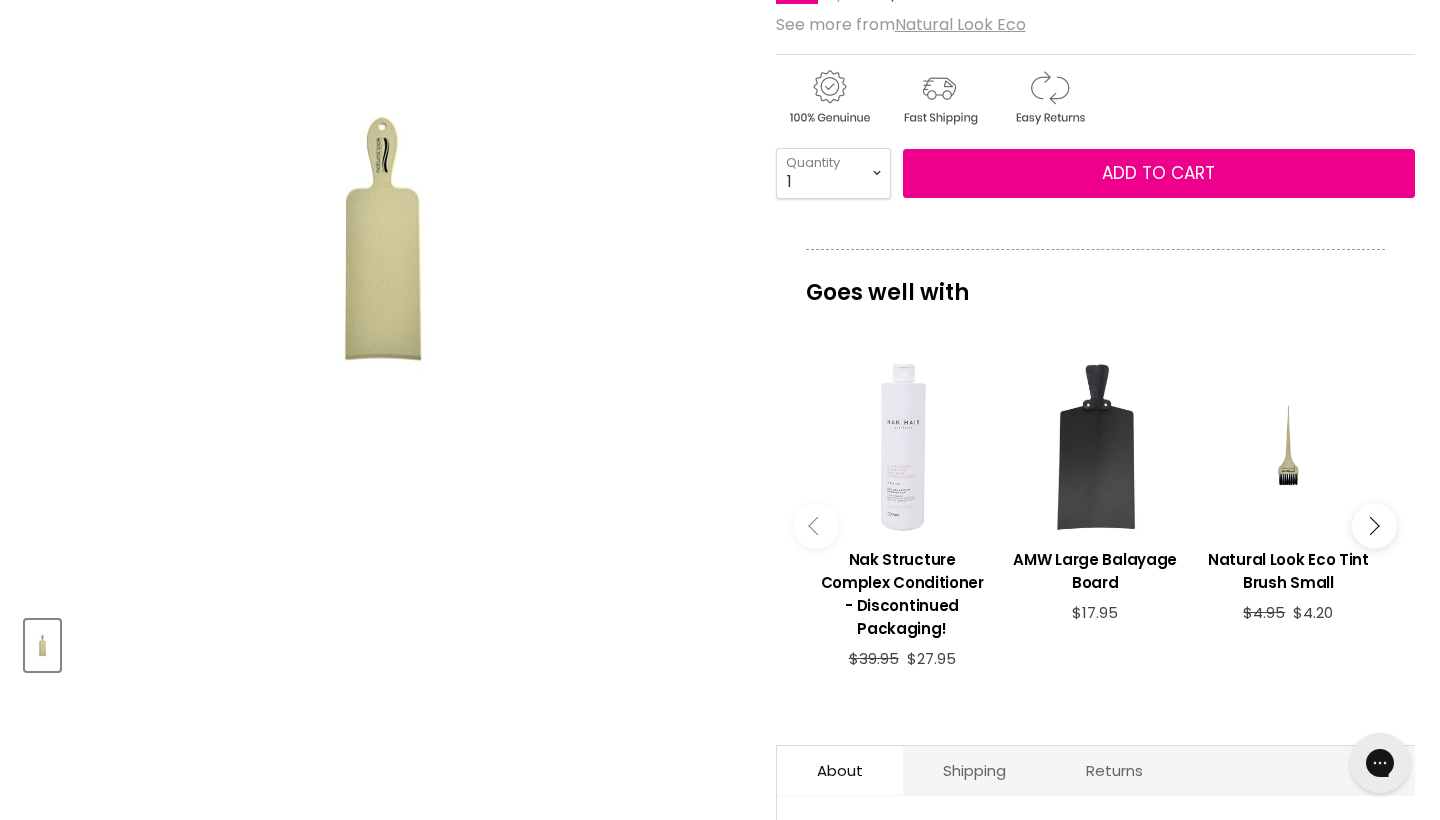 scroll, scrollTop: 359, scrollLeft: 0, axis: vertical 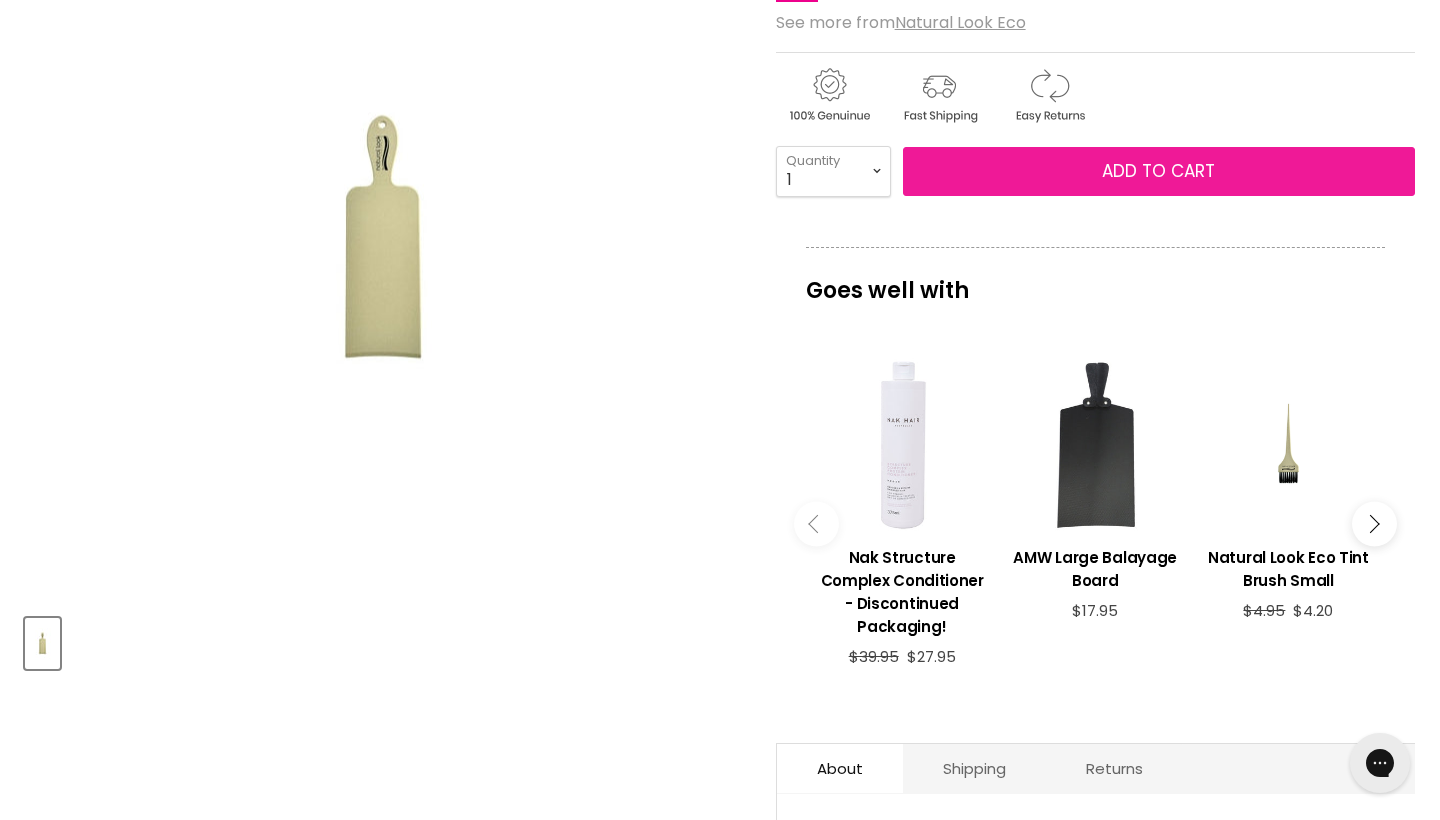 click on "Add to cart" at bounding box center [1158, 171] 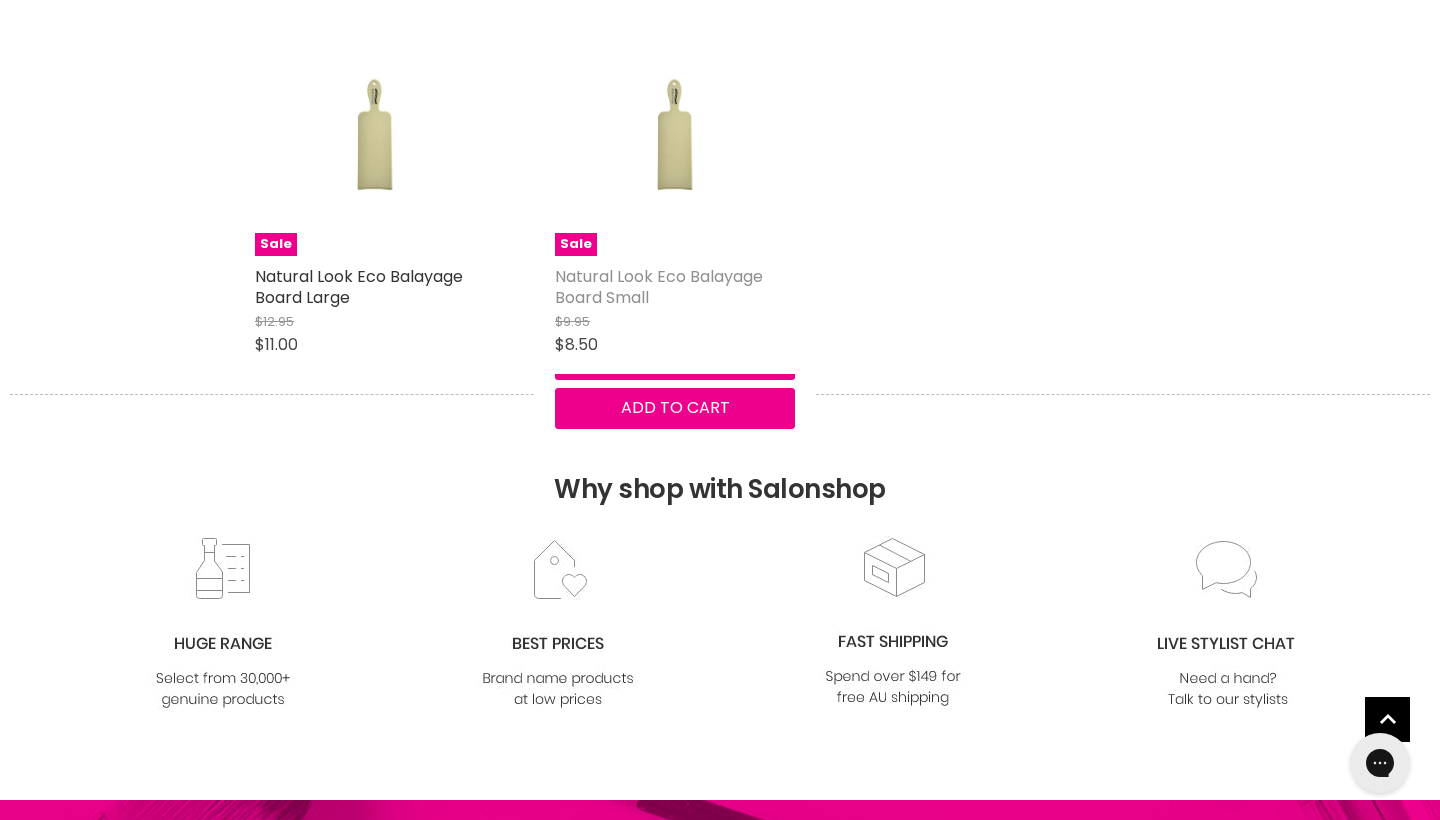 scroll, scrollTop: 0, scrollLeft: 0, axis: both 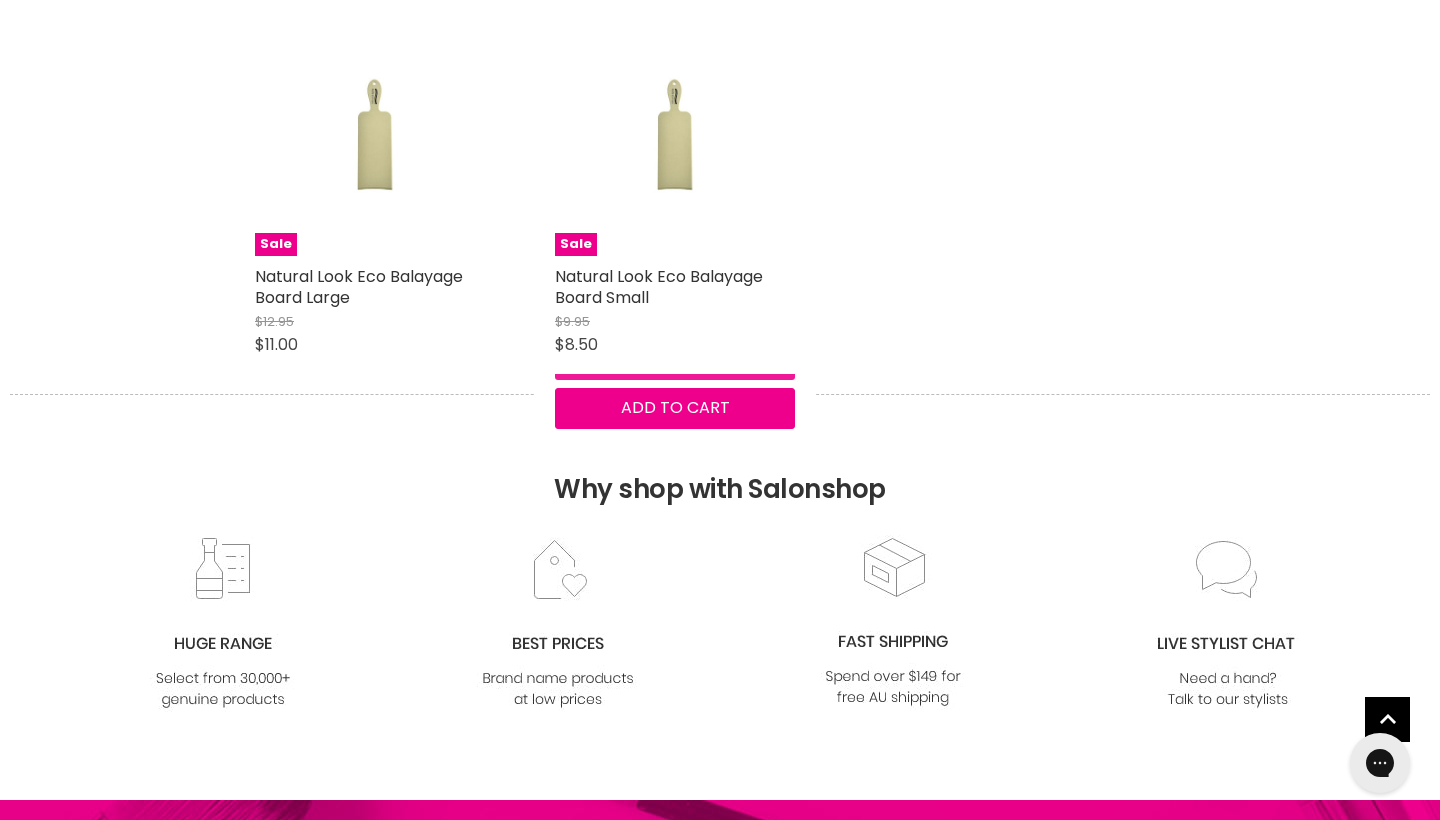 click on "Quick shop" at bounding box center (675, 360) 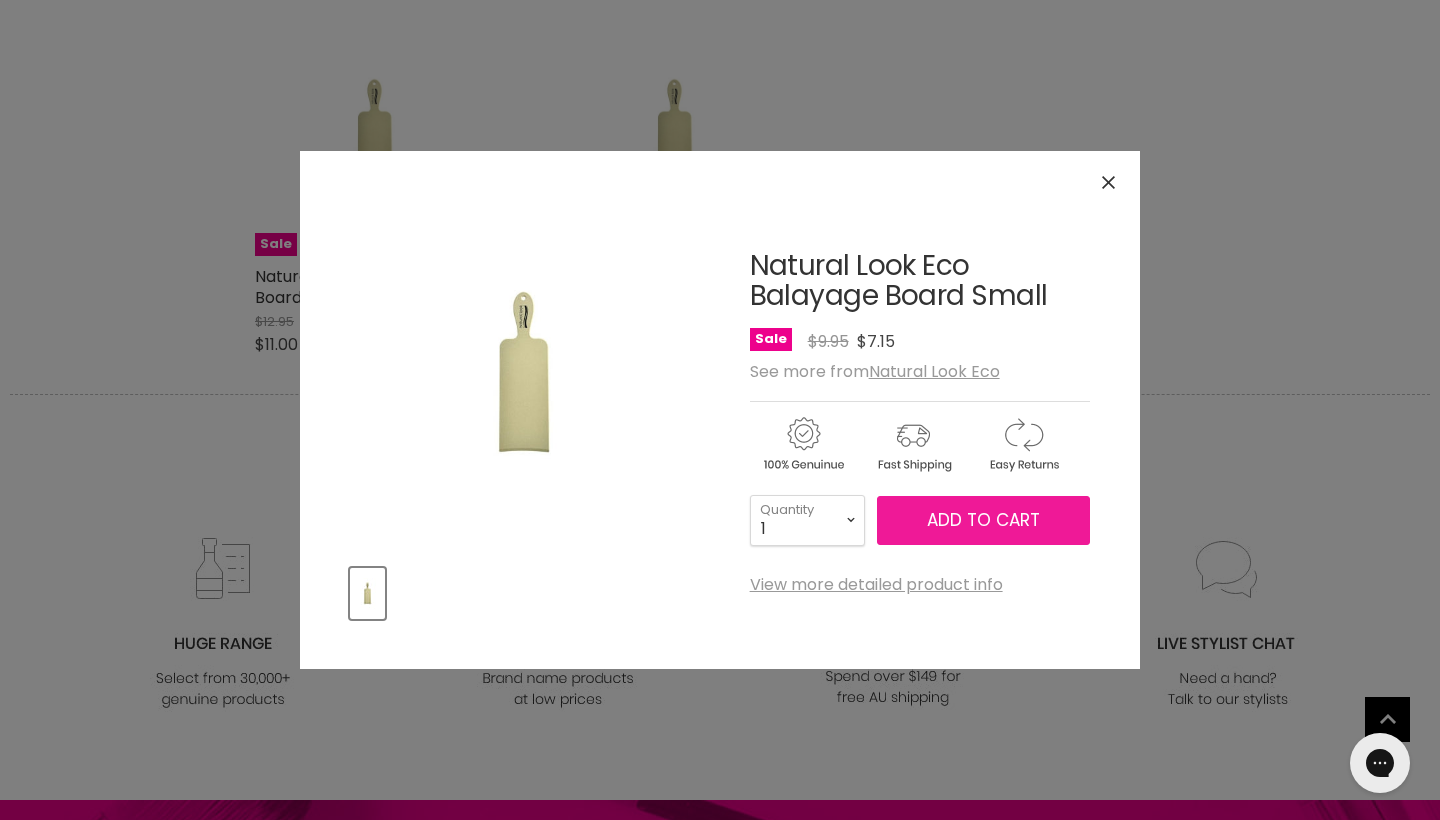 click on "Add to cart" at bounding box center (983, 520) 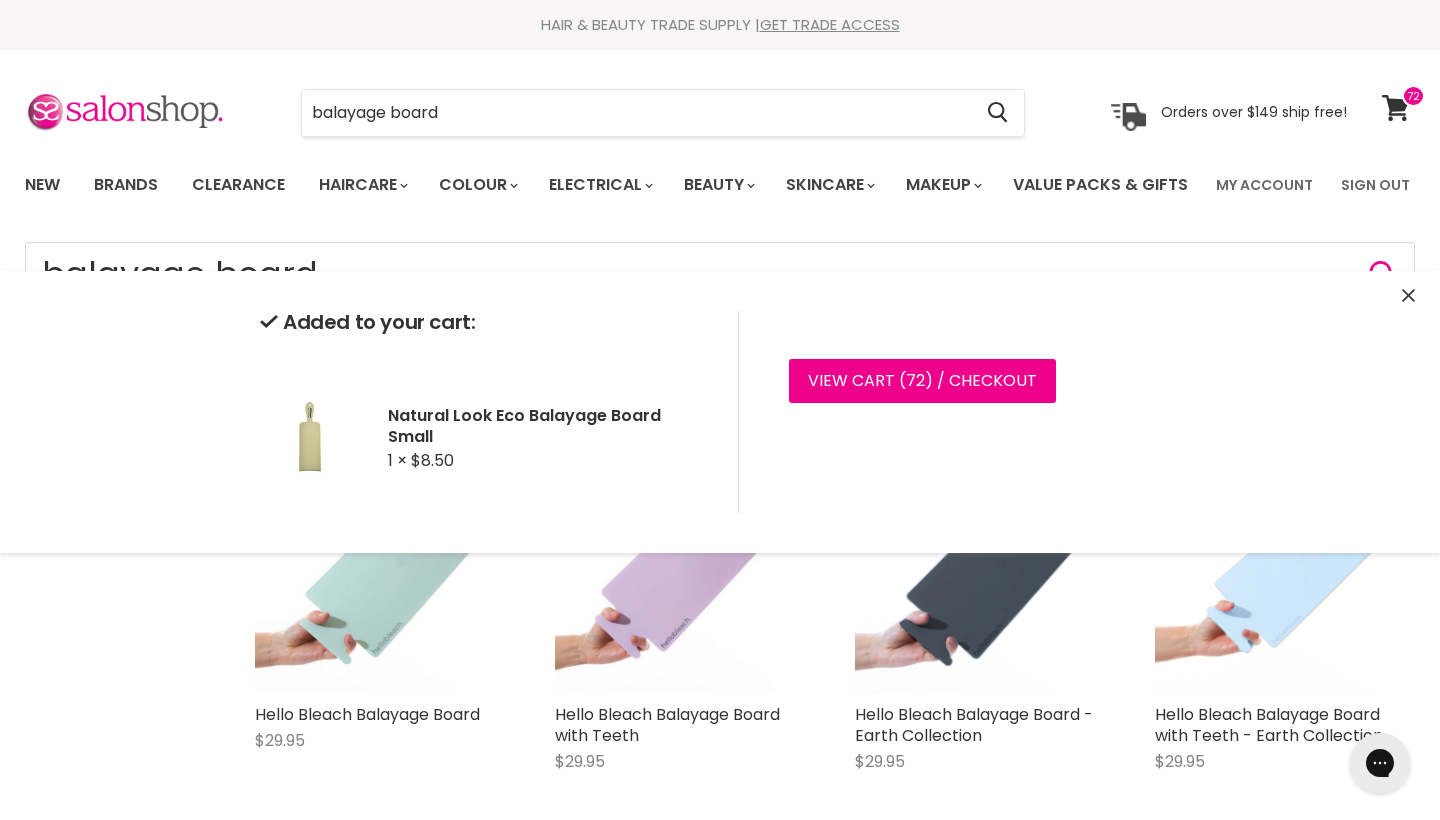 scroll, scrollTop: 0, scrollLeft: 0, axis: both 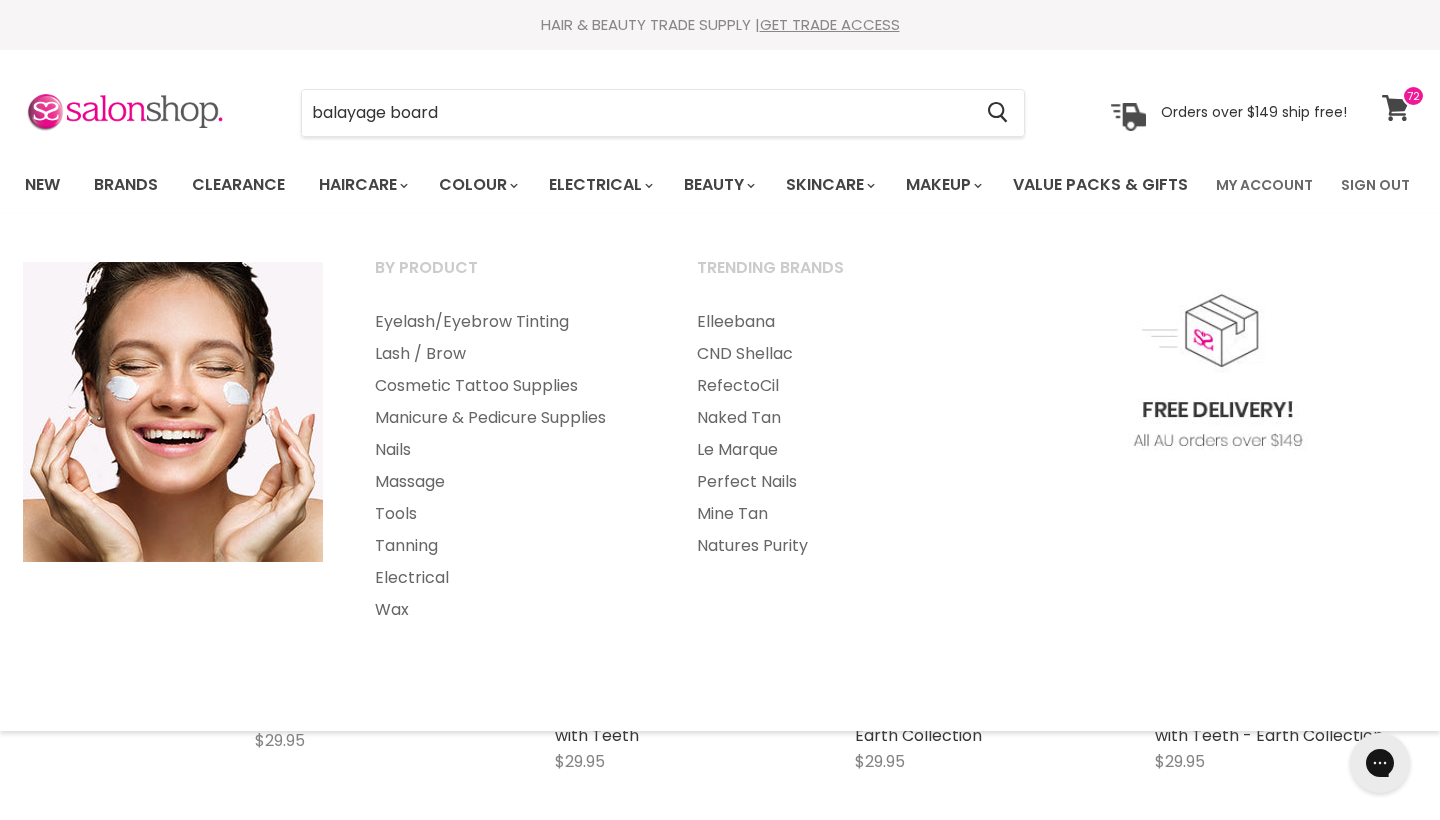 click 